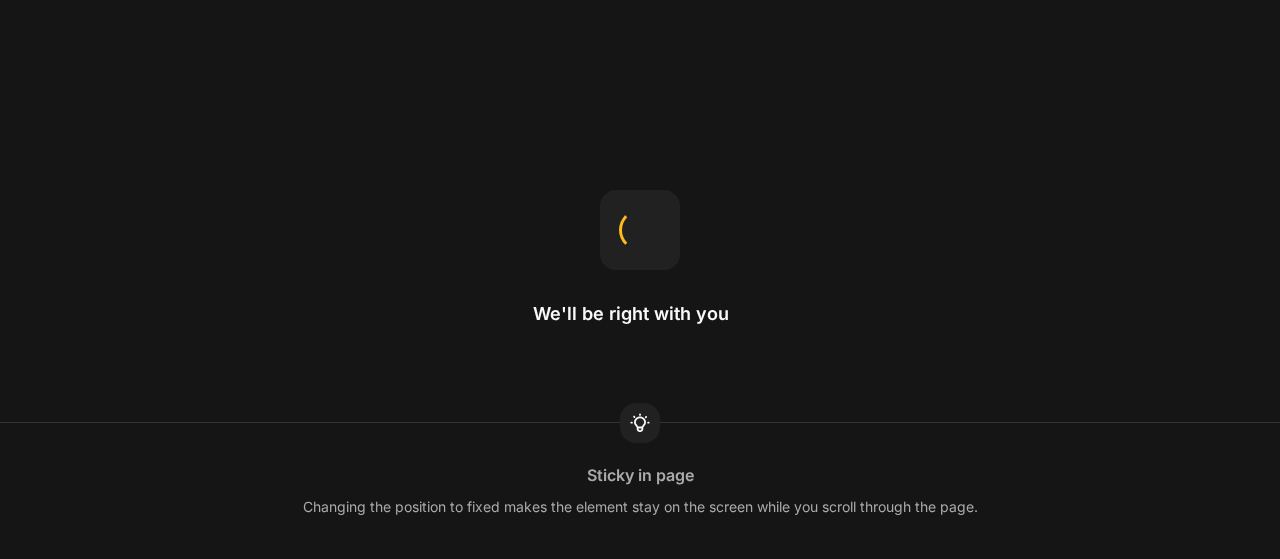 scroll, scrollTop: 0, scrollLeft: 0, axis: both 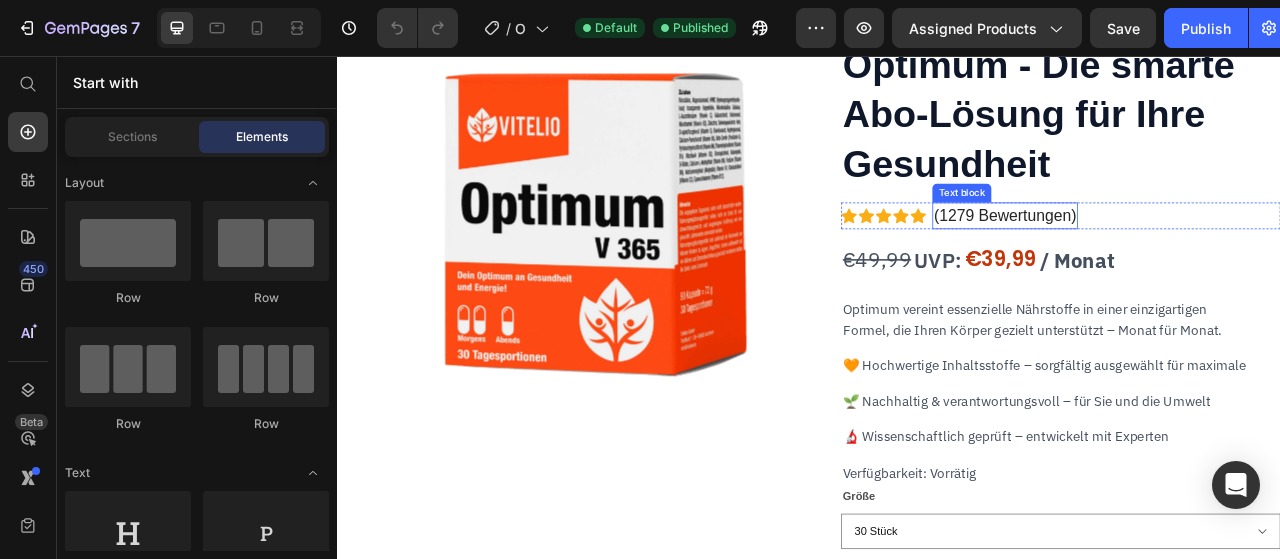 click on "(1279 Bewertungen)" at bounding box center (1186, 260) 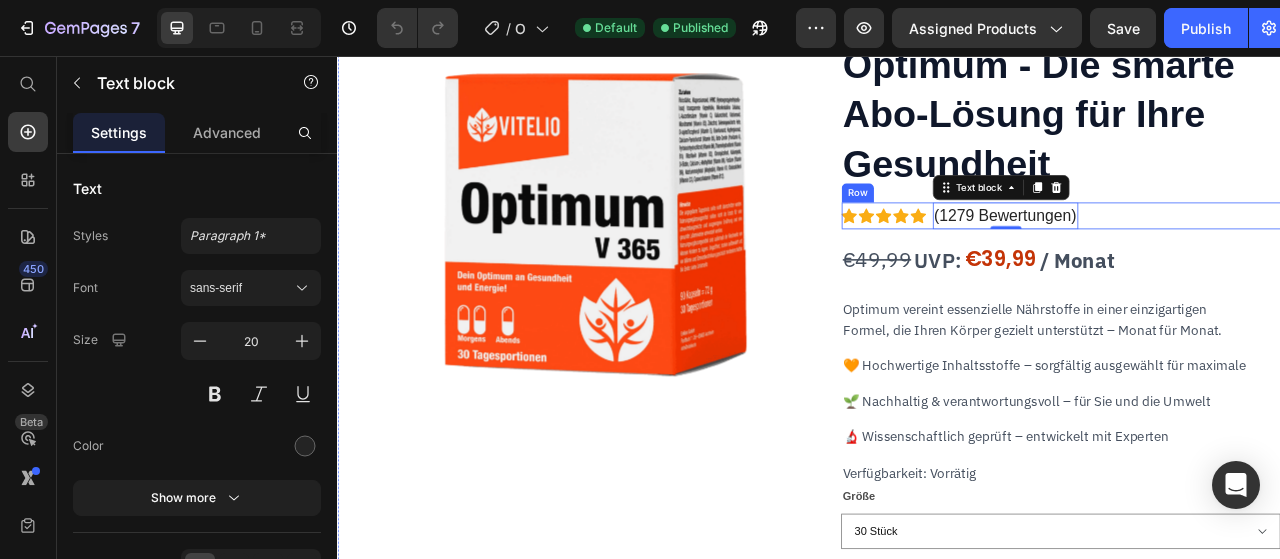 click on "Icon                Icon                Icon                Icon                Icon Icon List Hoz (1279 Bewertungen) Text block   0 Row" at bounding box center (1257, 260) 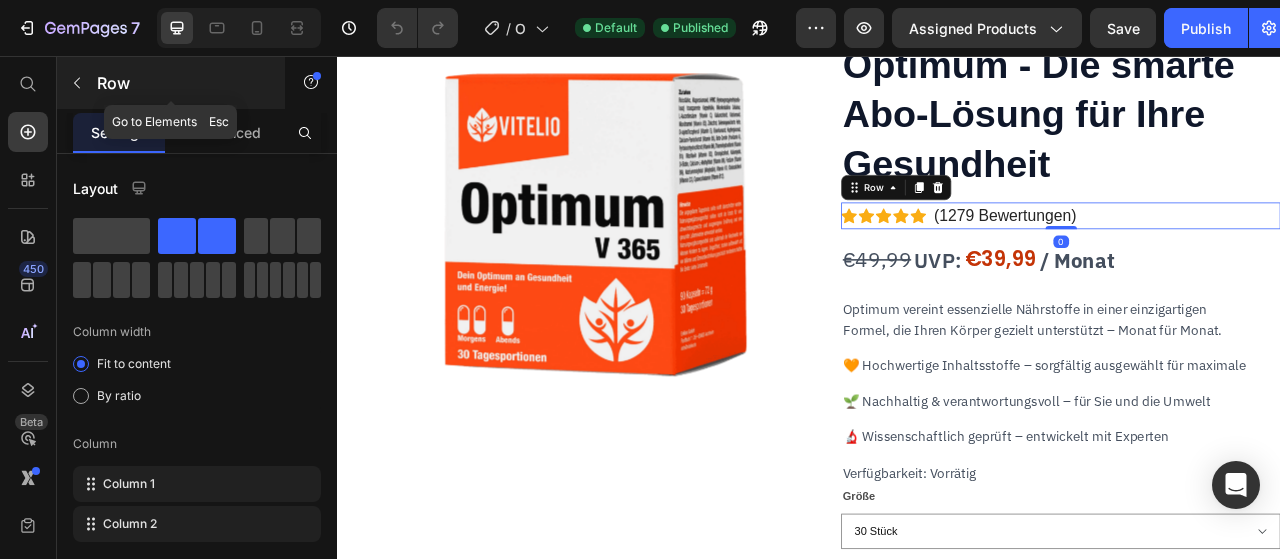 scroll, scrollTop: 0, scrollLeft: 0, axis: both 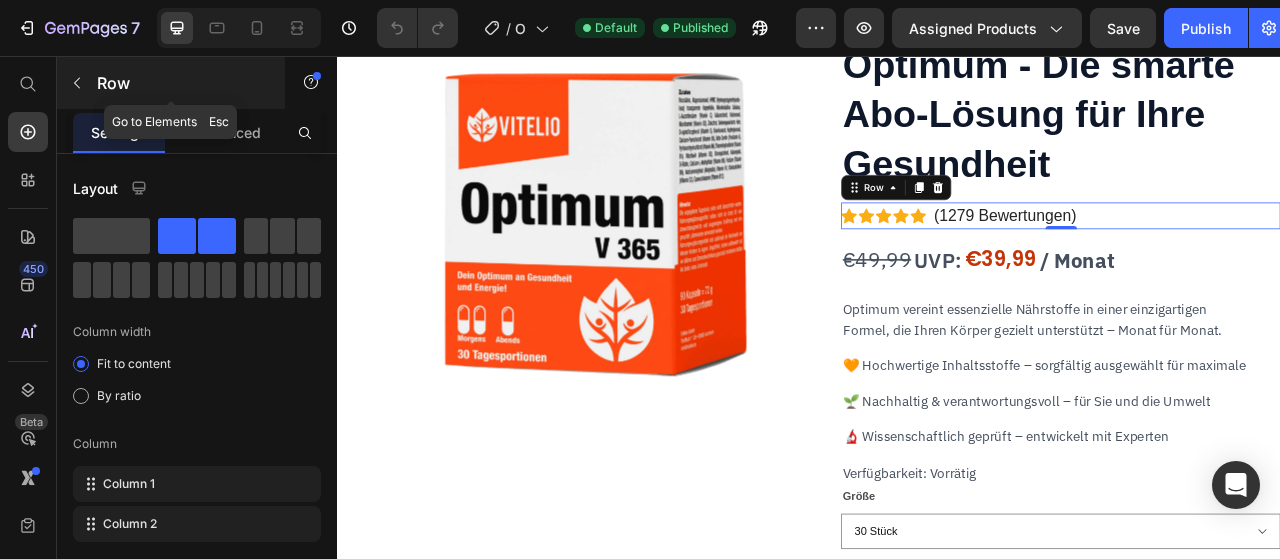 click 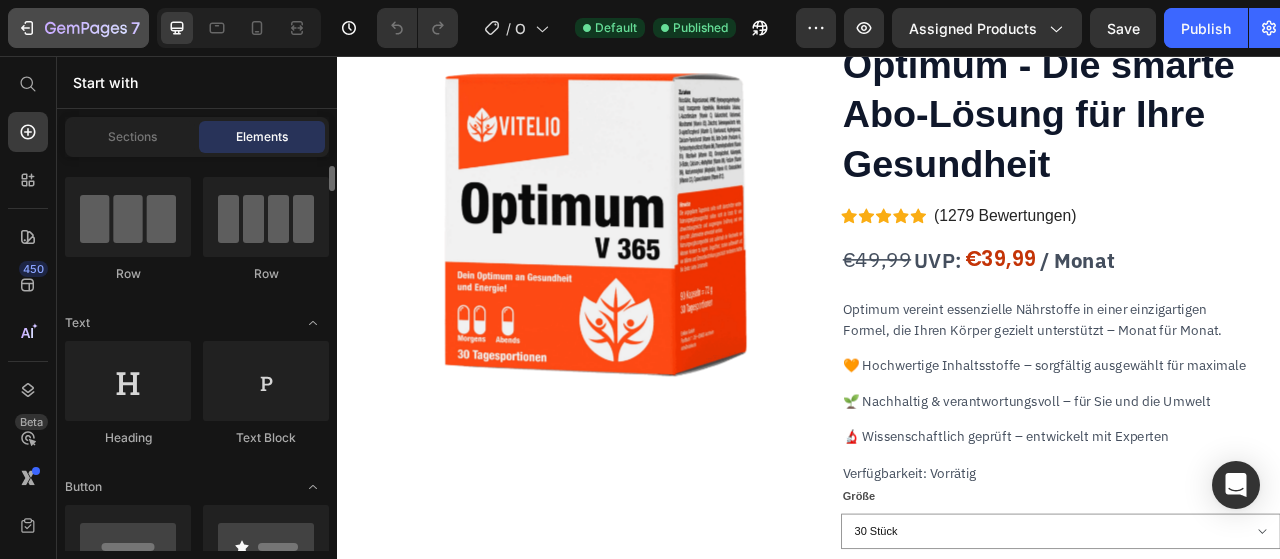 scroll, scrollTop: 151, scrollLeft: 0, axis: vertical 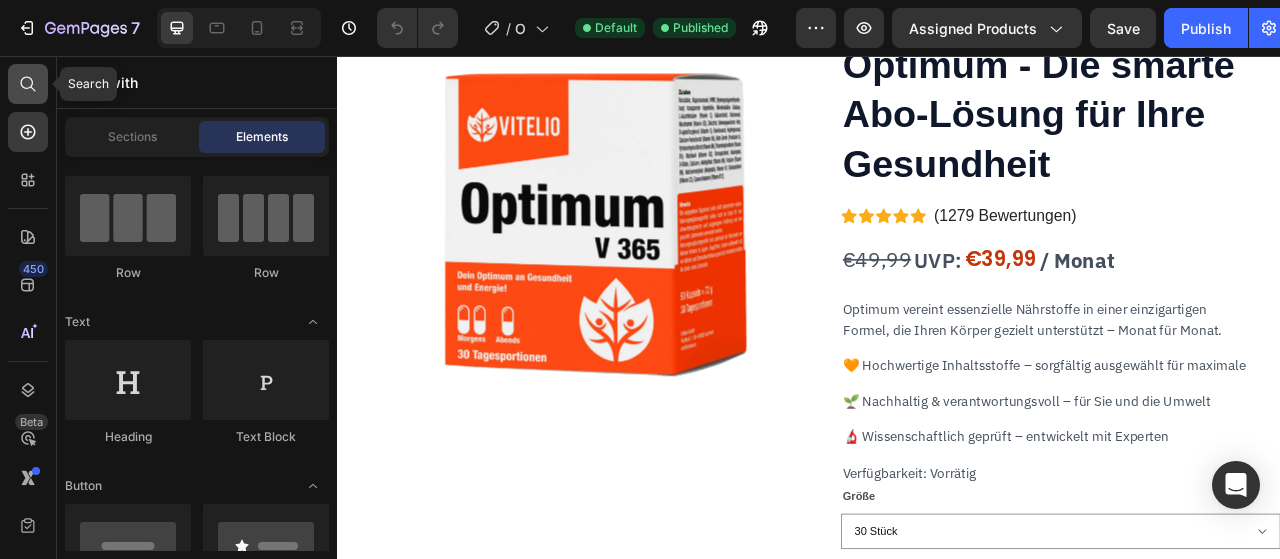 click 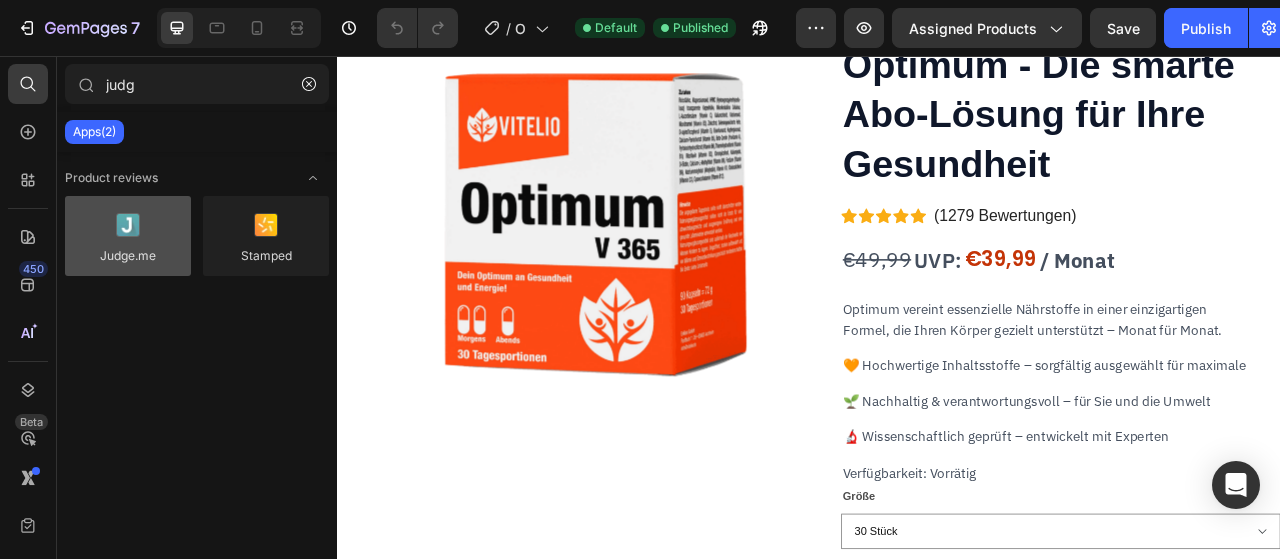 type on "judg" 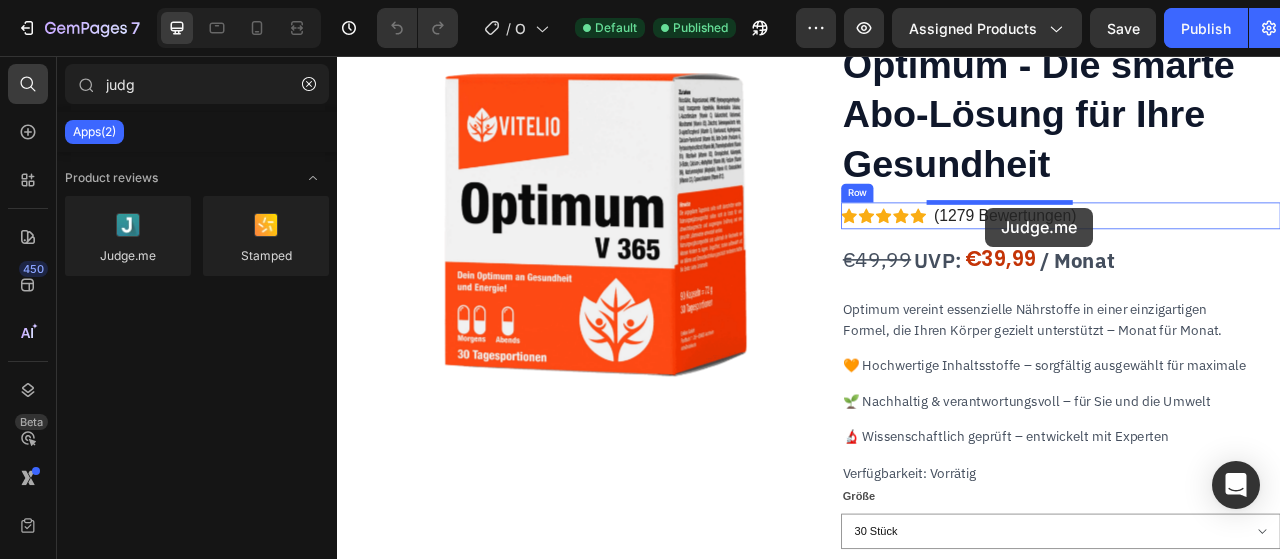 drag, startPoint x: 457, startPoint y: 283, endPoint x: 1162, endPoint y: 249, distance: 705.8194 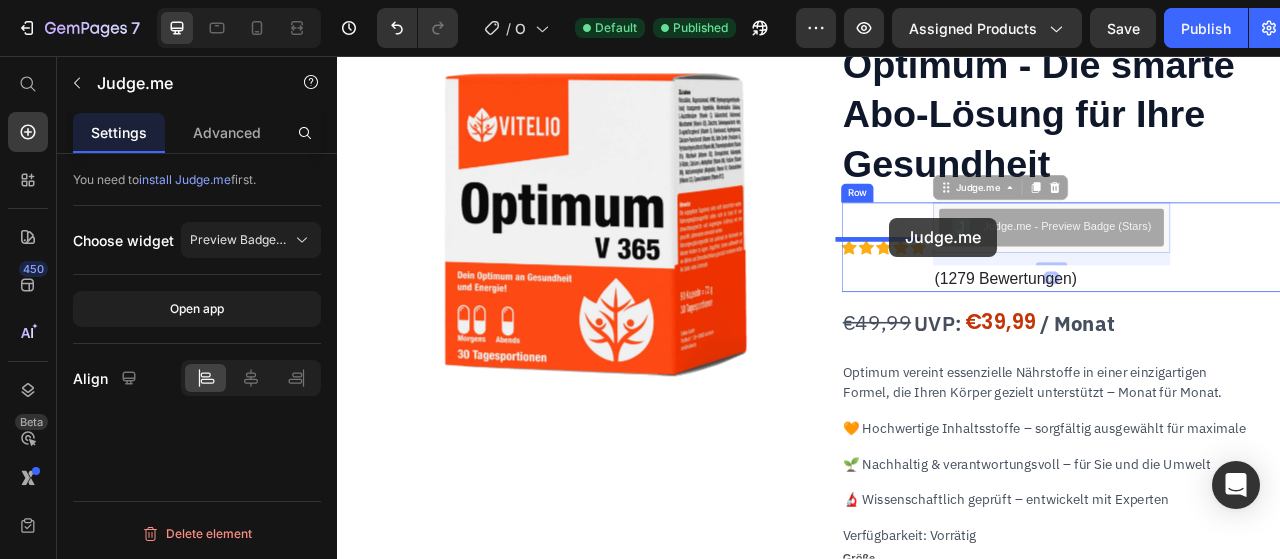 drag, startPoint x: 1195, startPoint y: 258, endPoint x: 1039, endPoint y: 262, distance: 156.05127 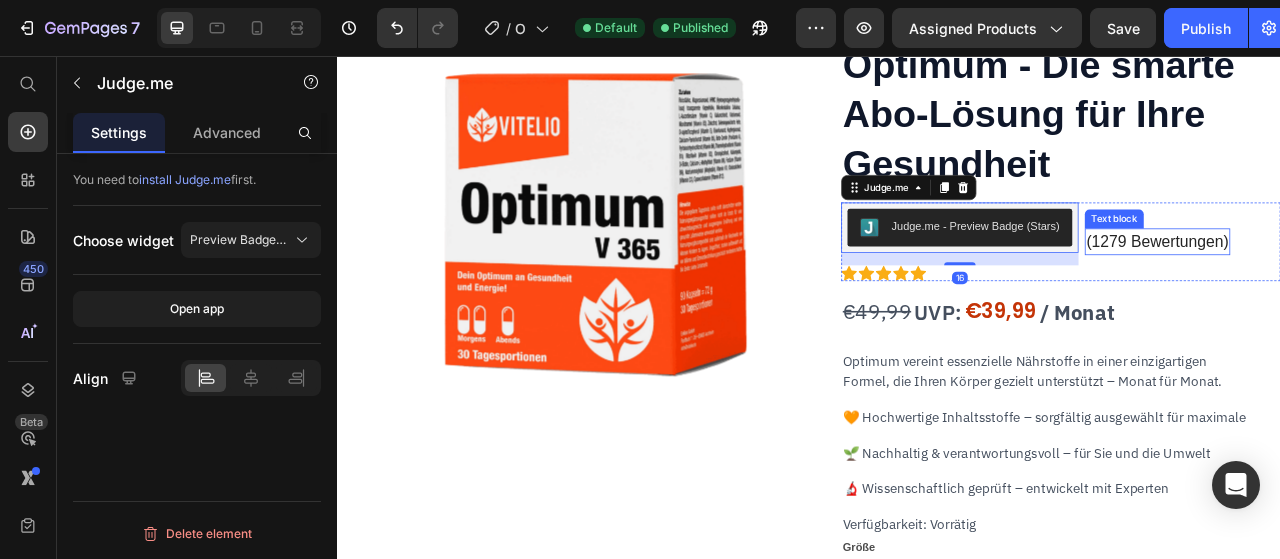 click on "(1279 Bewertungen)" at bounding box center (1380, 293) 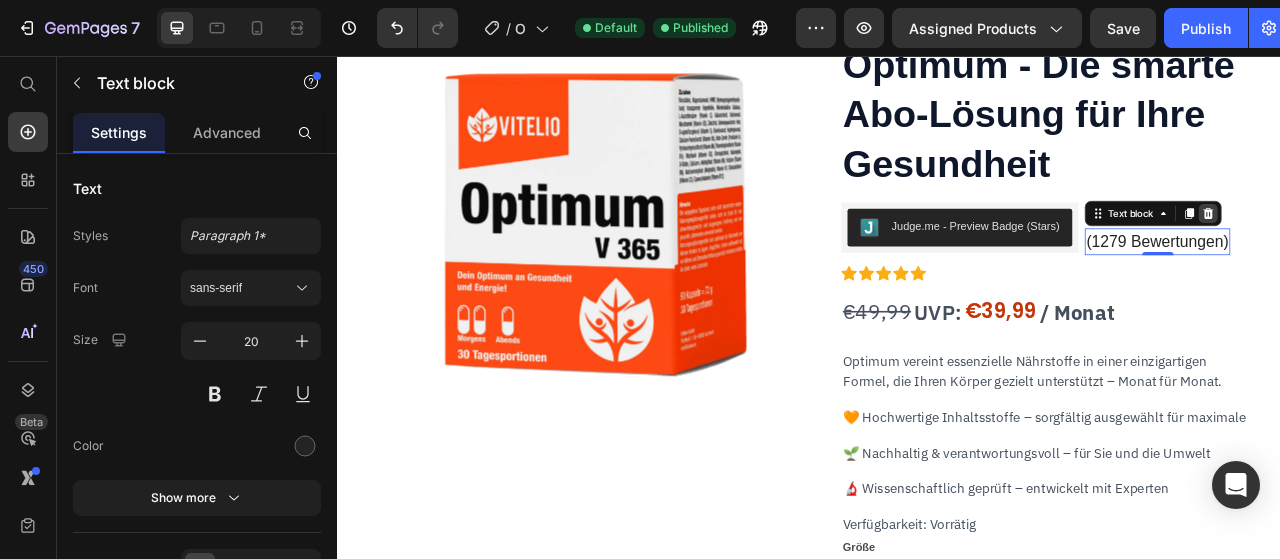 click 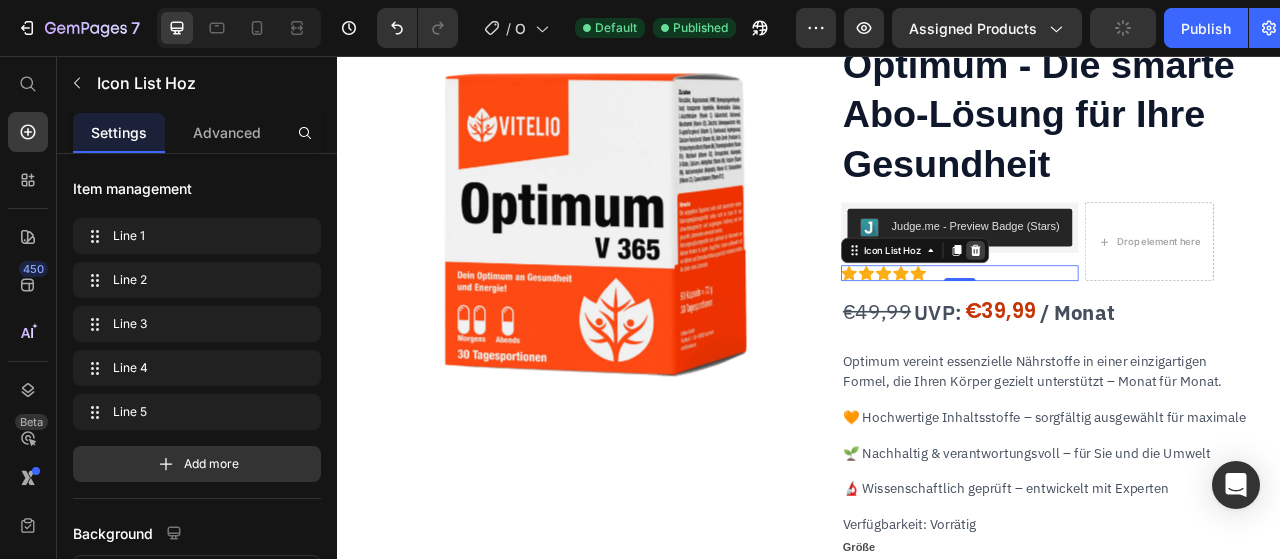 click at bounding box center (1149, 304) 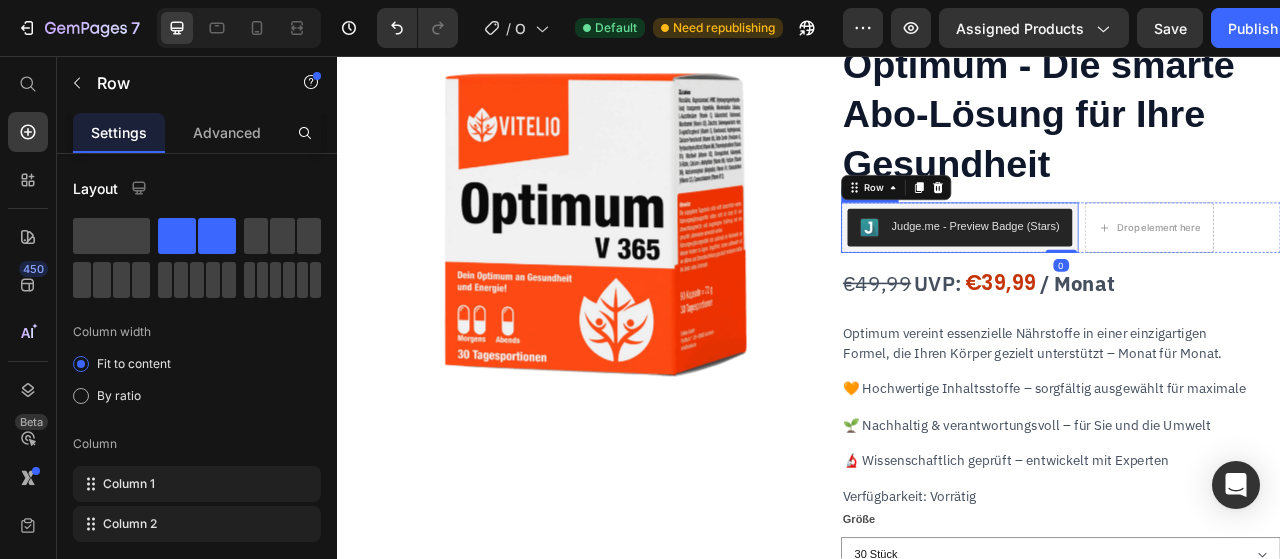 click on "Judge.me - Preview Badge (Stars)" at bounding box center (1149, 273) 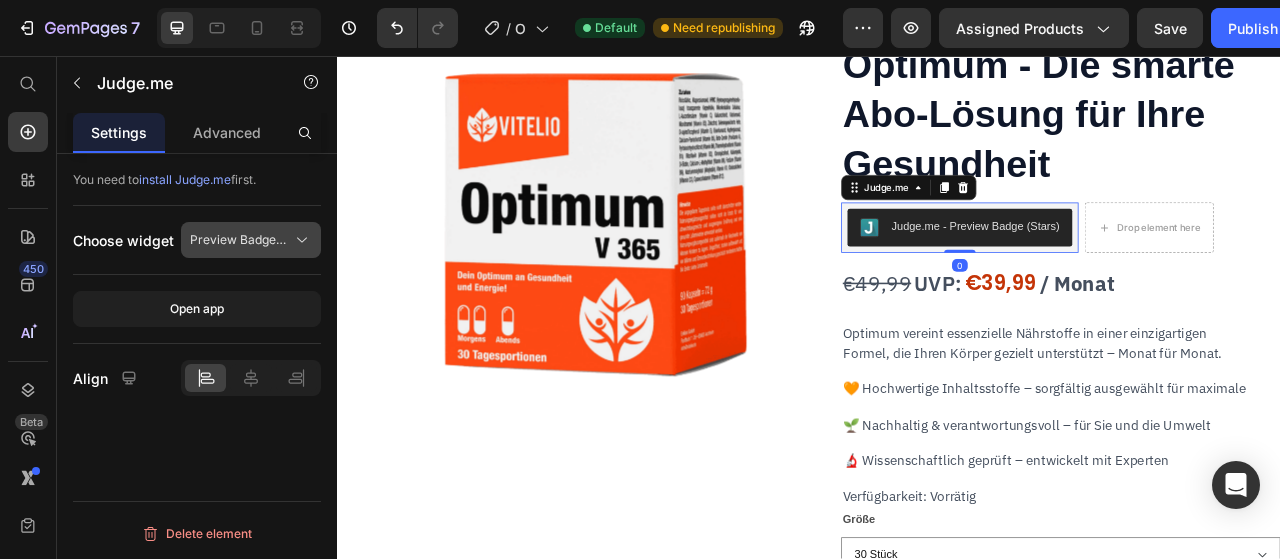 click on "Preview Badge (Stars)" at bounding box center [239, 240] 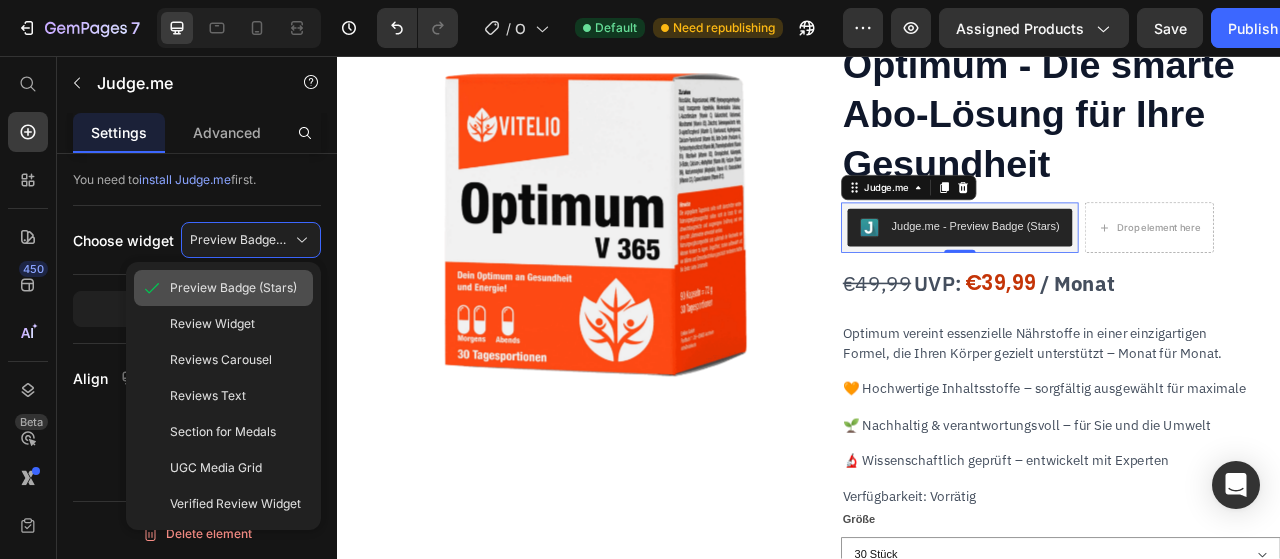 click on "Preview Badge (Stars)" at bounding box center (233, 288) 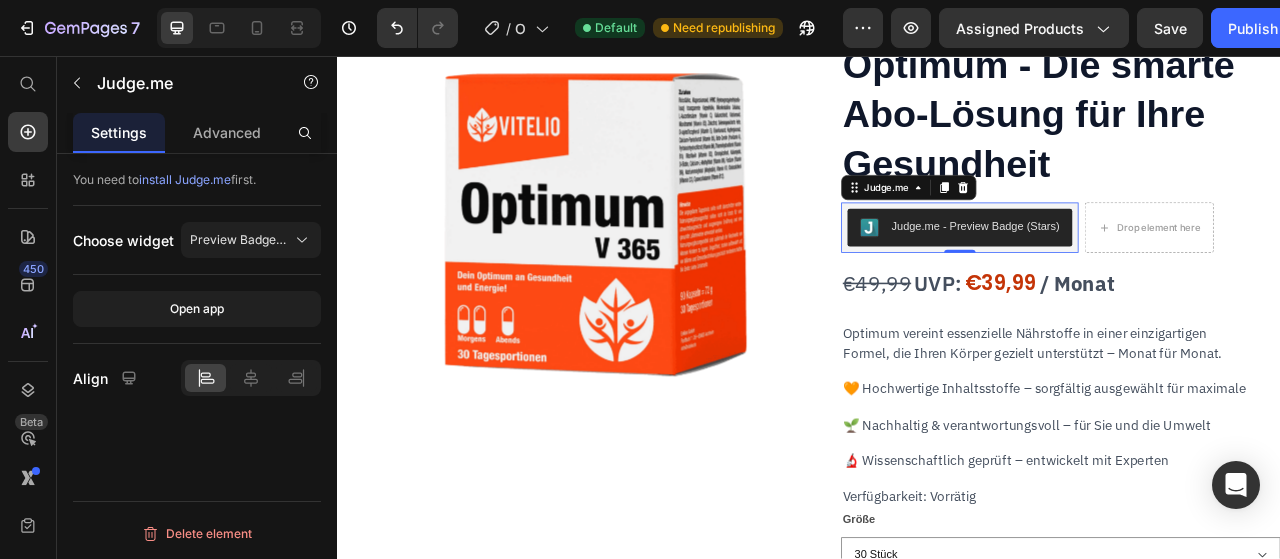 click on "Choose widget Preview Badge (Stars)" 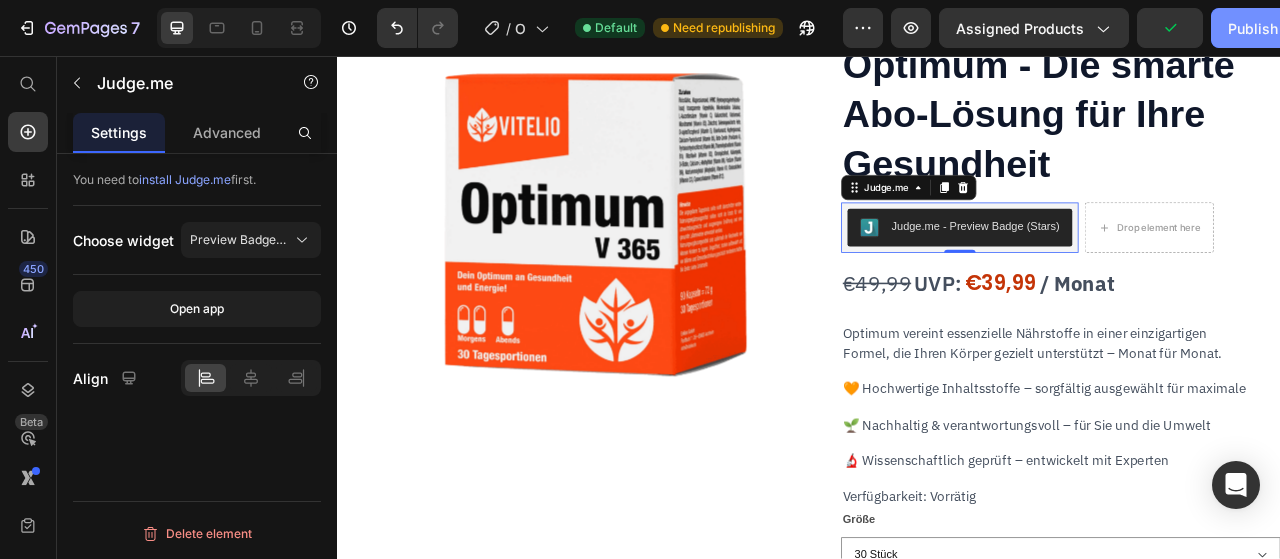 click on "Publish" at bounding box center [1253, 28] 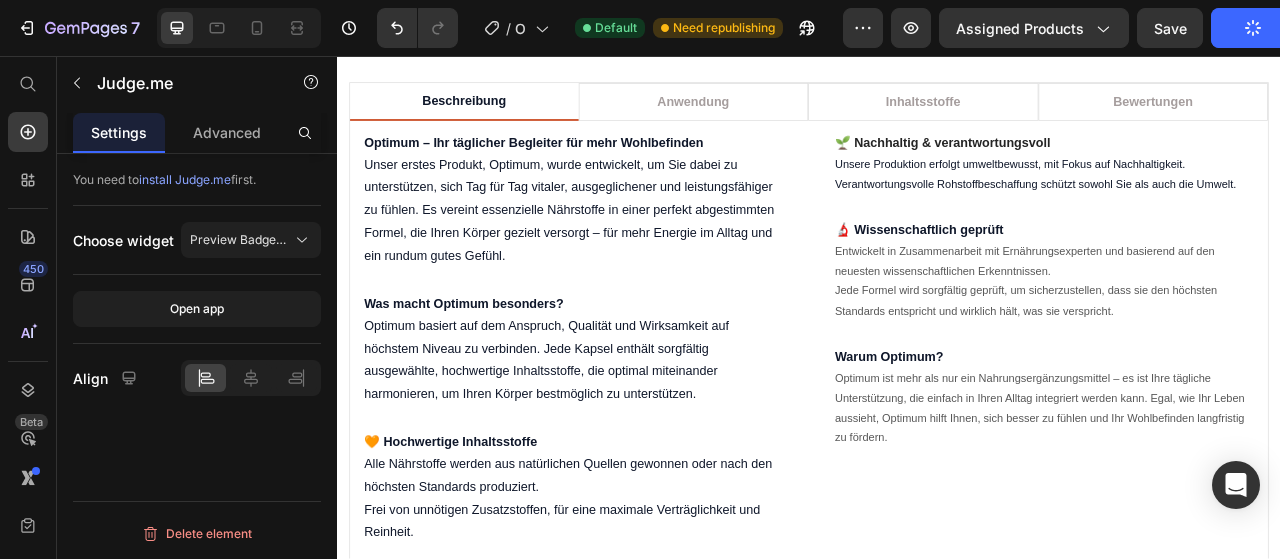 scroll, scrollTop: 1797, scrollLeft: 0, axis: vertical 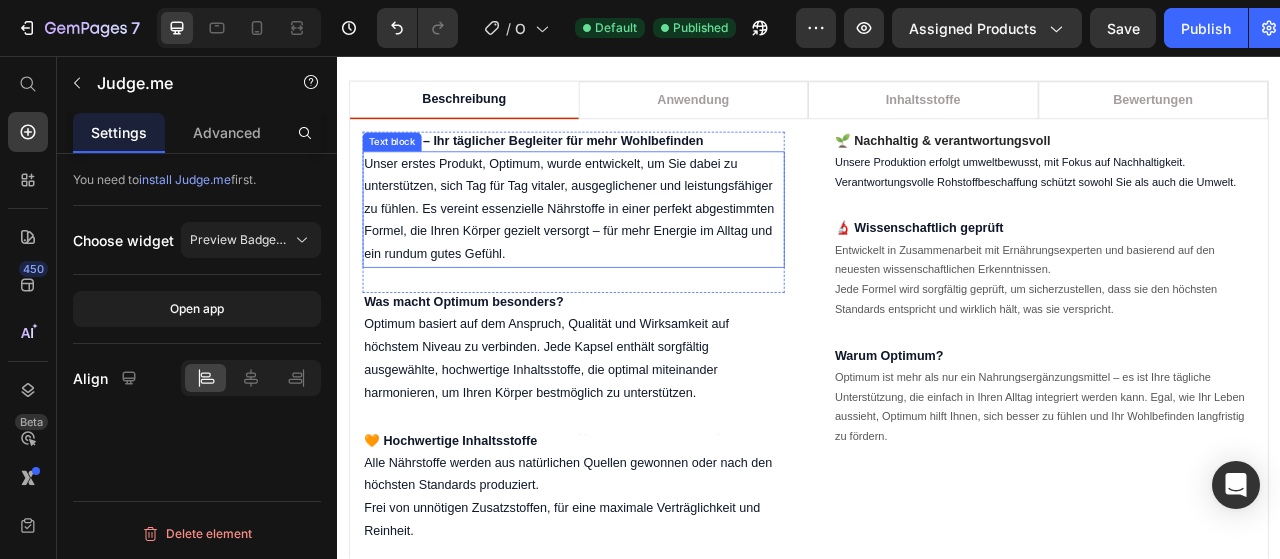 click on "Unser erstes Produkt, Optimum, wurde entwickelt, um Sie dabei zu unterstützen, sich Tag für Tag vitaler, ausgeglichener und leistungsfähiger zu fühlen. Es vereint essenzielle Nährstoffe in einer perfekt abgestimmten Formel, die Ihren Körper gezielt versorgt – für mehr Energie im Alltag und ein rundum gutes Gefühl." at bounding box center [637, 252] 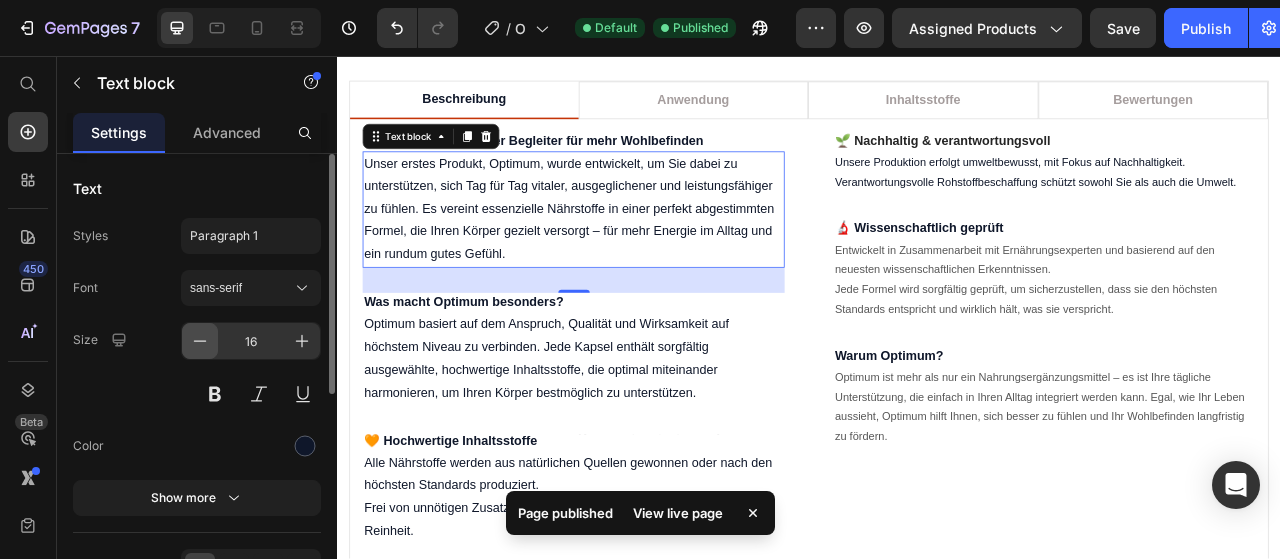 click 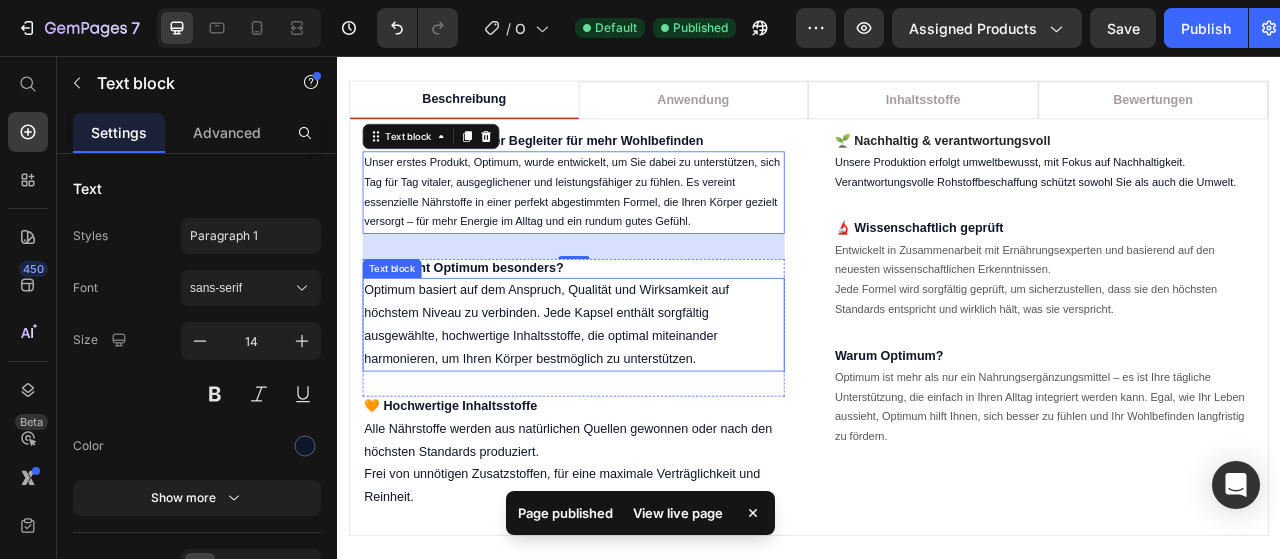 click on "Optimum basiert auf dem Anspruch, Qualität und Wirksamkeit auf höchstem Niveau zu verbinden. Jede Kapsel enthält sorgfältig ausgewählte, hochwertige Inhaltsstoffe, die optimal miteinander harmonieren, um Ihren Körper bestmöglich zu unterstützen." at bounding box center [637, 398] 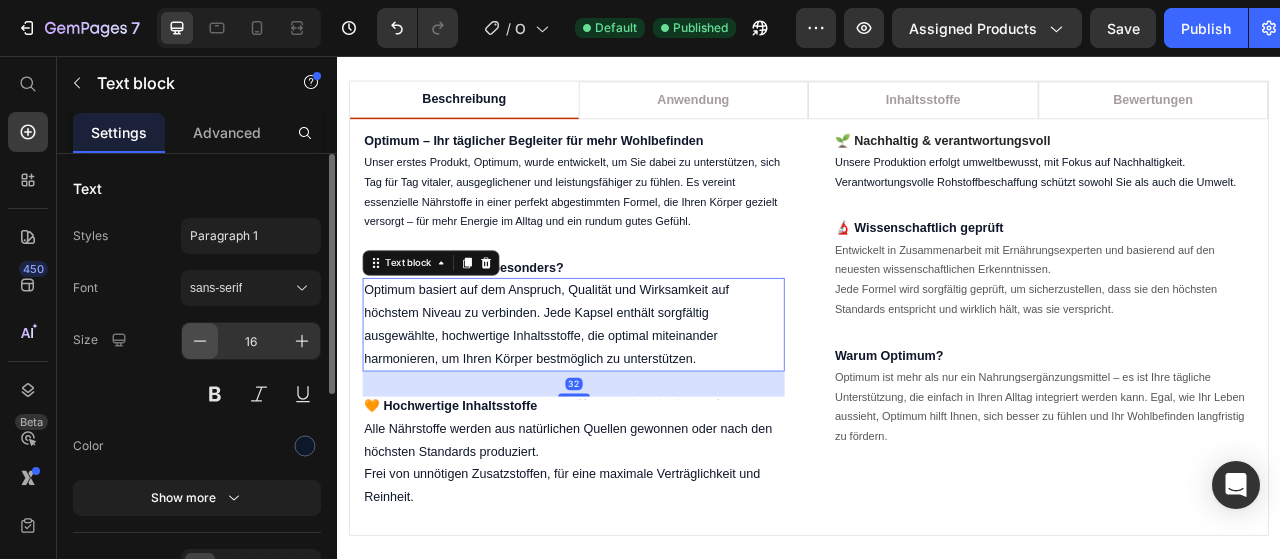 click 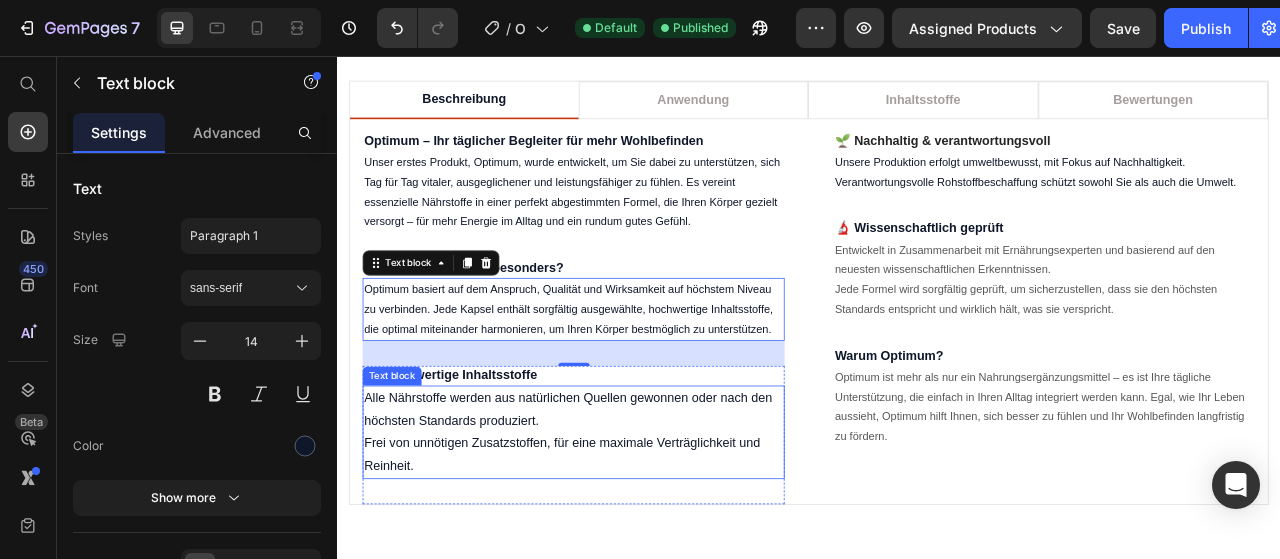 click on "Alle Nährstoffe werden aus natürlichen Quellen gewonnen oder nach den höchsten Standards produziert." at bounding box center [637, 507] 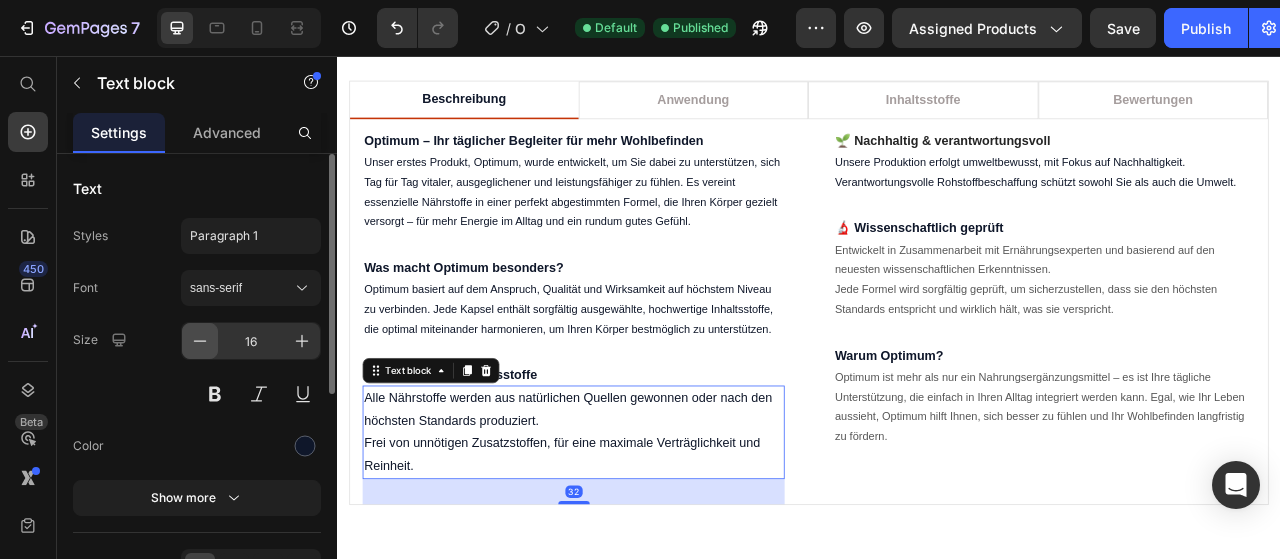 drag, startPoint x: 202, startPoint y: 341, endPoint x: 690, endPoint y: 293, distance: 490.35498 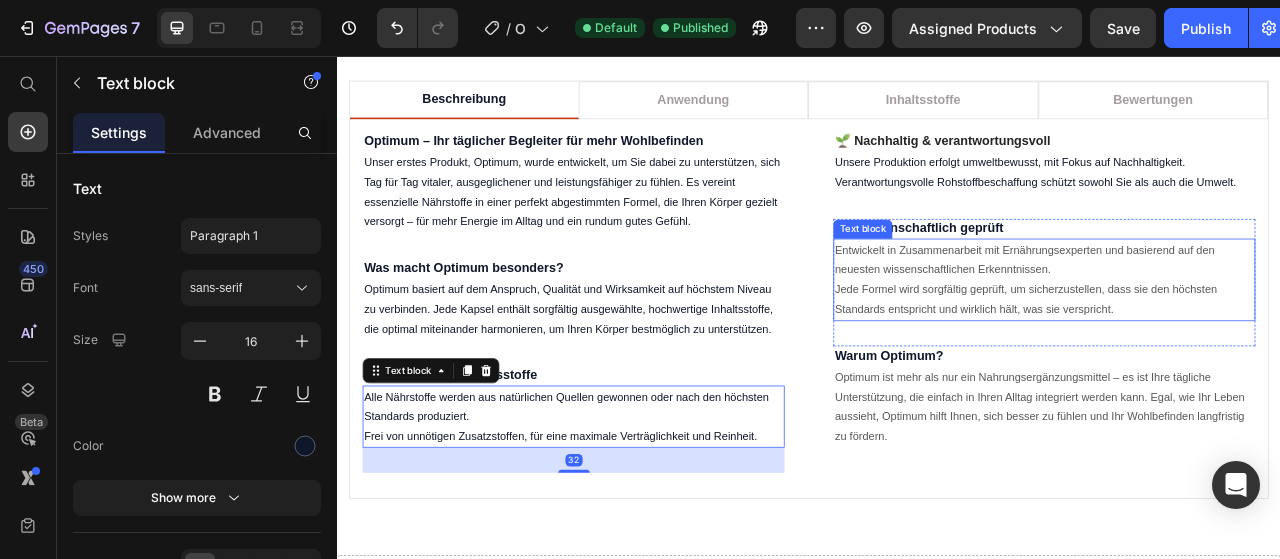 type on "14" 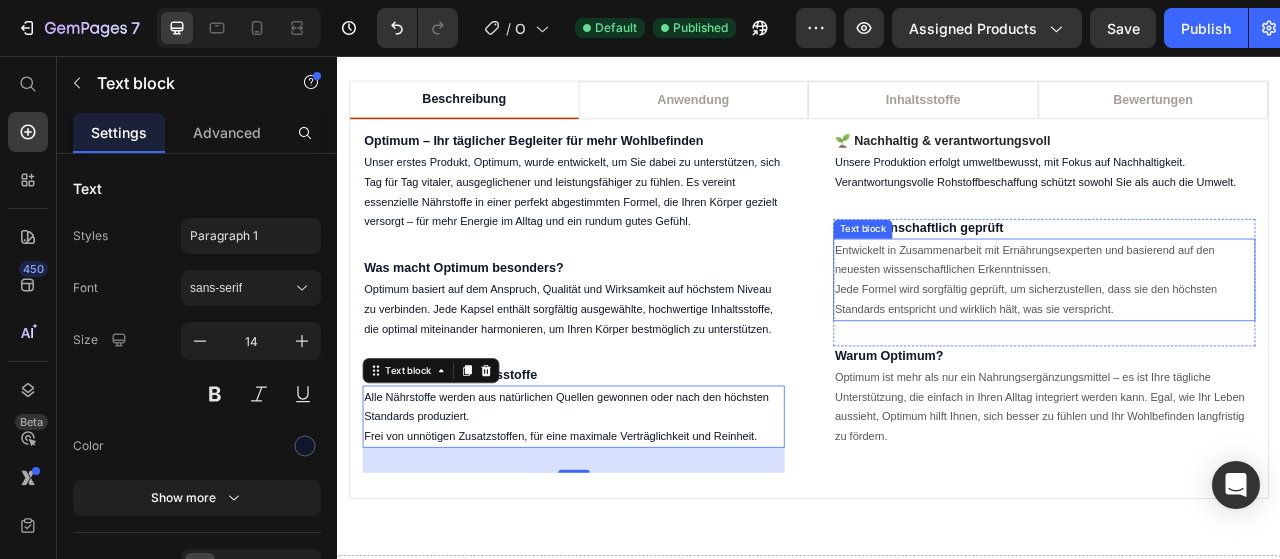 click on "Jede Formel wird sorgfältig geprüft, um sicherzustellen, dass sie den höchsten Standards entspricht und wirklich hält, was sie verspricht." at bounding box center [1236, 366] 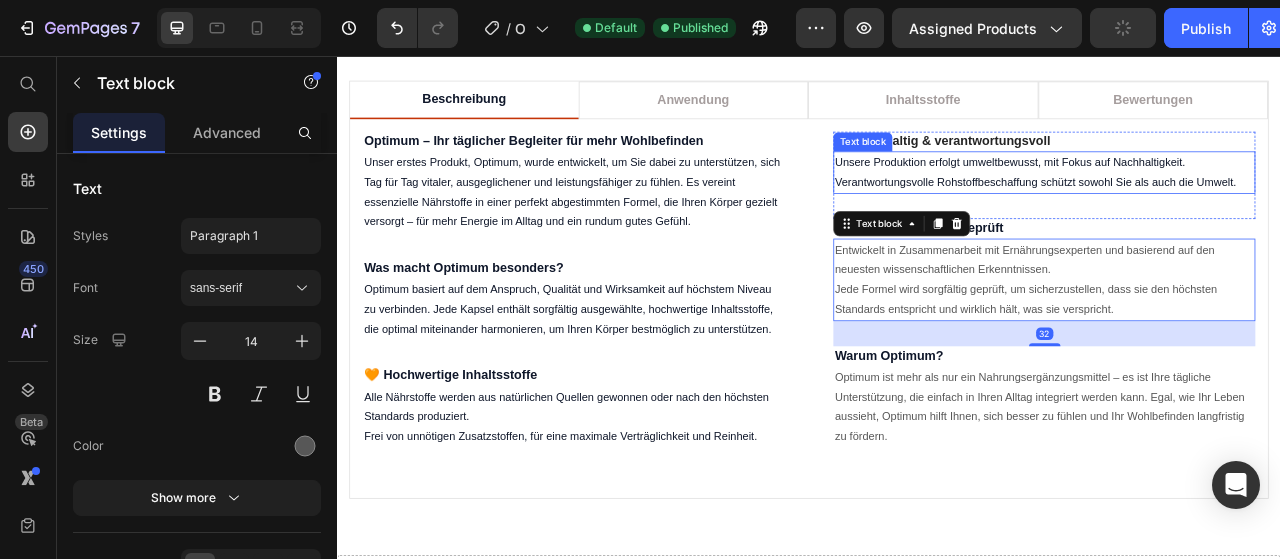 click on "Verantwortungsvolle Rohstoffbeschaffung schützt sowohl Sie als auch die Umwelt." at bounding box center [1236, 217] 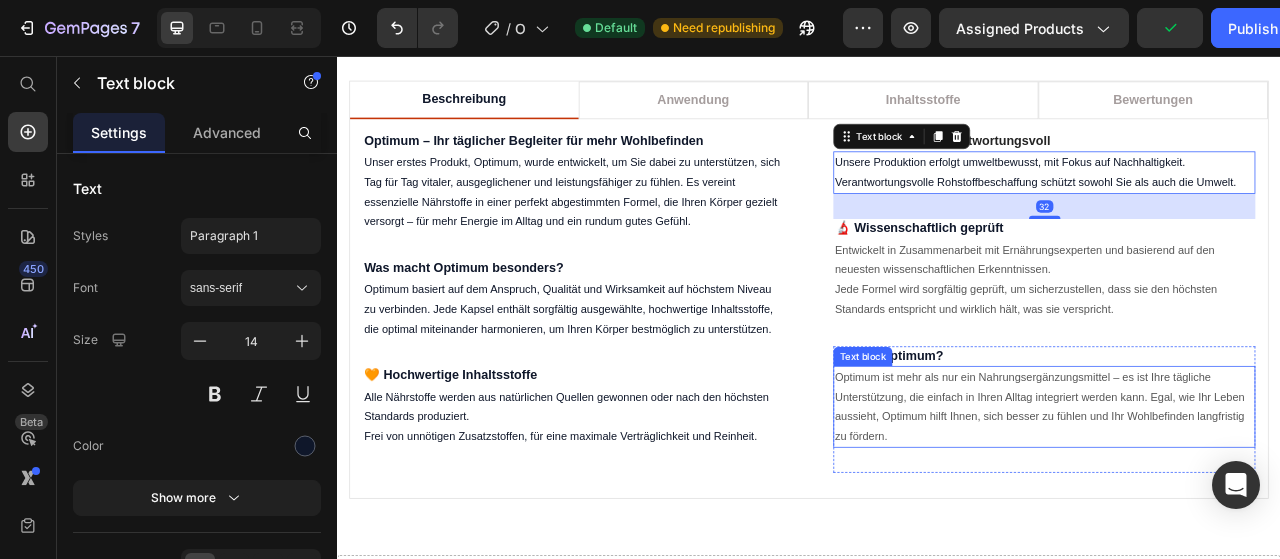click on "Optimum ist mehr als nur ein Nahrungsergänzungsmittel – es ist Ihre tägliche Unterstützung, die einfach in Ihren Alltag integriert werden kann. Egal, wie Ihr Leben aussieht, Optimum hilft Ihnen, sich besser zu fühlen und Ihr Wohlbefinden langfristig zu fördern." at bounding box center [1236, 503] 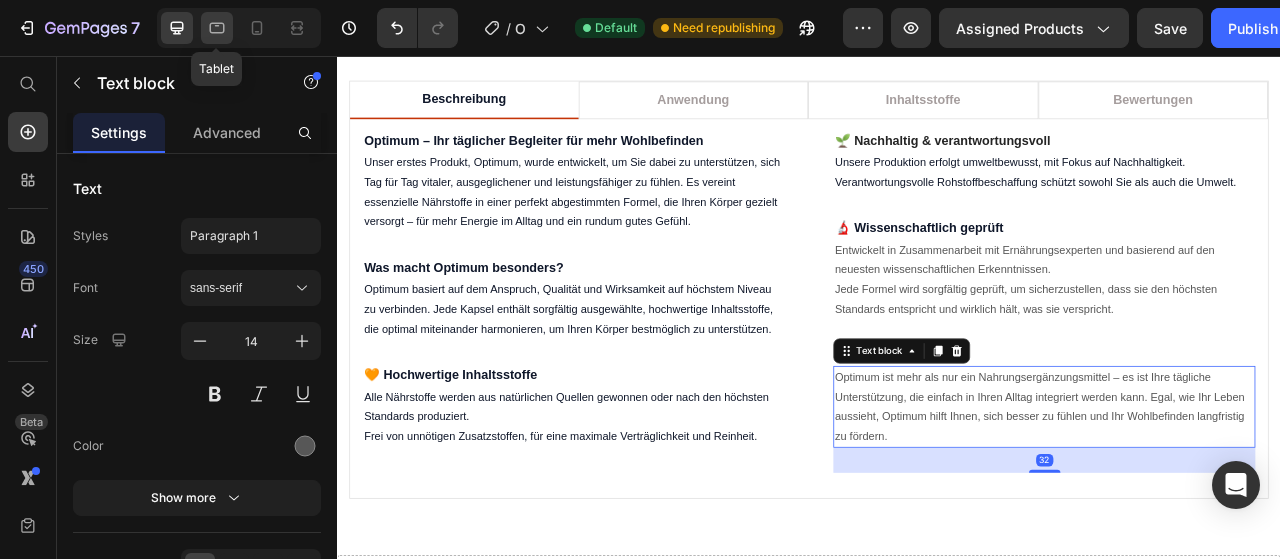 click 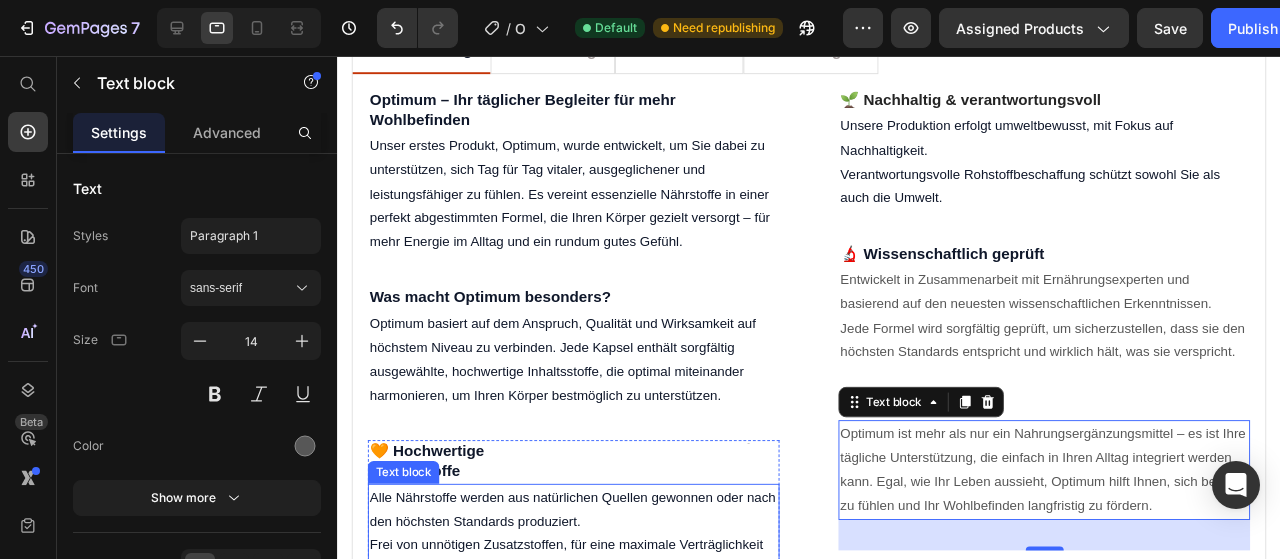 scroll, scrollTop: 1910, scrollLeft: 0, axis: vertical 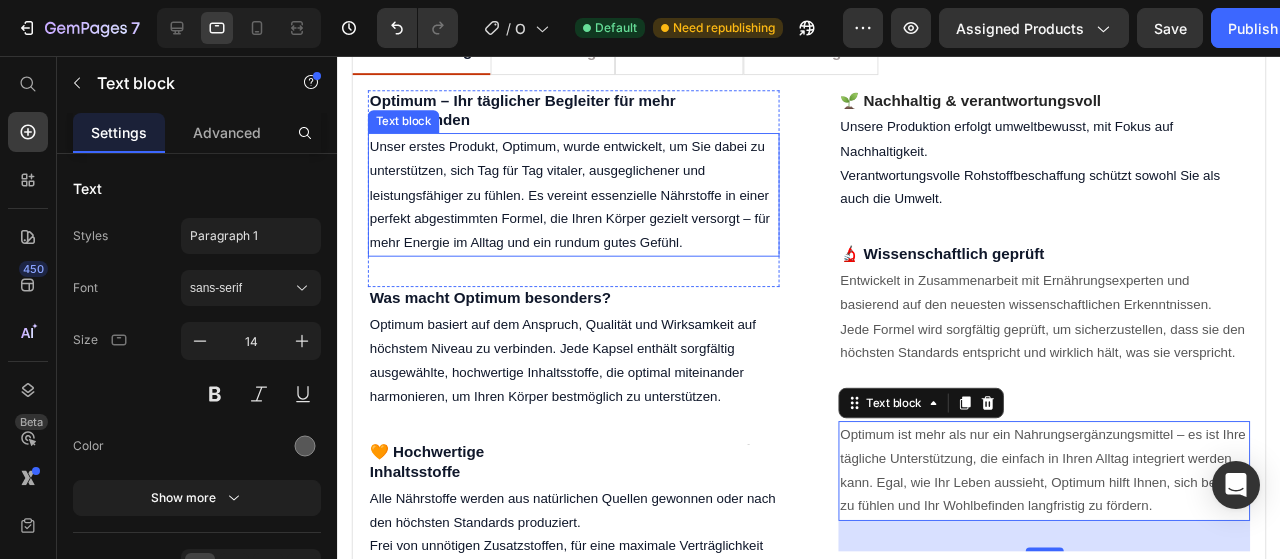 click on "Unser erstes Produkt, Optimum, wurde entwickelt, um Sie dabei zu unterstützen, sich Tag für Tag vitaler, ausgeglichener und leistungsfähiger zu fühlen. Es vereint essenzielle Nährstoffe in einer perfekt abgestimmten Formel, die Ihren Körper gezielt versorgt – für mehr Energie im Alltag und ein rundum gutes Gefühl." at bounding box center [585, 202] 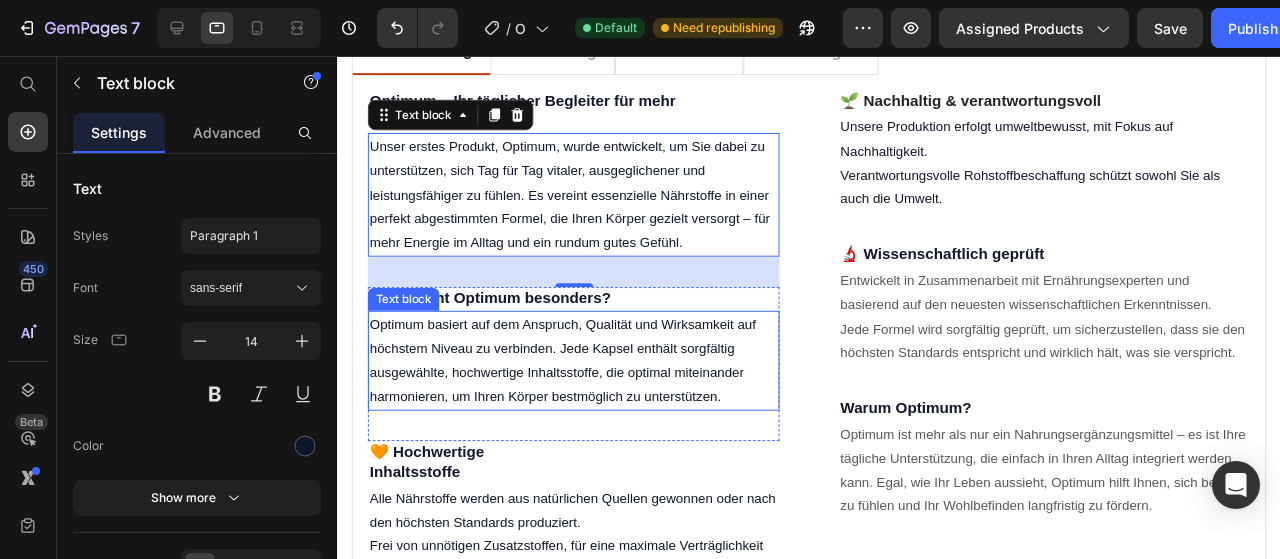 click on "Optimum basiert auf dem Anspruch, Qualität und Wirksamkeit auf höchstem Niveau zu verbinden. Jede Kapsel enthält sorgfältig ausgewählte, hochwertige Inhaltsstoffe, die optimal miteinander harmonieren, um Ihren Körper bestmöglich zu unterstützen." at bounding box center [585, 376] 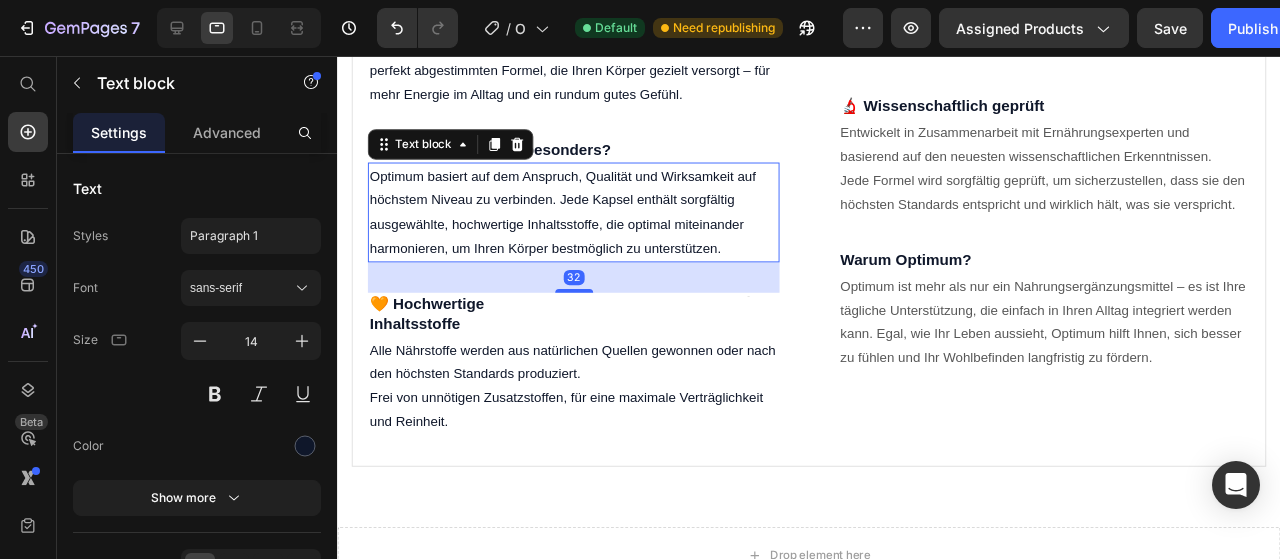 scroll, scrollTop: 2068, scrollLeft: 0, axis: vertical 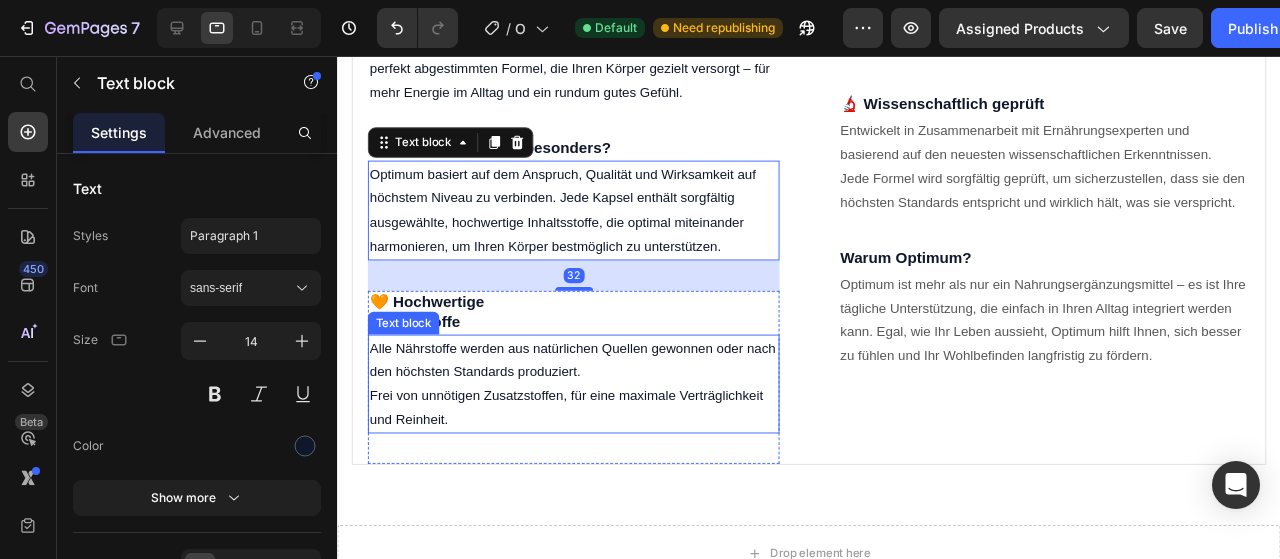 click on "Alle Nährstoffe werden aus natürlichen Quellen gewonnen oder nach den höchsten Standards produziert." at bounding box center [585, 376] 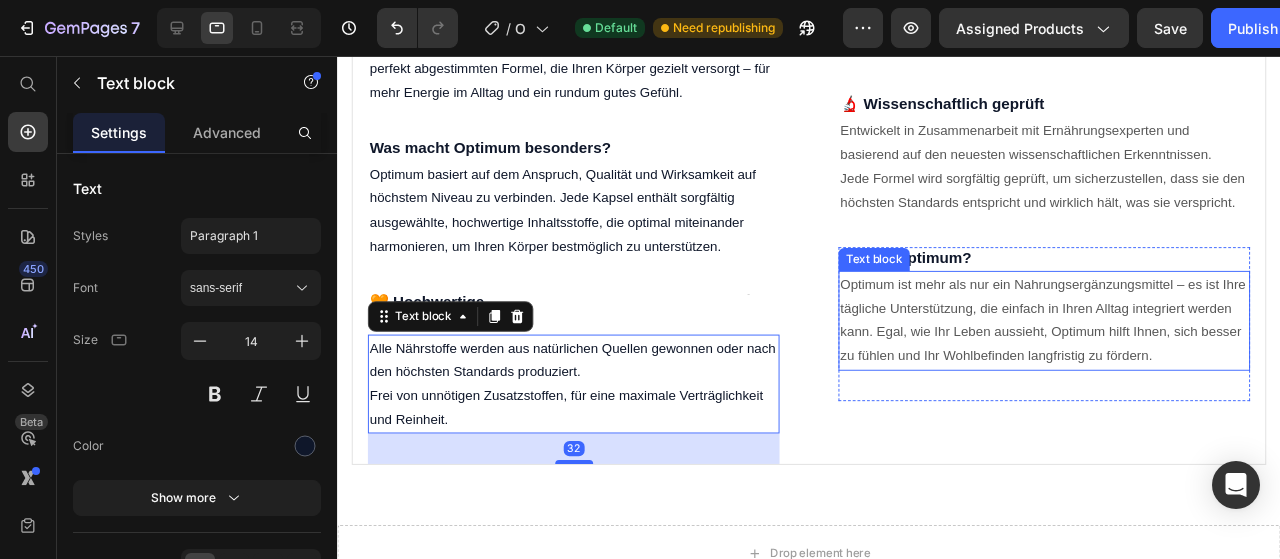 click on "Optimum ist mehr als nur ein Nahrungsergänzungsmittel – es ist Ihre tägliche Unterstützung, die einfach in Ihren Alltag integriert werden kann. Egal, wie Ihr Leben aussieht, Optimum hilft Ihnen, sich besser zu fühlen und Ihr Wohlbefinden langfristig zu fördern." at bounding box center [1080, 334] 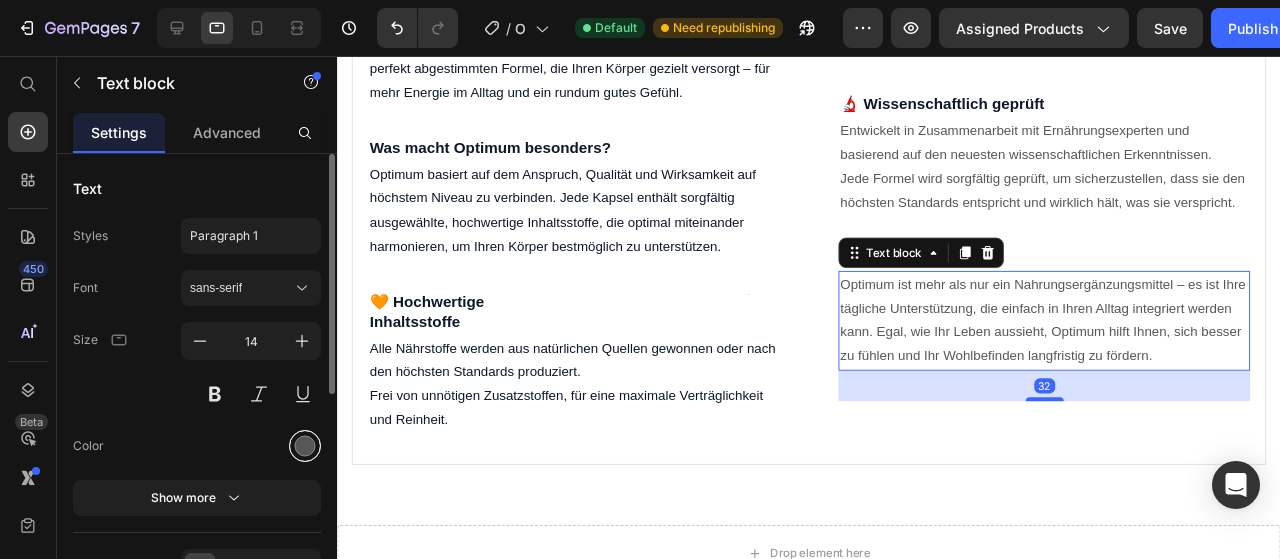 click at bounding box center [305, 446] 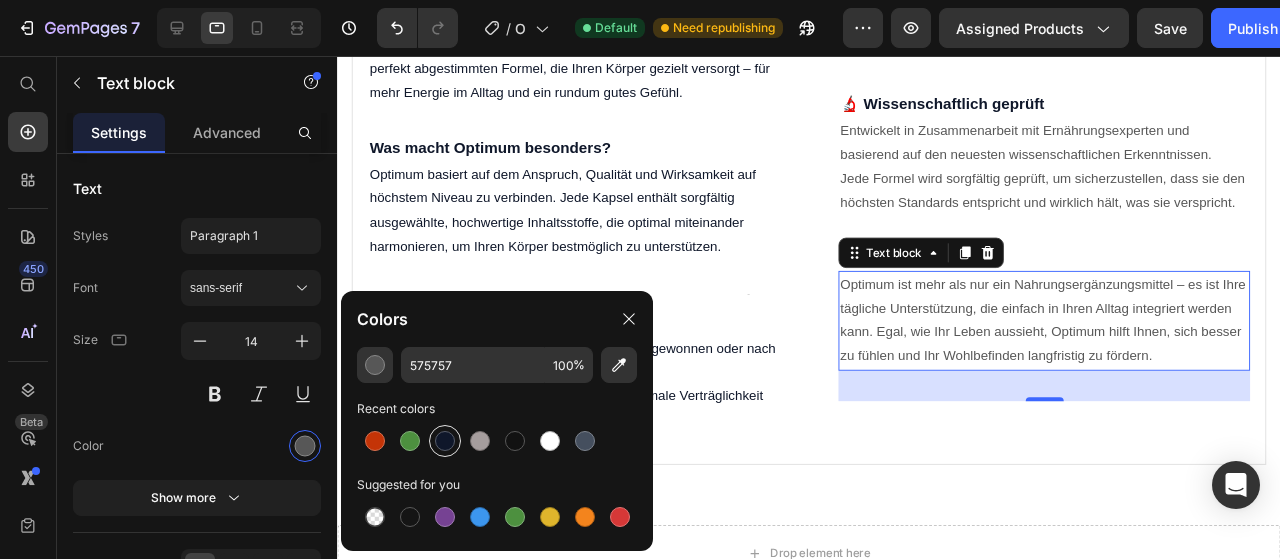 click at bounding box center [445, 441] 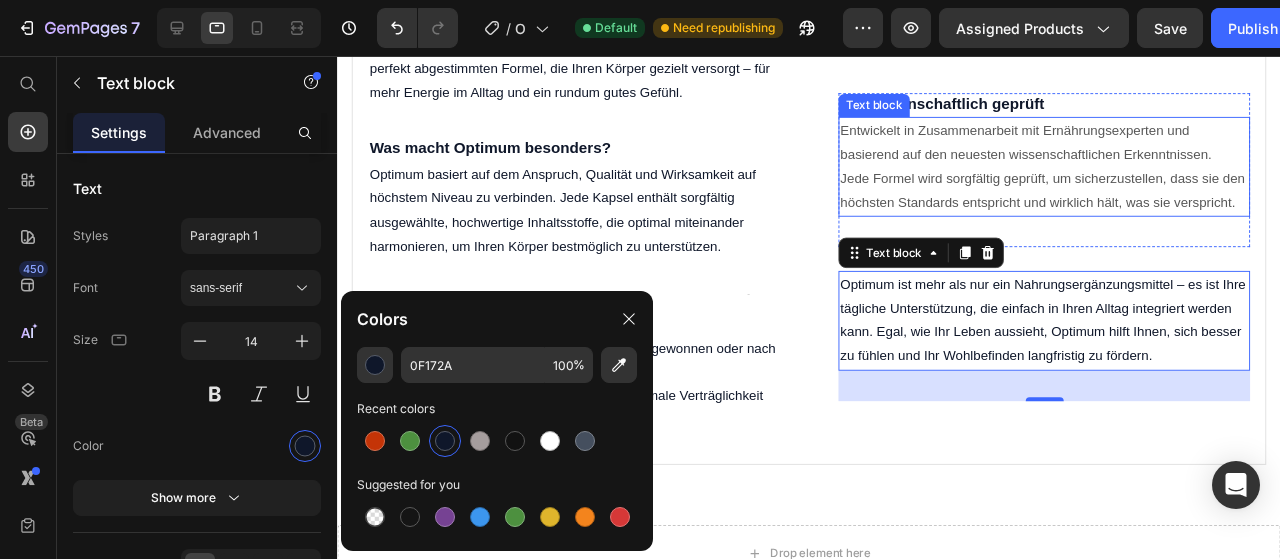 click on "Entwickelt in Zusammenarbeit mit Ernährungsexperten und basierend auf den neuesten wissenschaftlichen Erkenntnissen." at bounding box center [1080, 147] 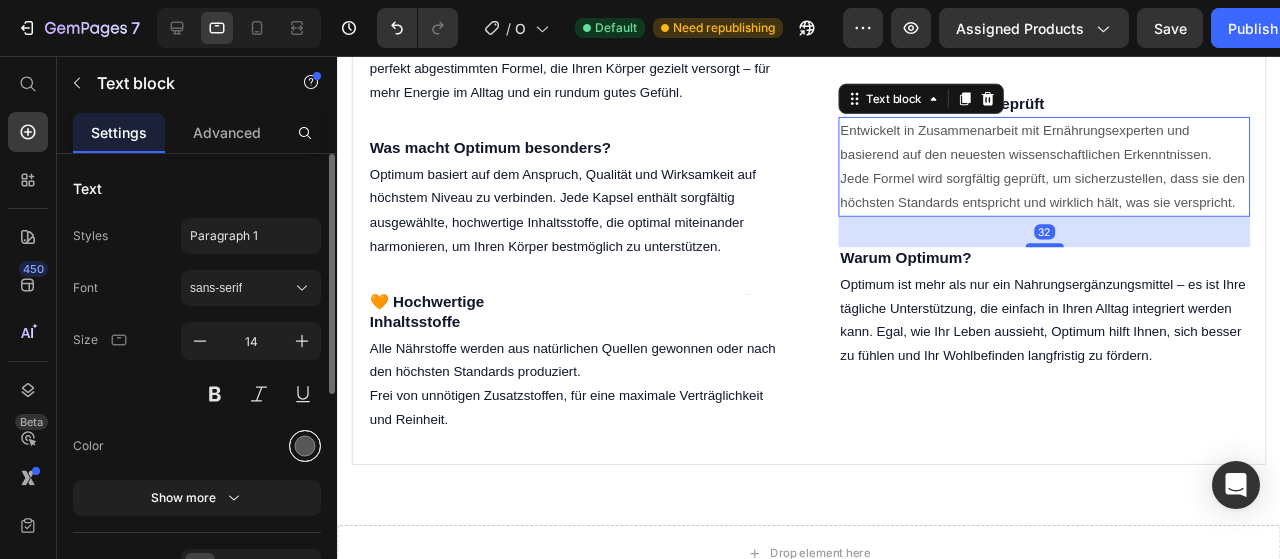 click at bounding box center (305, 446) 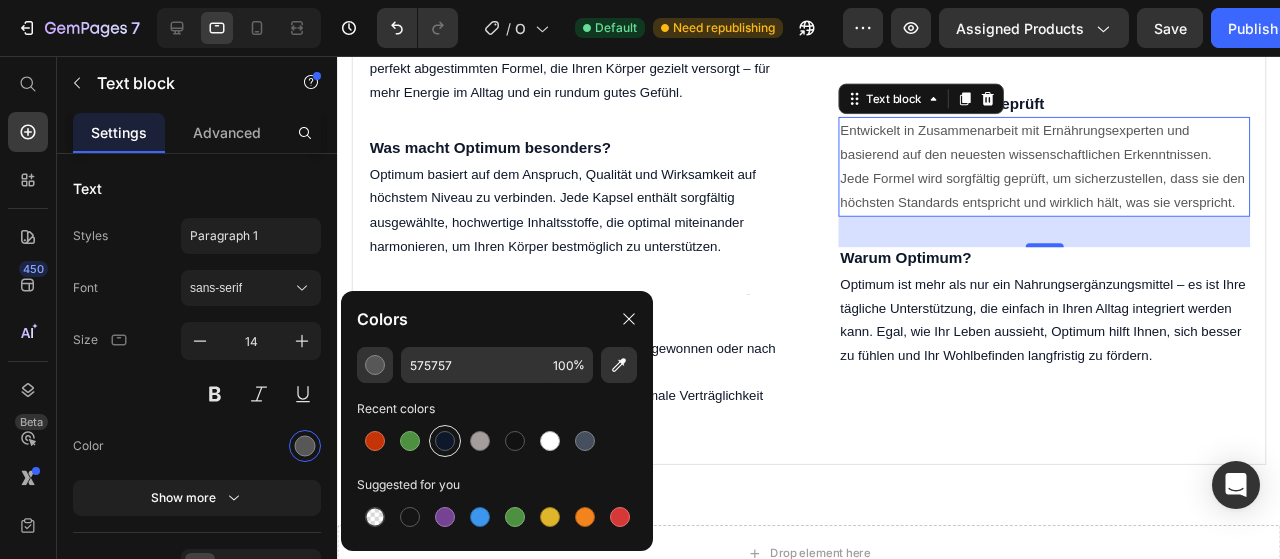 click at bounding box center [445, 441] 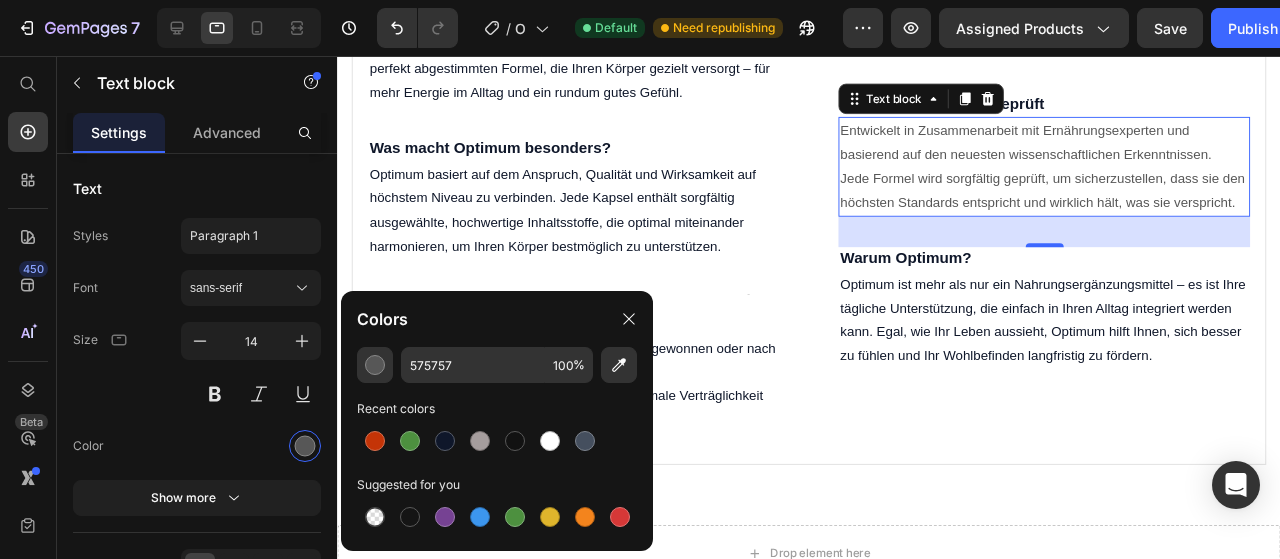 type on "0F172A" 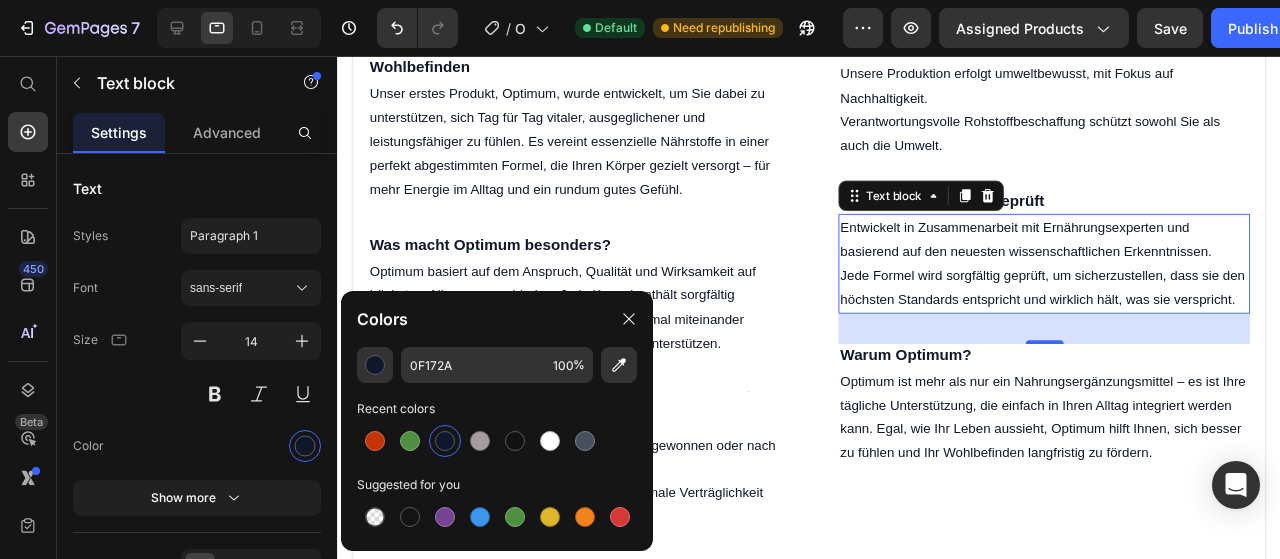 scroll, scrollTop: 1940, scrollLeft: 0, axis: vertical 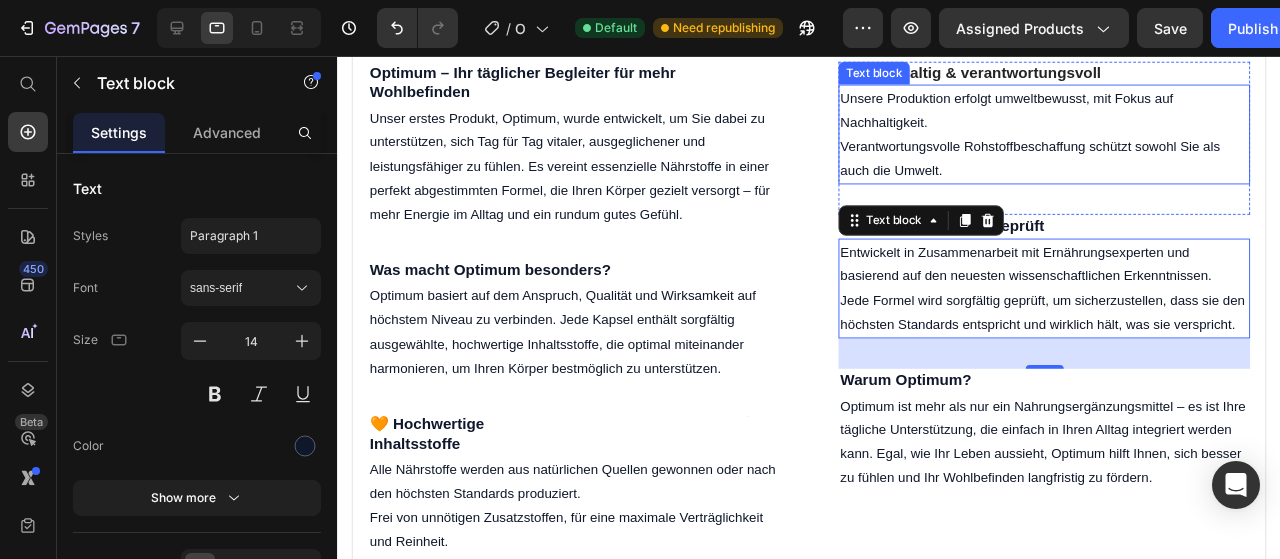 click on "Verantwortungsvolle Rohstoffbeschaffung schützt sowohl Sie als auch die Umwelt." at bounding box center (1080, 164) 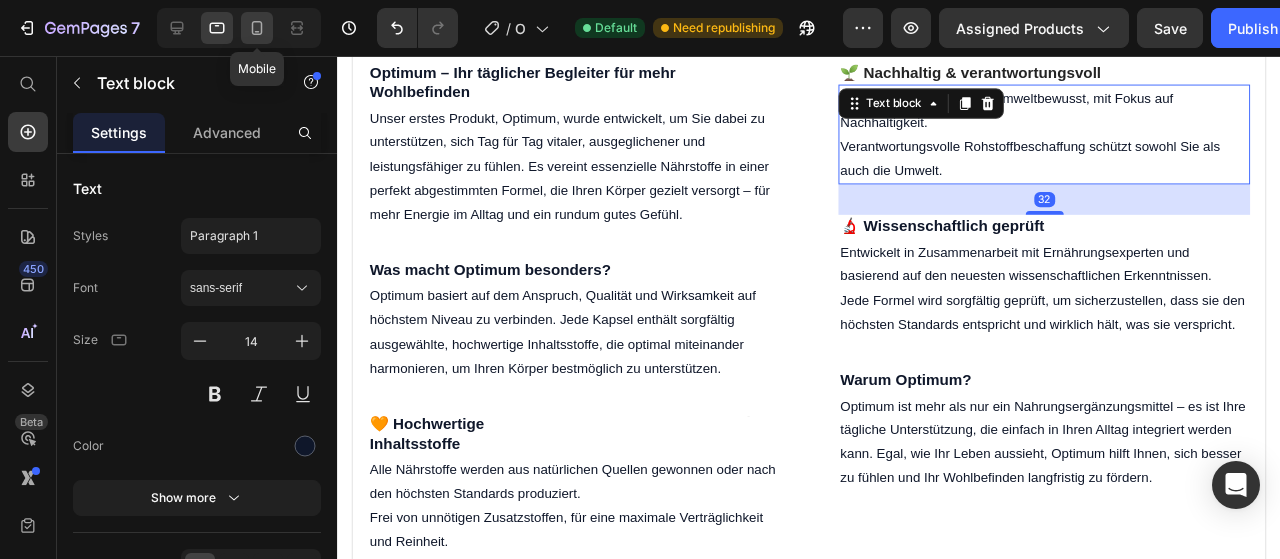 click 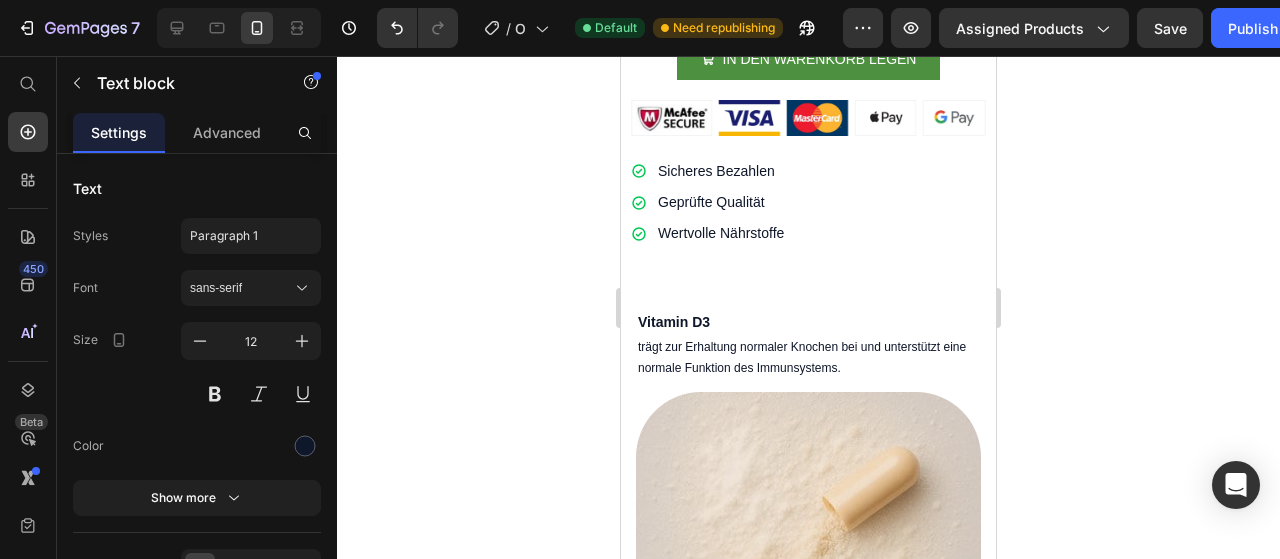 scroll, scrollTop: 1321, scrollLeft: 0, axis: vertical 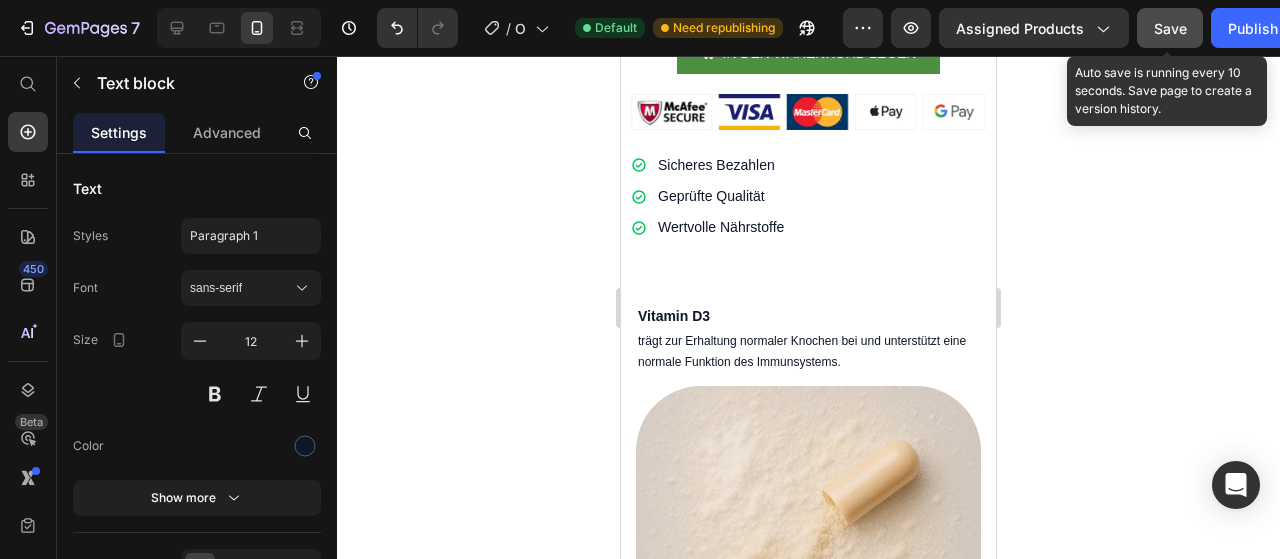 click on "Save" 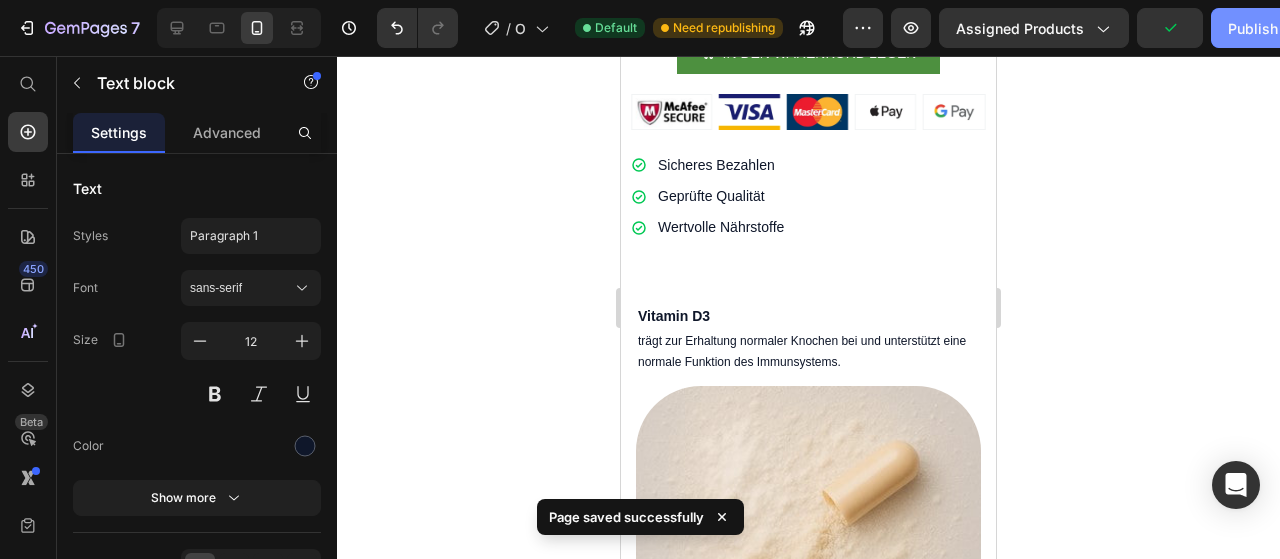 click on "Publish" at bounding box center [1253, 28] 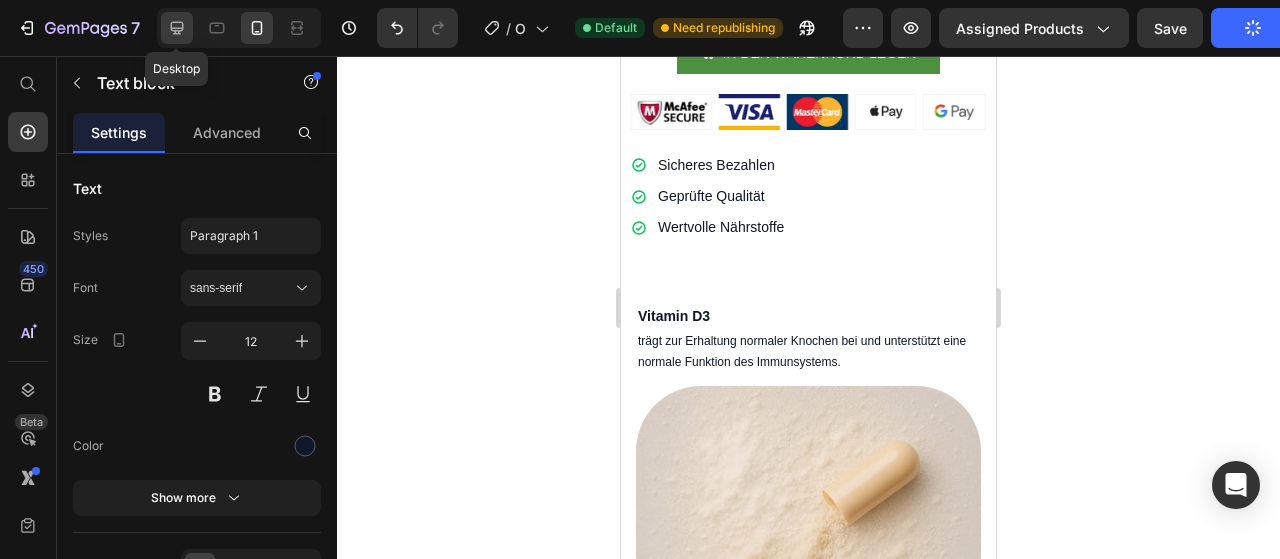 click 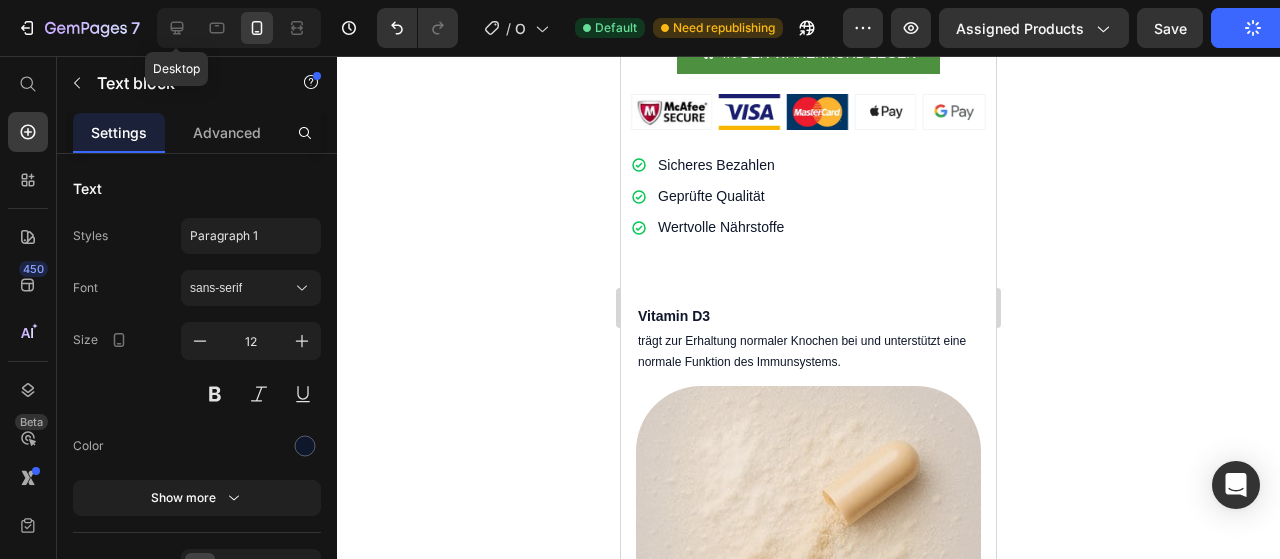 type on "14" 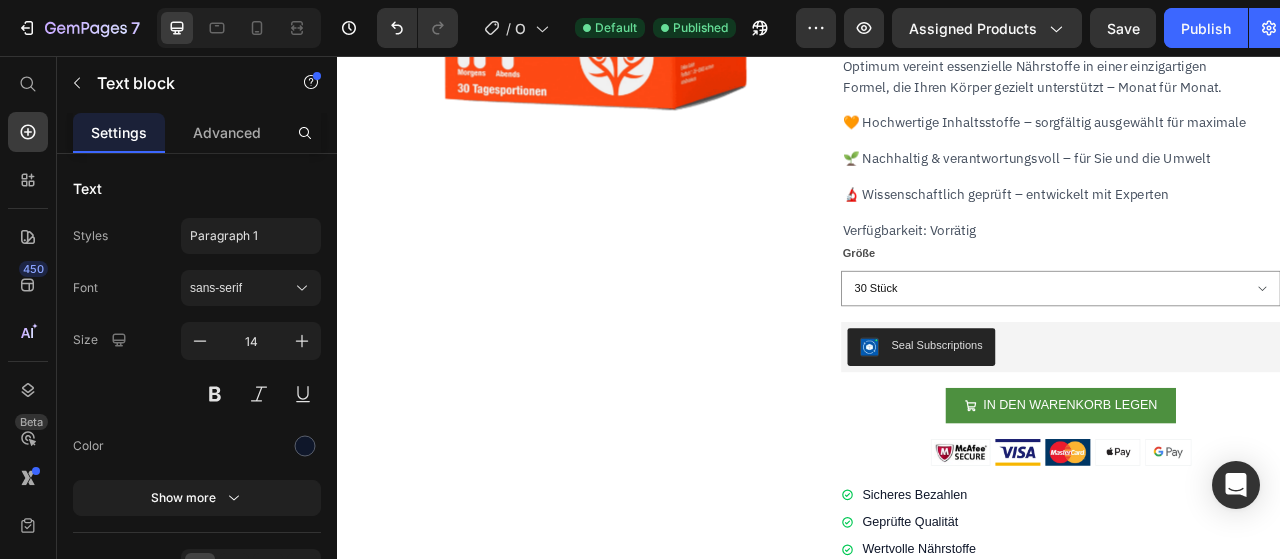 scroll, scrollTop: 0, scrollLeft: 0, axis: both 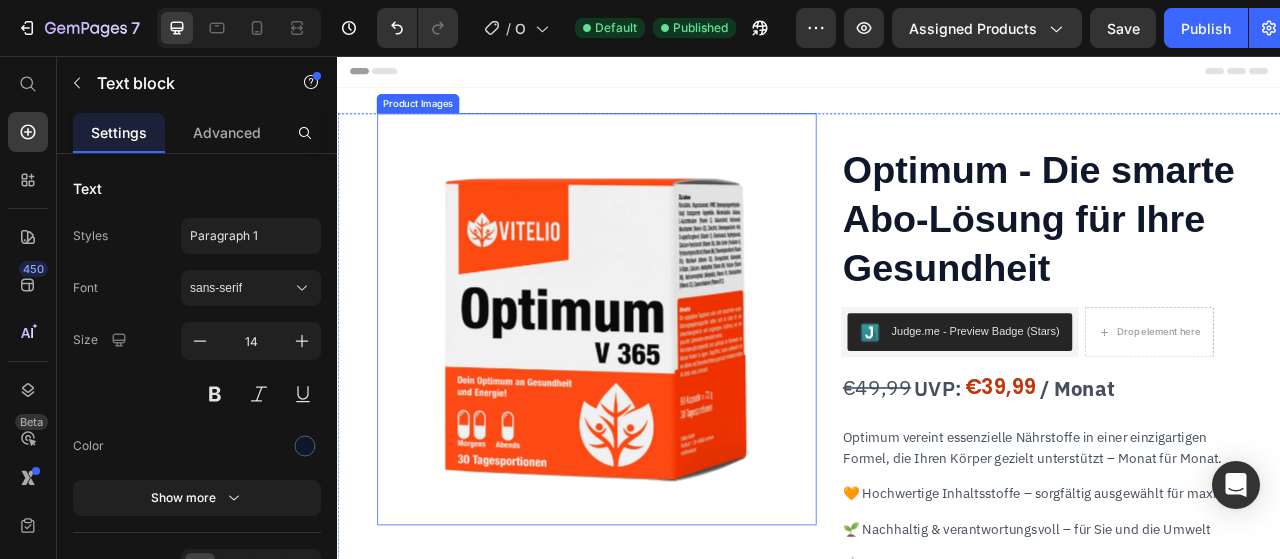 click at bounding box center [667, 391] 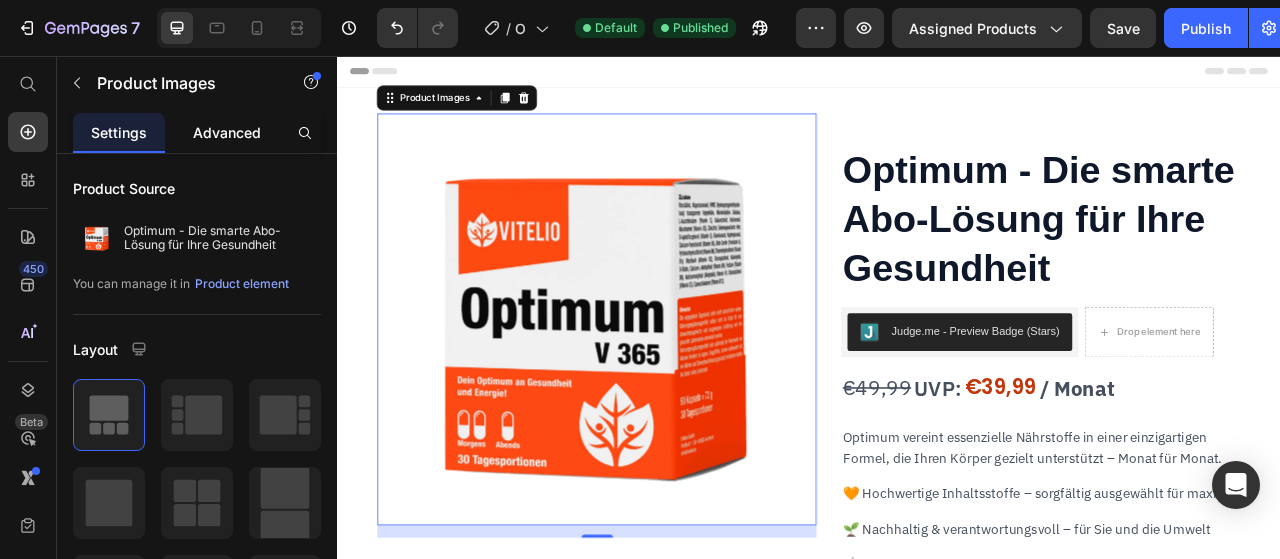 click on "Advanced" 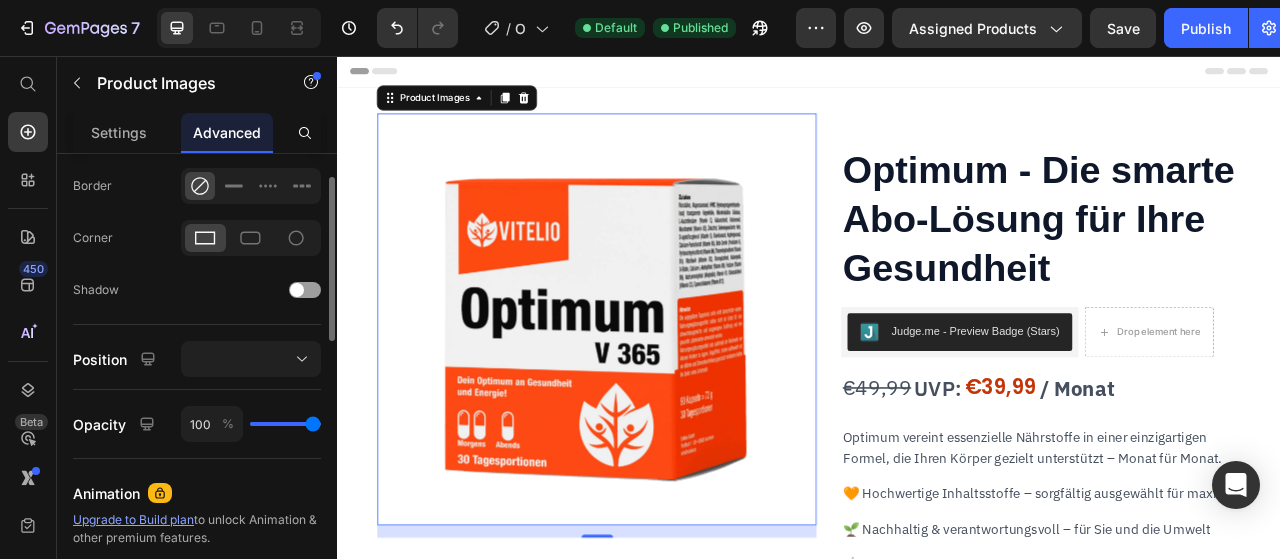 scroll, scrollTop: 411, scrollLeft: 0, axis: vertical 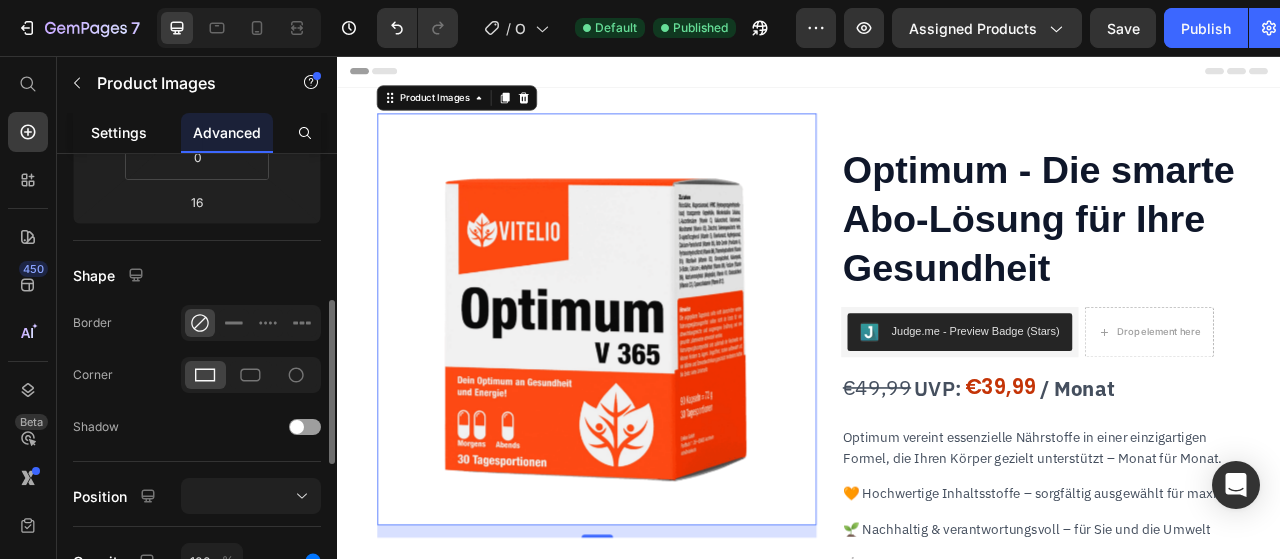click on "Settings" at bounding box center [119, 132] 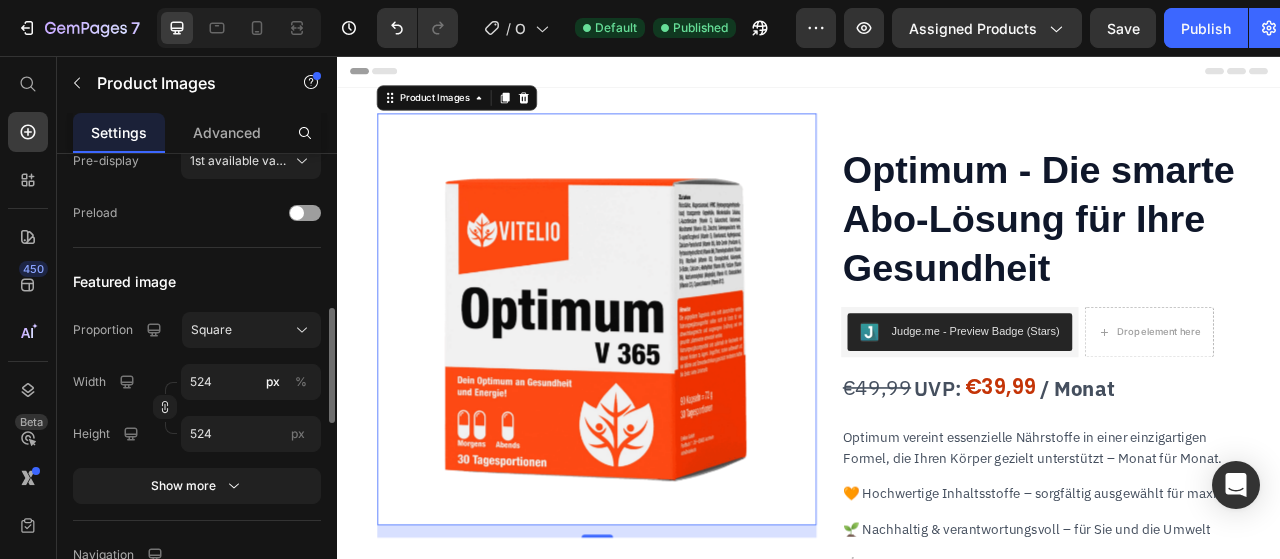 scroll, scrollTop: 636, scrollLeft: 0, axis: vertical 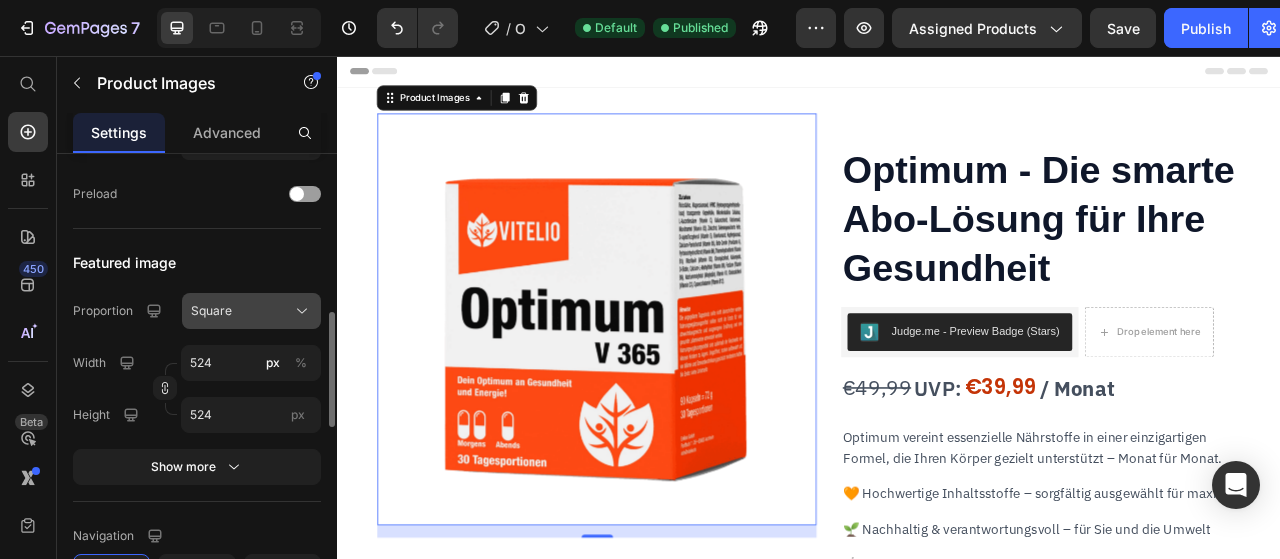 click on "Square" 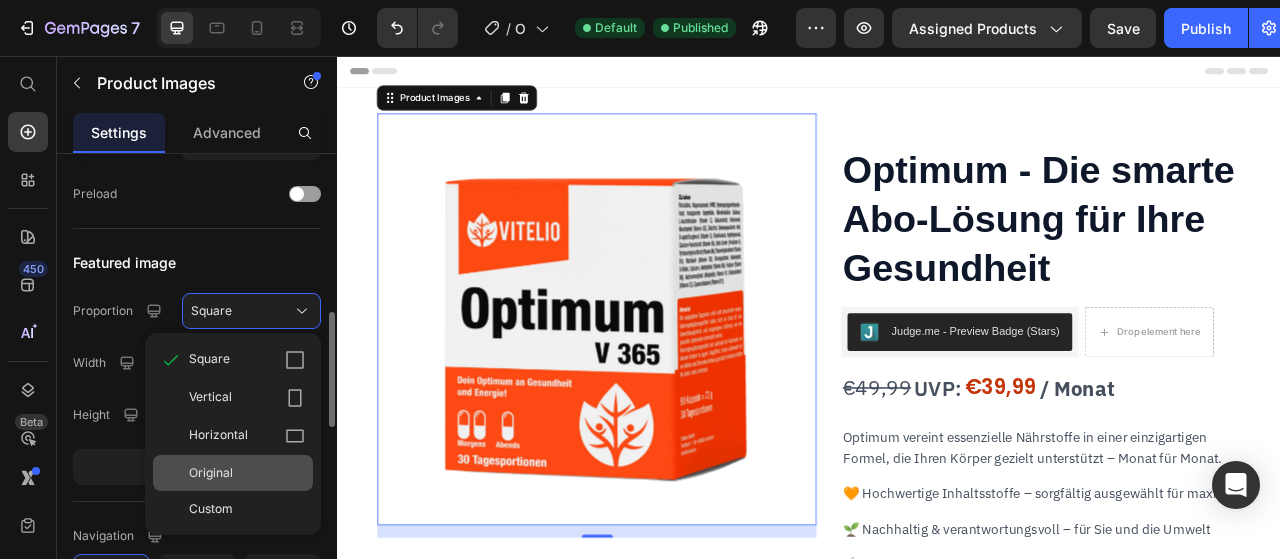 click on "Original" 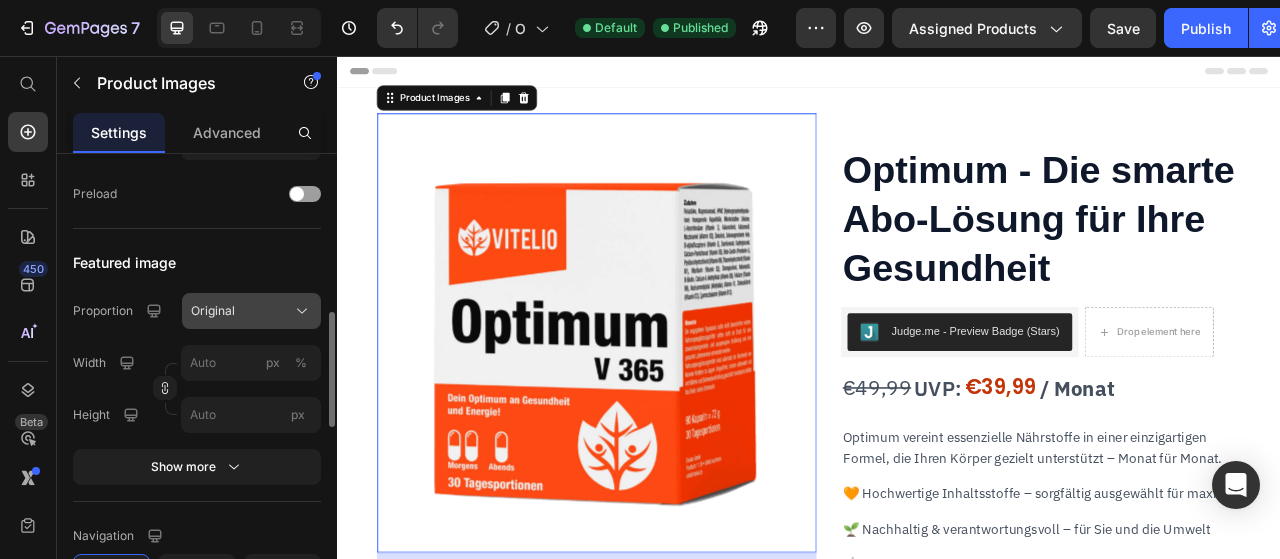 click on "Original" at bounding box center (251, 311) 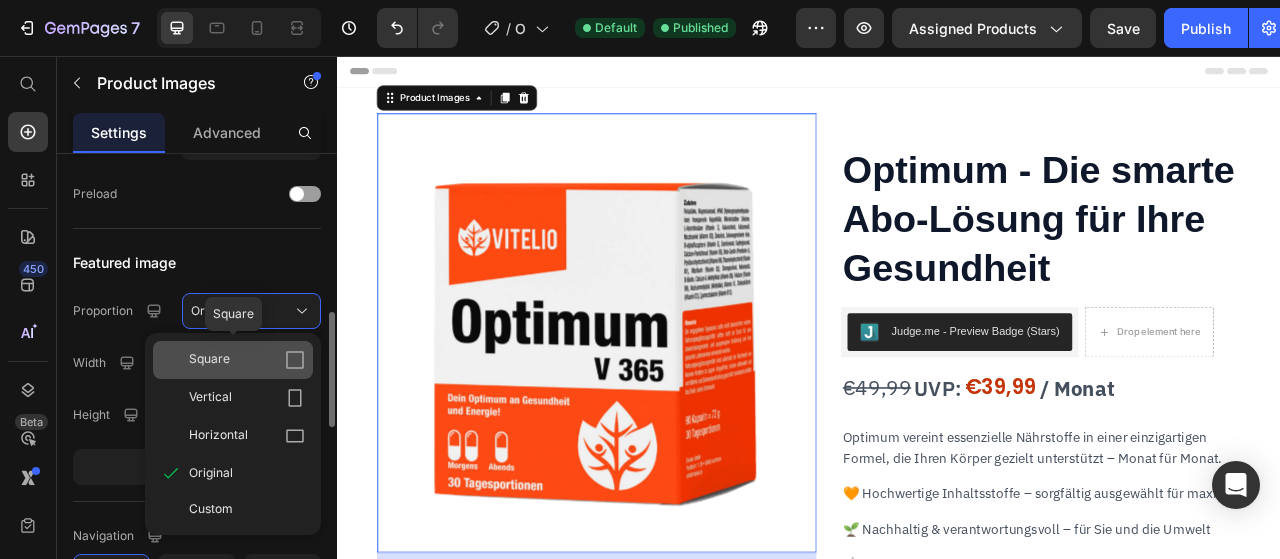 click on "Square" at bounding box center [247, 360] 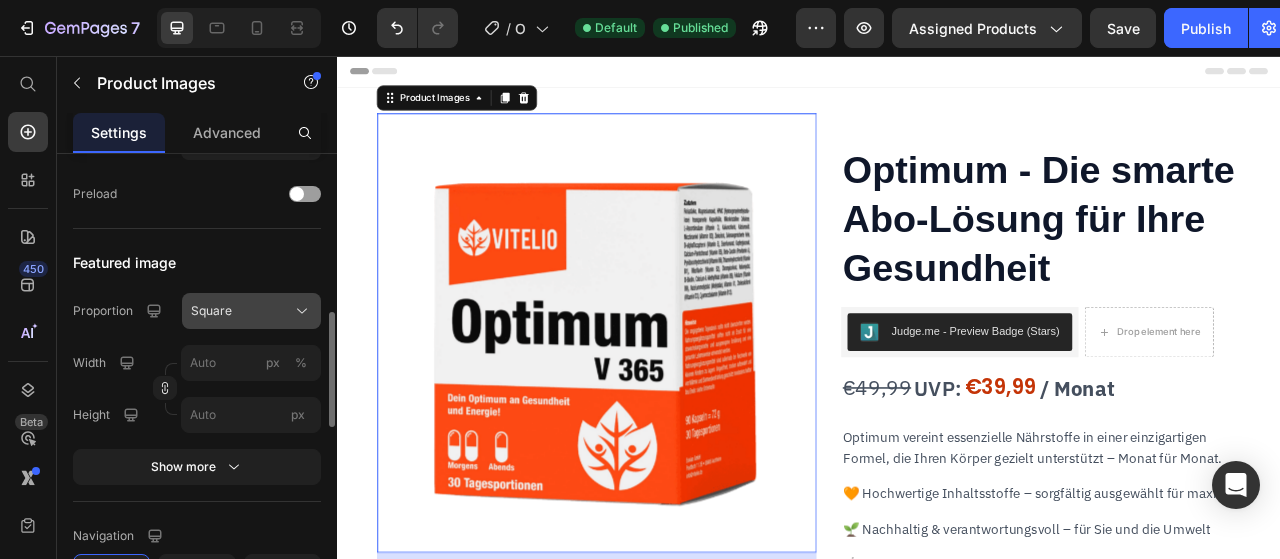 click on "Square" 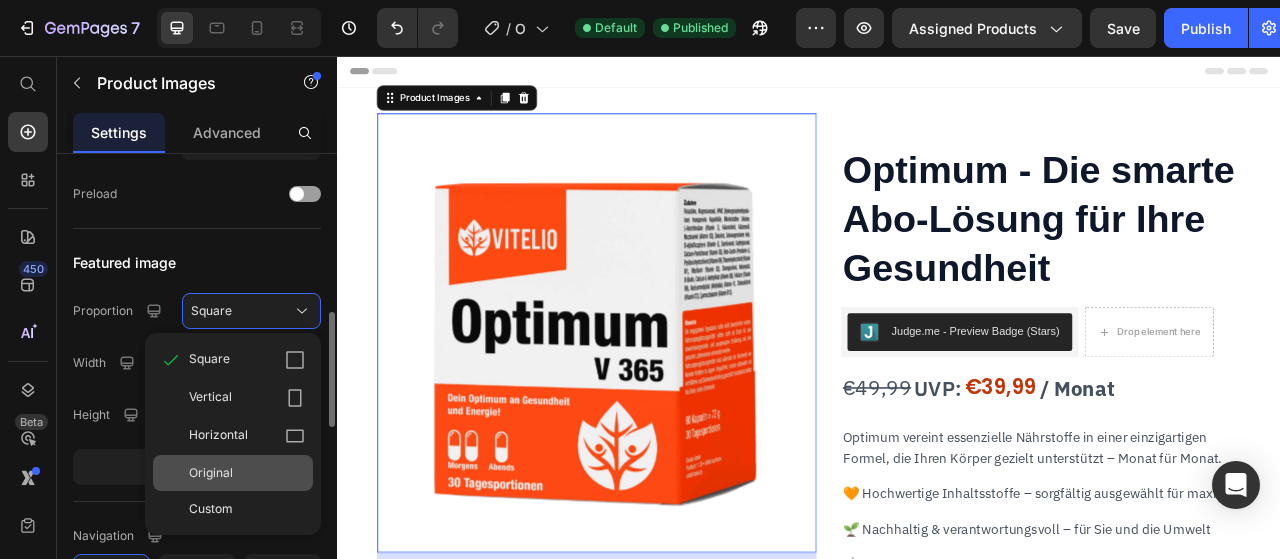 click on "Original" at bounding box center [211, 473] 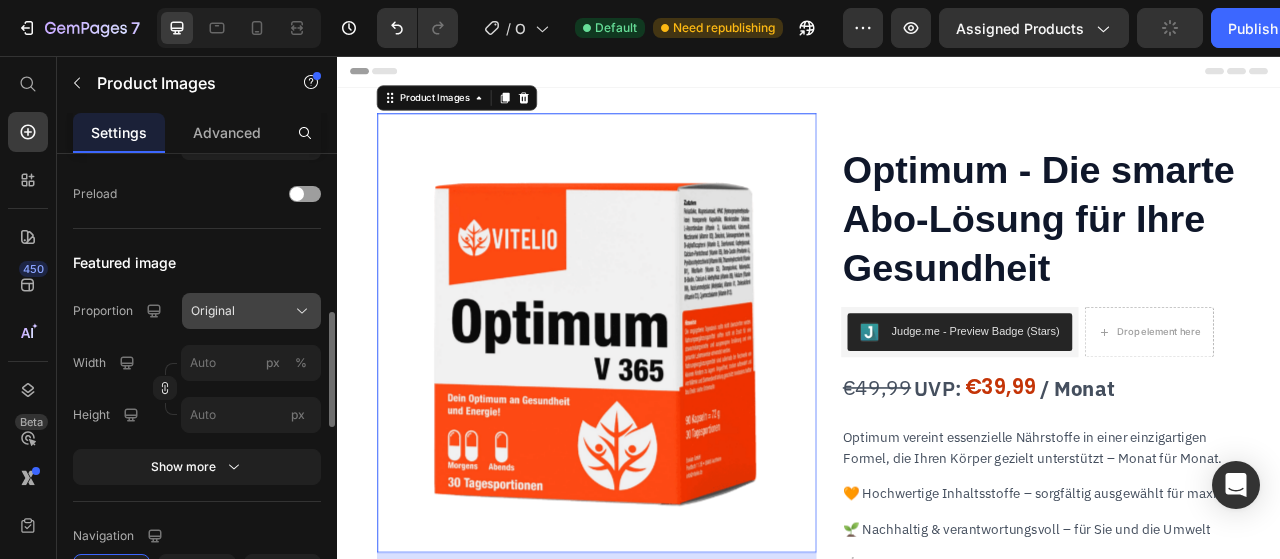 click on "Original" at bounding box center [251, 311] 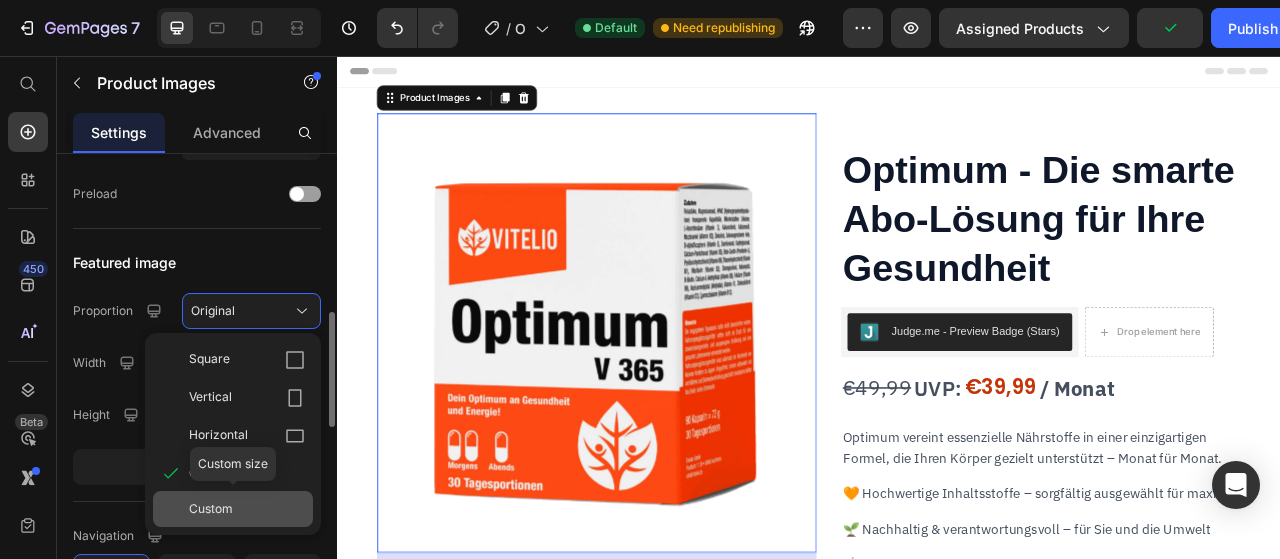 click on "Custom" 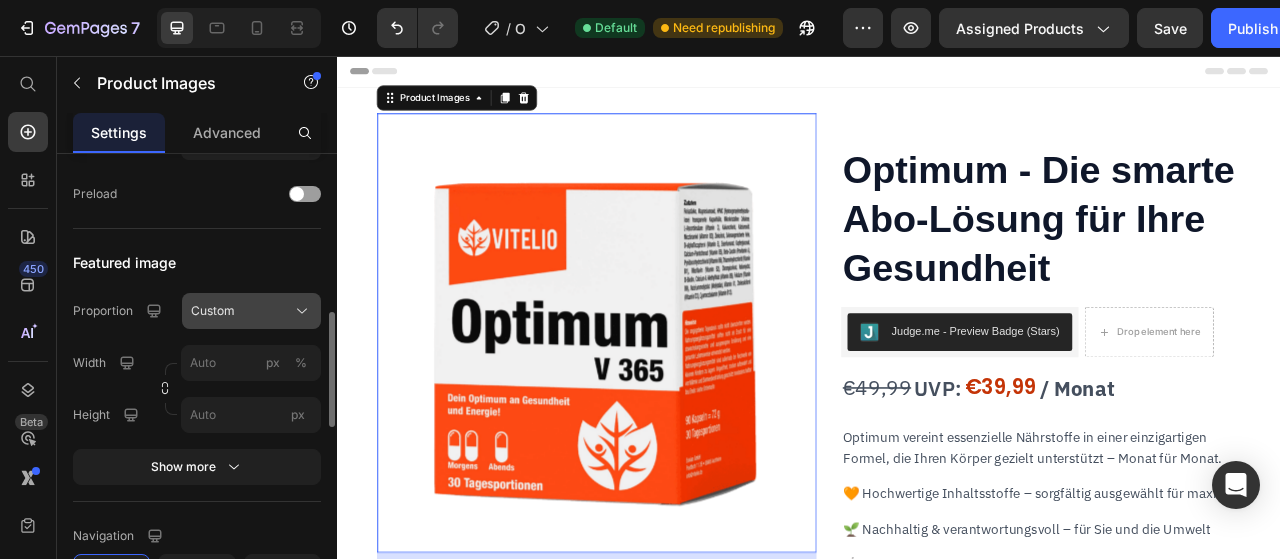 click on "Custom" at bounding box center [213, 311] 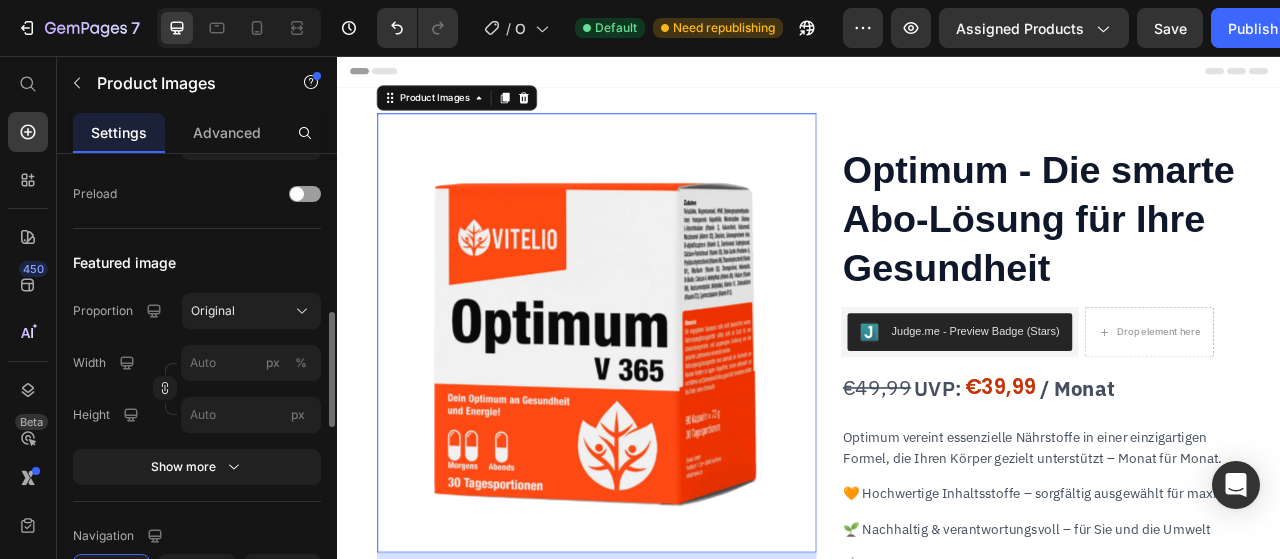 click on "Proportion" at bounding box center [119, 311] 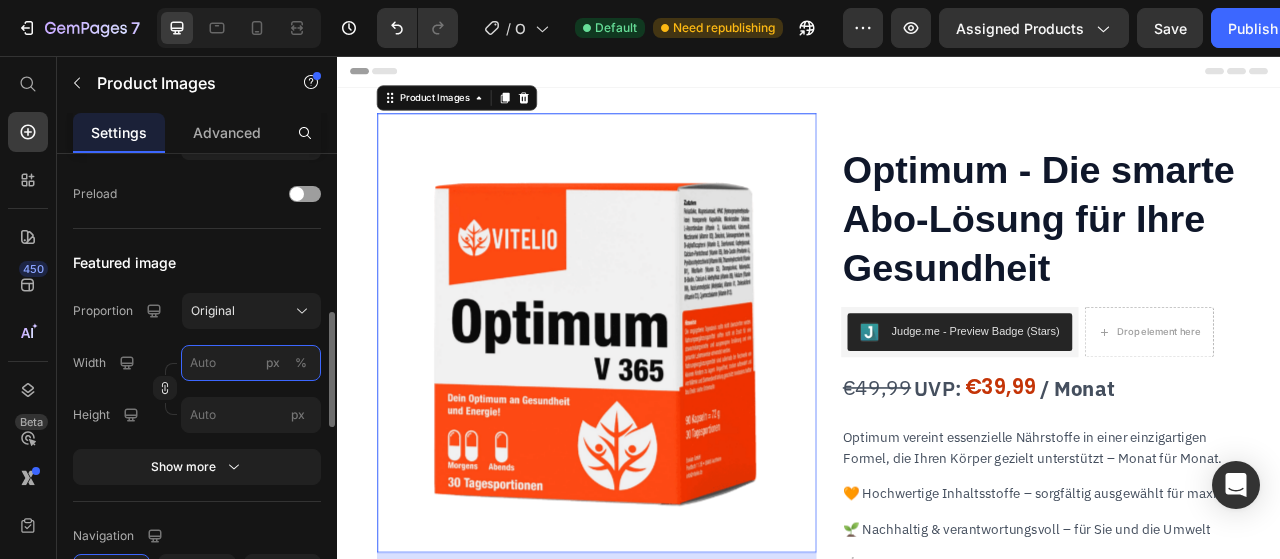 click on "px %" at bounding box center (251, 363) 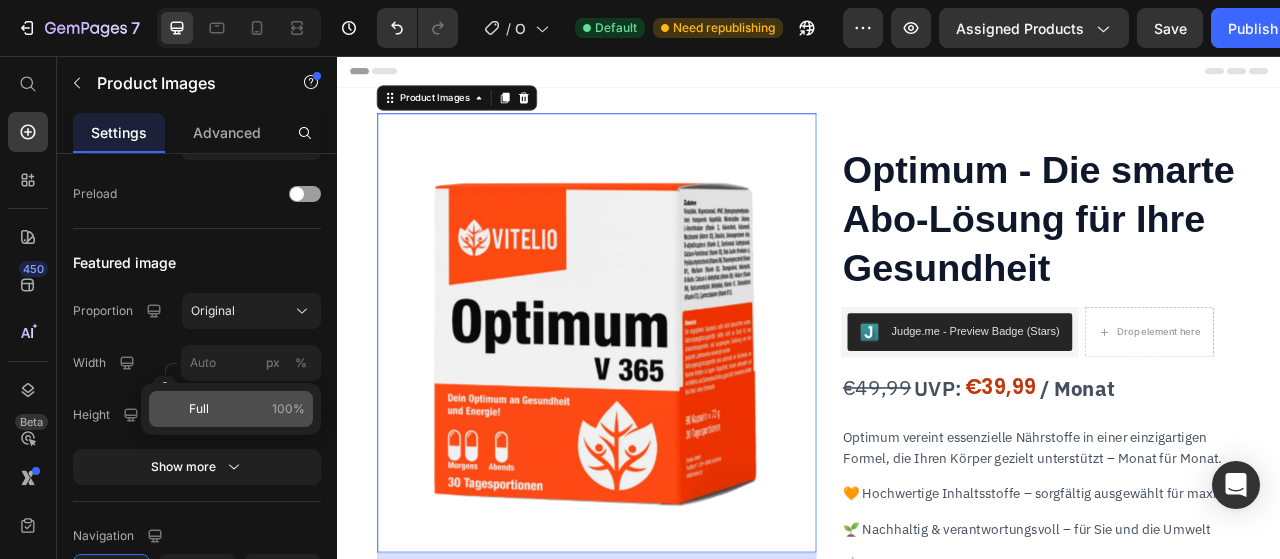 click on "Full 100%" 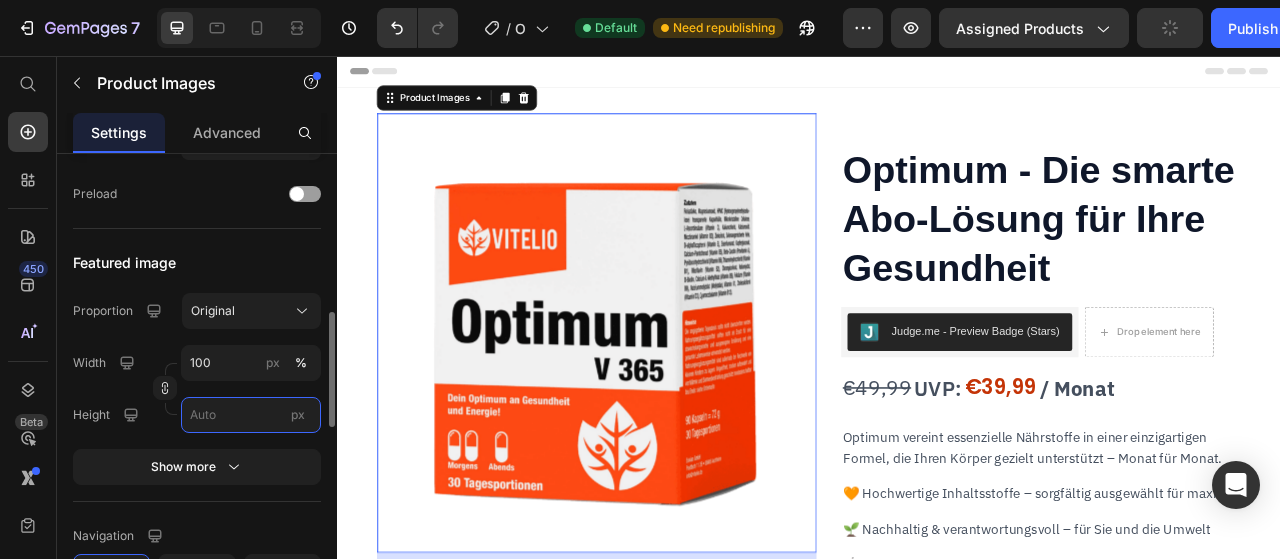 click on "px" at bounding box center (251, 415) 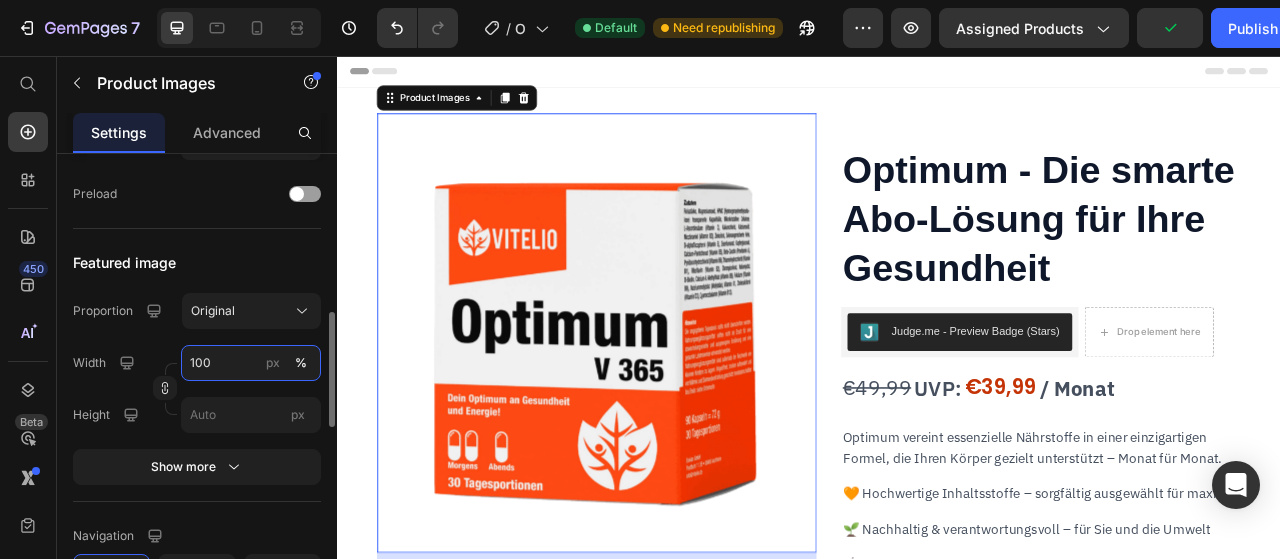 click on "100" at bounding box center [251, 363] 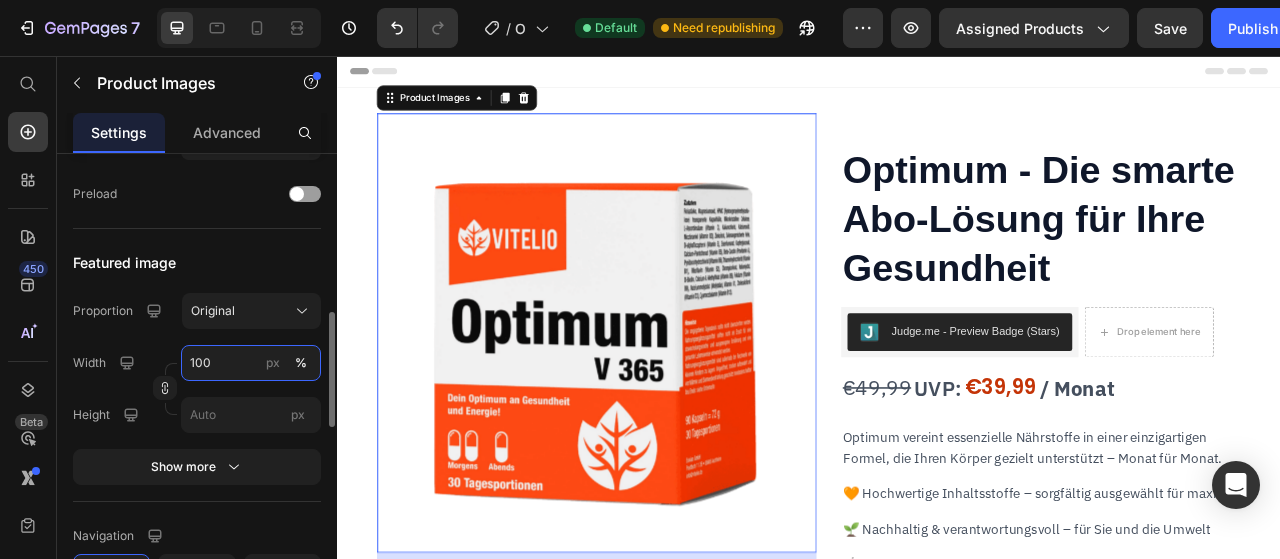 click on "100" at bounding box center [251, 363] 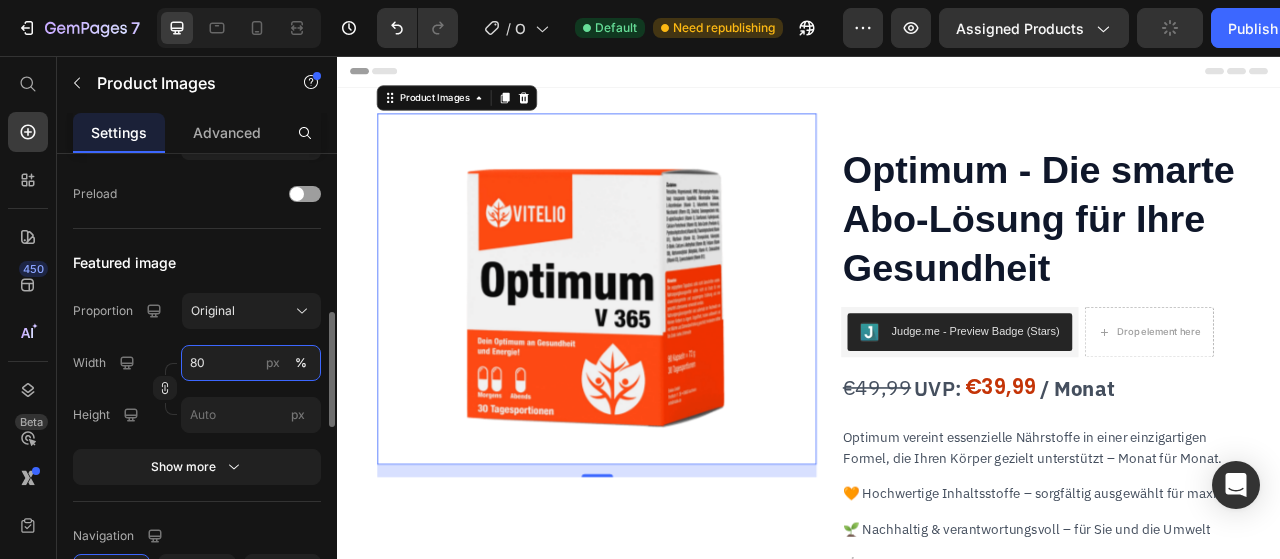 click on "80" at bounding box center (251, 363) 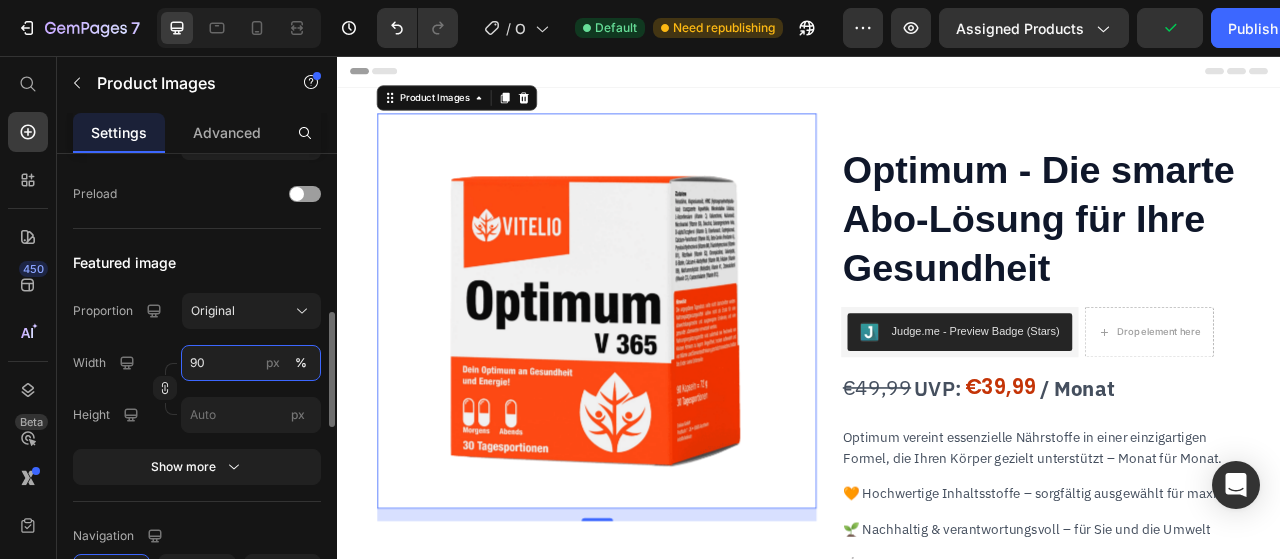type on "90" 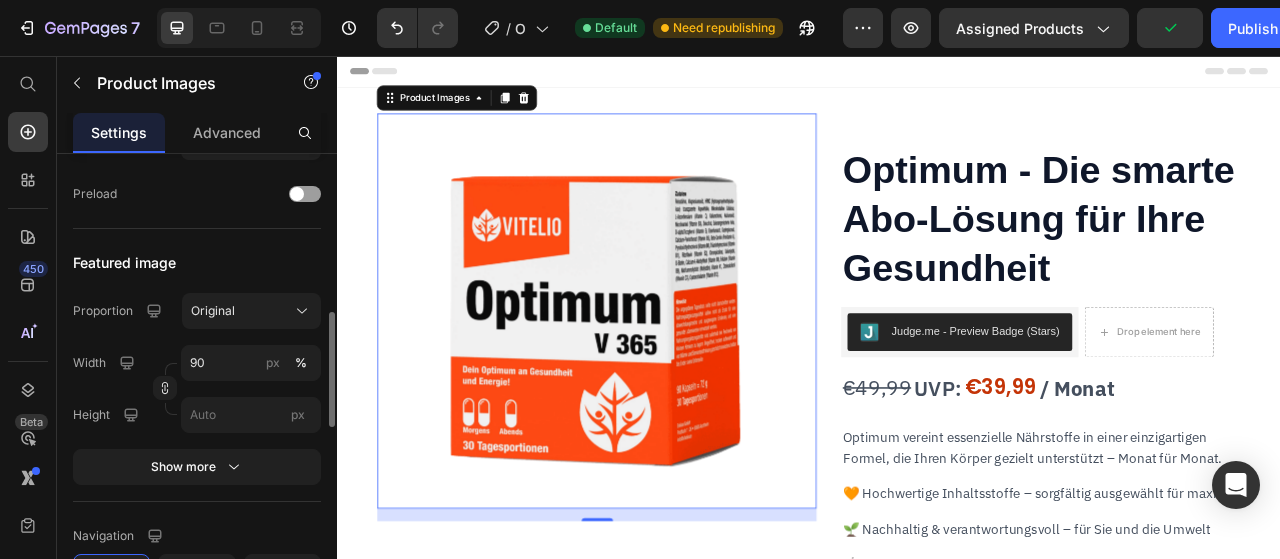 click on "Proportion Original Width 90 px % Height px" at bounding box center (197, 363) 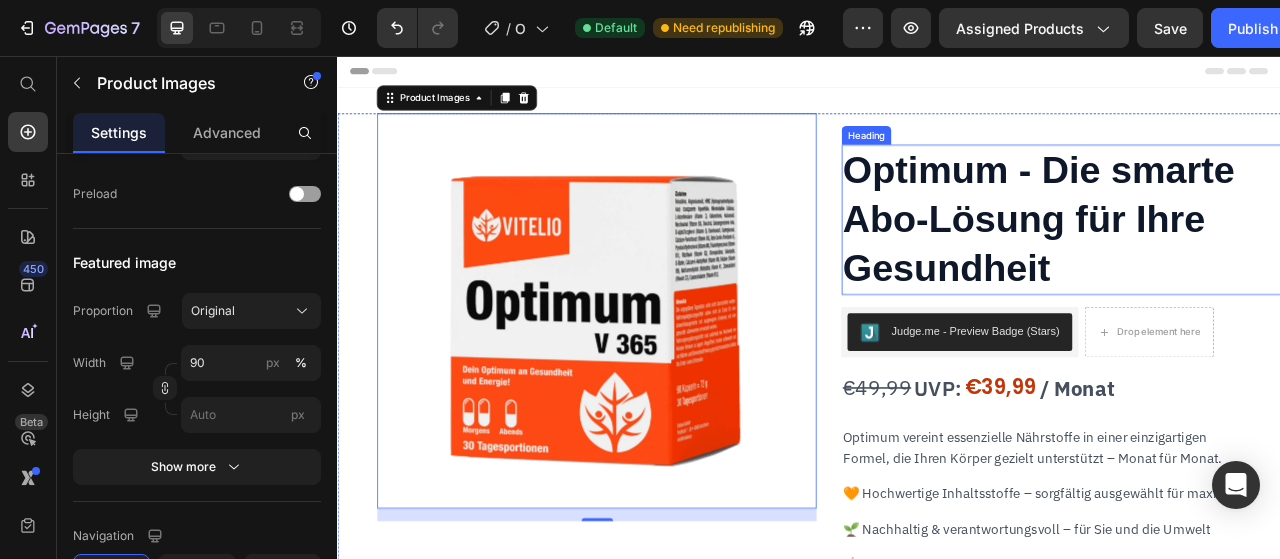 click on "Optimum - Die smarte Abo-Lösung für Ihre Gesundheit" at bounding box center [1229, 264] 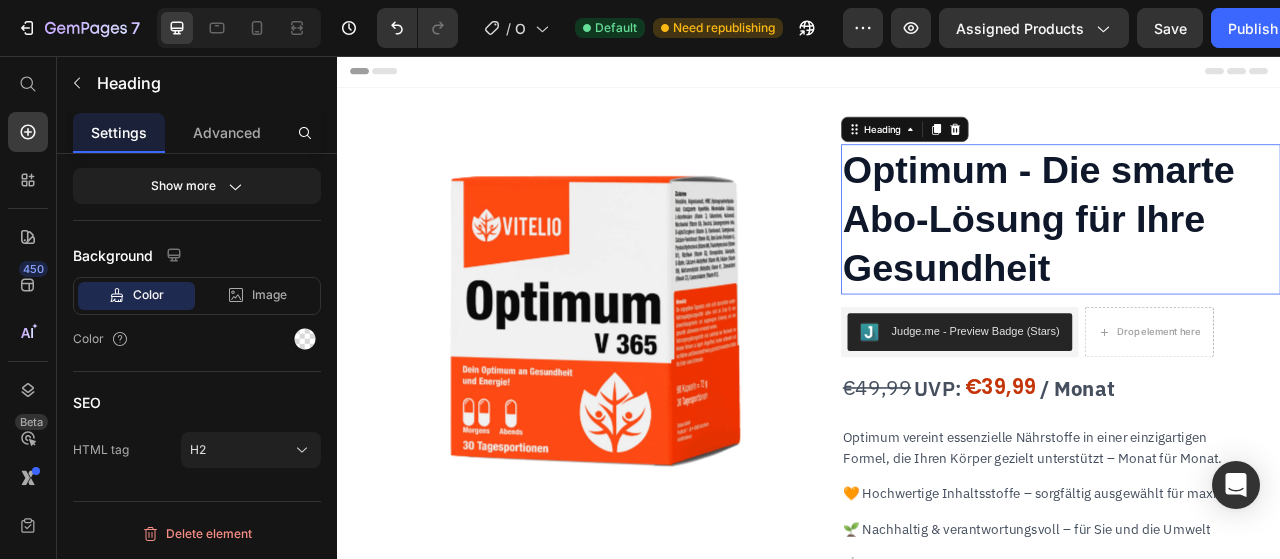 scroll, scrollTop: 0, scrollLeft: 0, axis: both 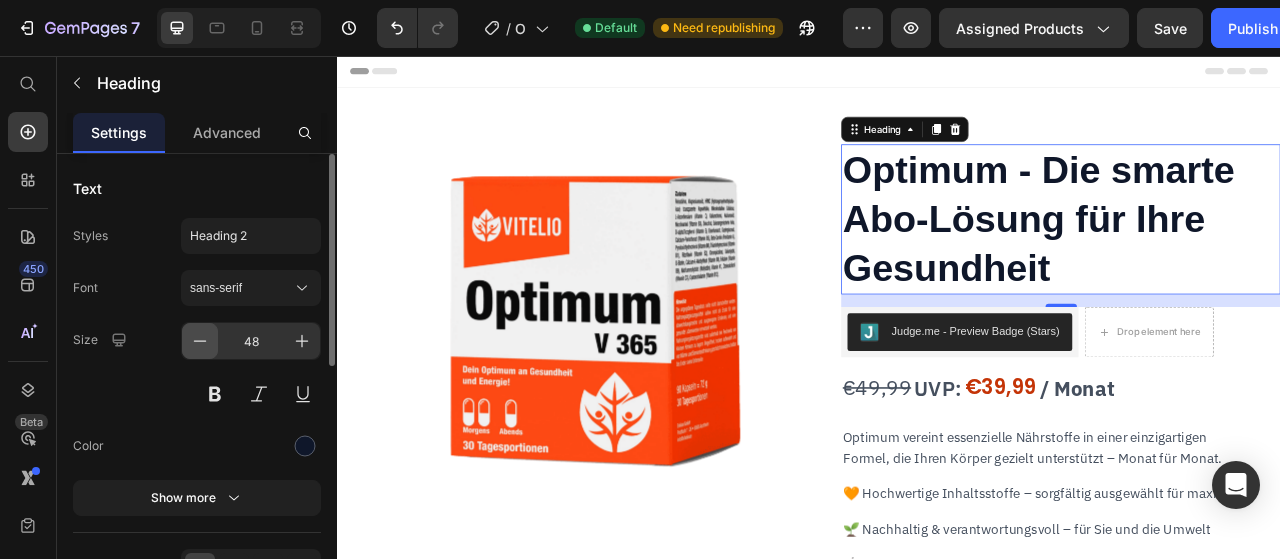 click 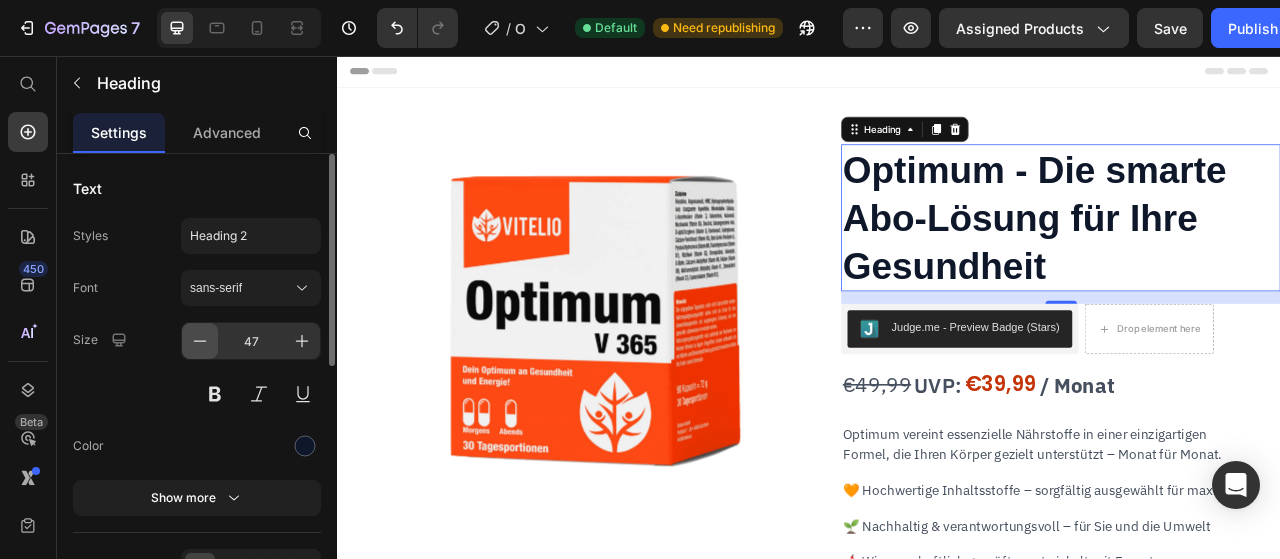 click 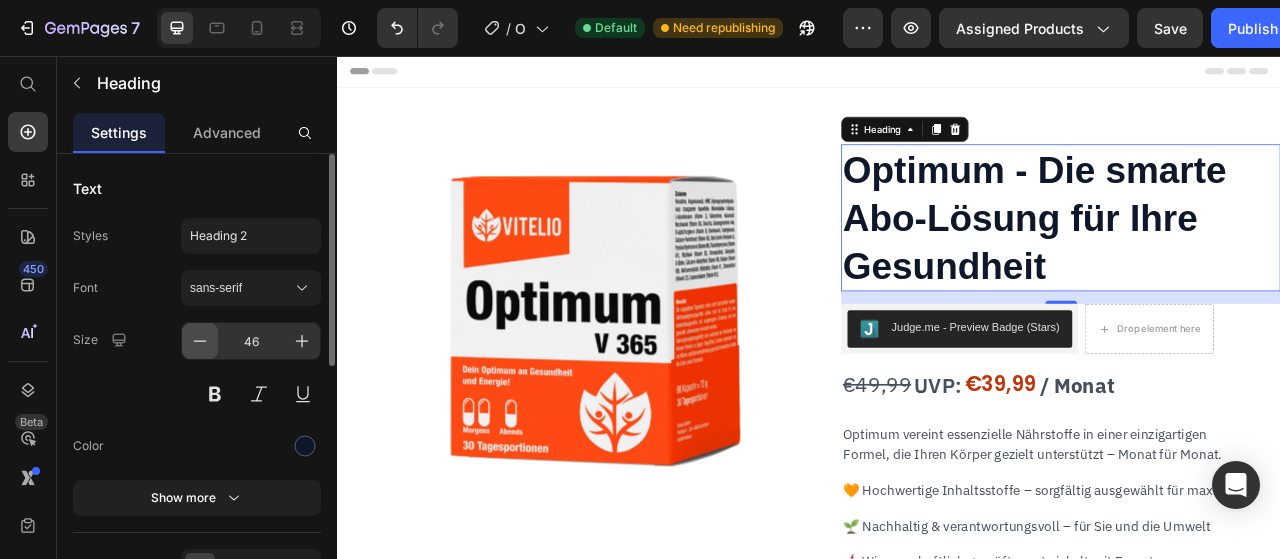 click 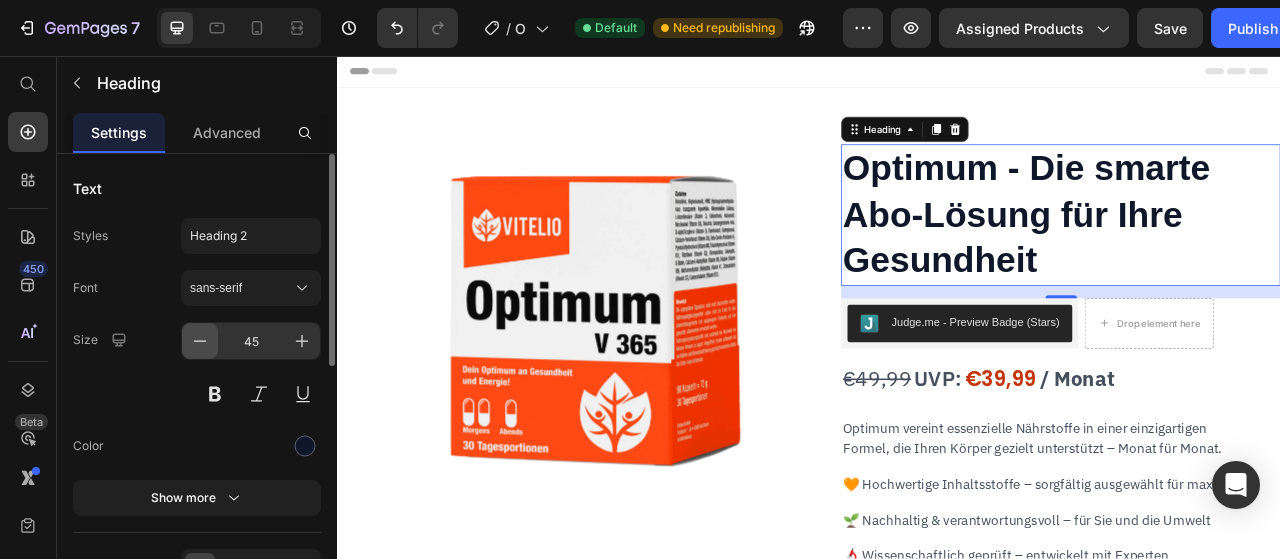 click 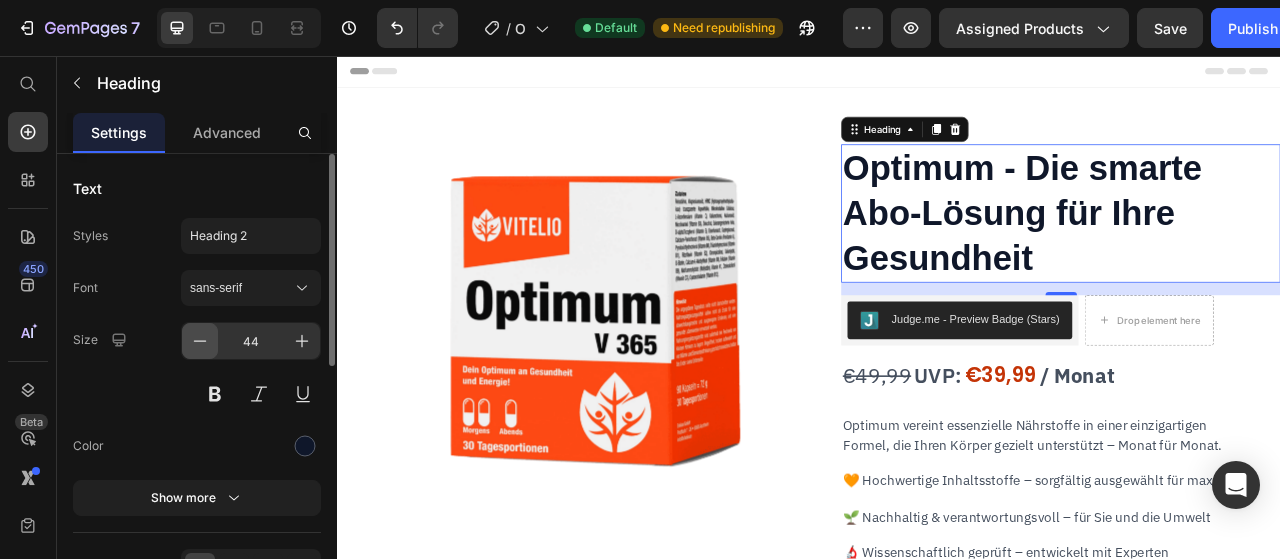 click 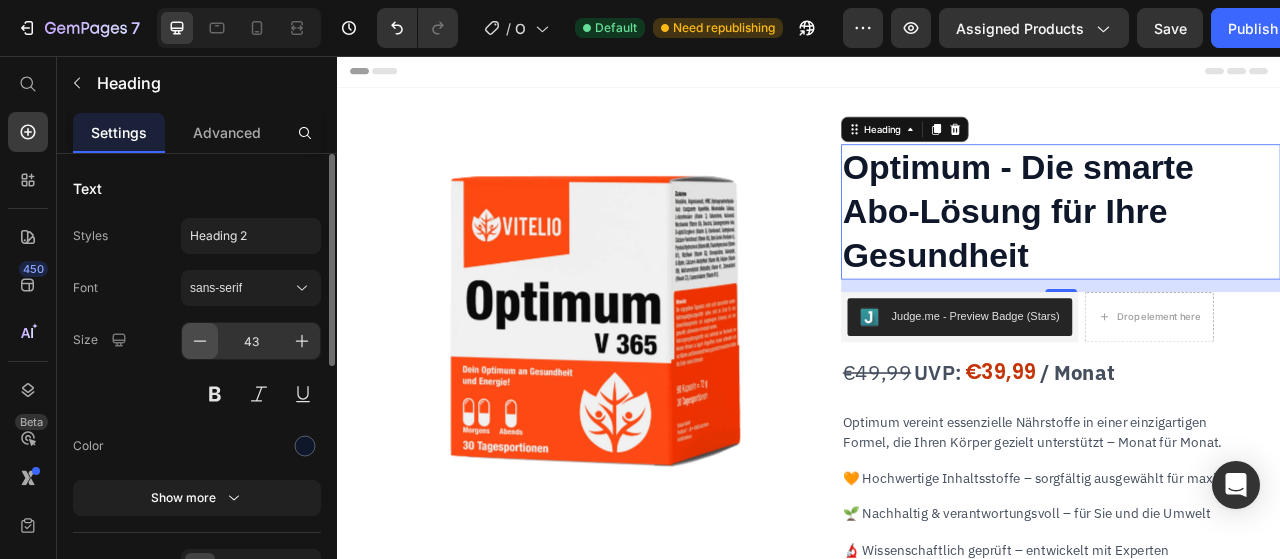 click 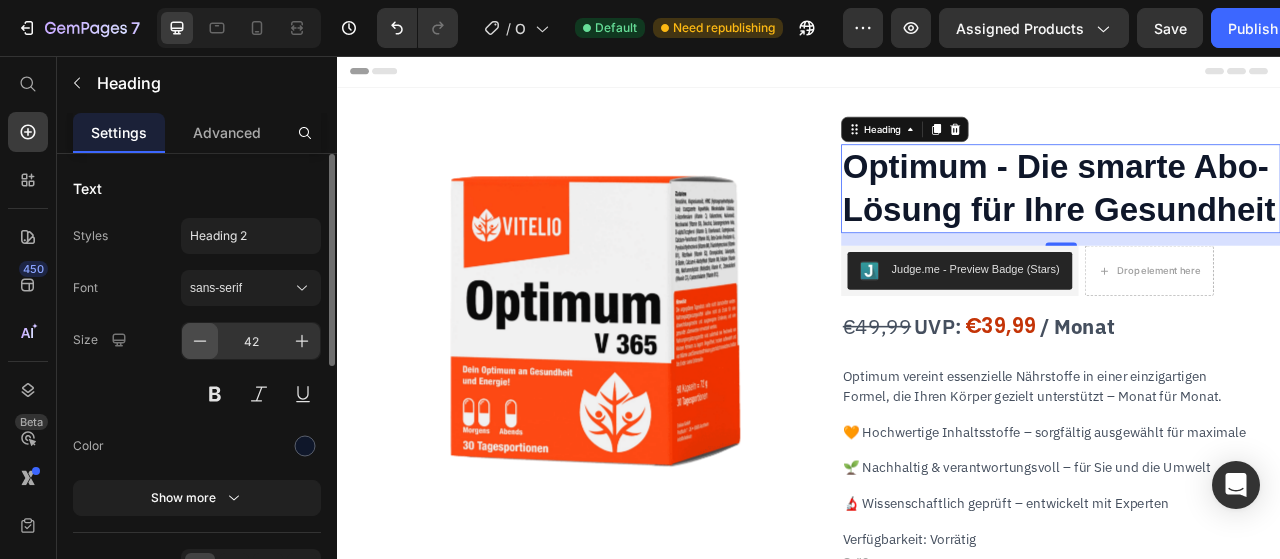 click 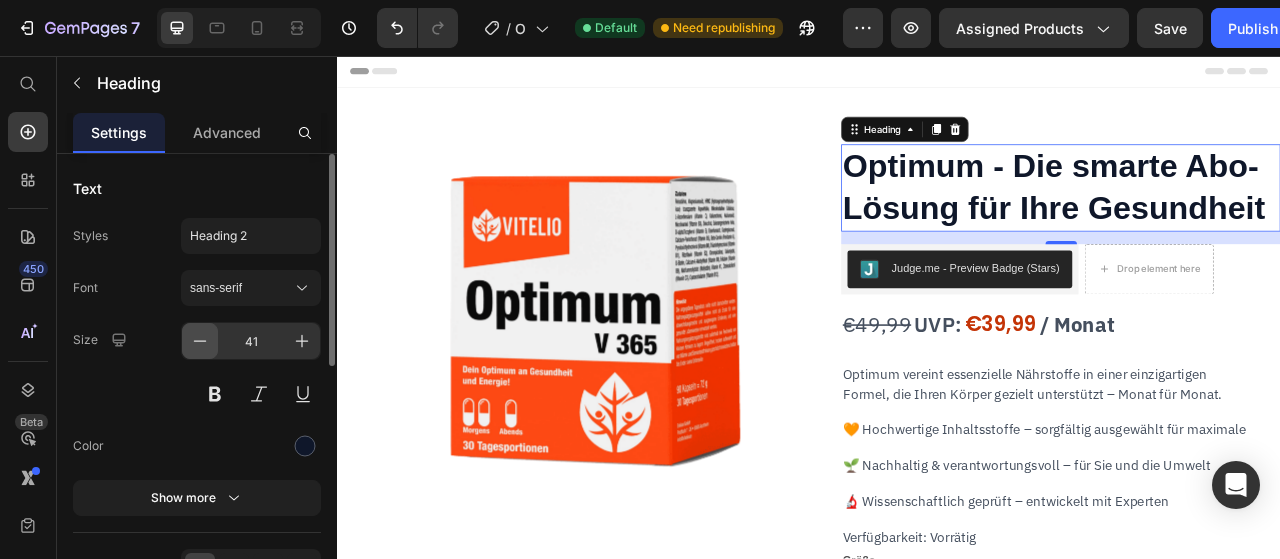click 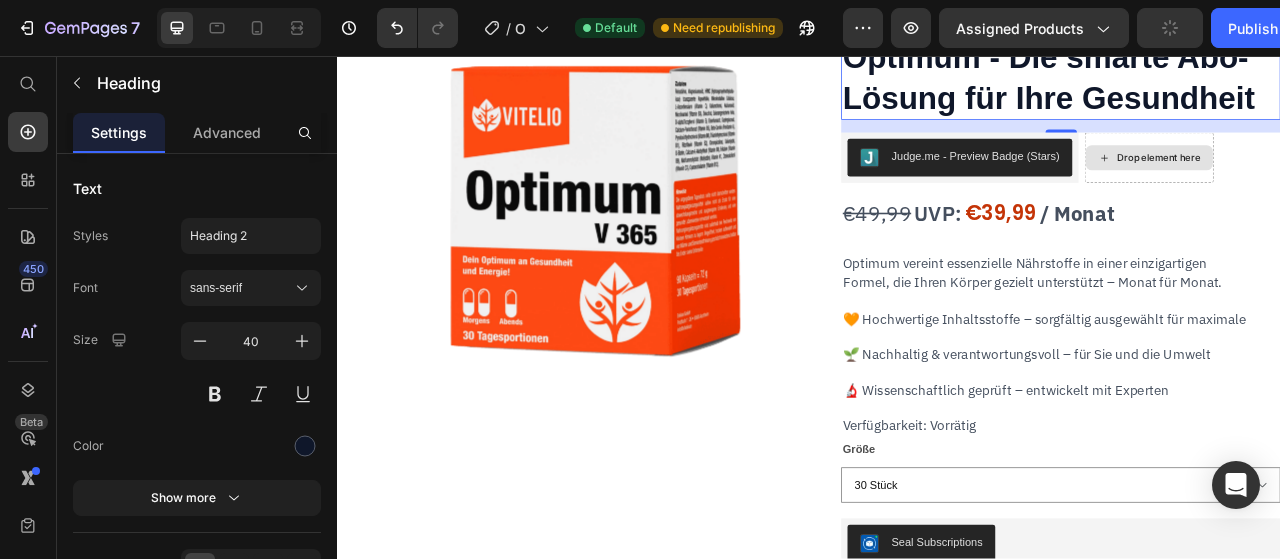scroll, scrollTop: 140, scrollLeft: 0, axis: vertical 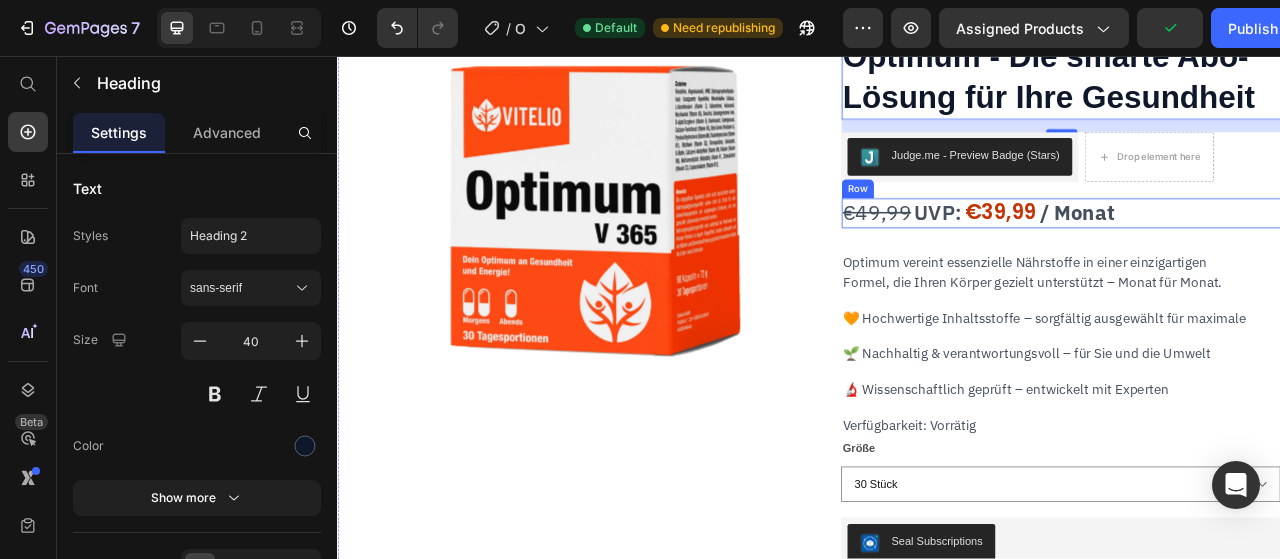 click on "/ Monat Text Block €49,99 Product Price UVP:  Text Block €39,99 Product Price Row" at bounding box center (1257, 256) 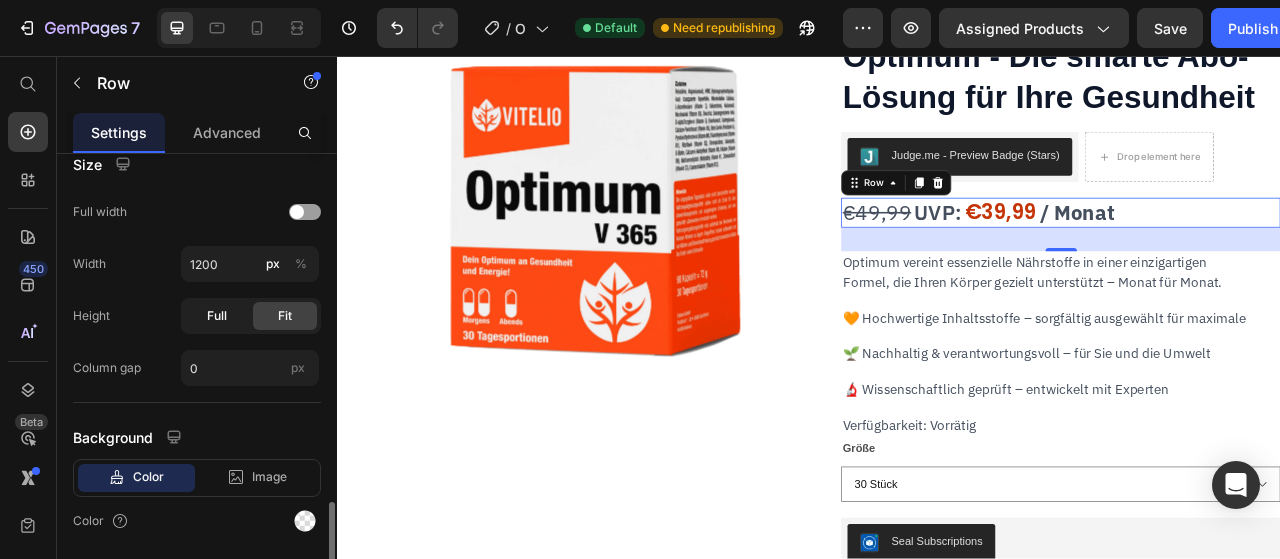 scroll, scrollTop: 744, scrollLeft: 0, axis: vertical 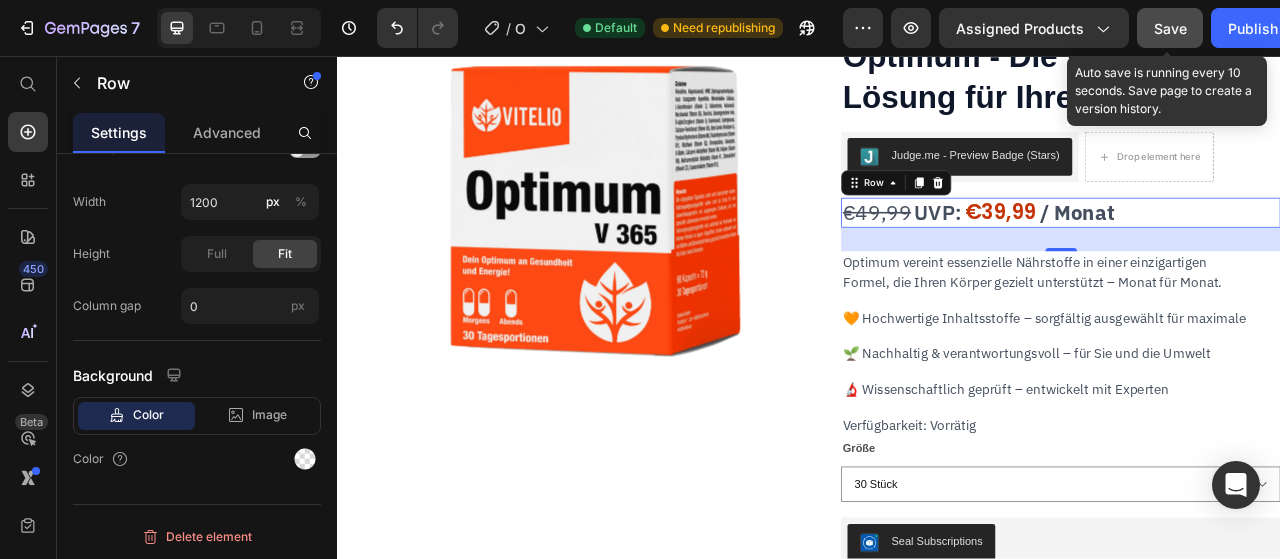 click on "Save" at bounding box center (1170, 28) 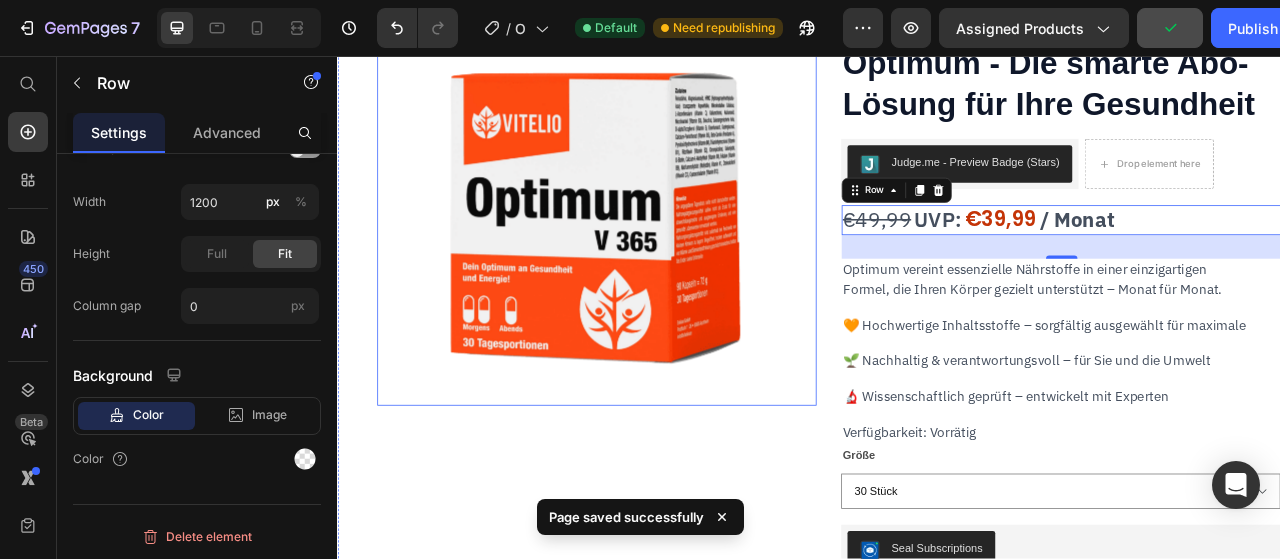 scroll, scrollTop: 0, scrollLeft: 0, axis: both 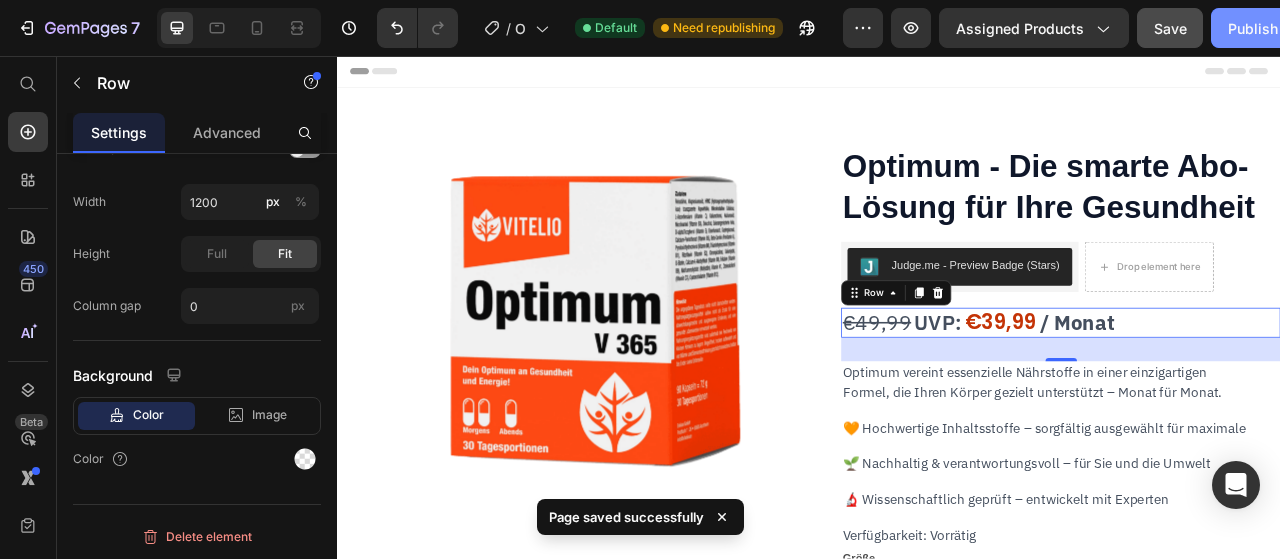 click on "Publish" at bounding box center [1253, 28] 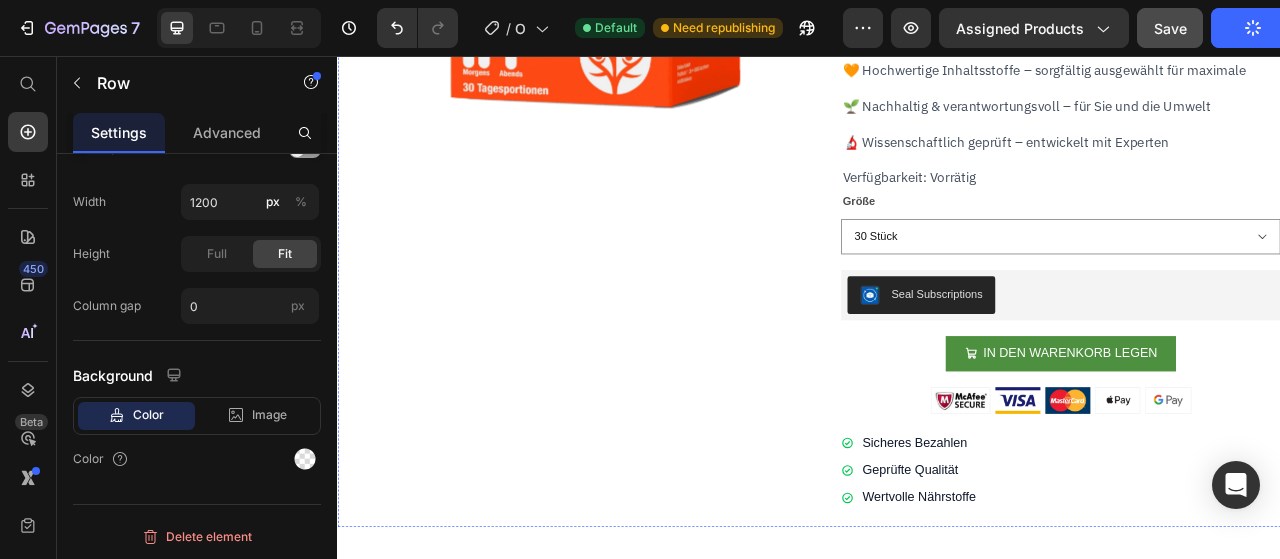 scroll, scrollTop: 456, scrollLeft: 0, axis: vertical 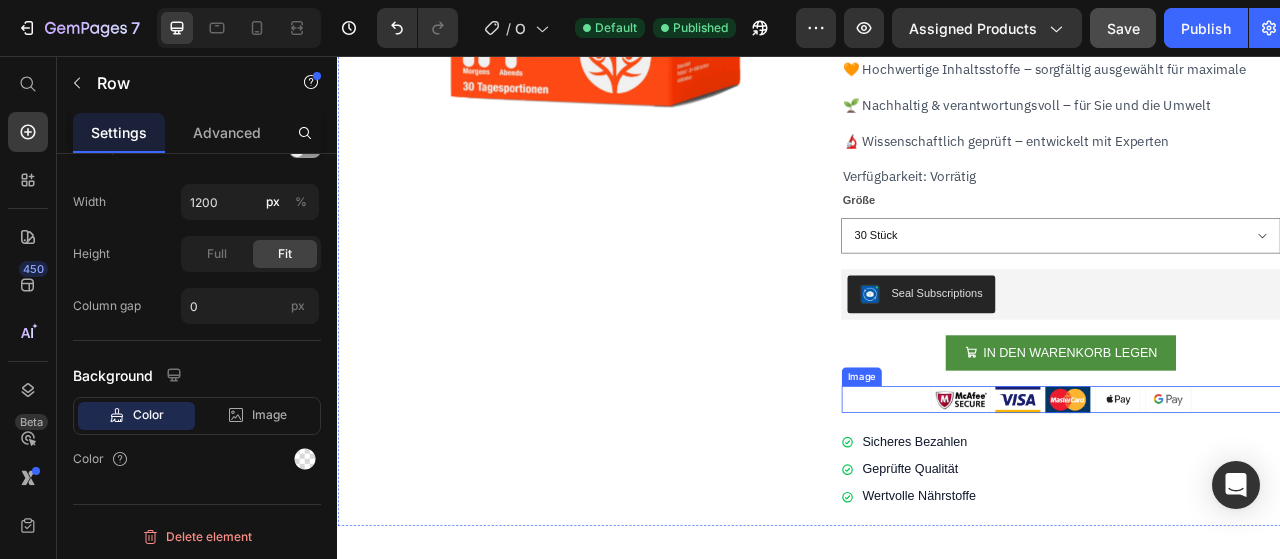 click at bounding box center (1257, 494) 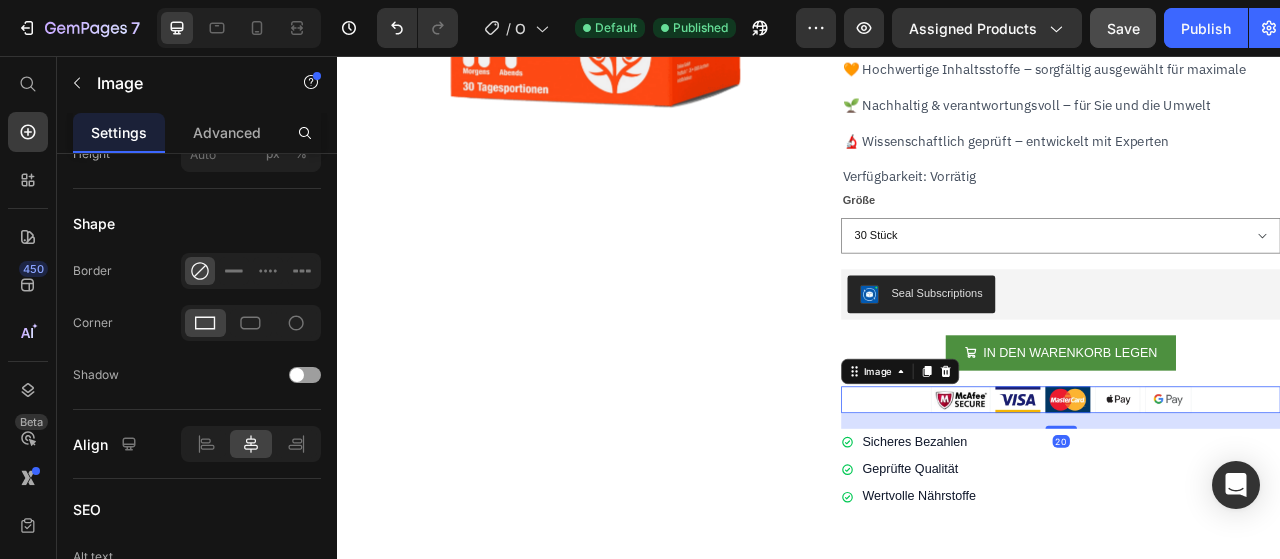 scroll, scrollTop: 0, scrollLeft: 0, axis: both 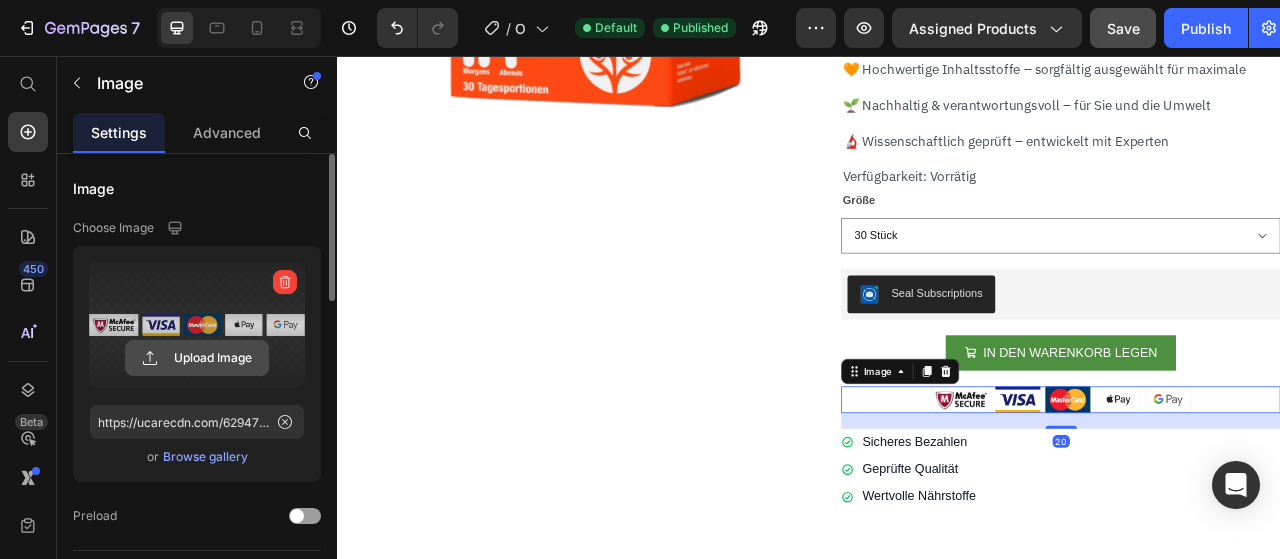 click 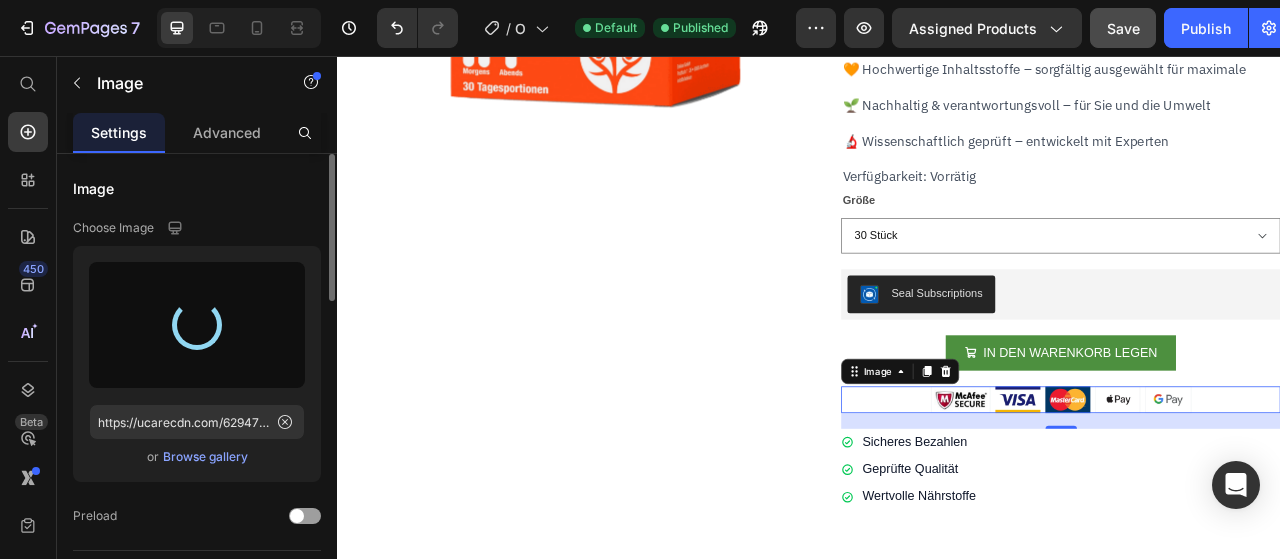 type on "https://cdn.shopify.com/s/files/1/0923/7433/5871/files/gempages_572743923072500960-f258eddf-2059-4087-8834-8ef824d04057.png" 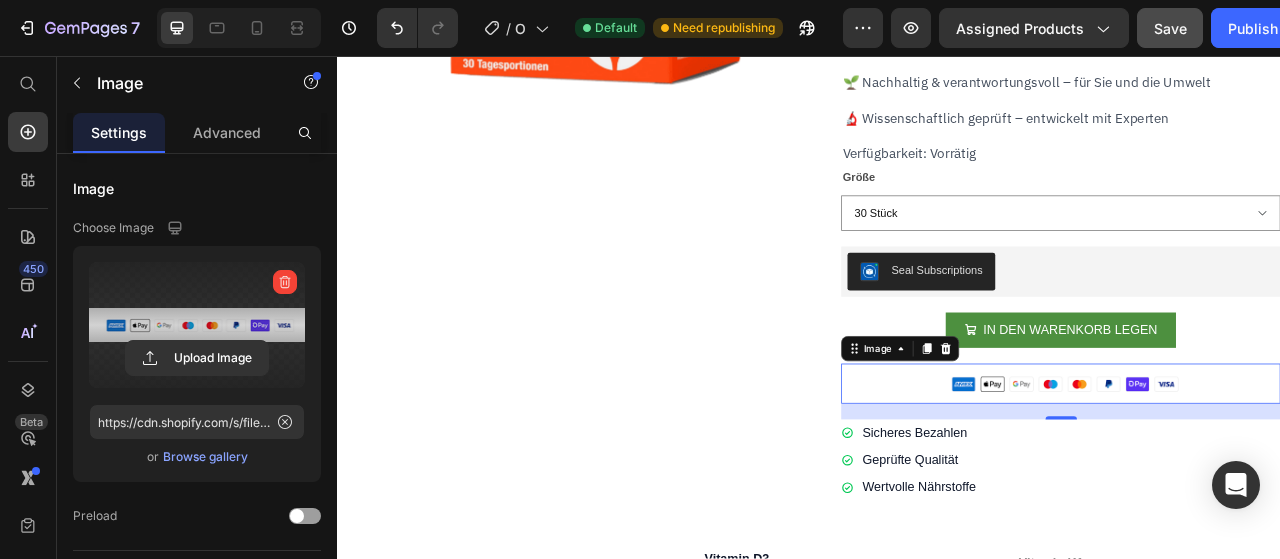scroll, scrollTop: 498, scrollLeft: 0, axis: vertical 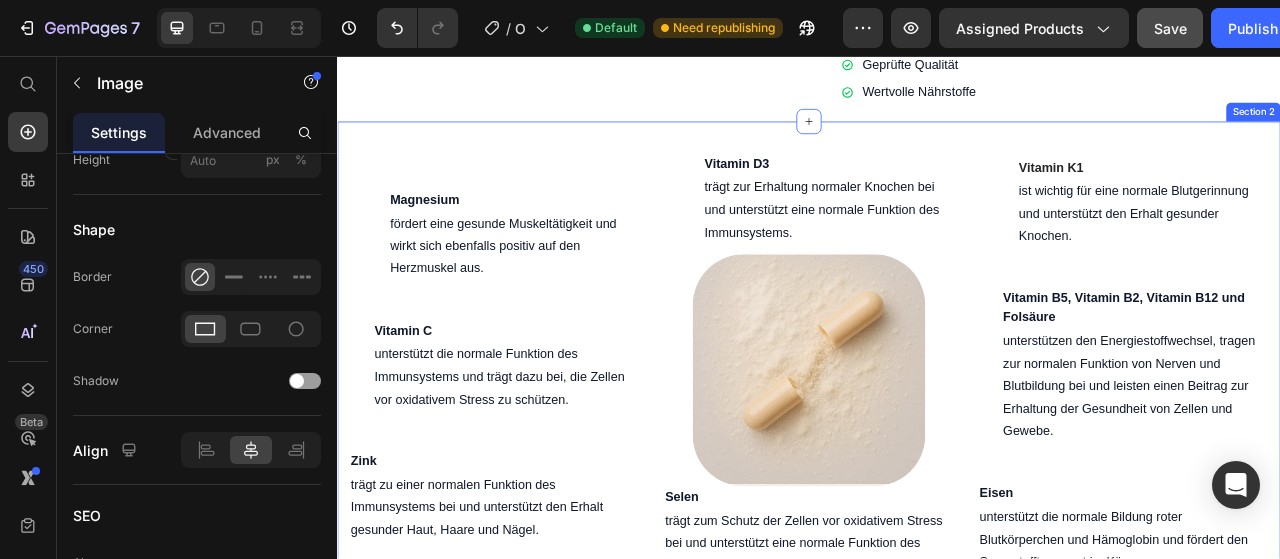click on "Magnesium Text block fördert eine gesunde Muskeltätigkeit und wirkt sich ebenfalls positiv auf den Herzmuskel aus. Text block Row Vitamin C Text block unterstützt die normale Funktion des Immunsystems und trägt dazu bei, die Zellen vor oxidativem Stress zu schützen. Text block Row Zink Text block trägt zu einer normalen Funktion des Immunsystems bei und unterstützt den Erhalt gesunder Haut, Haare und Nägel. Text block Row Vitamin D3 Text block trägt zur Erhaltung normaler Knochen bei und unterstützt eine normale Funktion des Immunsystems. Text block Row Image Selen Text block trägt zum Schutz der Zellen vor oxidativem Stress bei und unterstützt eine normale Funktion des Immunsystems Text block Row Vitamin K1 Text block ist wichtig für eine normale Blutgerinnung und unterstützt den Erhalt gesunder Knochen. Text block Row Vitamin B5, Vitamin B2, Vitamin B12 und Folsäure Text block Text block Row Eisen Text block Text block Row Row Section 2" at bounding box center [937, 471] 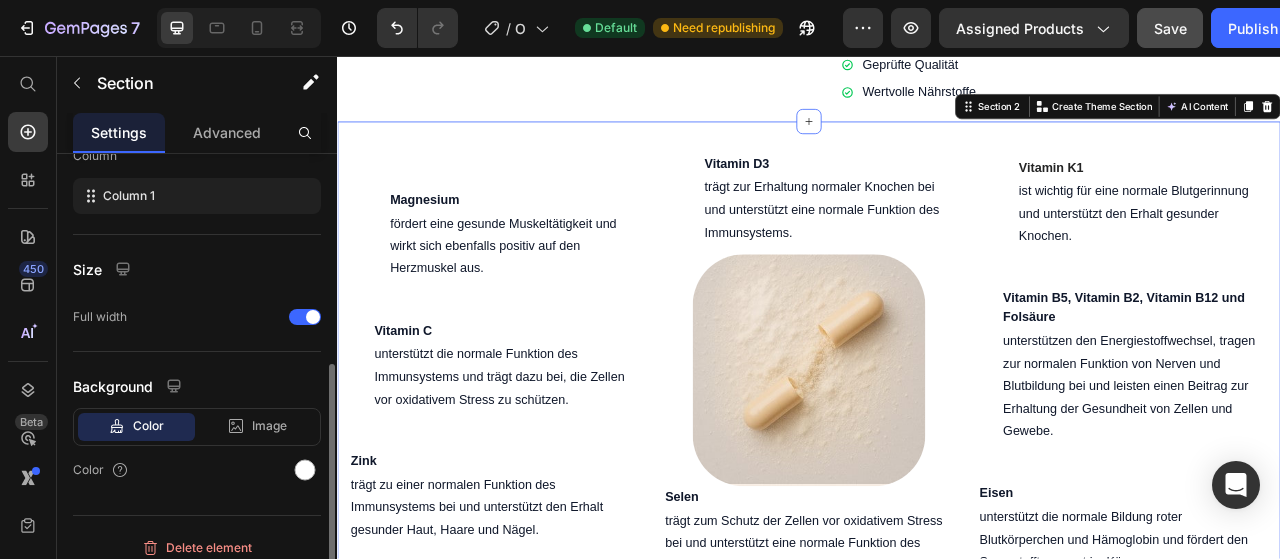 scroll, scrollTop: 344, scrollLeft: 0, axis: vertical 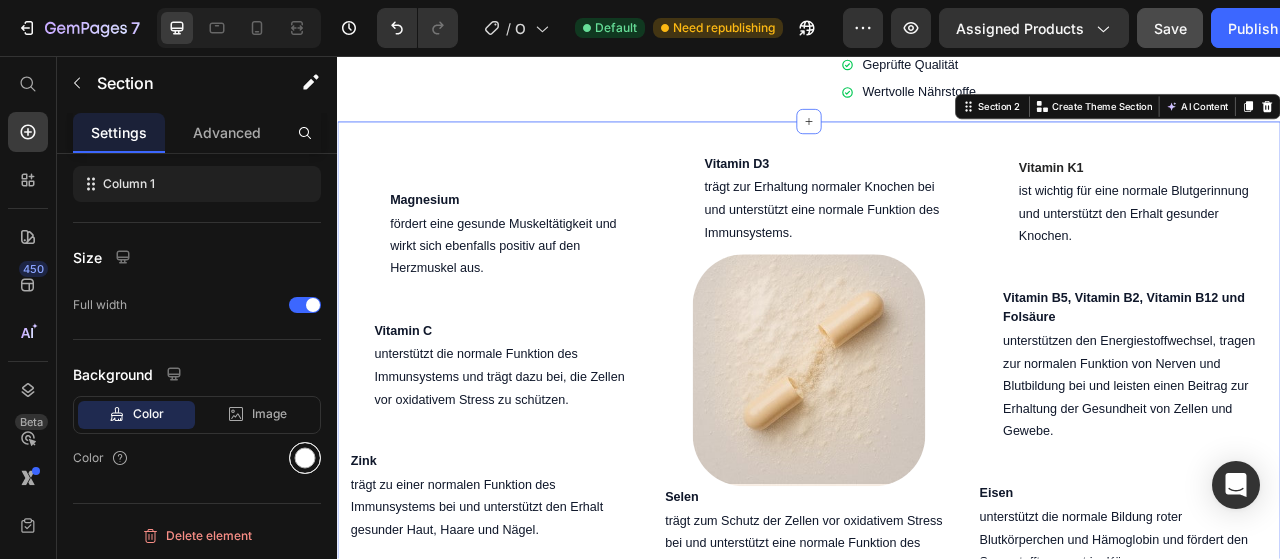 click at bounding box center (305, 458) 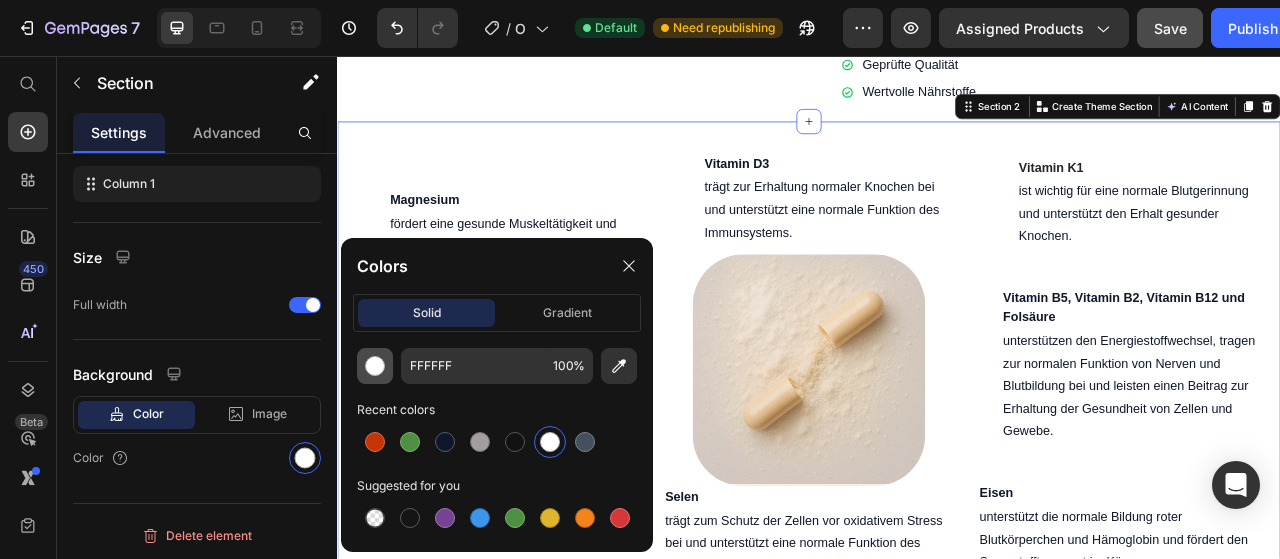 click at bounding box center [375, 366] 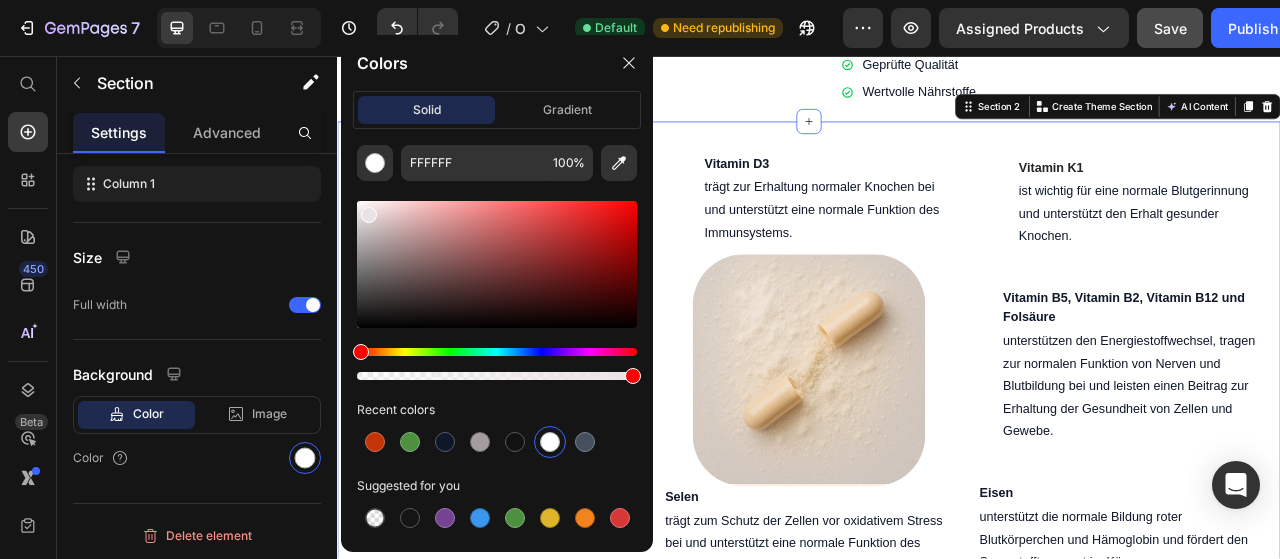 click at bounding box center [497, 264] 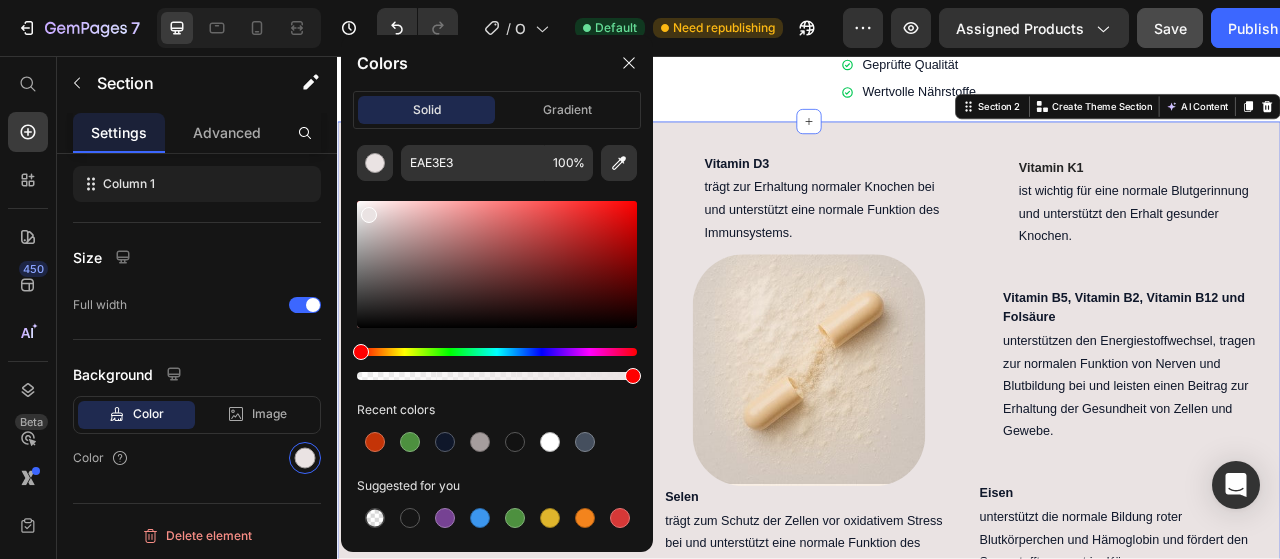 scroll, scrollTop: 344, scrollLeft: 0, axis: vertical 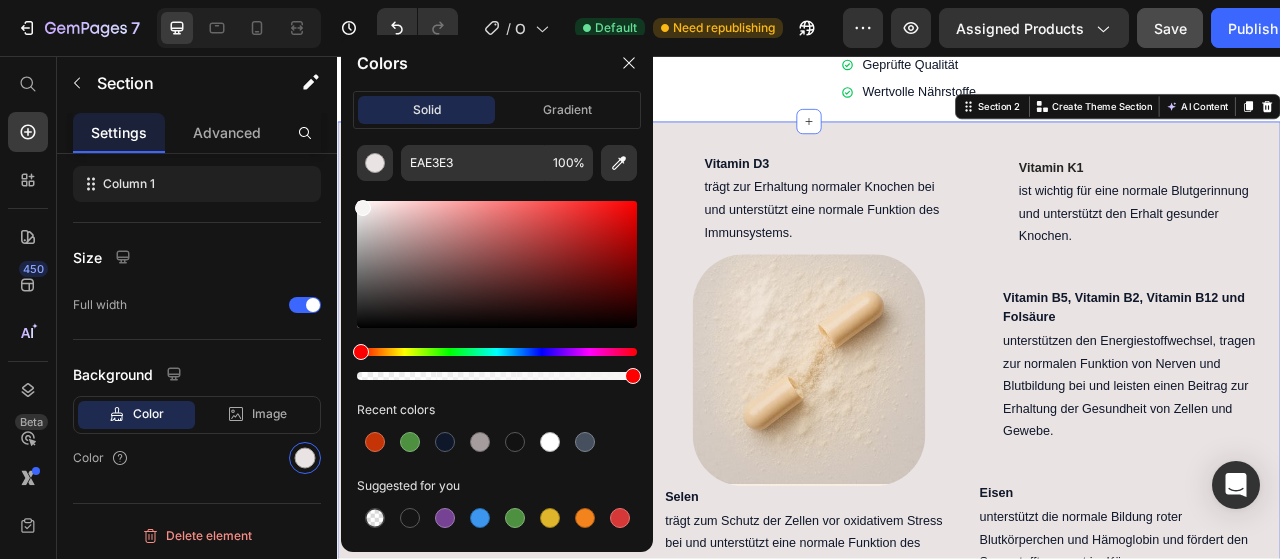 type on "F7F4F4" 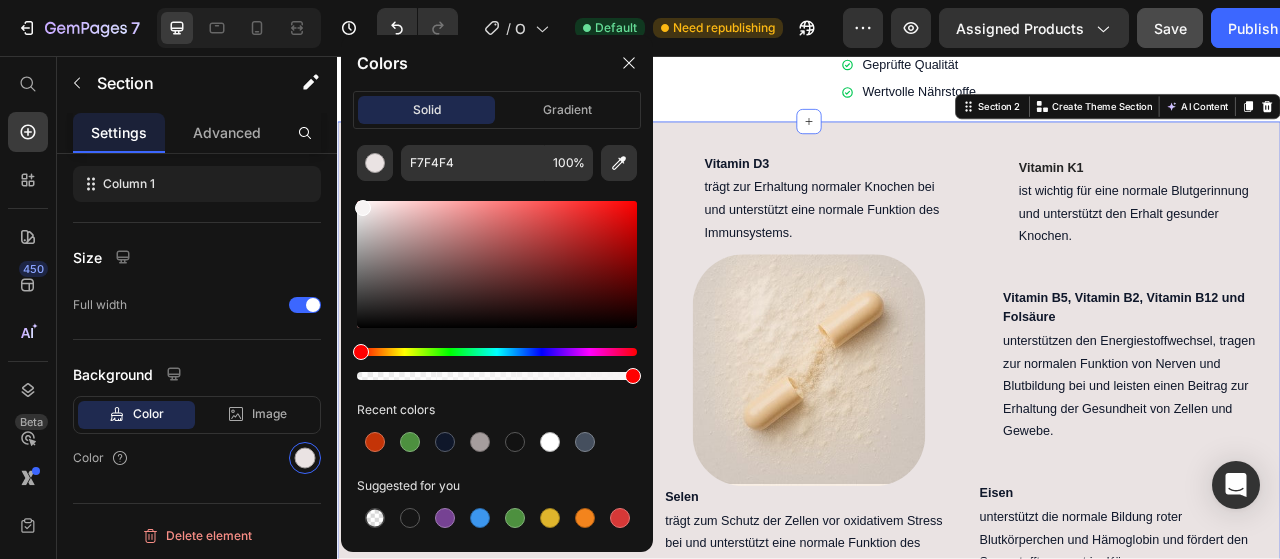 click at bounding box center (363, 208) 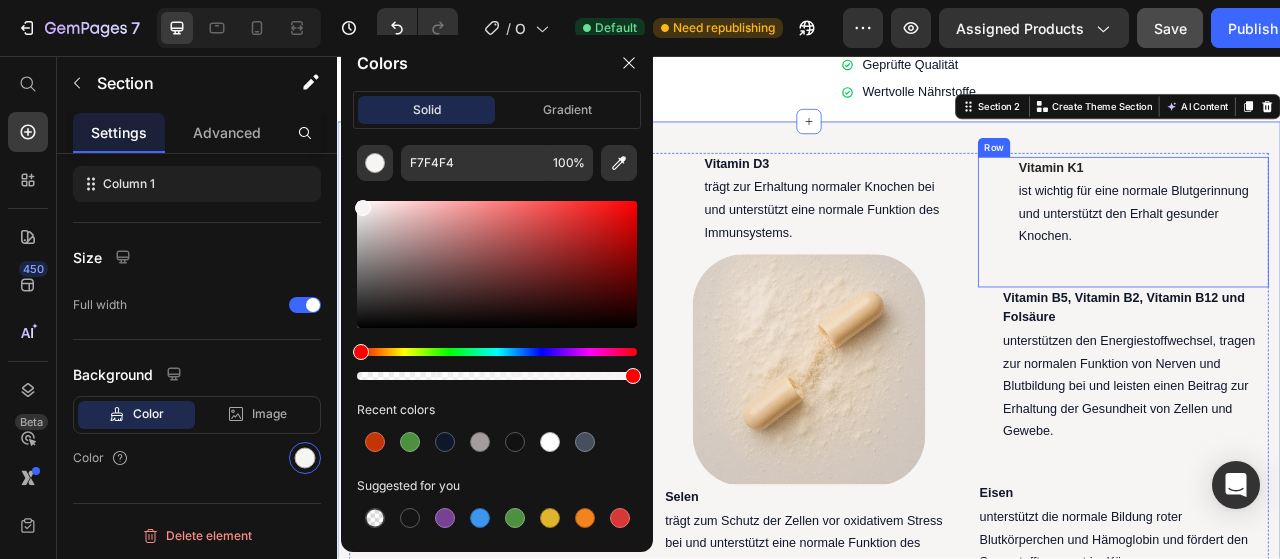 click on "Vitamin K1 Text block ist wichtig für eine normale Blutgerinnung und unterstützt den Erhalt gesunder Knochen. Text block Row" at bounding box center [1337, 268] 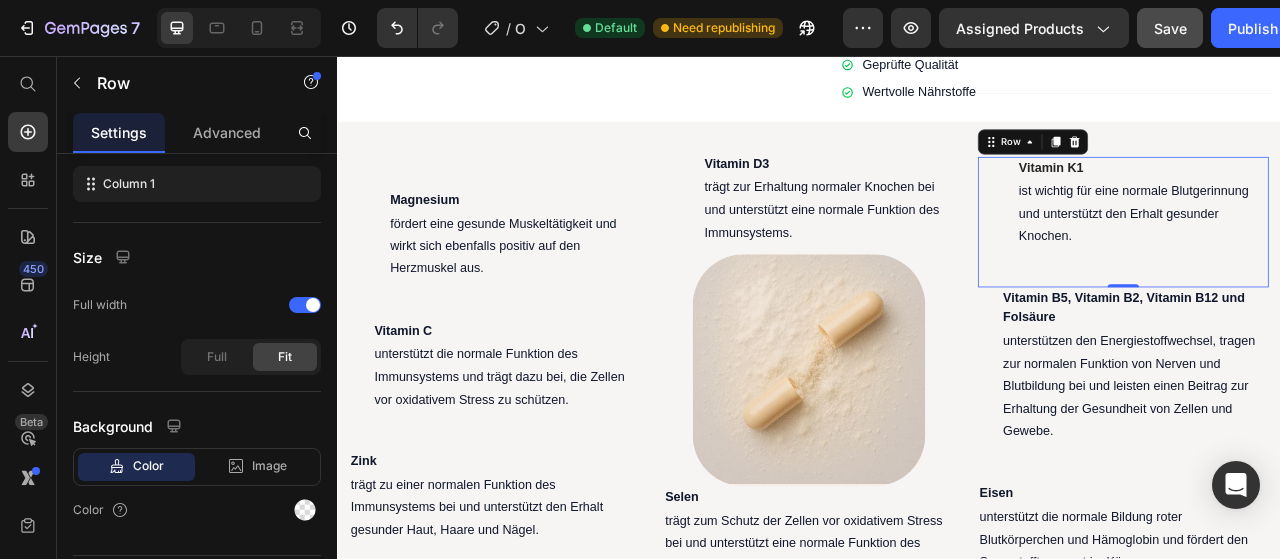 scroll, scrollTop: 0, scrollLeft: 0, axis: both 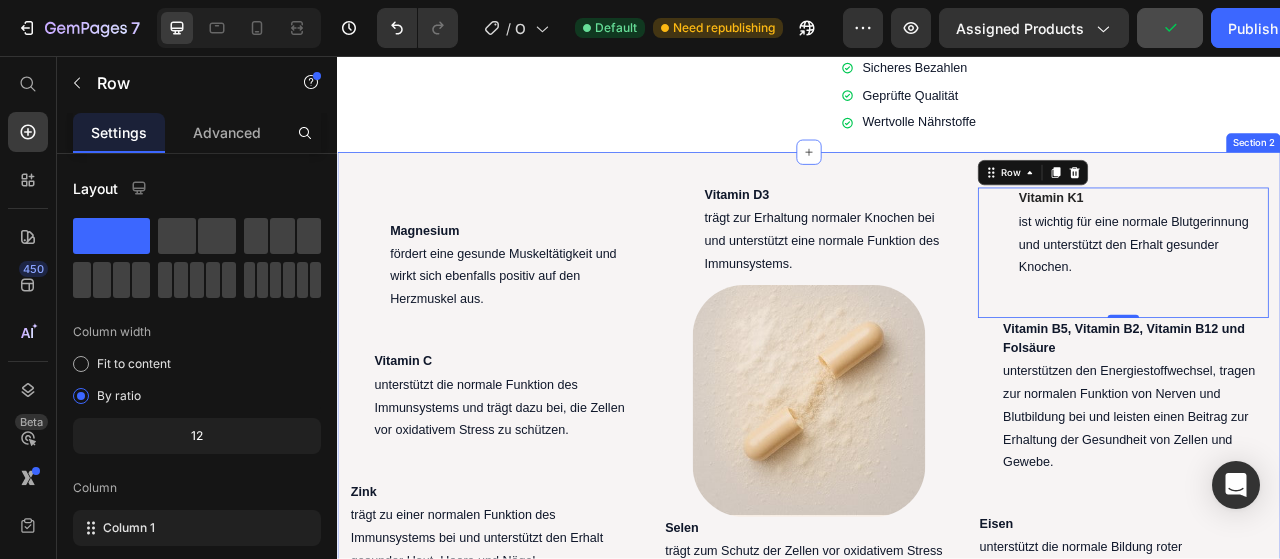 click on "Magnesium Text block fördert eine gesunde Muskeltätigkeit und wirkt sich ebenfalls positiv auf den Herzmuskel aus. Text block Row Vitamin C Text block unterstützt die normale Funktion des Immunsystems und trägt dazu bei, die Zellen vor oxidativem Stress zu schützen. Text block Row Zink Text block trägt zu einer normalen Funktion des Immunsystems bei und unterstützt den Erhalt gesunder Haut, Haare und Nägel. Text block Row Vitamin D3 Text block trägt zur Erhaltung normaler Knochen bei und unterstützt eine normale Funktion des Immunsystems. Text block Row Image Selen Text block trägt zum Schutz der Zellen vor oxidativem Stress bei und unterstützt eine normale Funktion des Immunsystems Text block Row Vitamin K1 Text block ist wichtig für eine normale Blutgerinnung und unterstützt den Erhalt gesunder Knochen. Text block Row   0 Vitamin B5, Vitamin B2, Vitamin B12 und Folsäure Text block Text block Row Eisen Text block Text block Row Row Section 2" at bounding box center [937, 510] 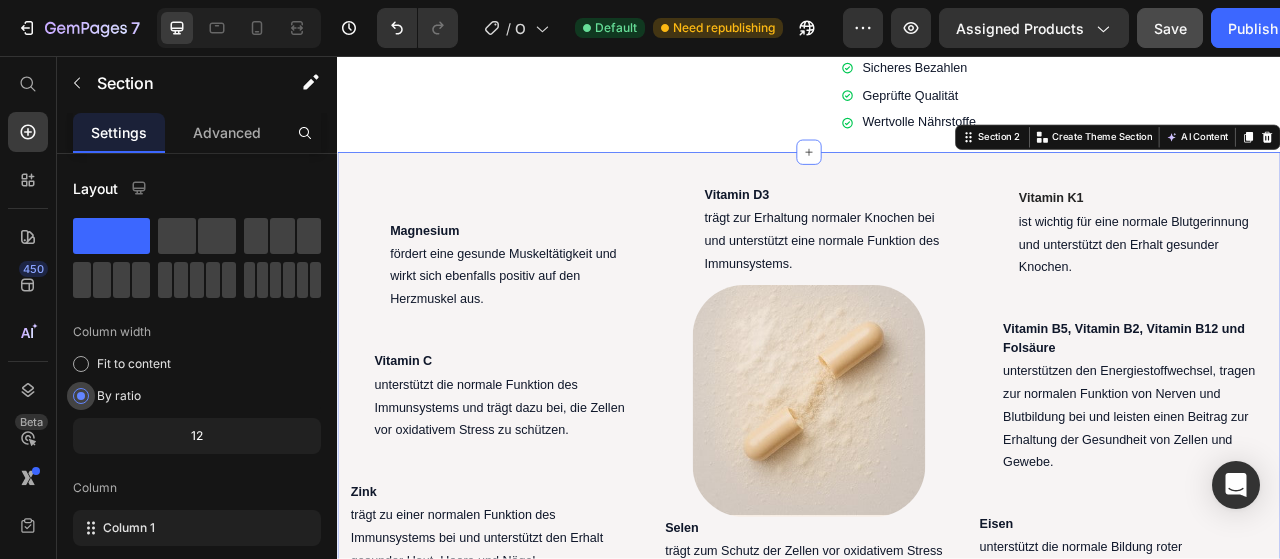 scroll, scrollTop: 344, scrollLeft: 0, axis: vertical 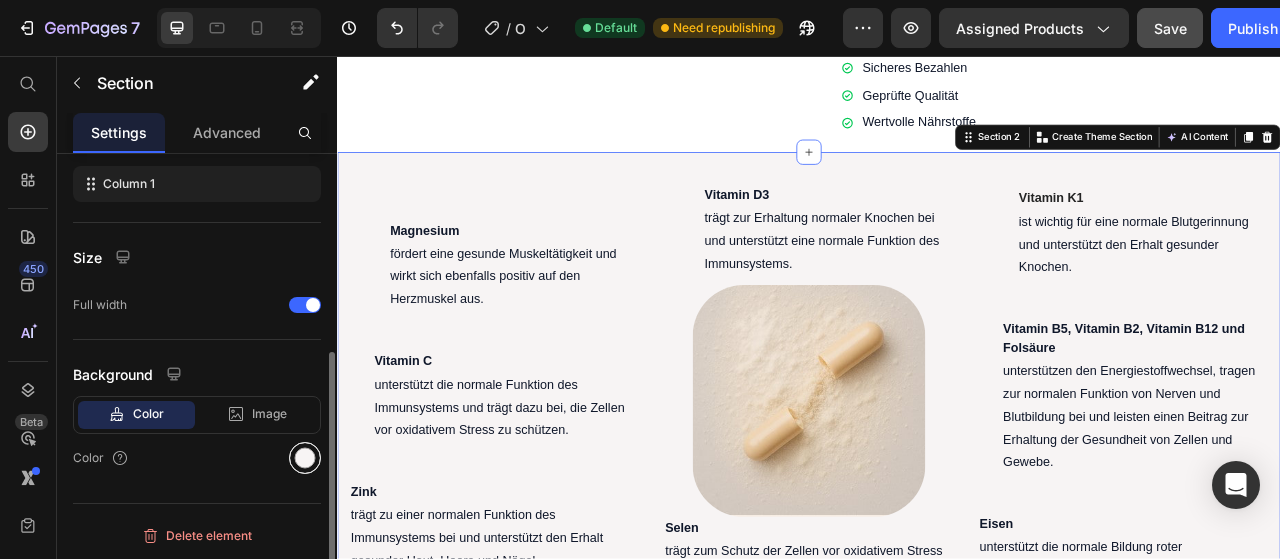 click at bounding box center [305, 458] 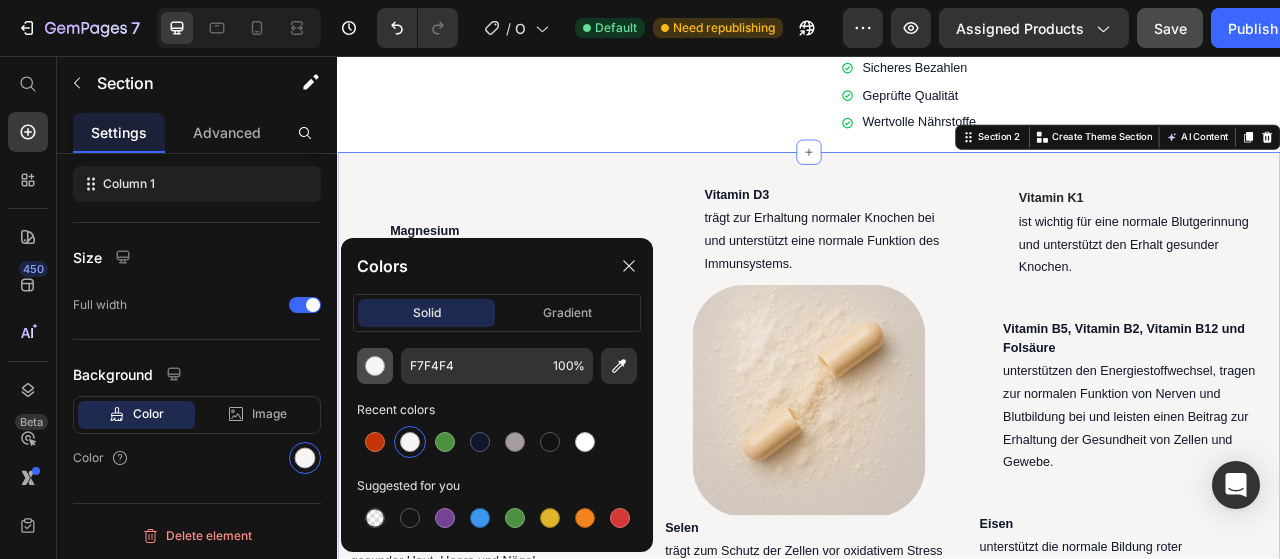 click at bounding box center (375, 366) 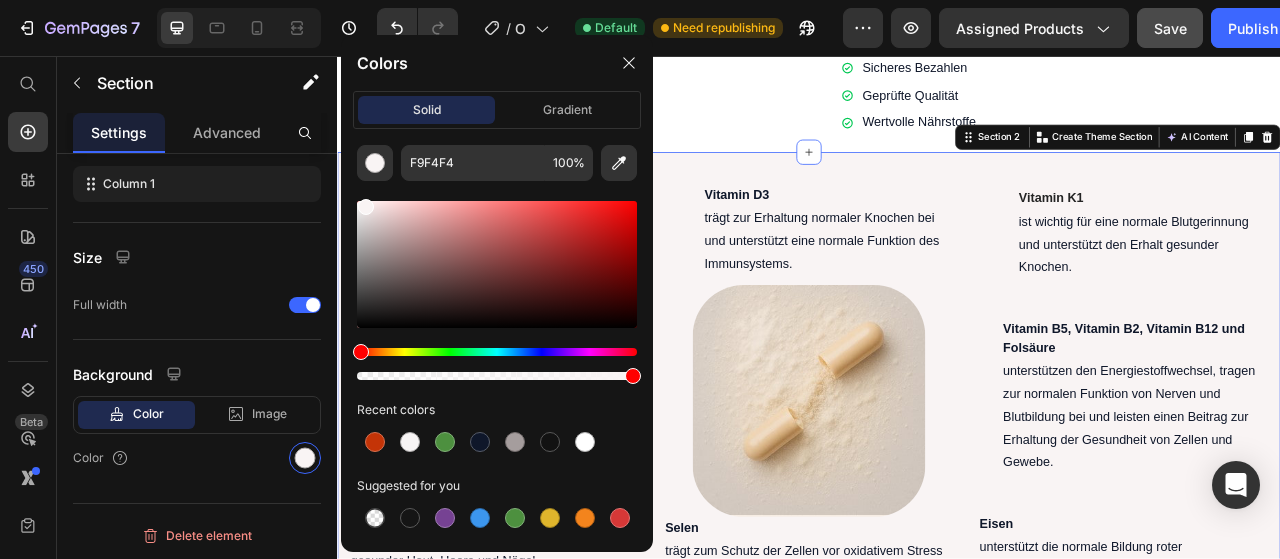 scroll, scrollTop: 344, scrollLeft: 0, axis: vertical 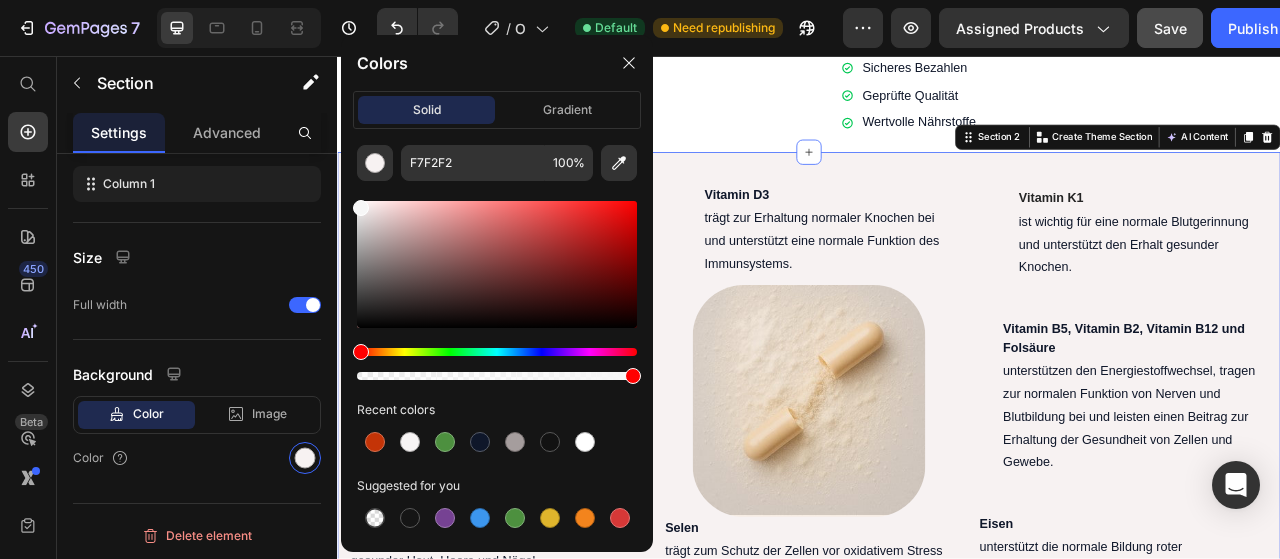 type on "F7F7F7" 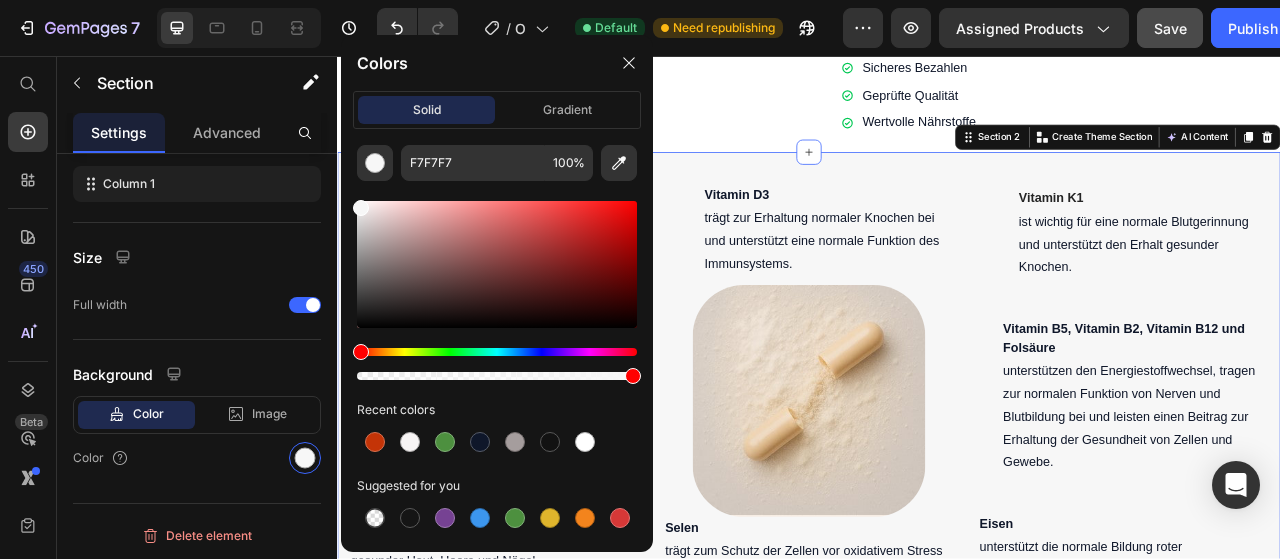 click at bounding box center [361, 208] 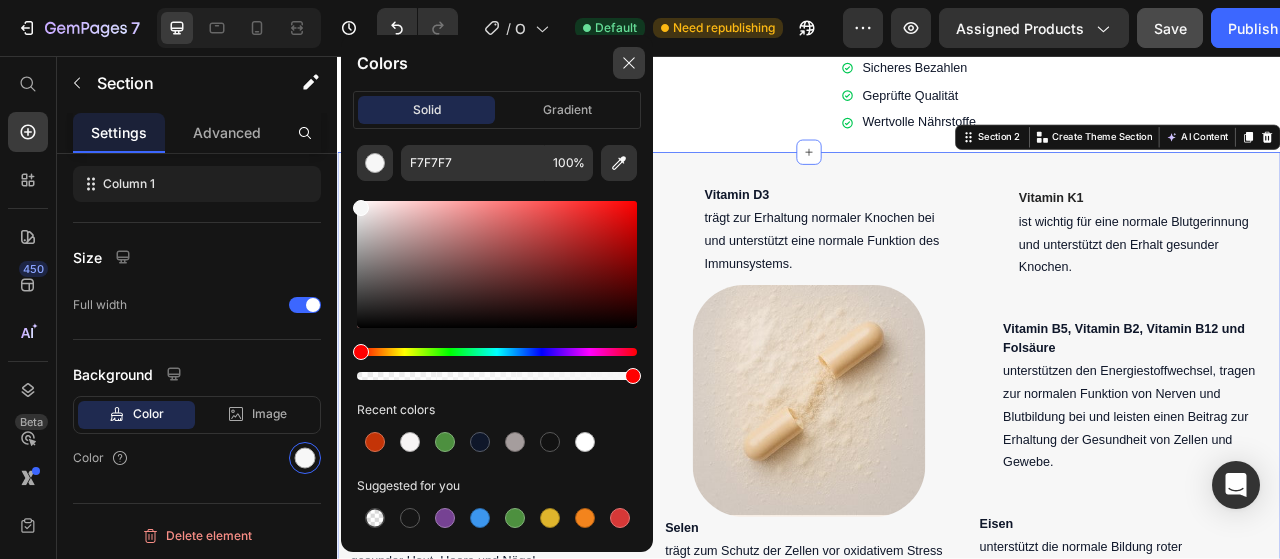 click 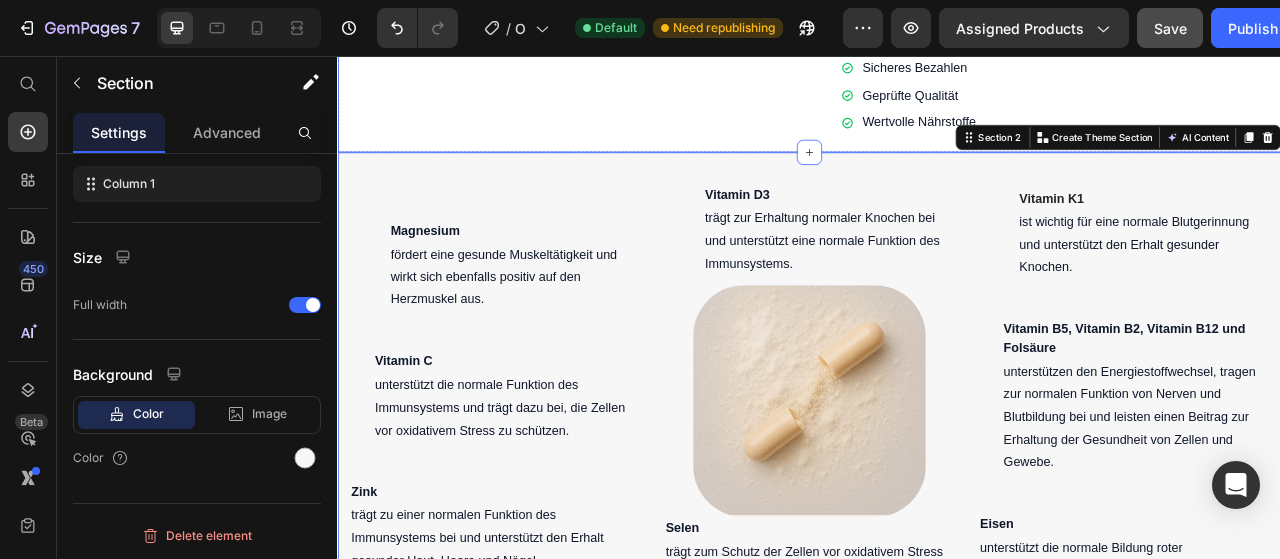 click on "Product Images" at bounding box center [666, -321] 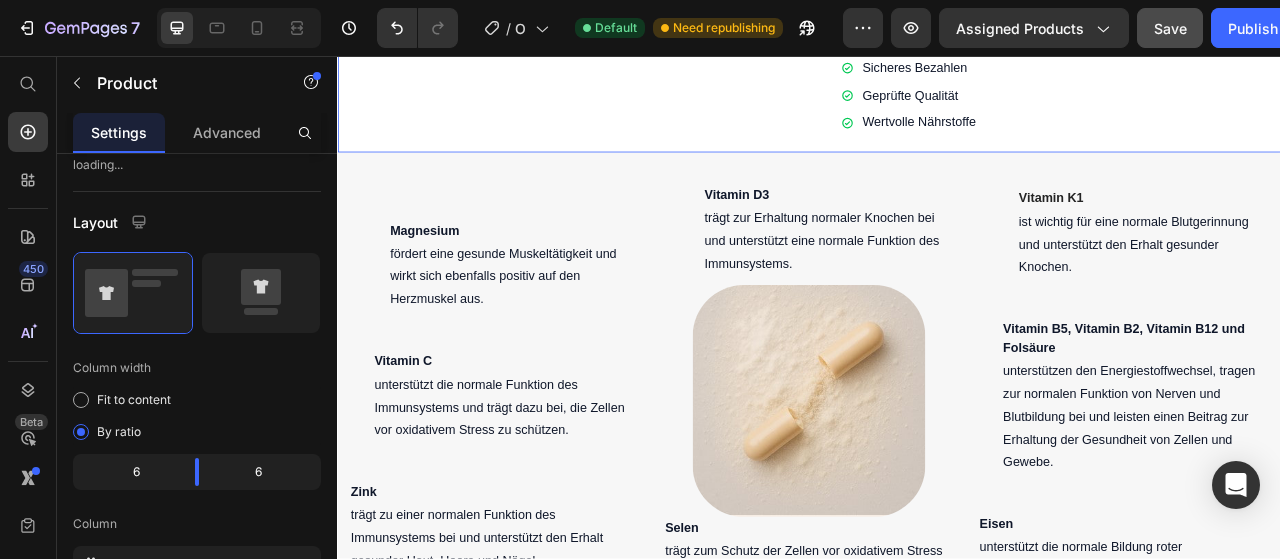 scroll, scrollTop: 0, scrollLeft: 0, axis: both 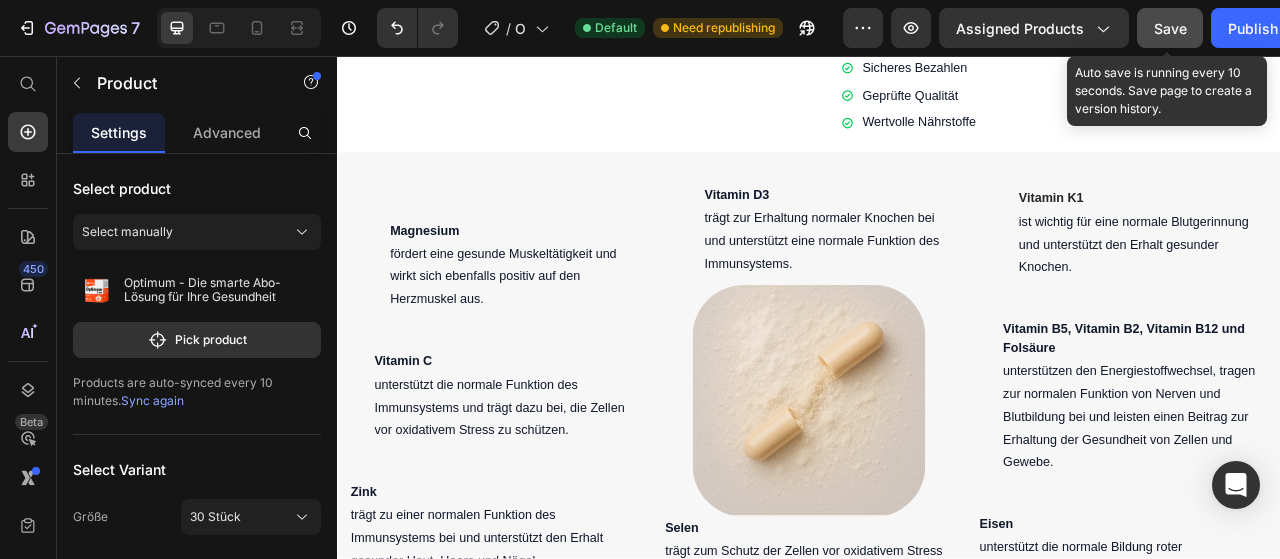 click on "Save" at bounding box center [1170, 28] 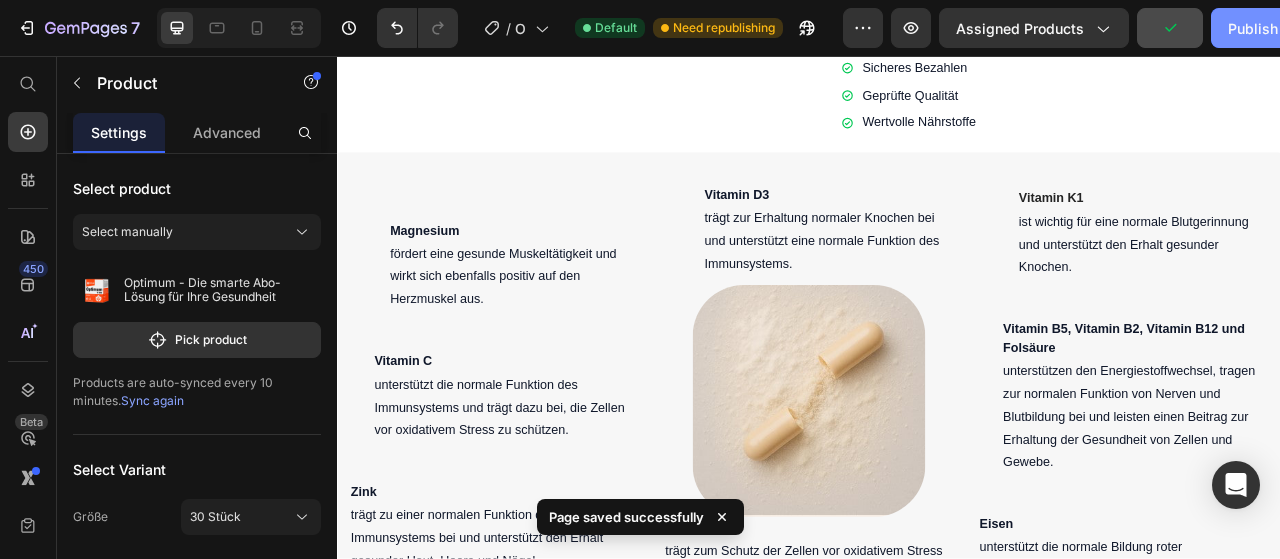 click on "Publish" at bounding box center (1253, 28) 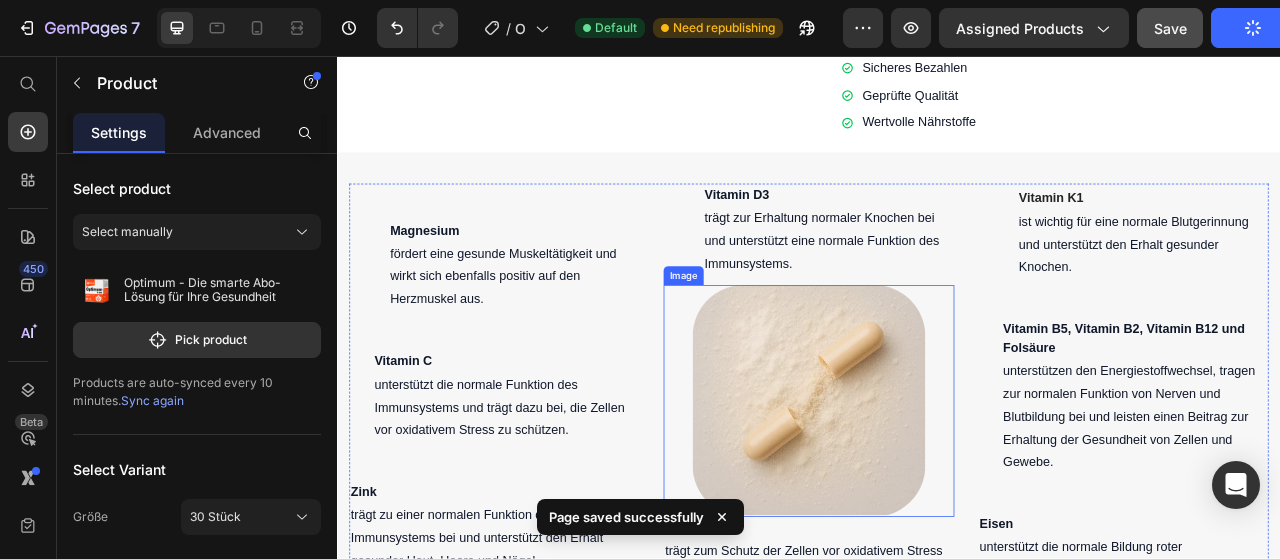 click at bounding box center (937, 495) 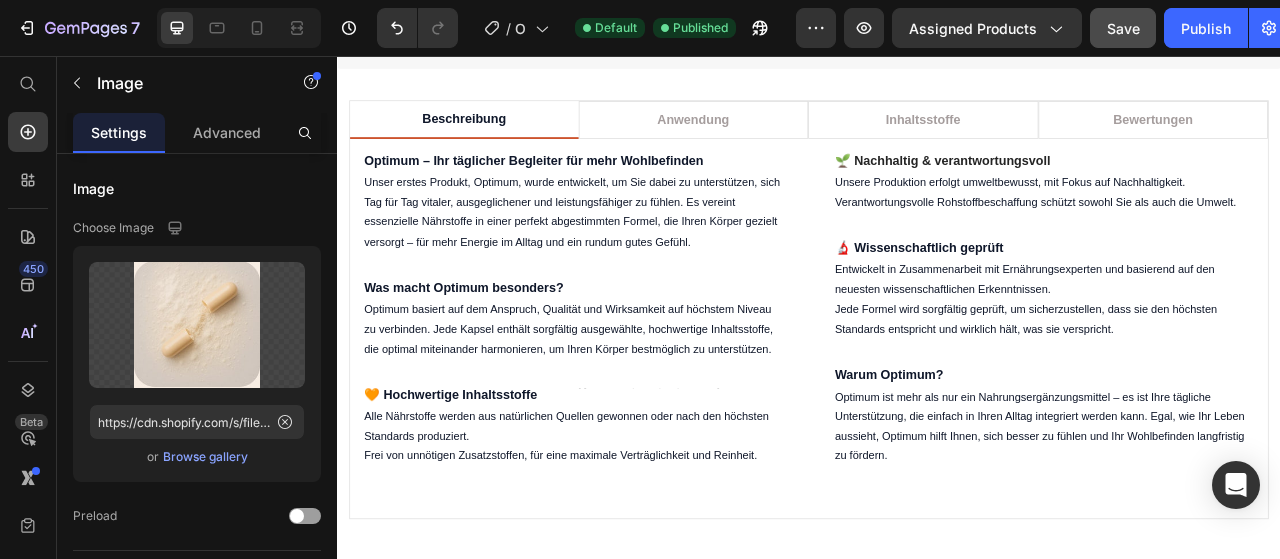 scroll, scrollTop: 1713, scrollLeft: 0, axis: vertical 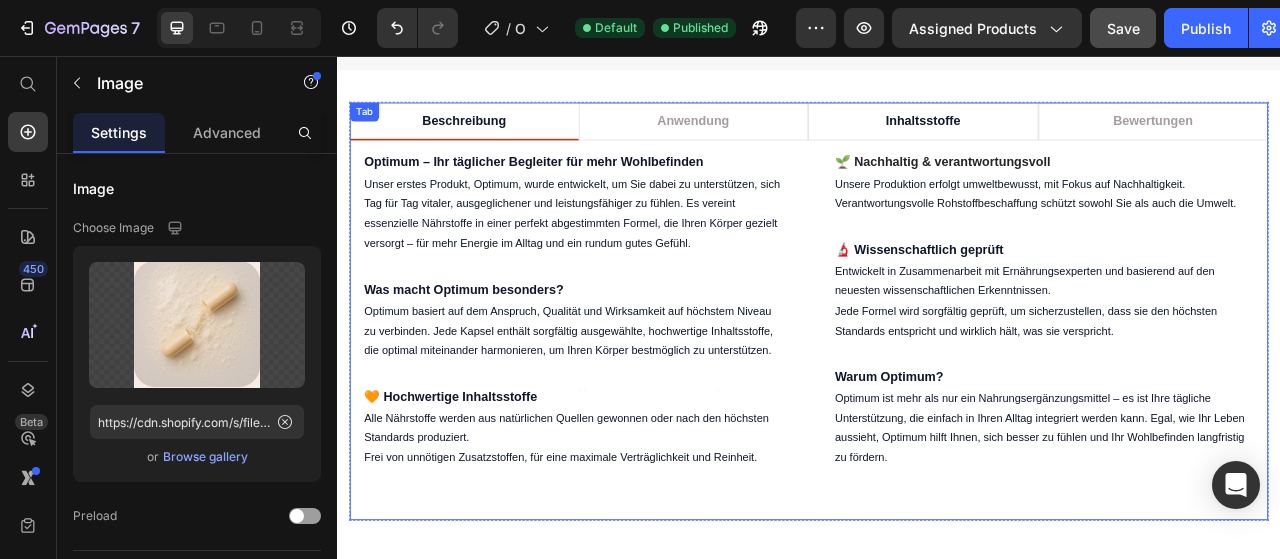 click on "Inhaltsstoffe" at bounding box center [1082, 140] 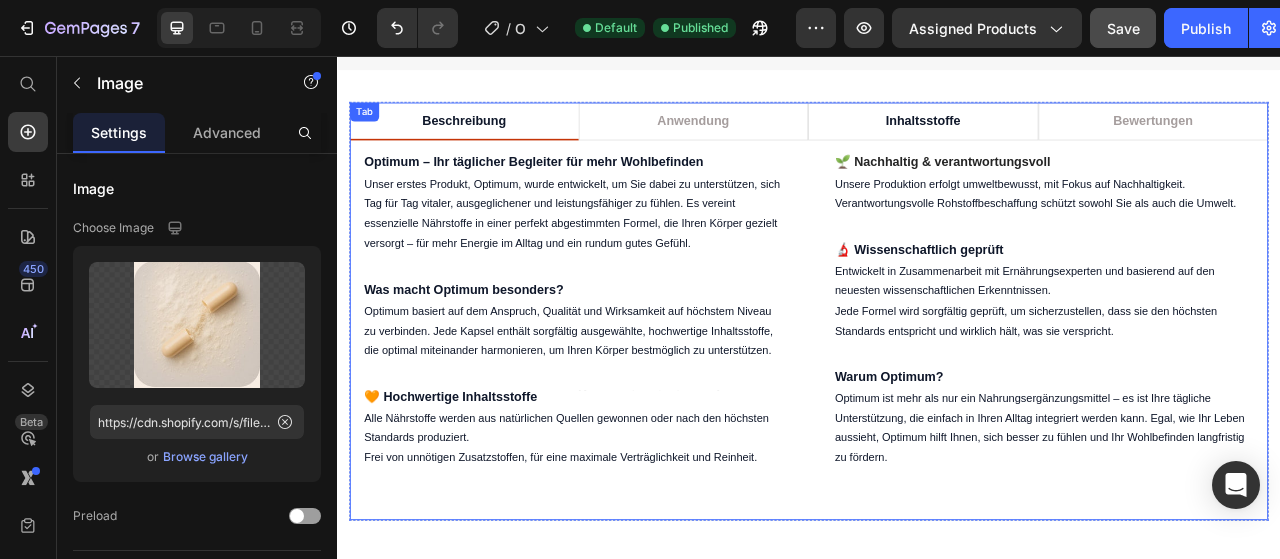 click on "Inhaltsstoffe" at bounding box center [1082, 140] 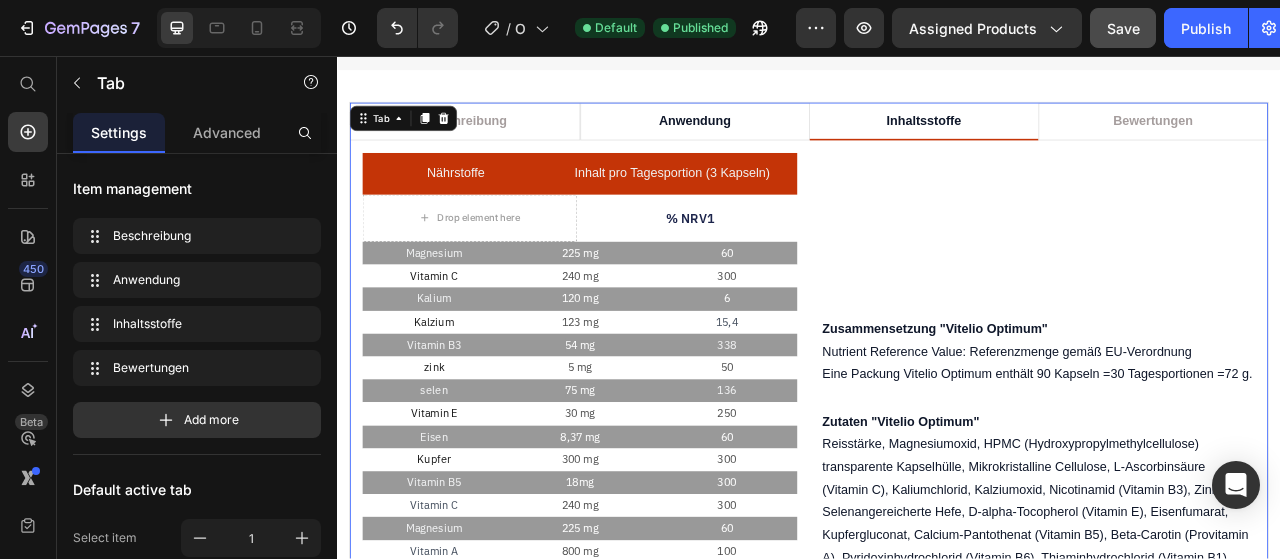 click on "Anwendung" at bounding box center [792, 140] 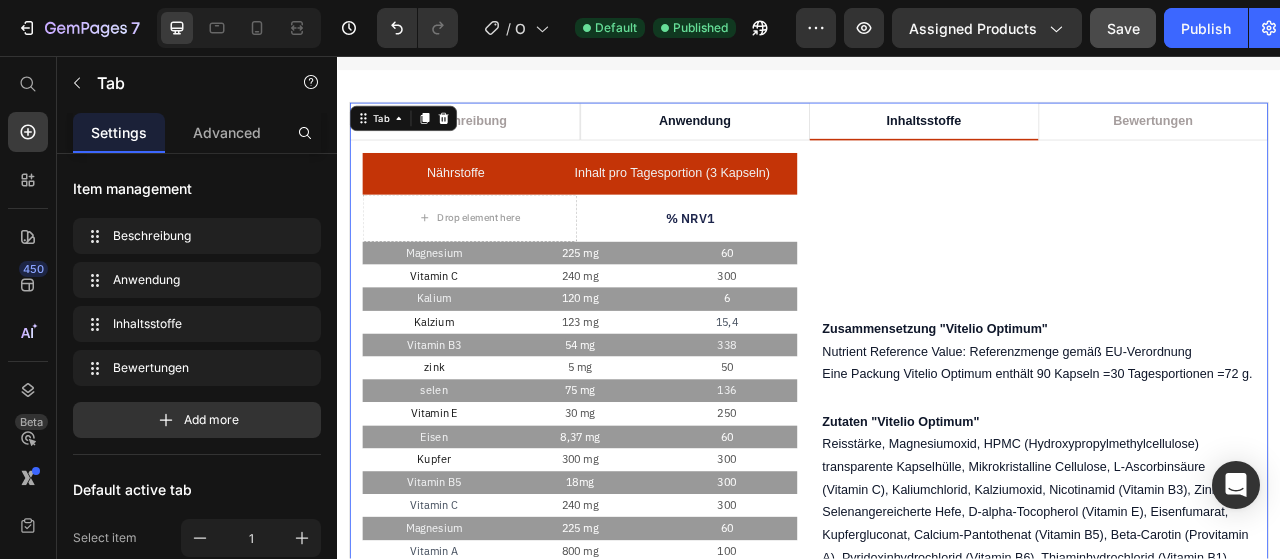 click on "Anwendung" at bounding box center (792, 140) 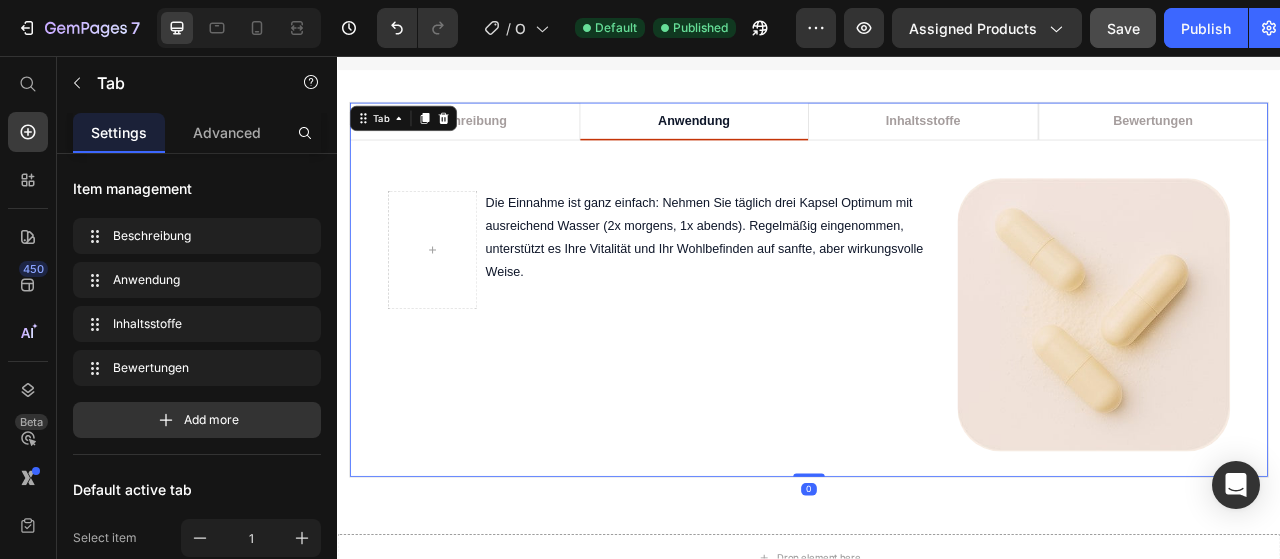 click on "Anwendung" at bounding box center [791, 140] 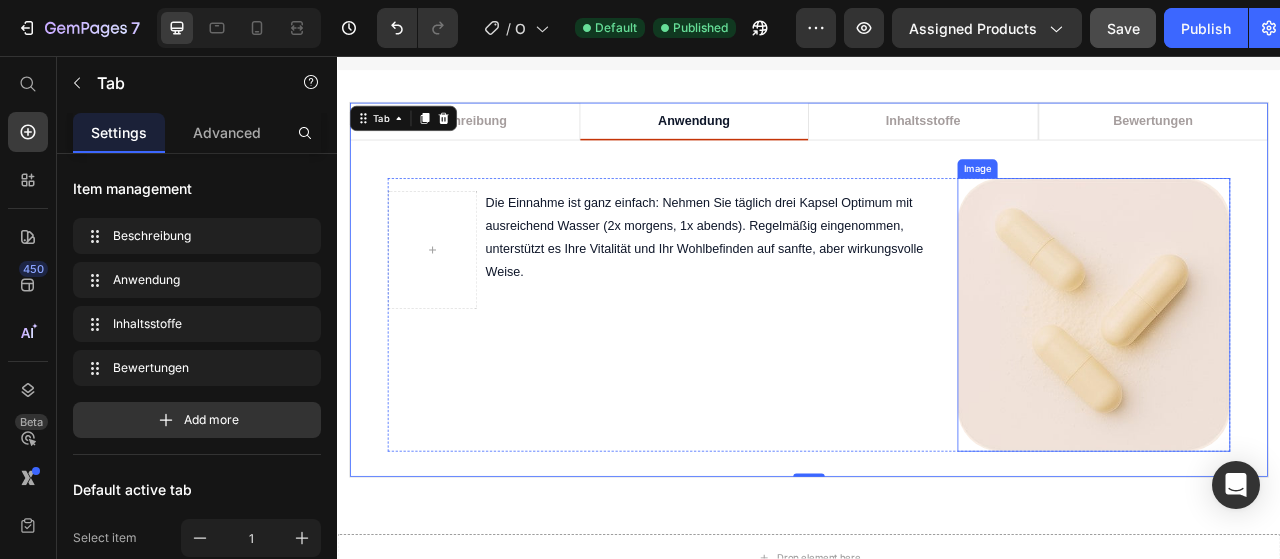 click at bounding box center (1299, 386) 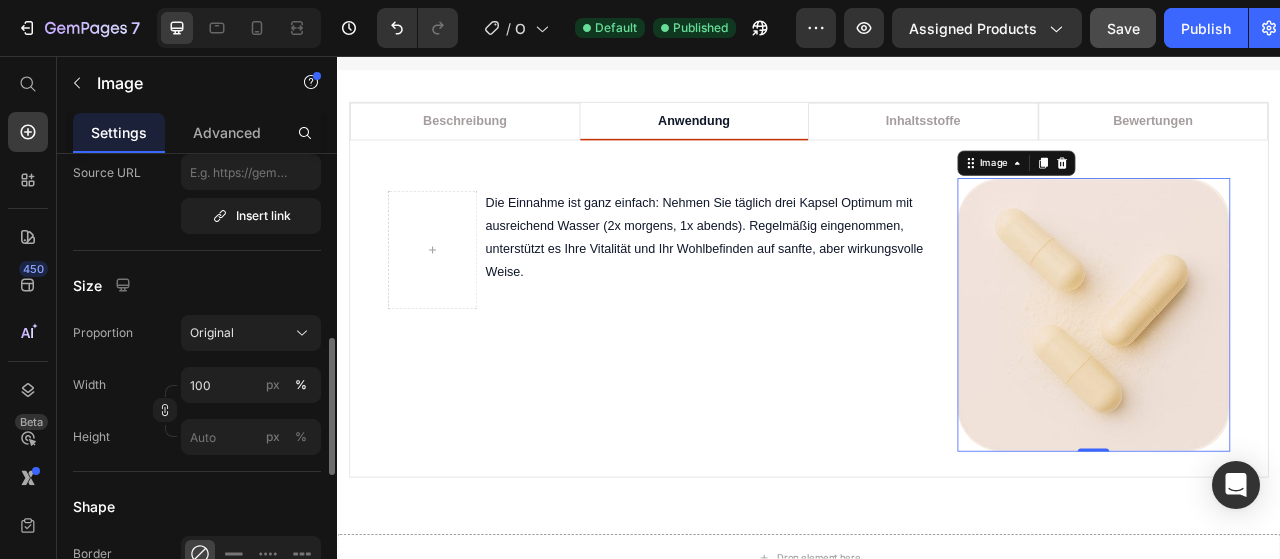 scroll, scrollTop: 500, scrollLeft: 0, axis: vertical 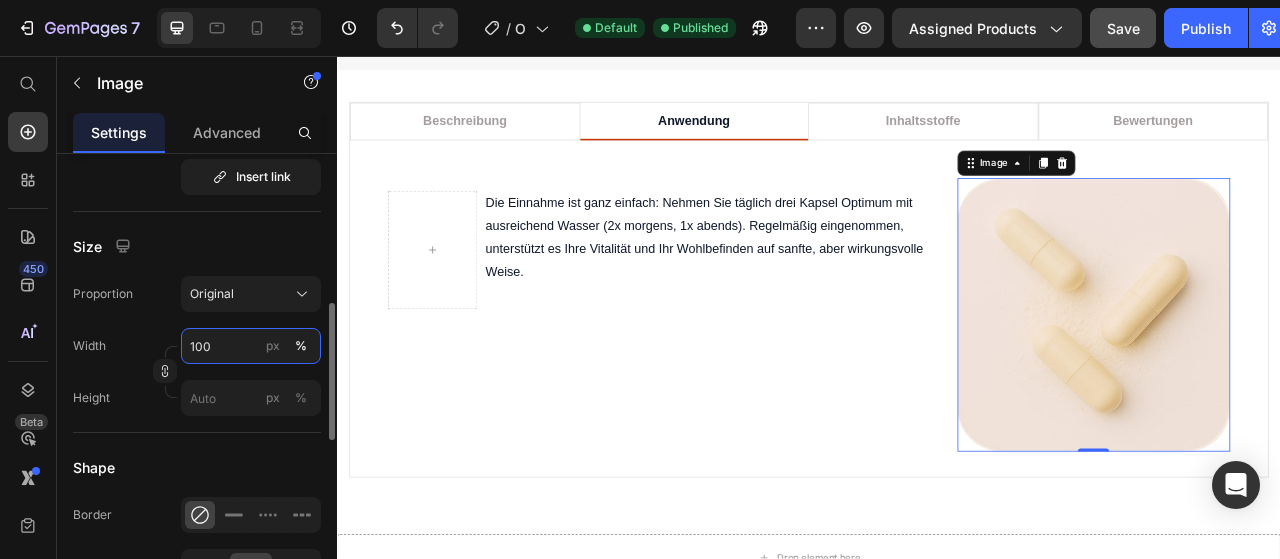 click on "100" at bounding box center (251, 346) 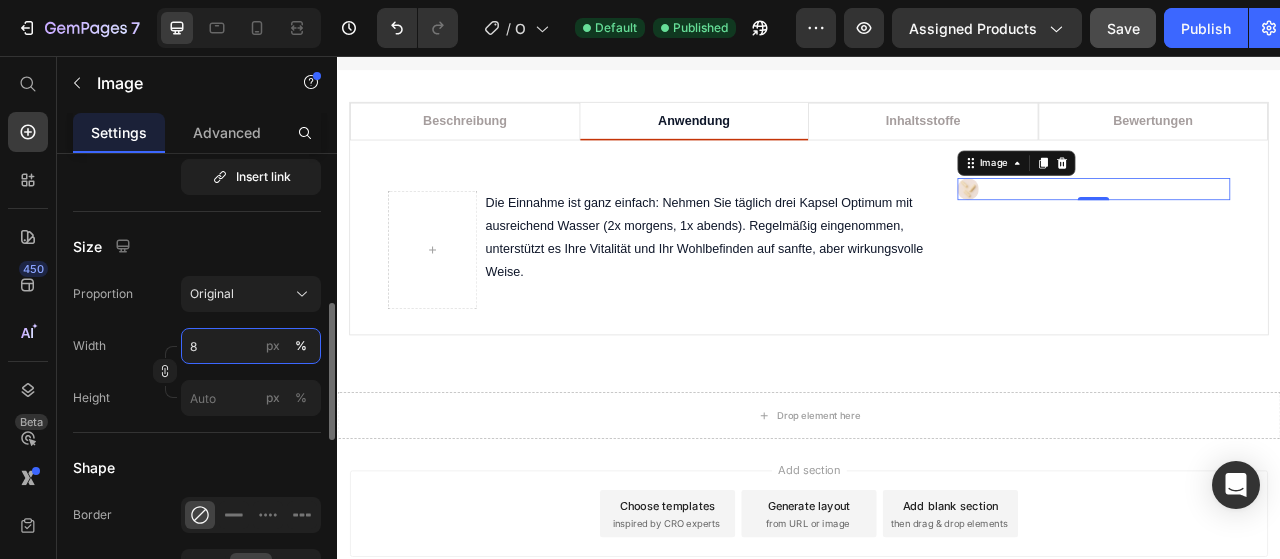 type on "80" 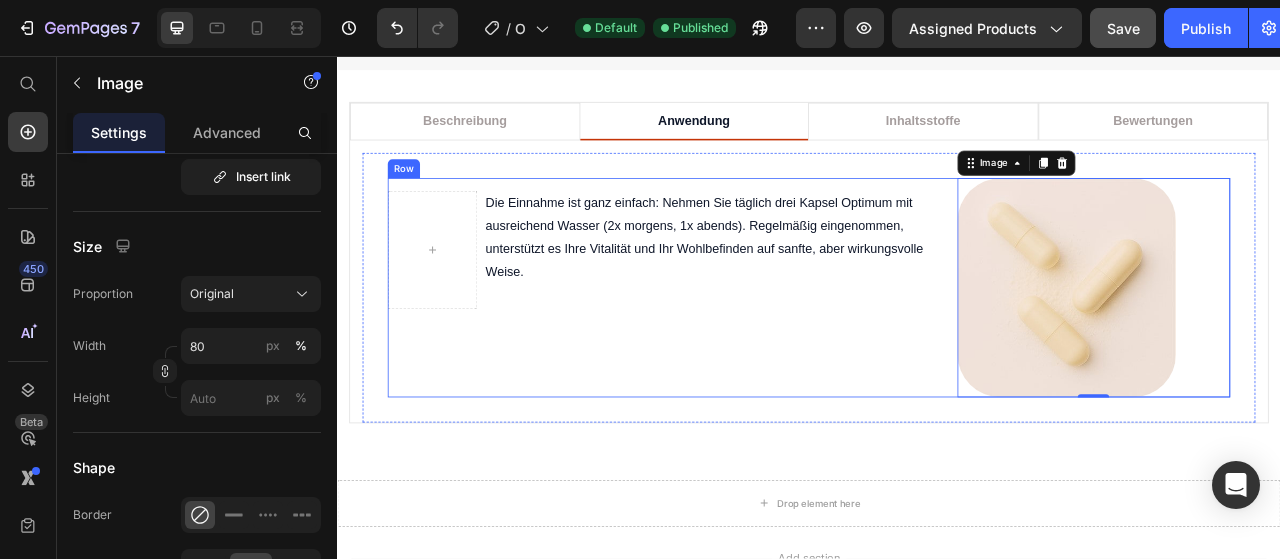 click on "Die Einnahme ist ganz einfach: Nehmen Sie täglich drei Kapsel Optimum mit ausreichend Wasser (2x morgens, 1x abends). Regelmäßig eingenommen, unterstützt es Ihre Vitalität und Ihr Wohlbefinden auf sanfte, aber wirkungsvolle Weise. Text block Row" at bounding box center (748, 351) 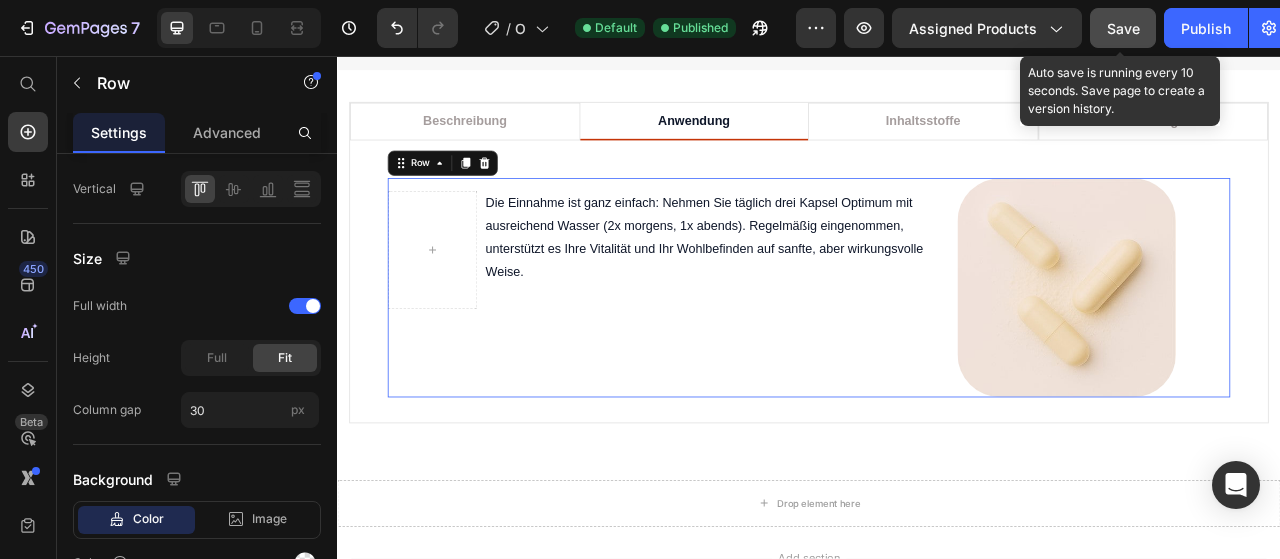 scroll, scrollTop: 0, scrollLeft: 0, axis: both 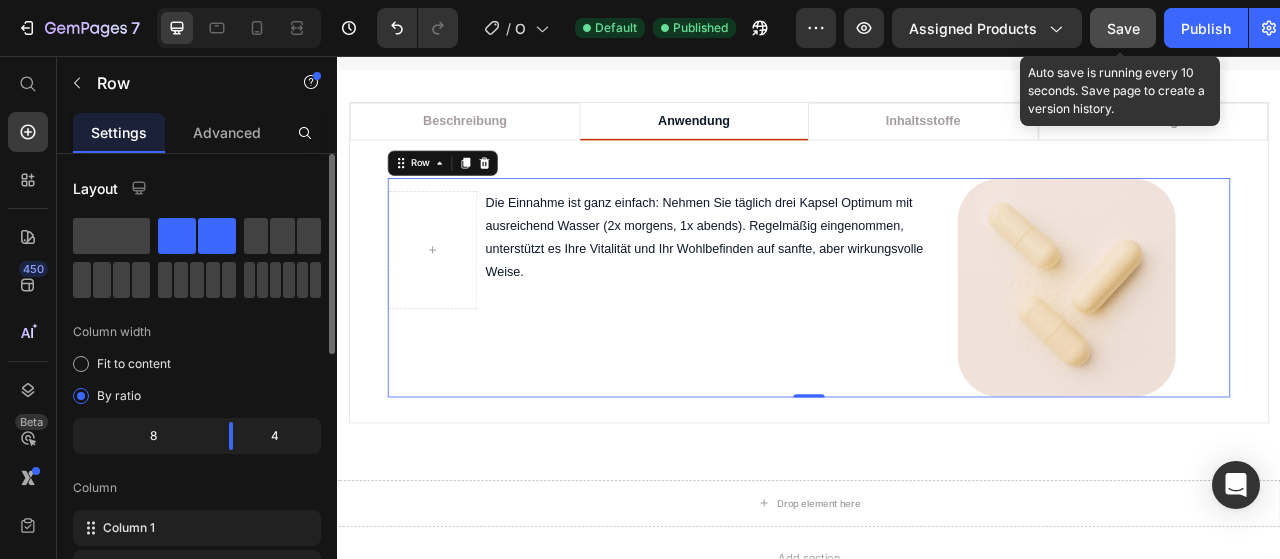 click on "Save" 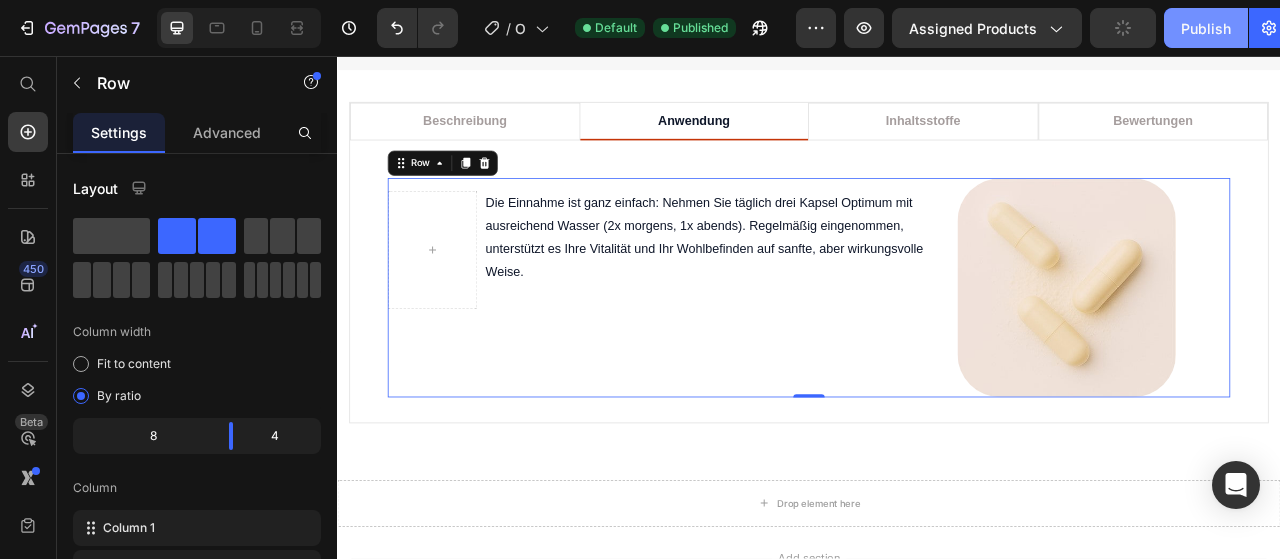 click on "Publish" at bounding box center (1206, 28) 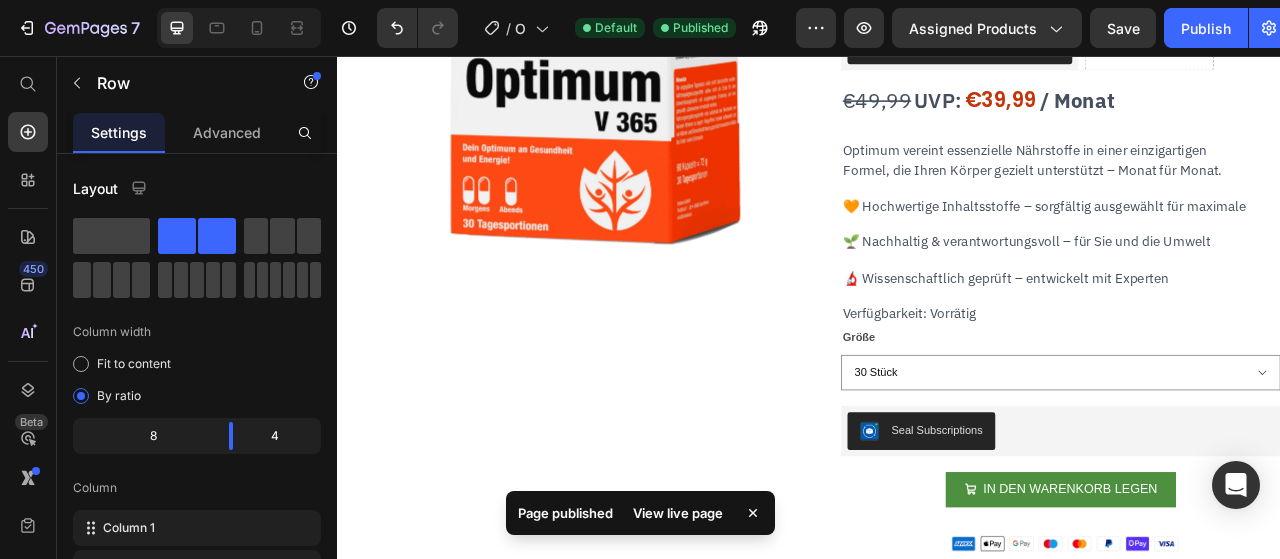scroll, scrollTop: 305, scrollLeft: 0, axis: vertical 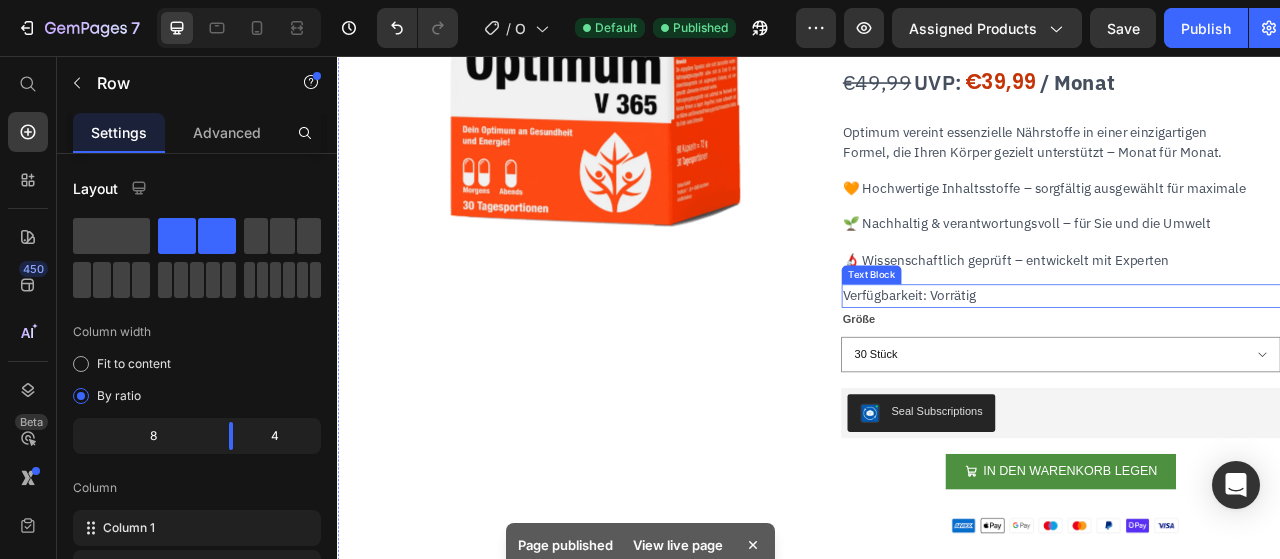 click on "Verfügbarkeit: Vorrätig" at bounding box center [1065, 361] 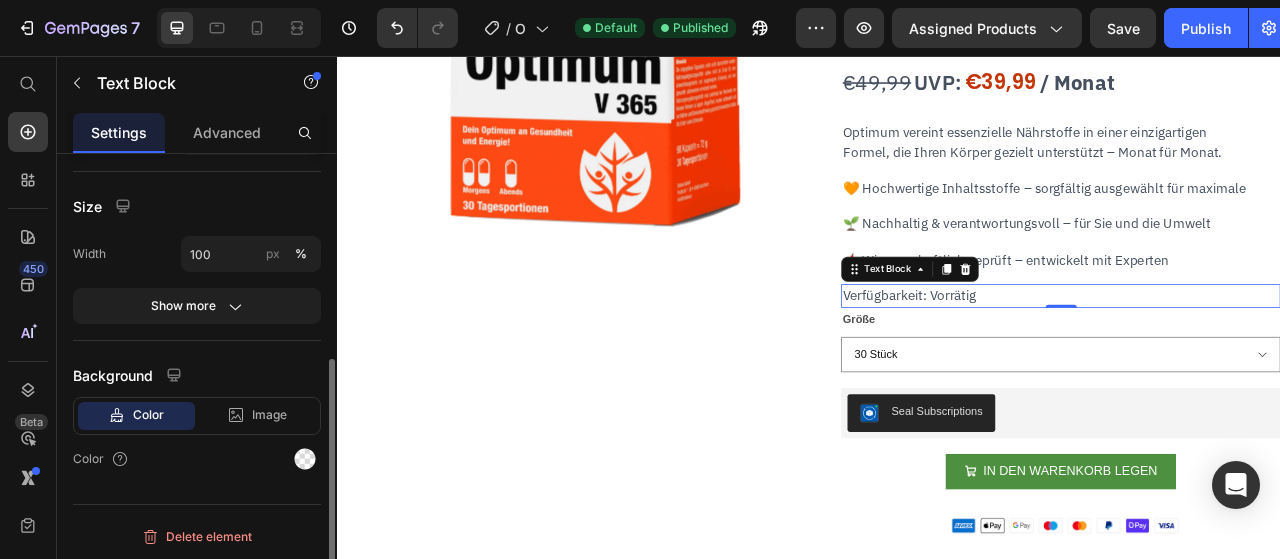 scroll, scrollTop: 0, scrollLeft: 0, axis: both 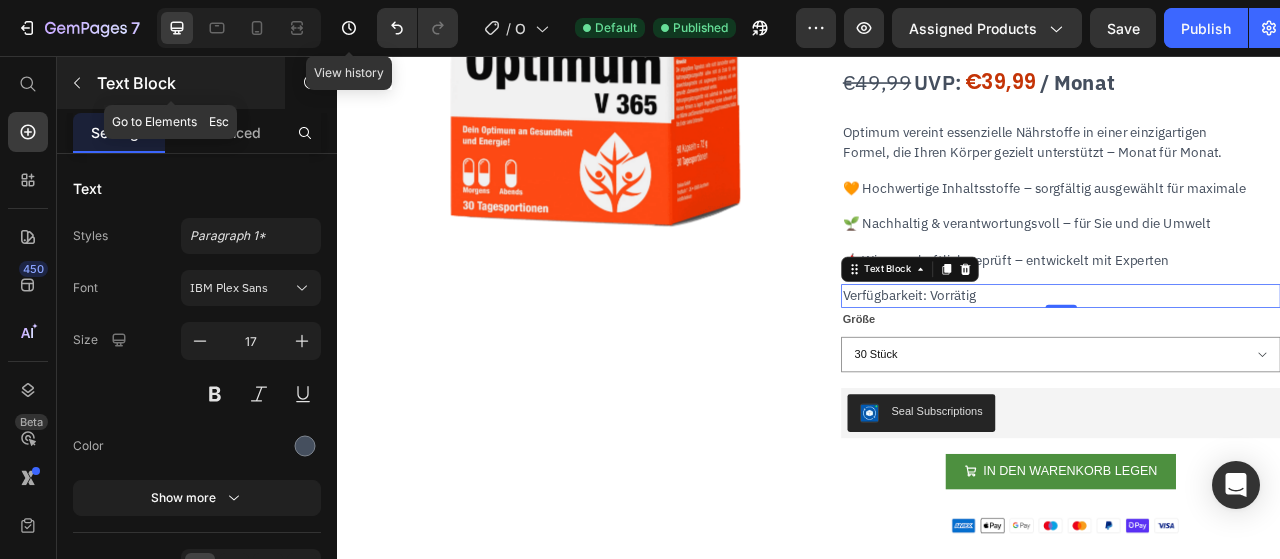 click at bounding box center (77, 83) 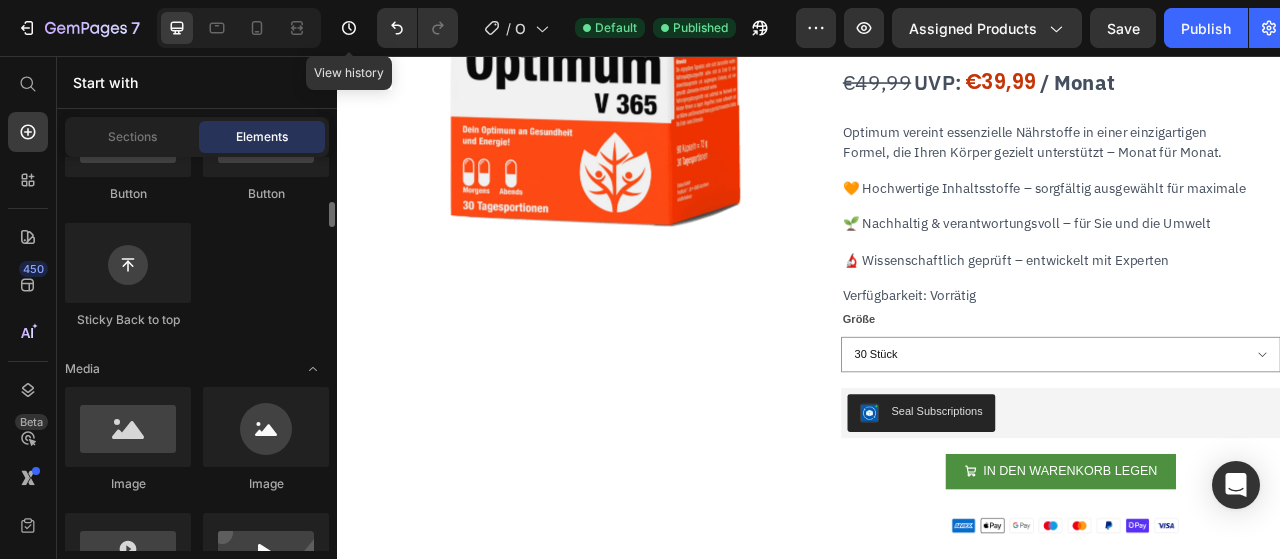 scroll, scrollTop: 573, scrollLeft: 0, axis: vertical 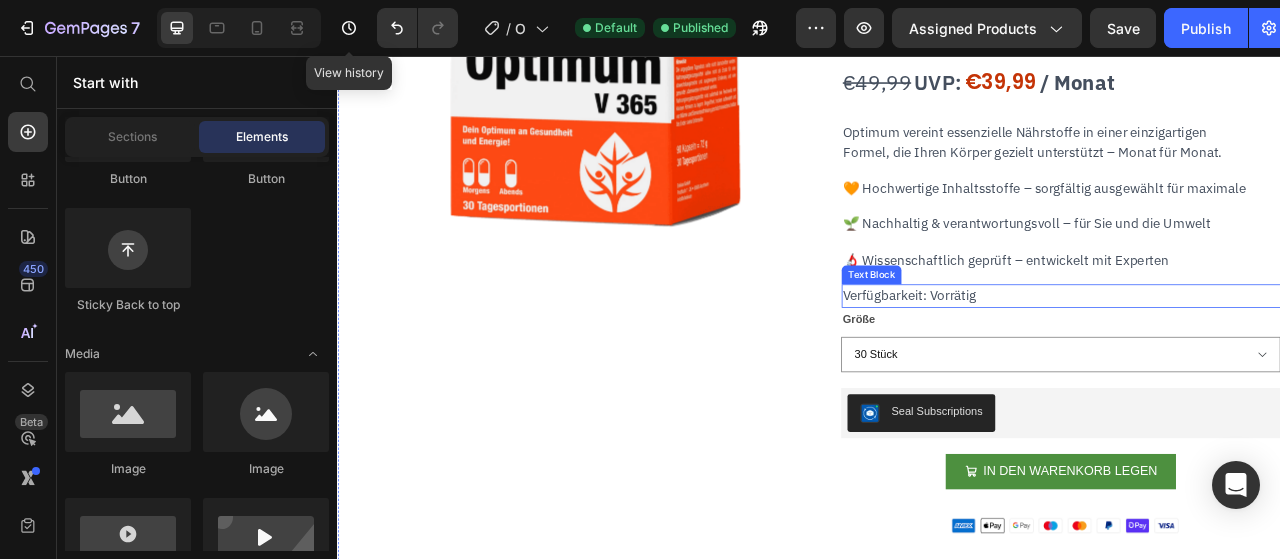 click on "Verfügbarkeit: Vorrätig" at bounding box center (1257, 362) 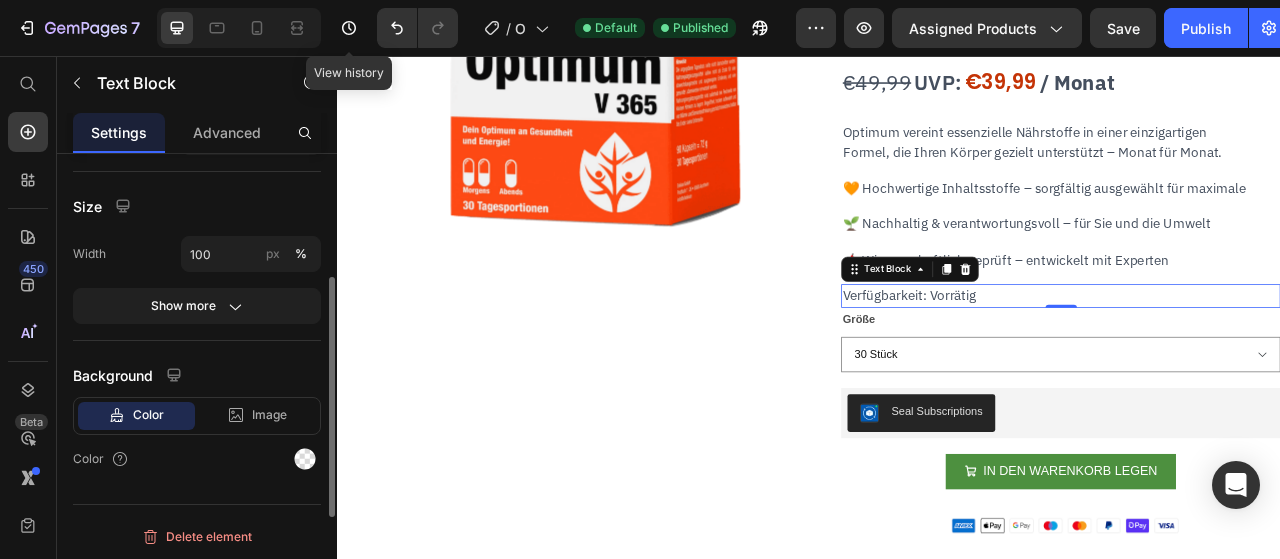 scroll, scrollTop: 0, scrollLeft: 0, axis: both 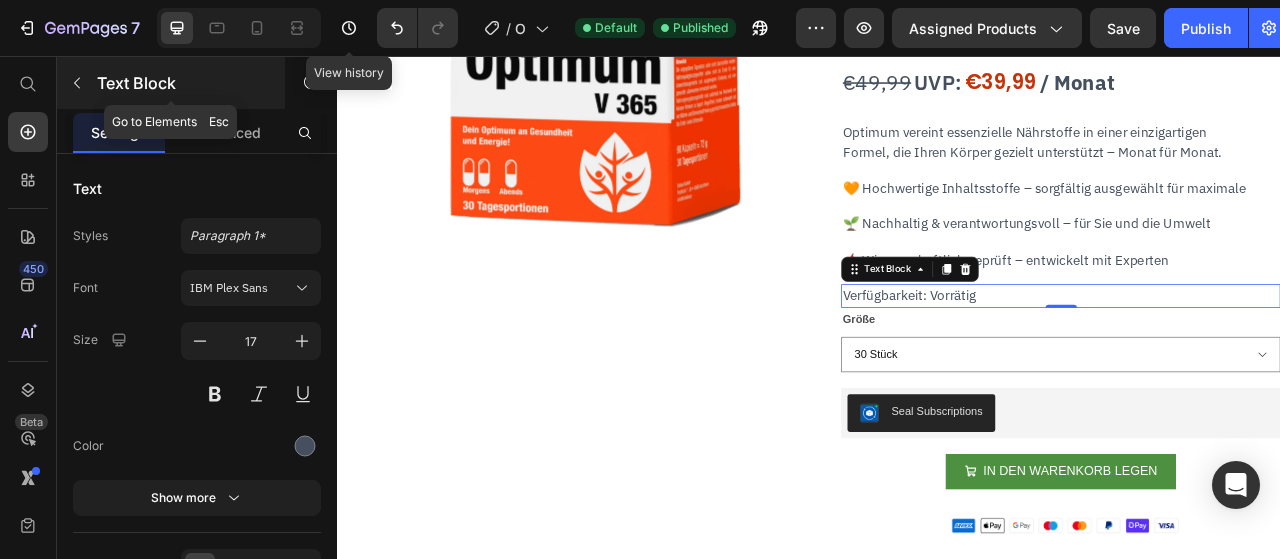 click 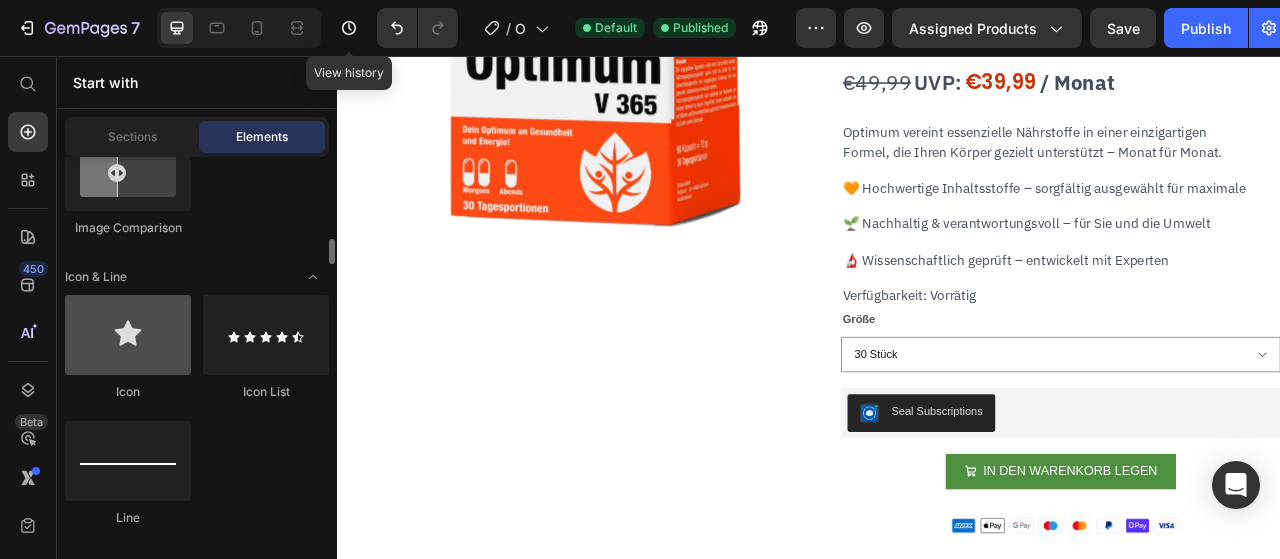 scroll, scrollTop: 1317, scrollLeft: 0, axis: vertical 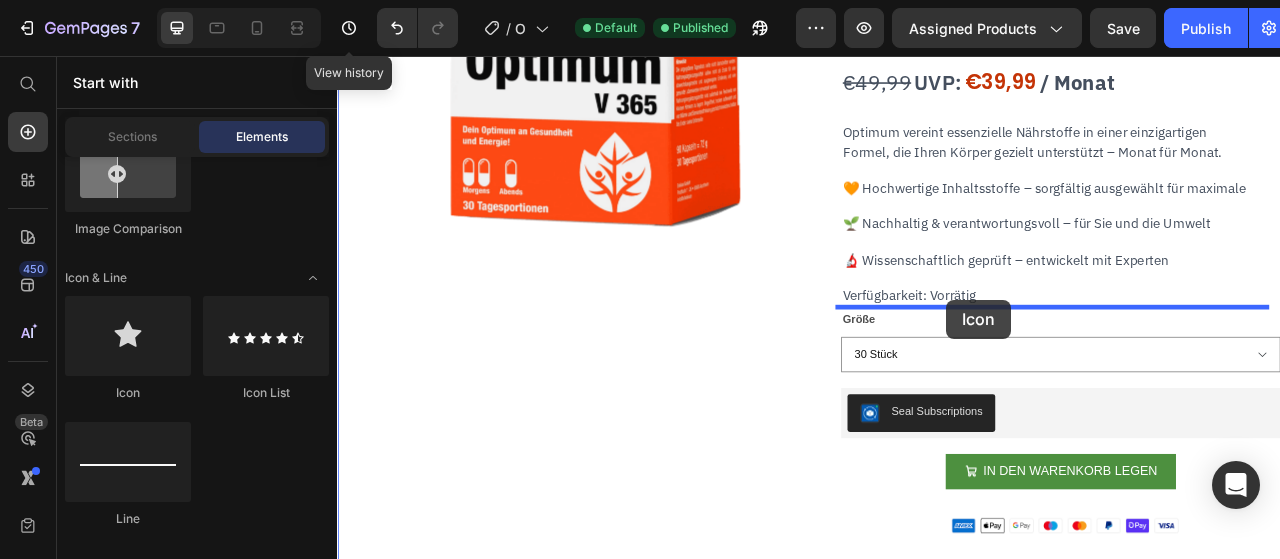 drag, startPoint x: 459, startPoint y: 393, endPoint x: 1112, endPoint y: 366, distance: 653.558 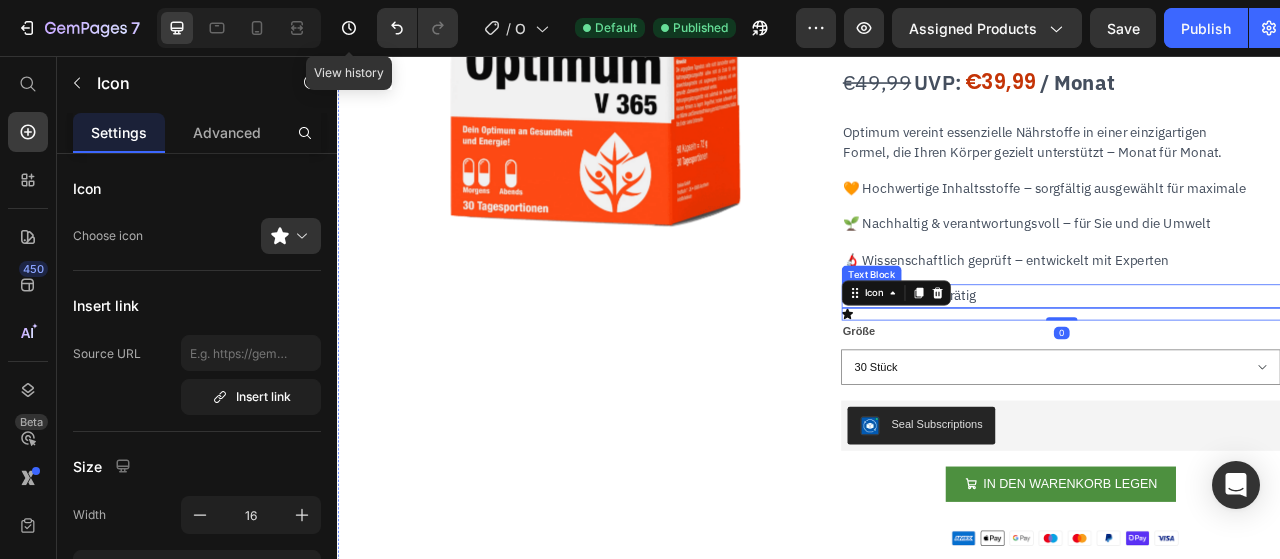 click on "Verfügbarkeit: Vorrätig" at bounding box center [1257, 362] 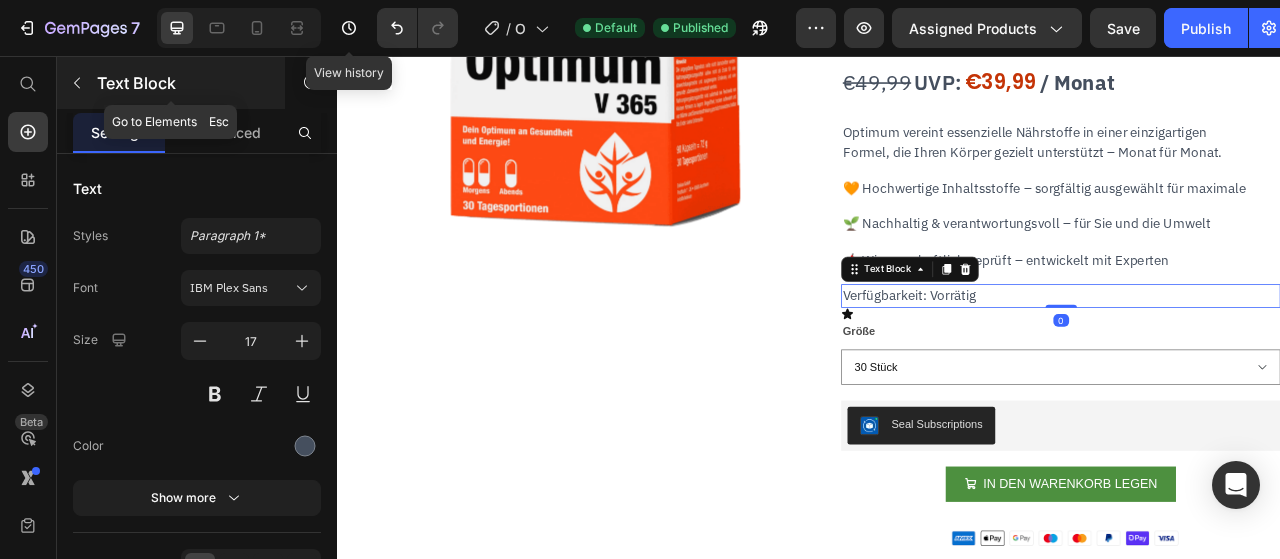click at bounding box center (77, 83) 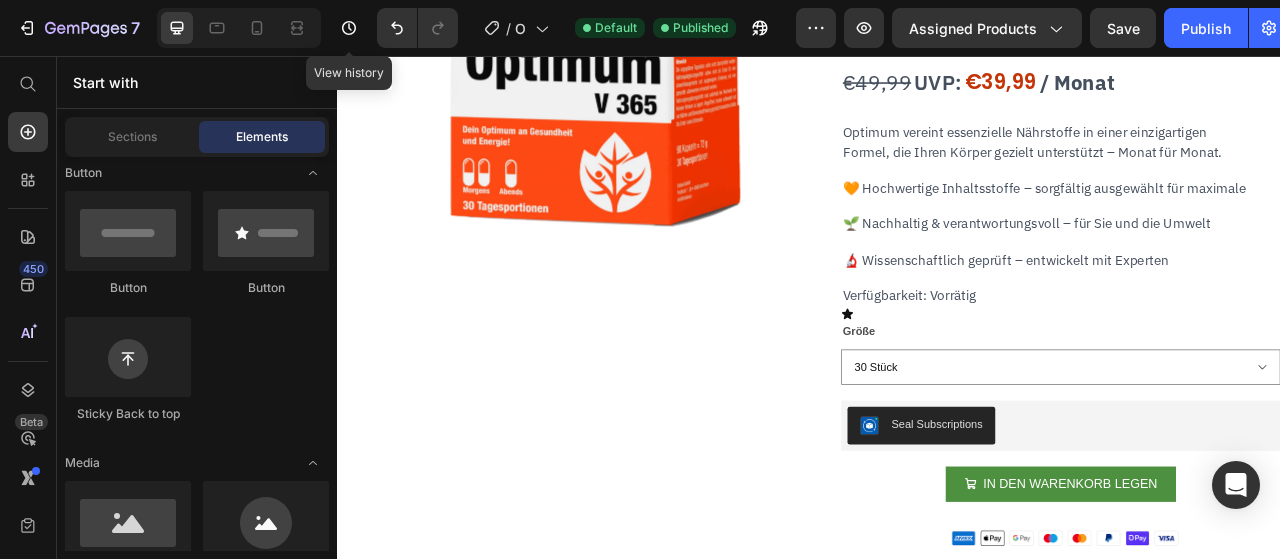 scroll, scrollTop: 0, scrollLeft: 0, axis: both 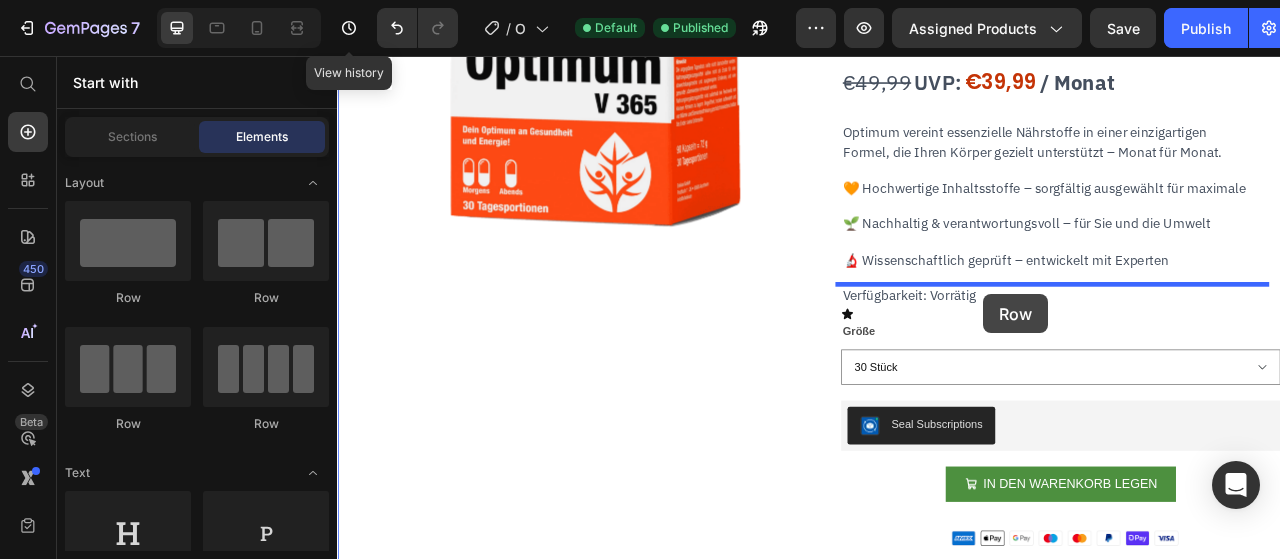 drag, startPoint x: 627, startPoint y: 309, endPoint x: 1159, endPoint y: 359, distance: 534.3445 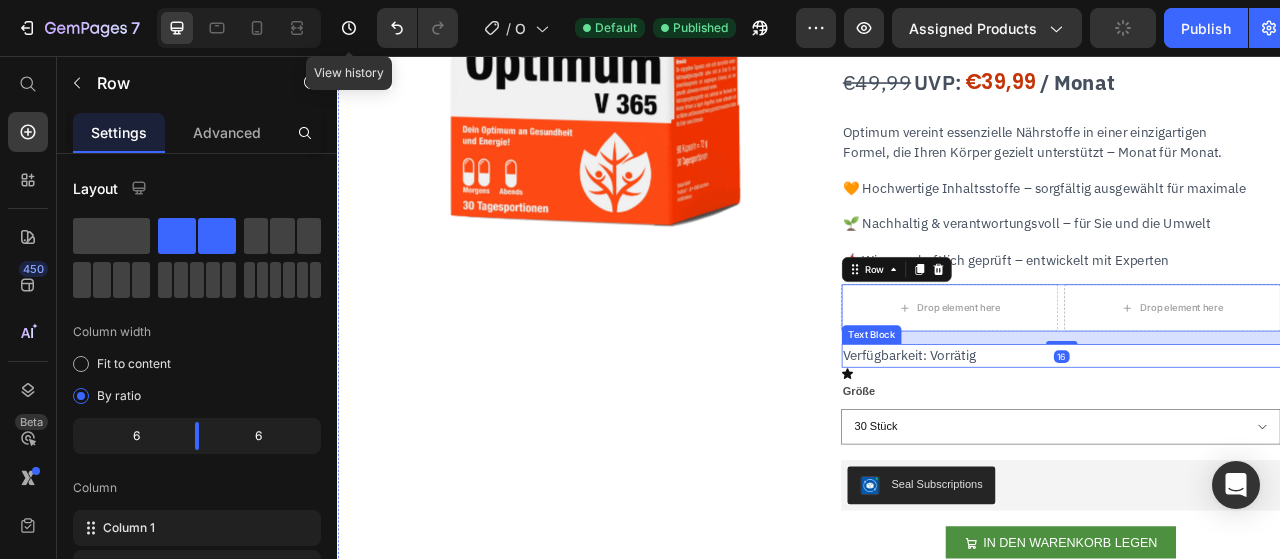 click on "Verfügbarkeit: Vorrätig" at bounding box center (1065, 437) 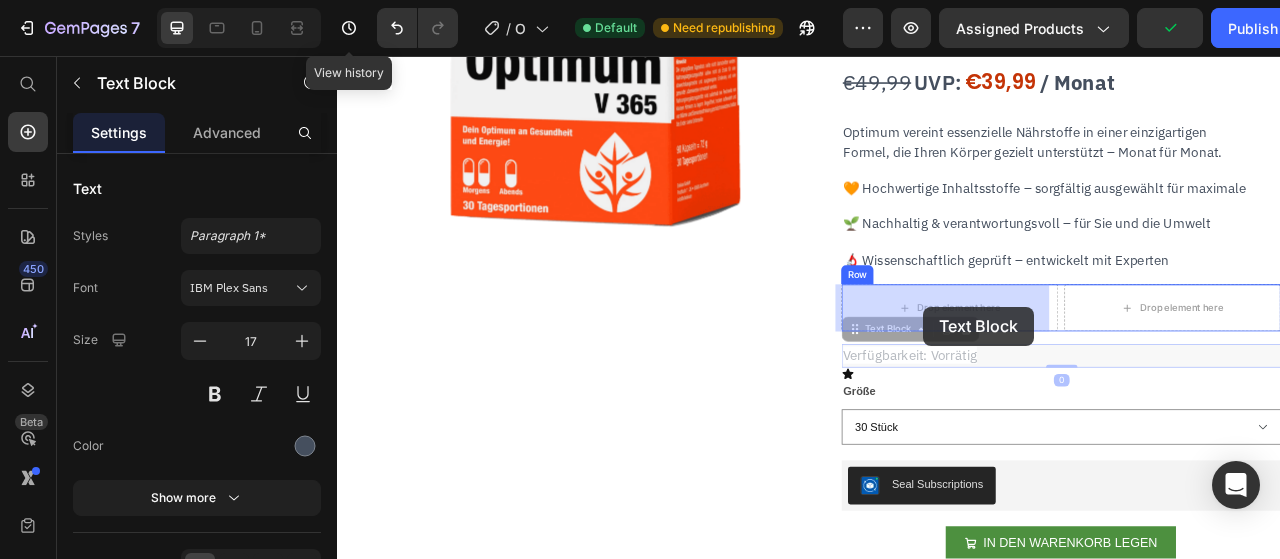 drag, startPoint x: 1022, startPoint y: 396, endPoint x: 1083, endPoint y: 375, distance: 64.513565 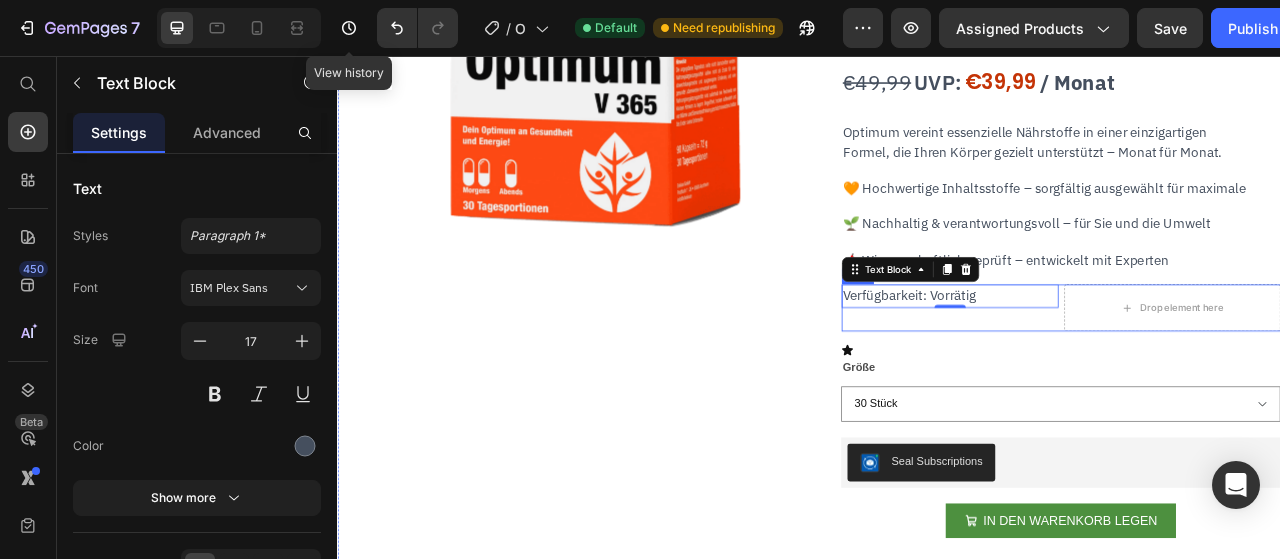 click on "Verfügbarkeit: Vorrätig Text Block   0" at bounding box center (1116, 377) 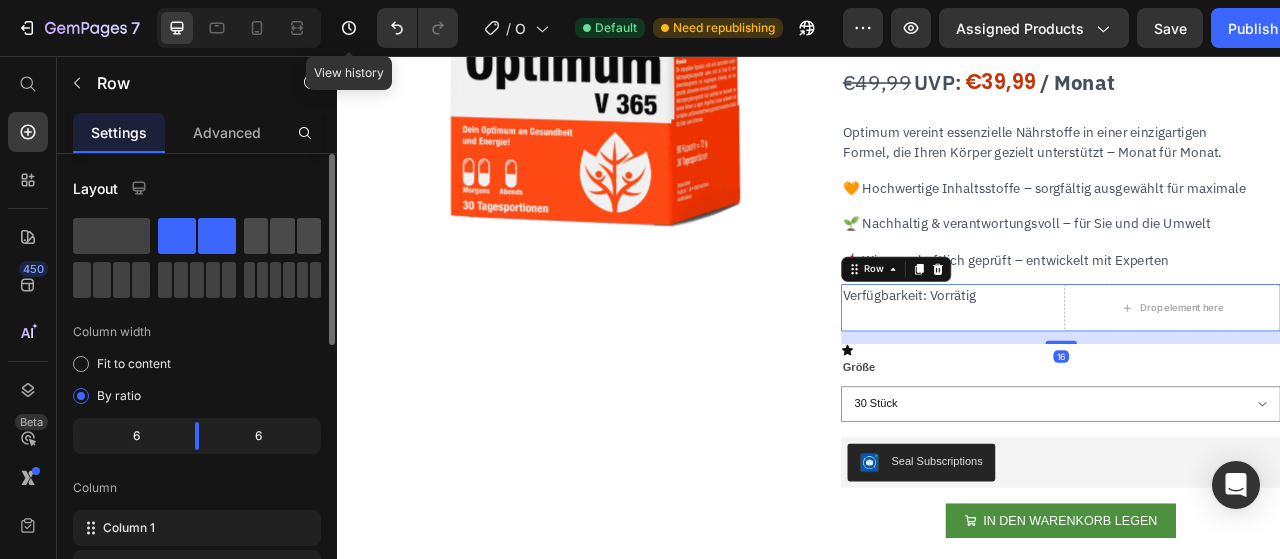 click 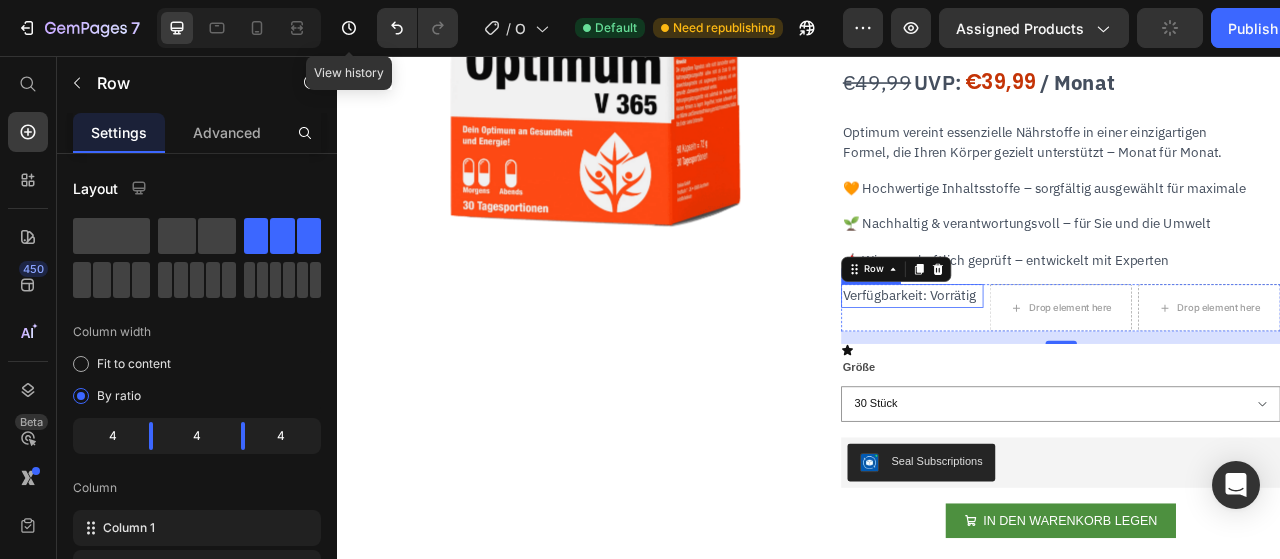 click on "Verfügbarkeit: Vorrätig" at bounding box center [1068, 362] 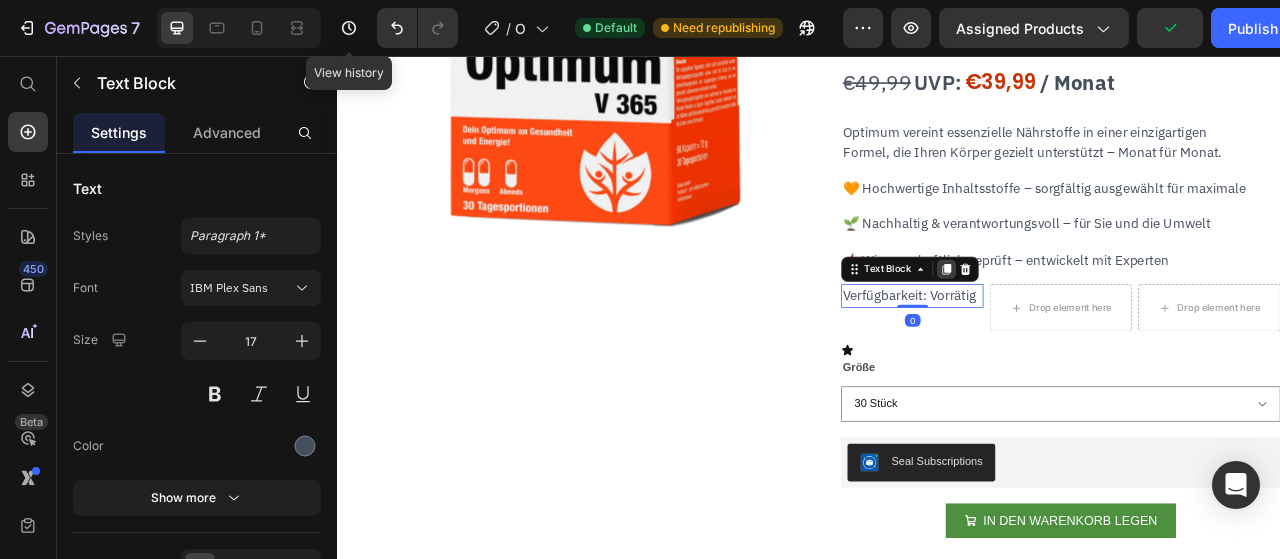 click 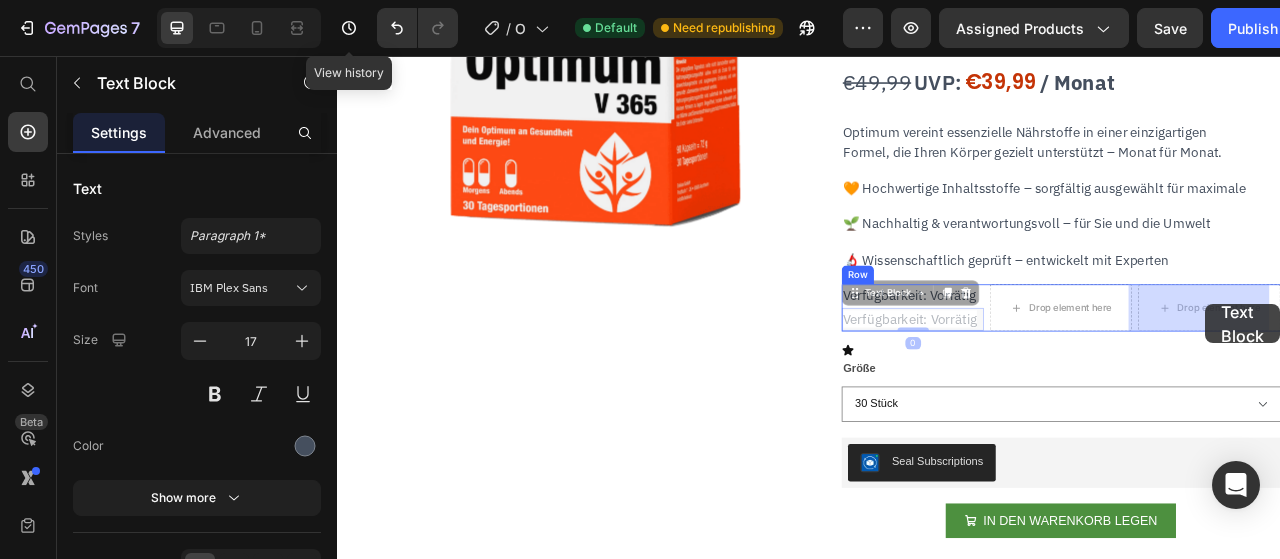 drag, startPoint x: 1012, startPoint y: 355, endPoint x: 1425, endPoint y: 372, distance: 413.34973 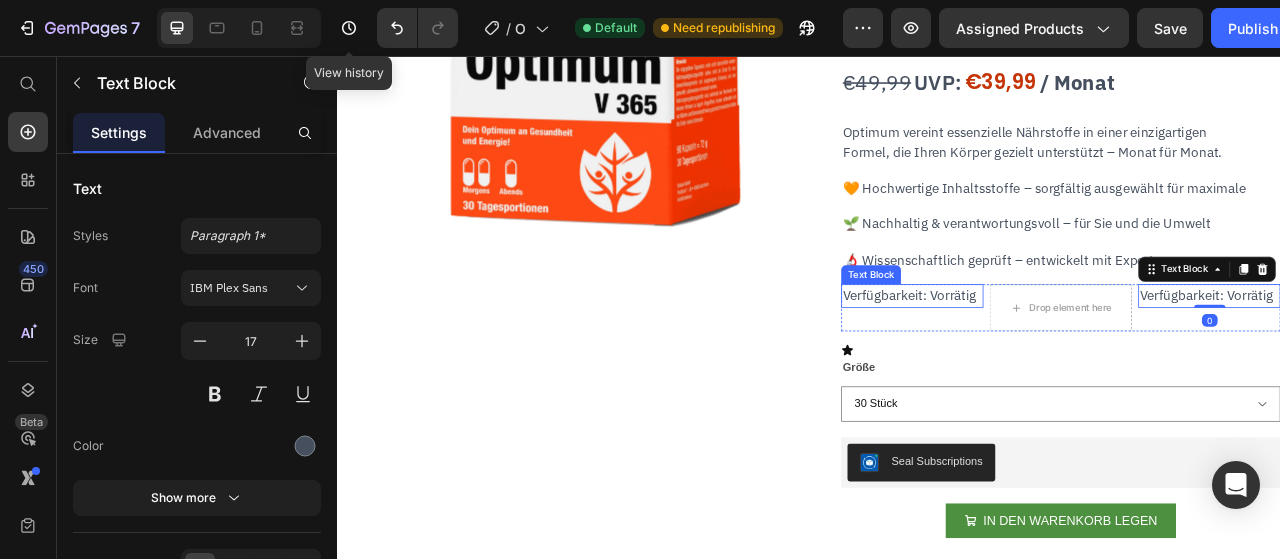 click on "Verfügbarkeit: Vorrätig" at bounding box center [1068, 362] 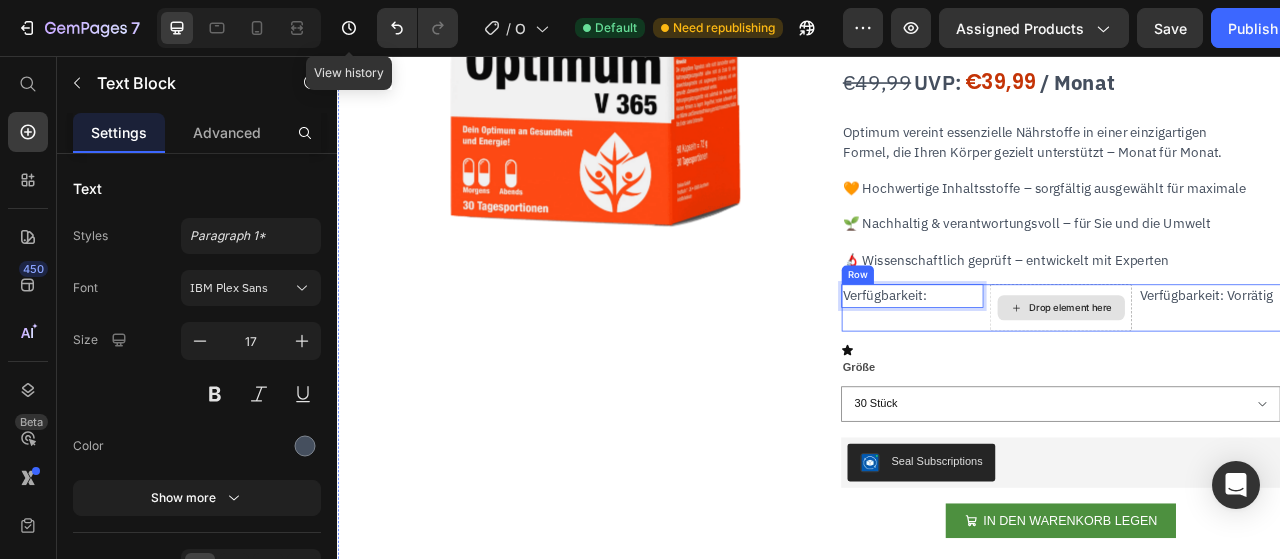 click on "Drop element here" at bounding box center [1257, 377] 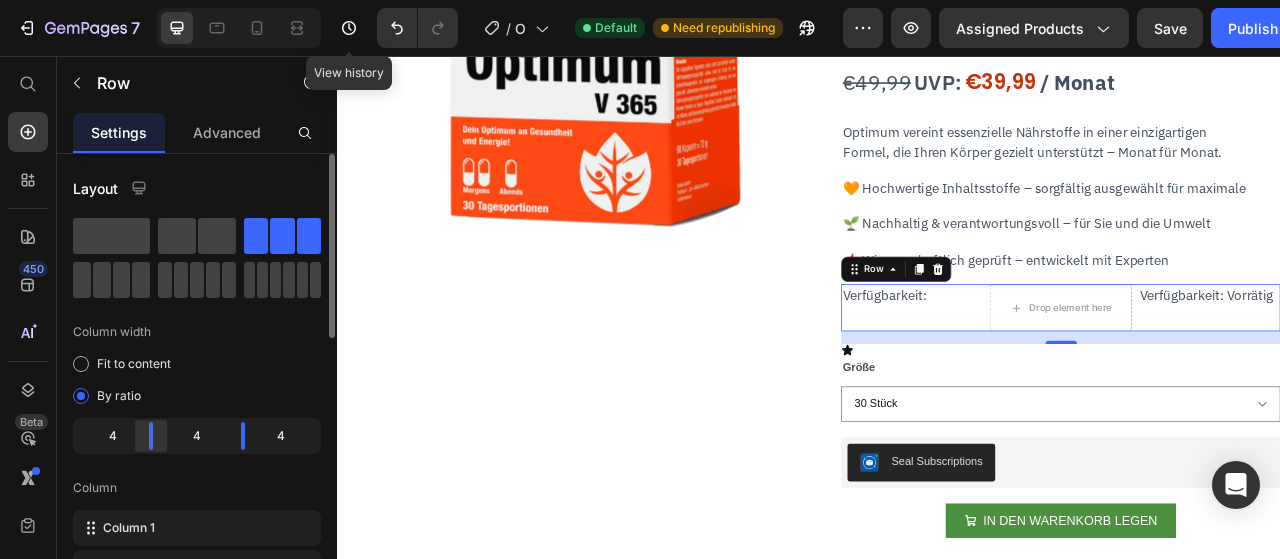 drag, startPoint x: 152, startPoint y: 443, endPoint x: 139, endPoint y: 435, distance: 15.264338 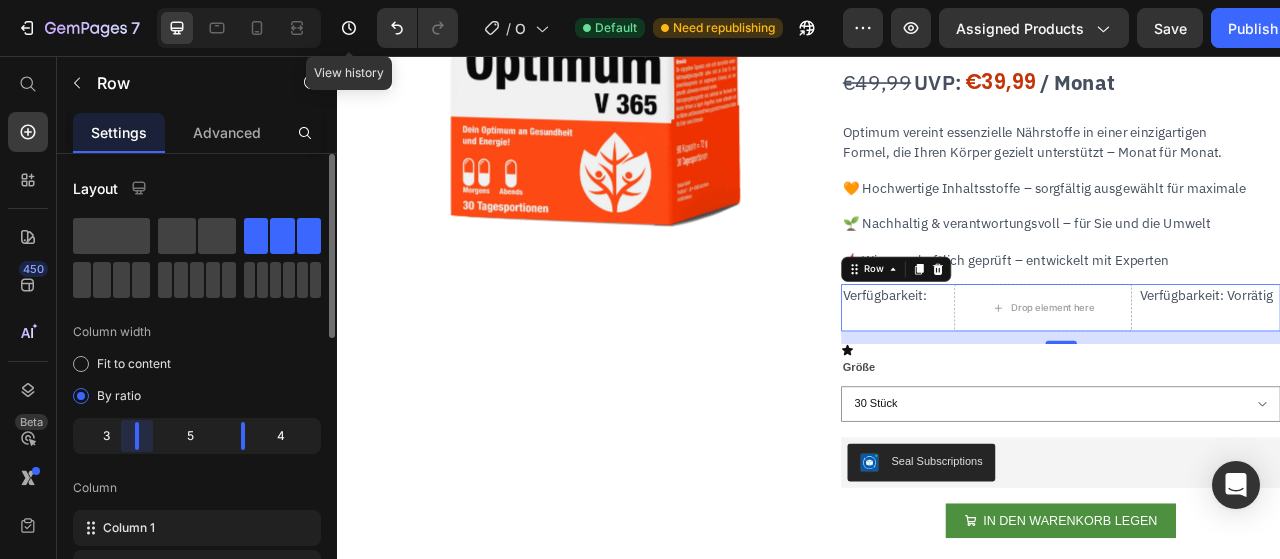 drag, startPoint x: 138, startPoint y: 431, endPoint x: 74, endPoint y: 431, distance: 64 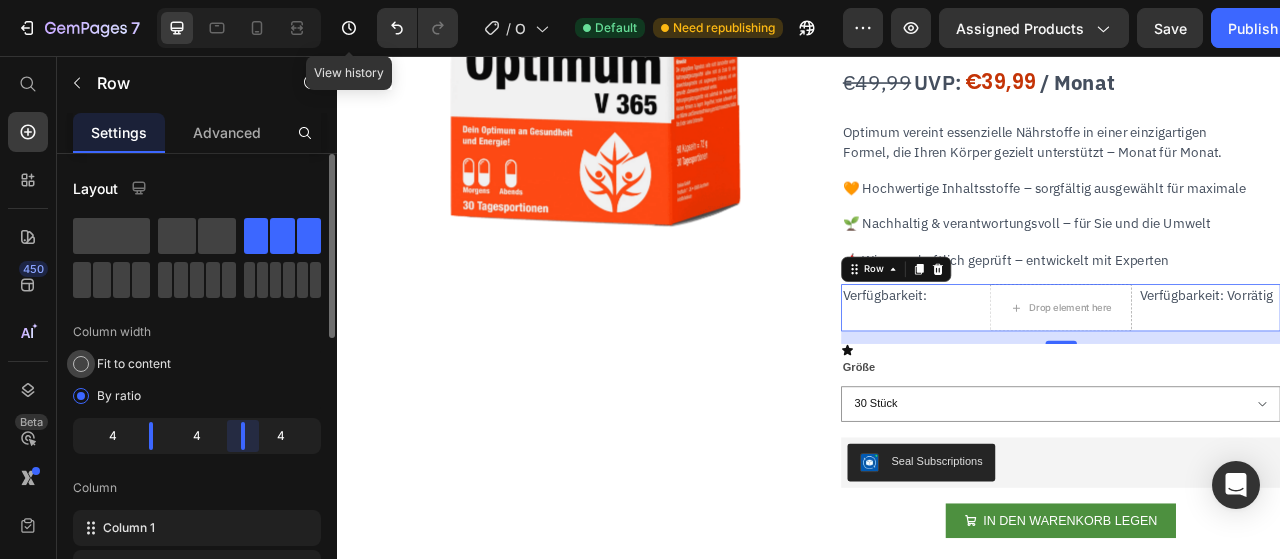 drag, startPoint x: 244, startPoint y: 431, endPoint x: 140, endPoint y: 357, distance: 127.64012 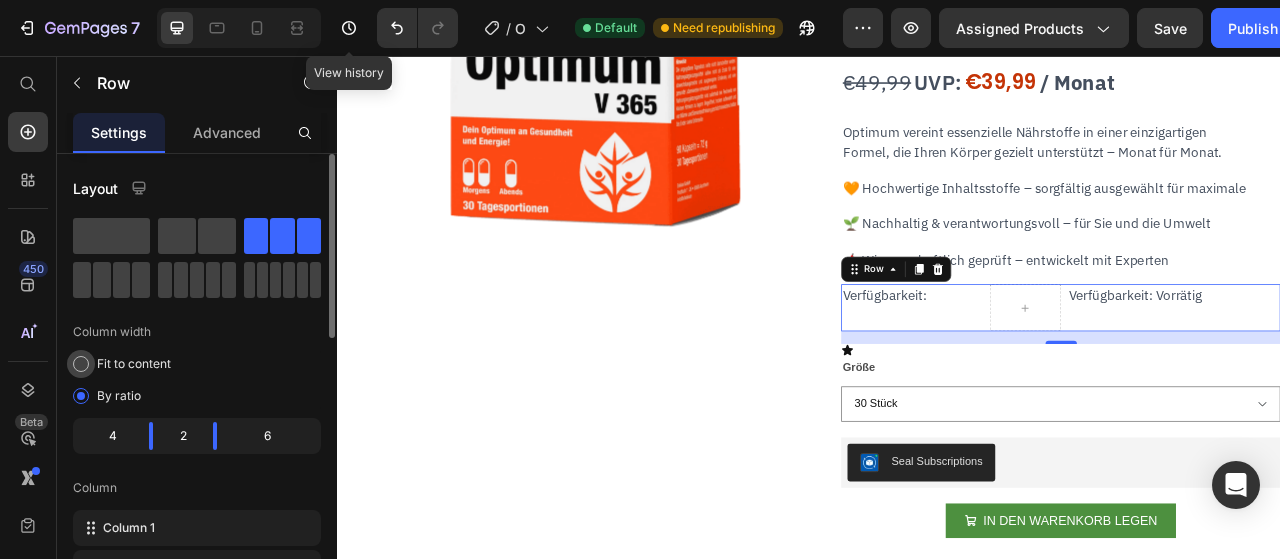 click on "Fit to content" at bounding box center (134, 364) 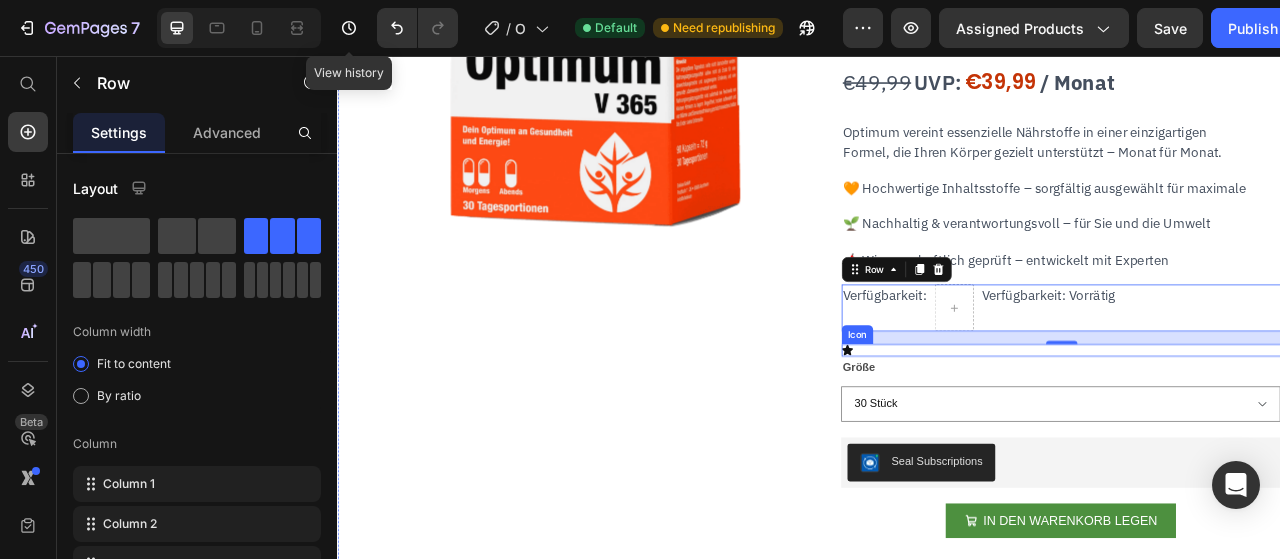 click on "Icon" at bounding box center [1257, 431] 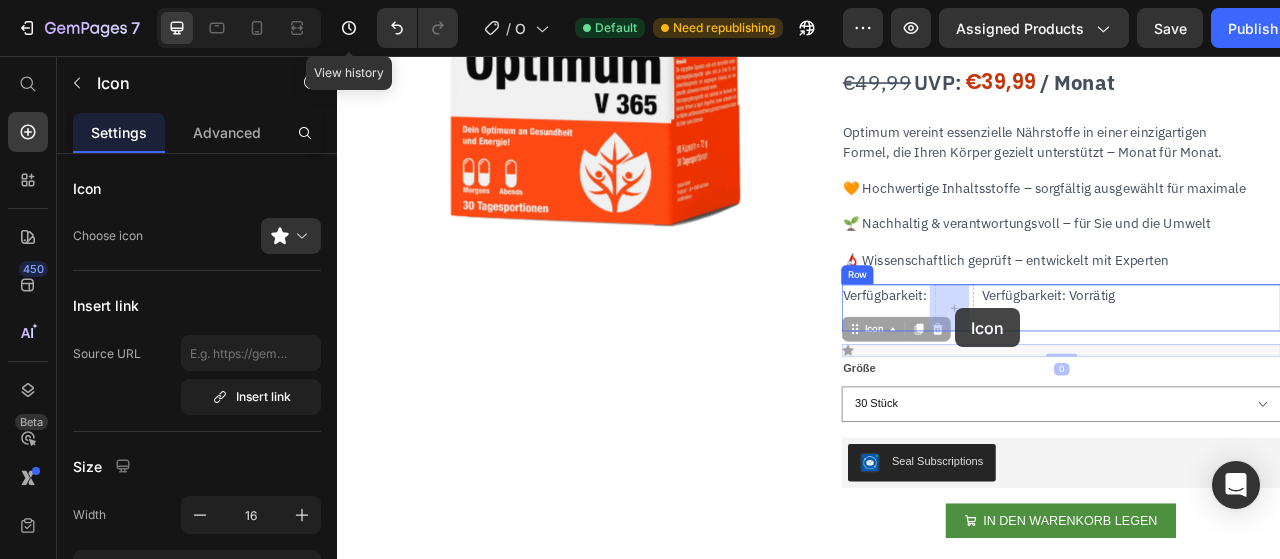 drag, startPoint x: 990, startPoint y: 411, endPoint x: 1121, endPoint y: 377, distance: 135.34032 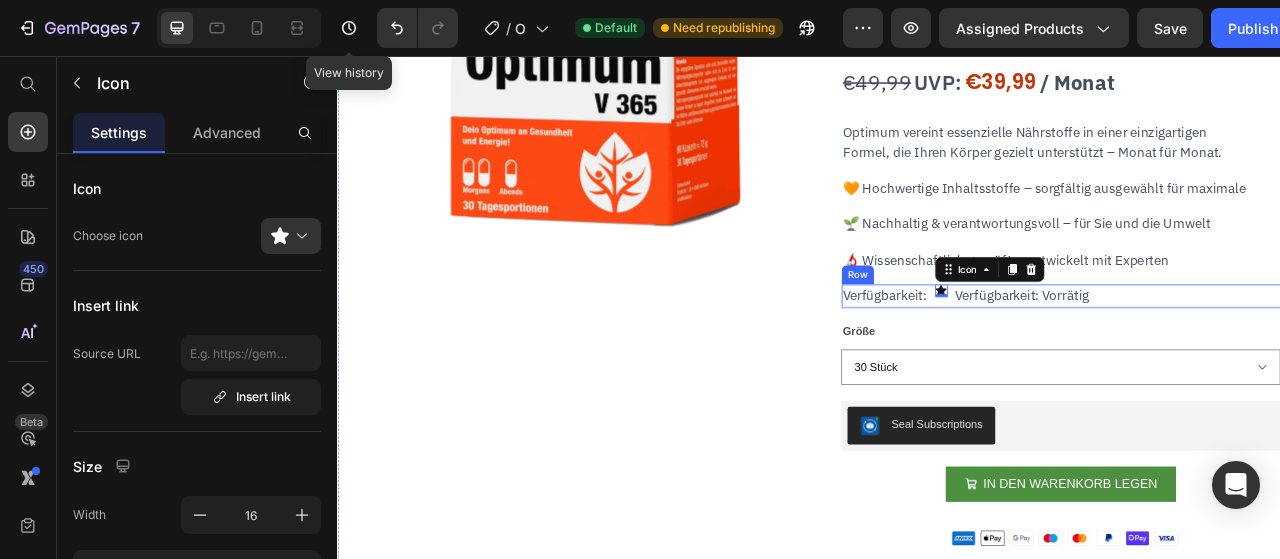 click on "Verfügbarkeit: Text Block
Icon   0 Verfügbarkeit: Vorrätig Text Block Row" at bounding box center (1257, 362) 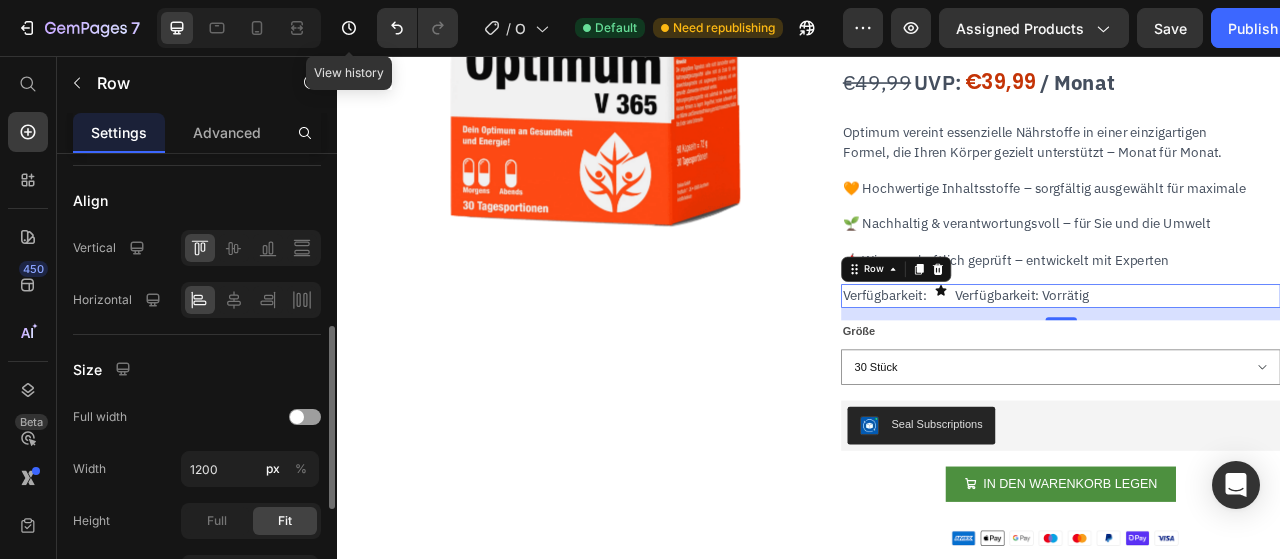 scroll, scrollTop: 436, scrollLeft: 0, axis: vertical 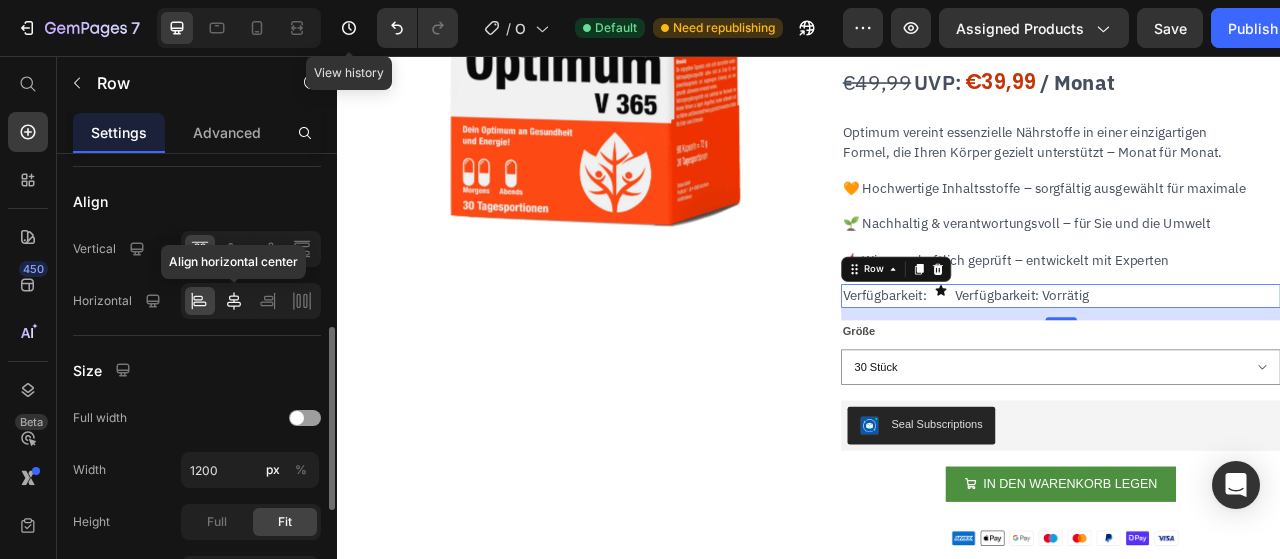 click 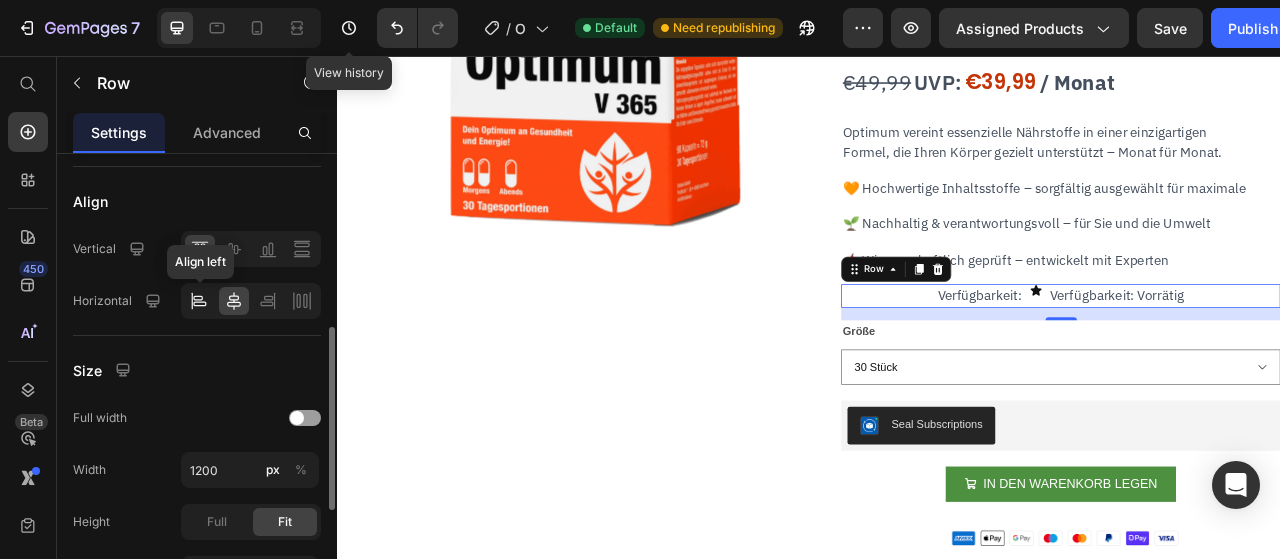 click 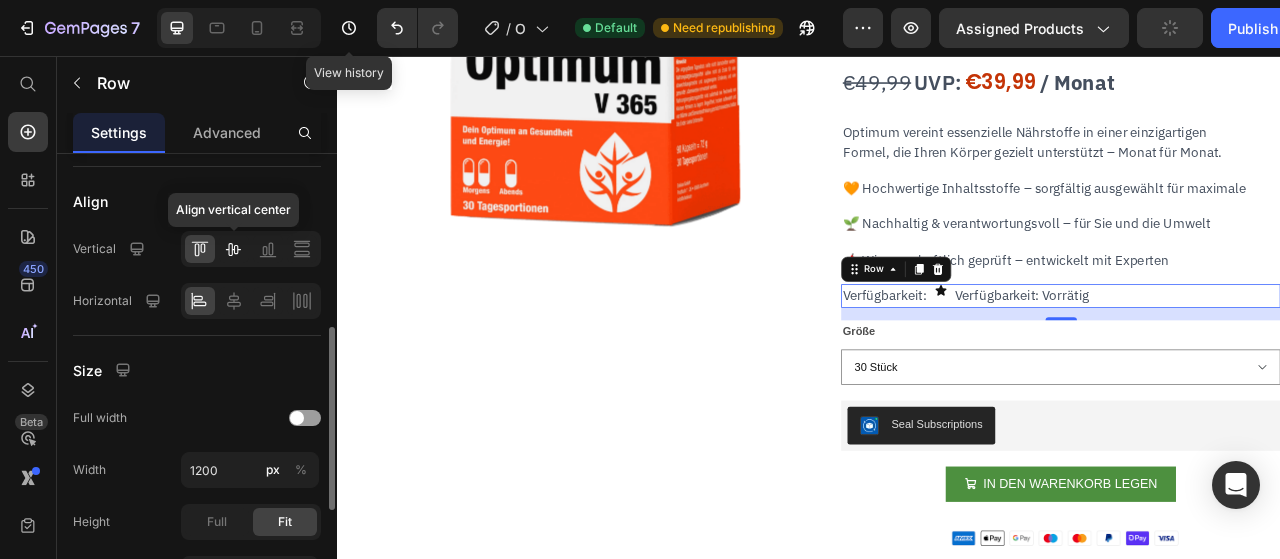 click 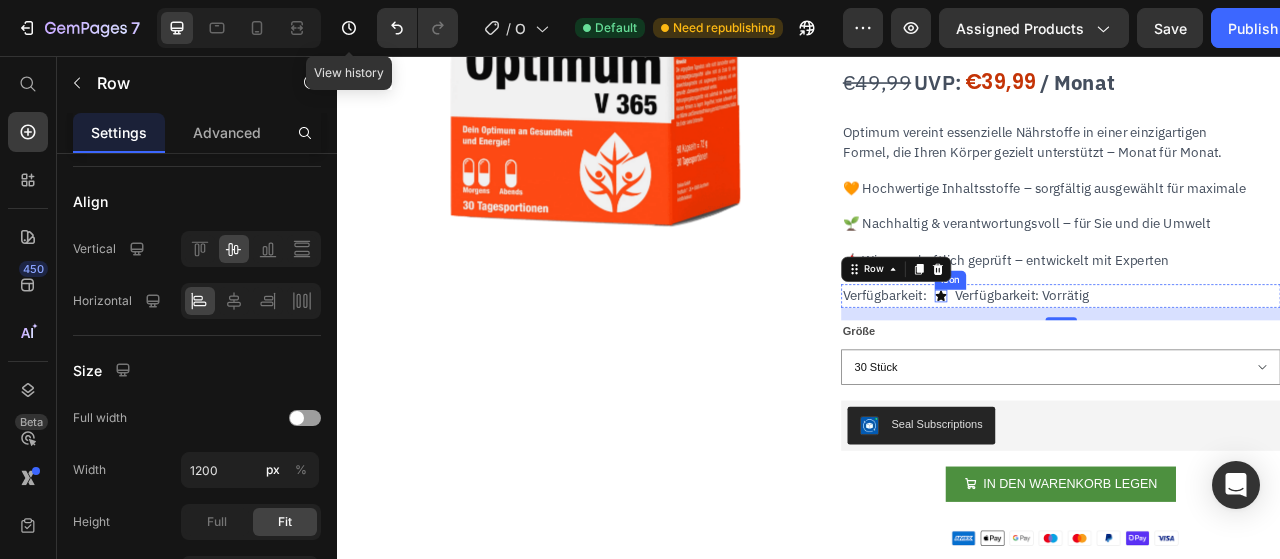 click 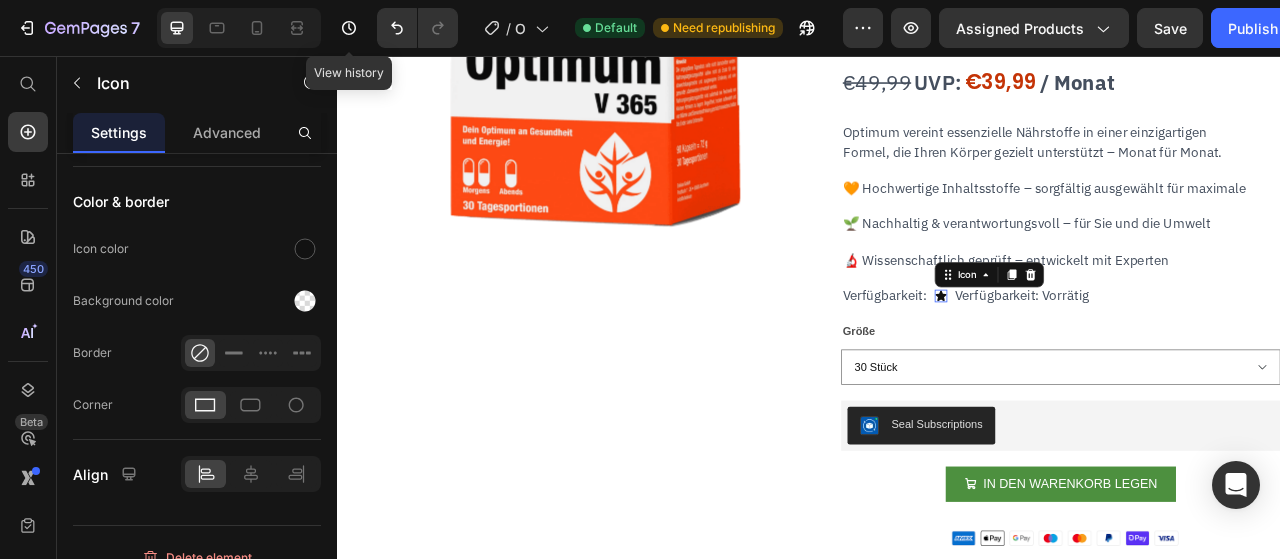 scroll, scrollTop: 0, scrollLeft: 0, axis: both 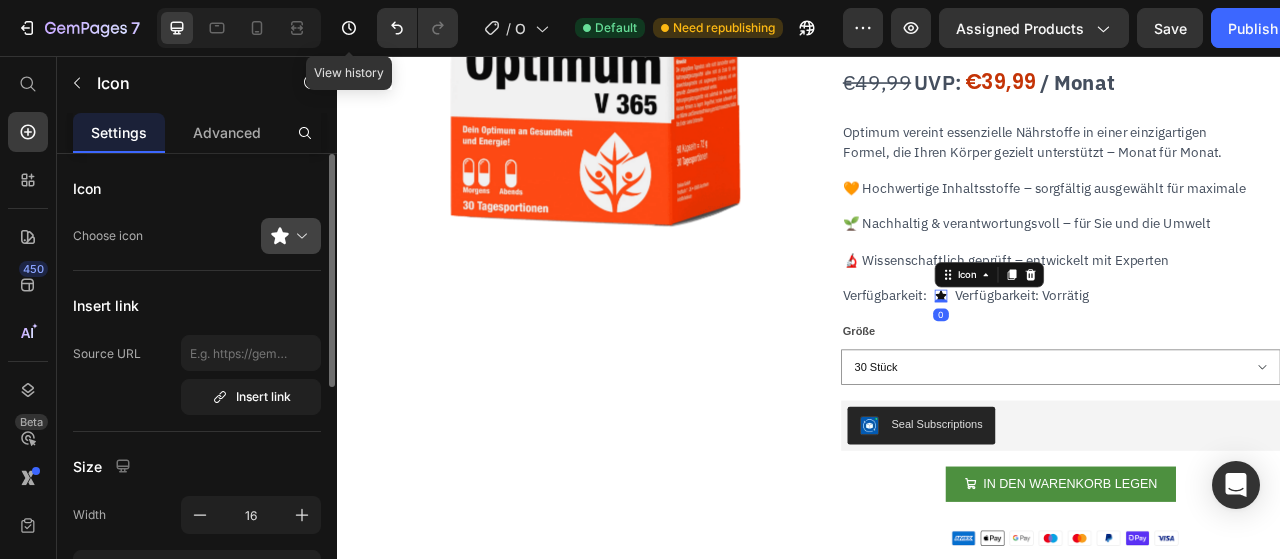 click at bounding box center (299, 236) 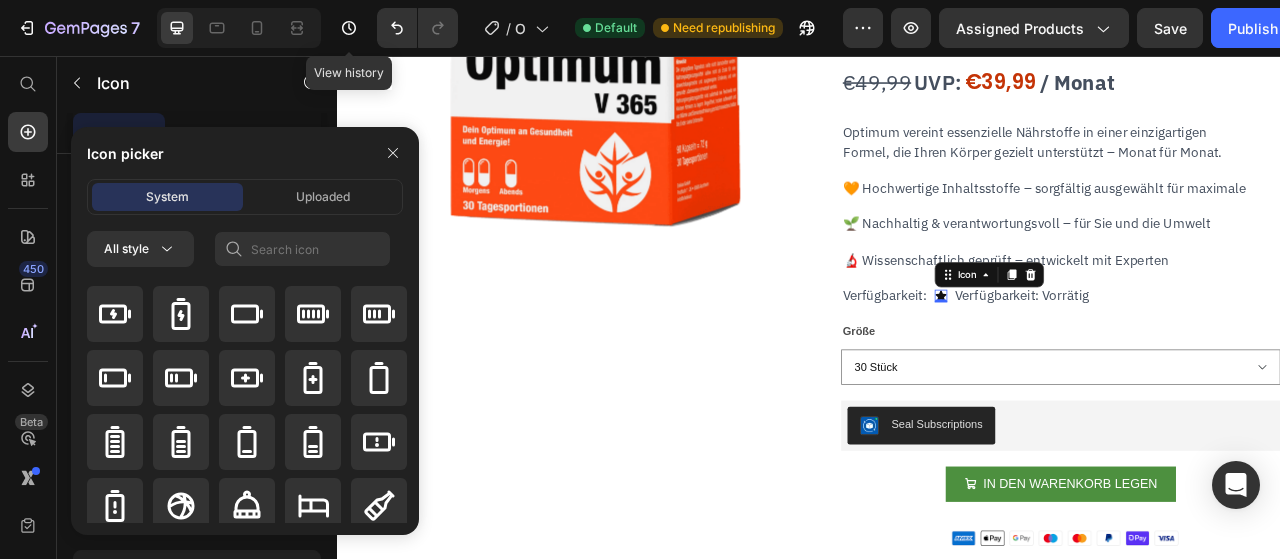 scroll, scrollTop: 1992, scrollLeft: 0, axis: vertical 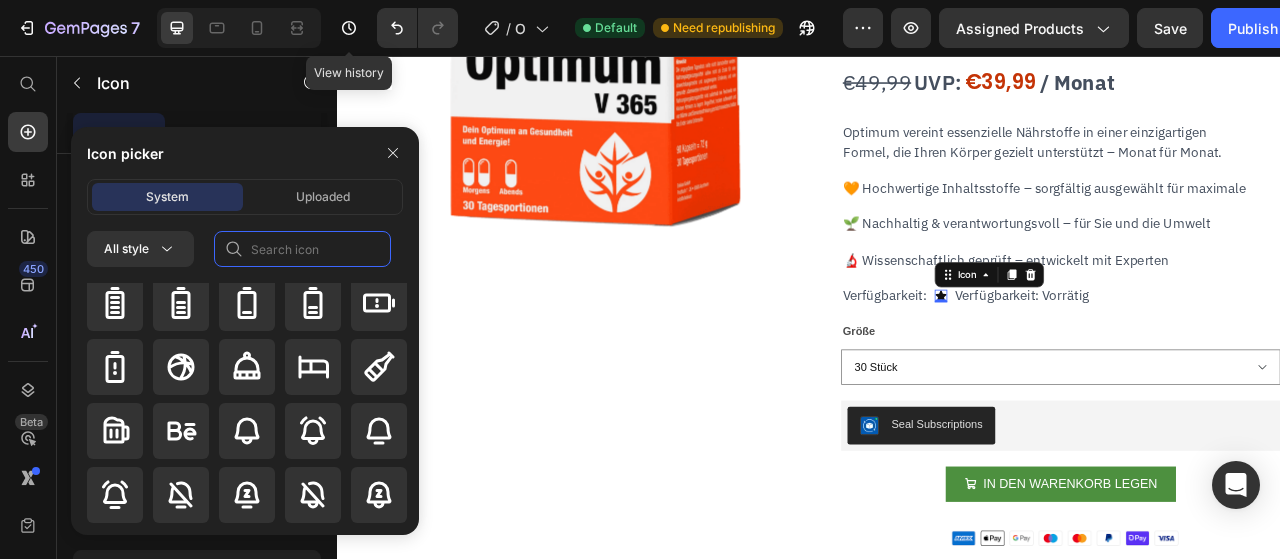 click 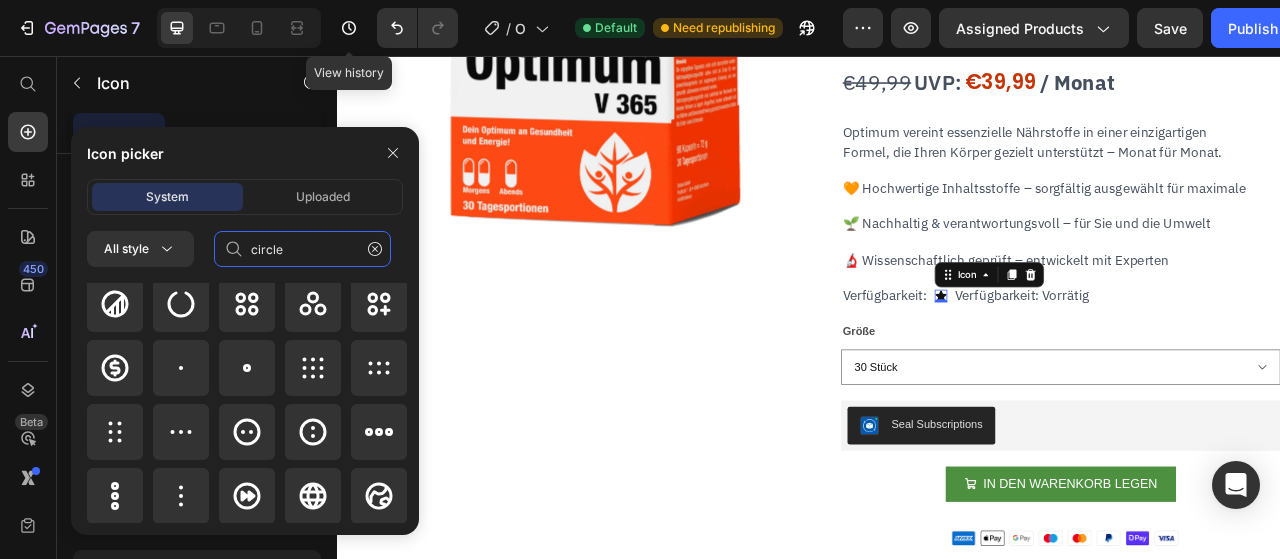scroll, scrollTop: 251, scrollLeft: 0, axis: vertical 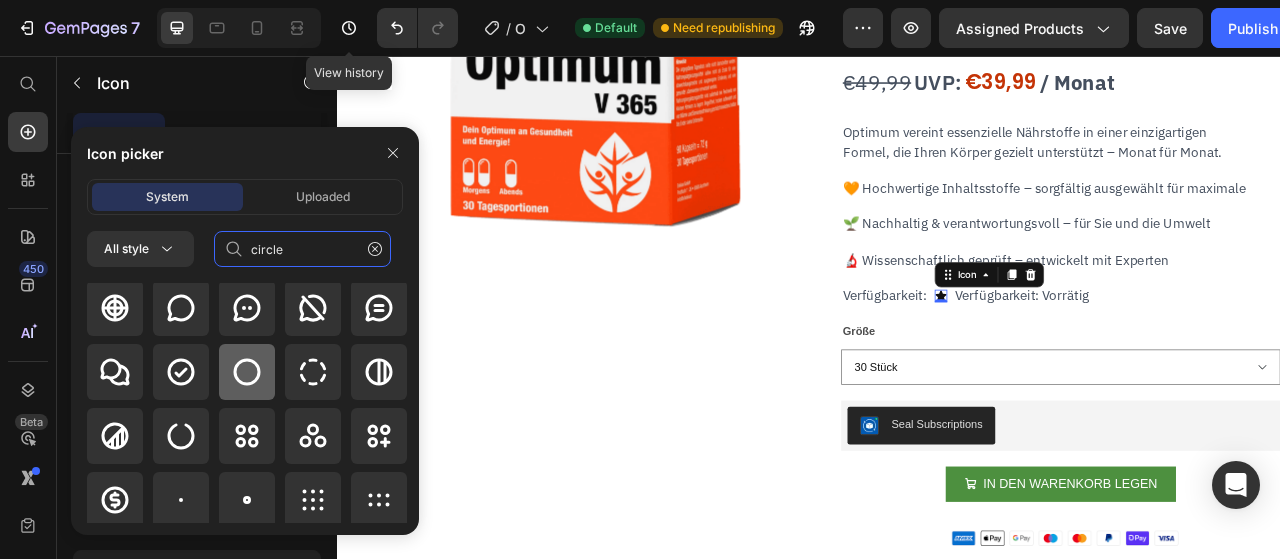 type on "circle" 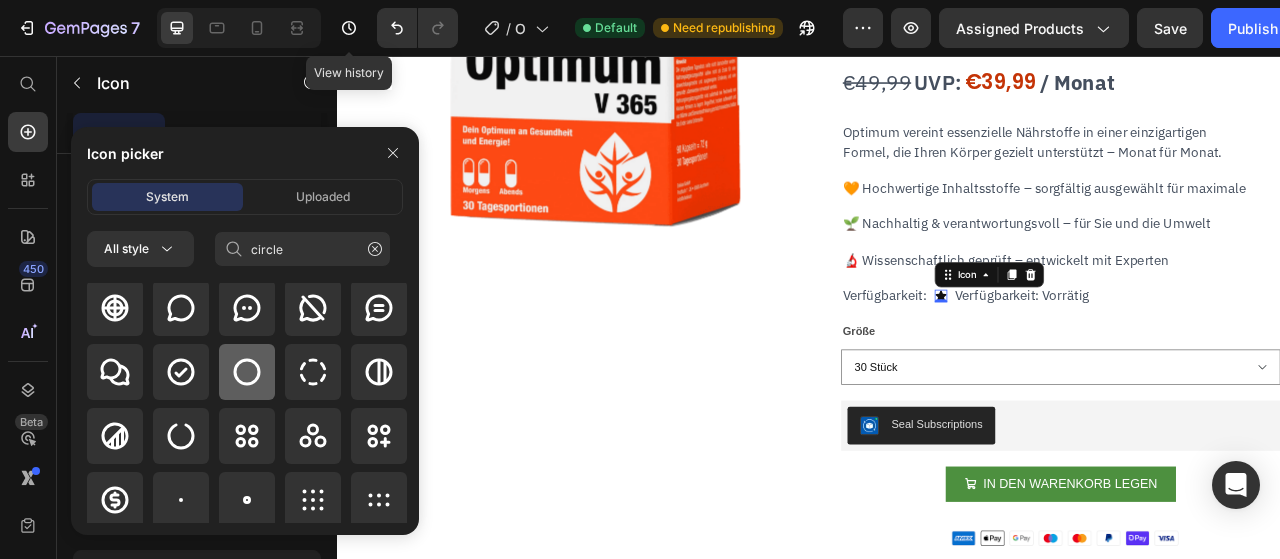 click 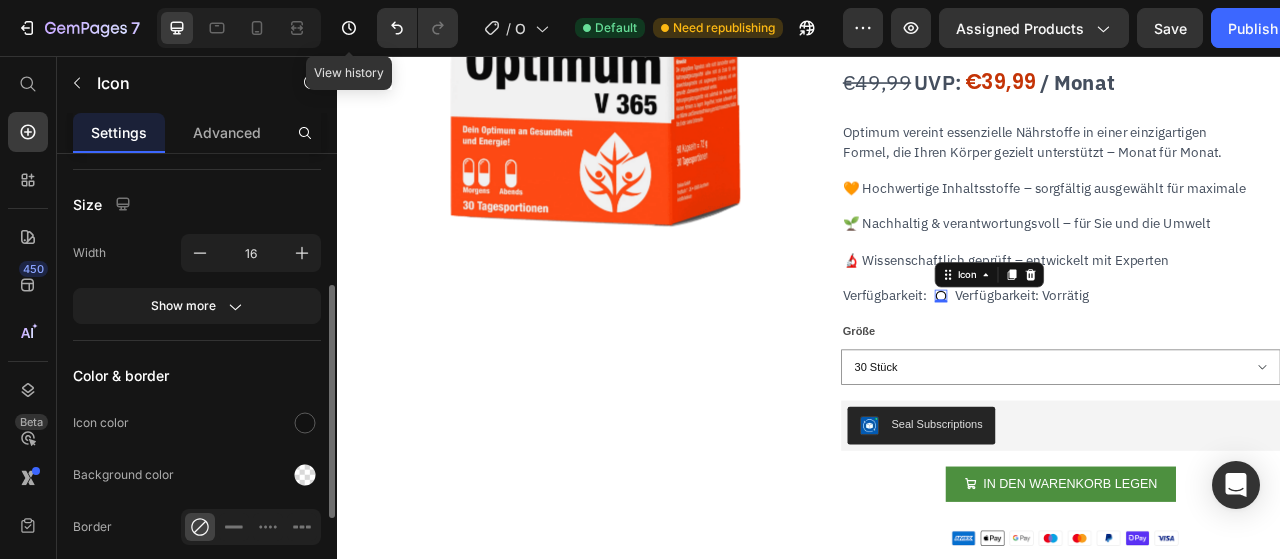 scroll, scrollTop: 263, scrollLeft: 0, axis: vertical 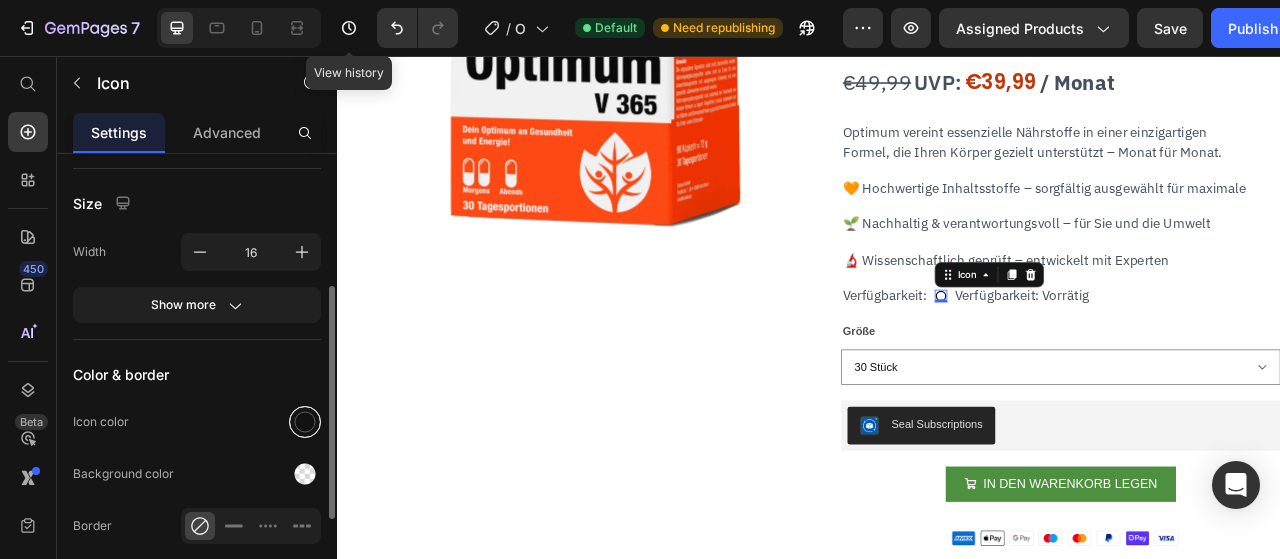 click at bounding box center (305, 422) 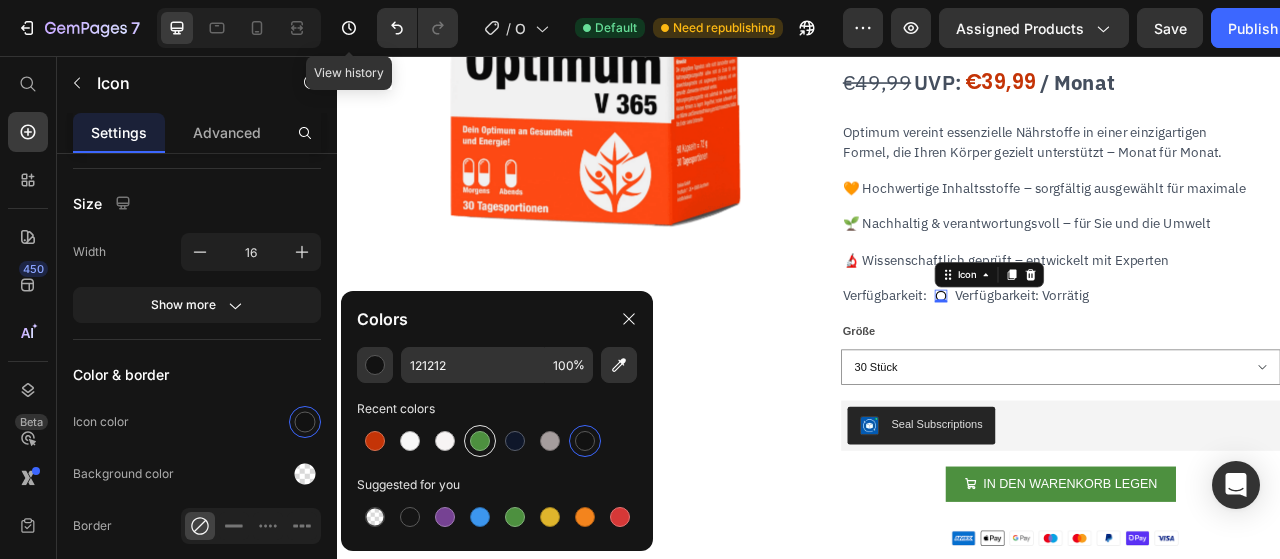 click at bounding box center [480, 441] 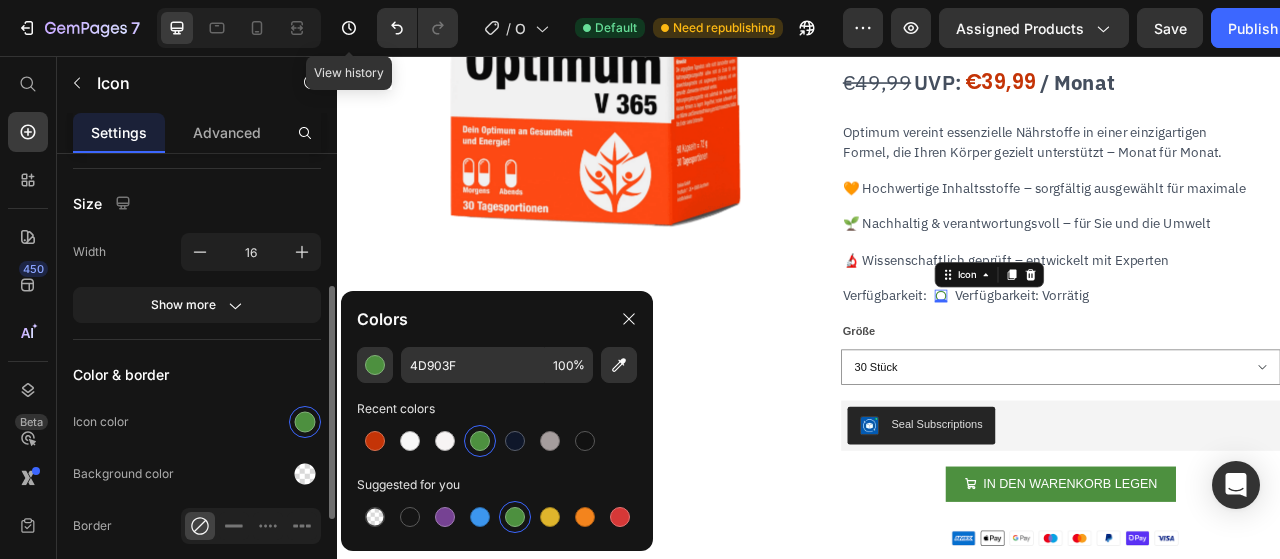 click on "Icon color" 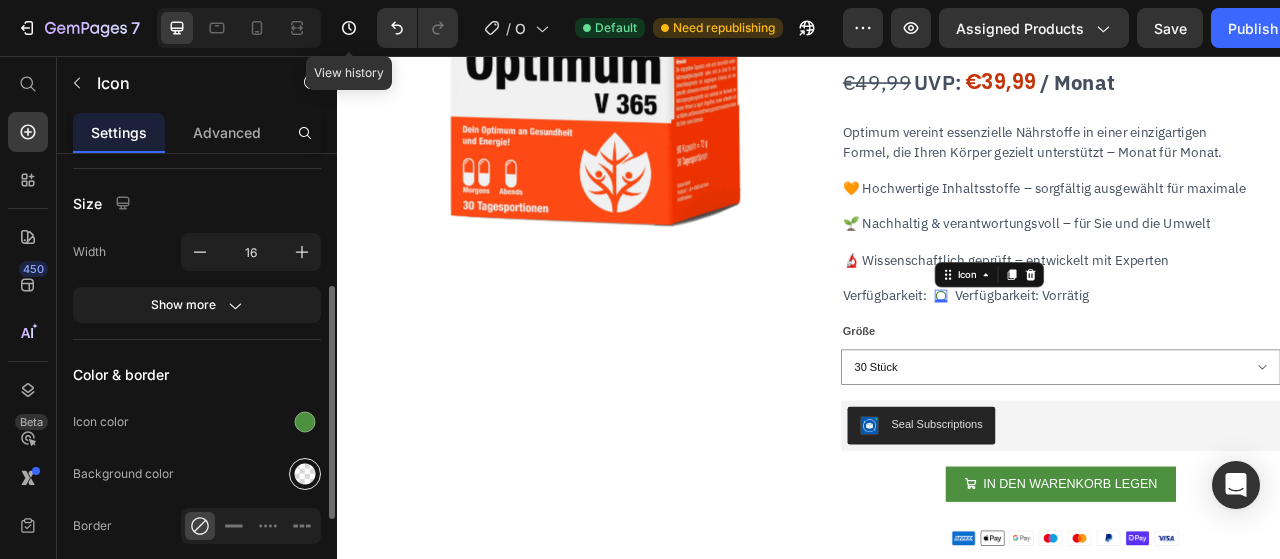 click at bounding box center [305, 474] 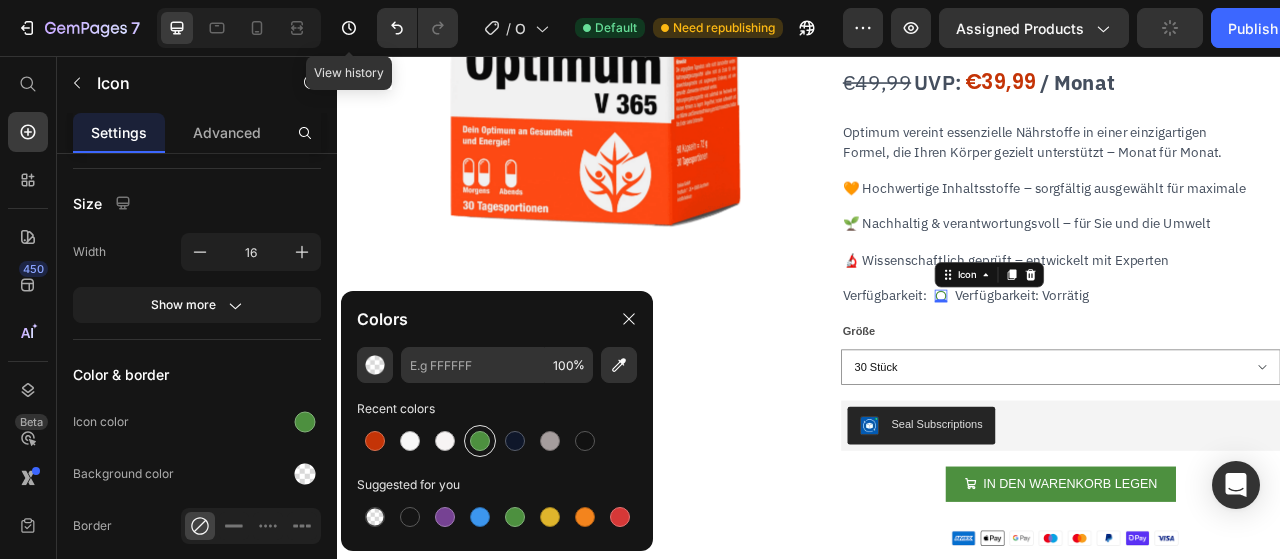 click at bounding box center (480, 441) 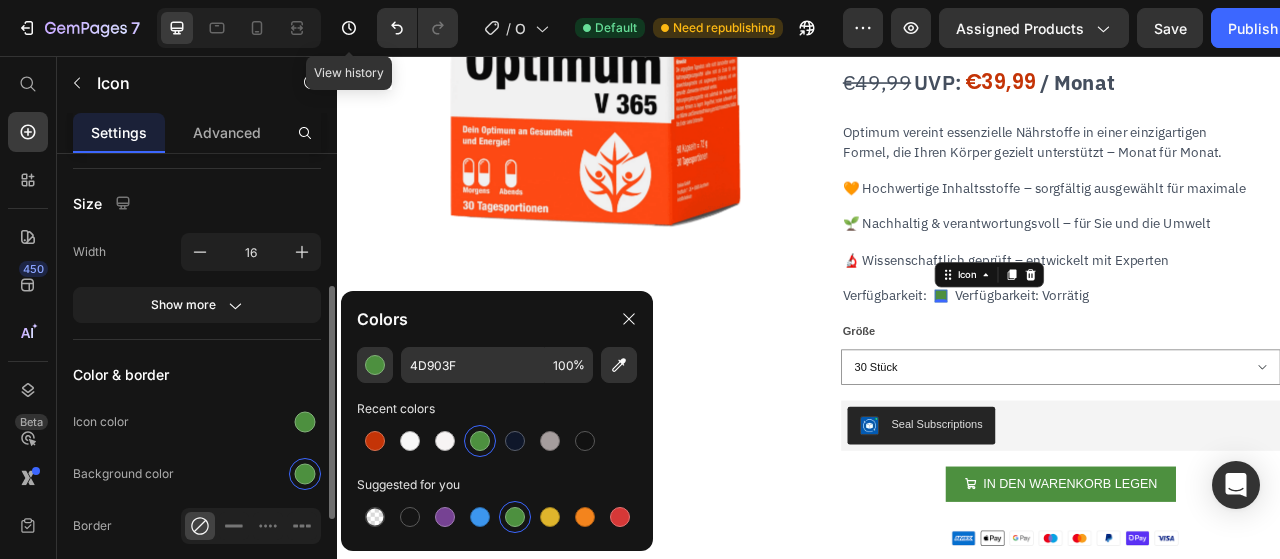 click on "Color & border" at bounding box center (197, 374) 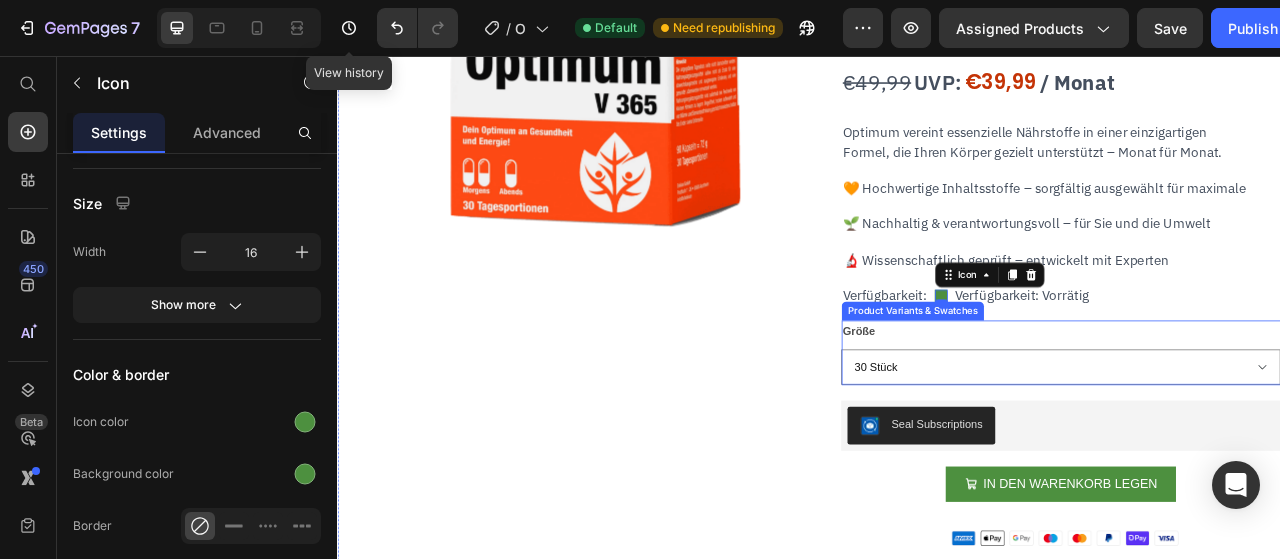 click on "Größe 30 Stück" at bounding box center [1257, 434] 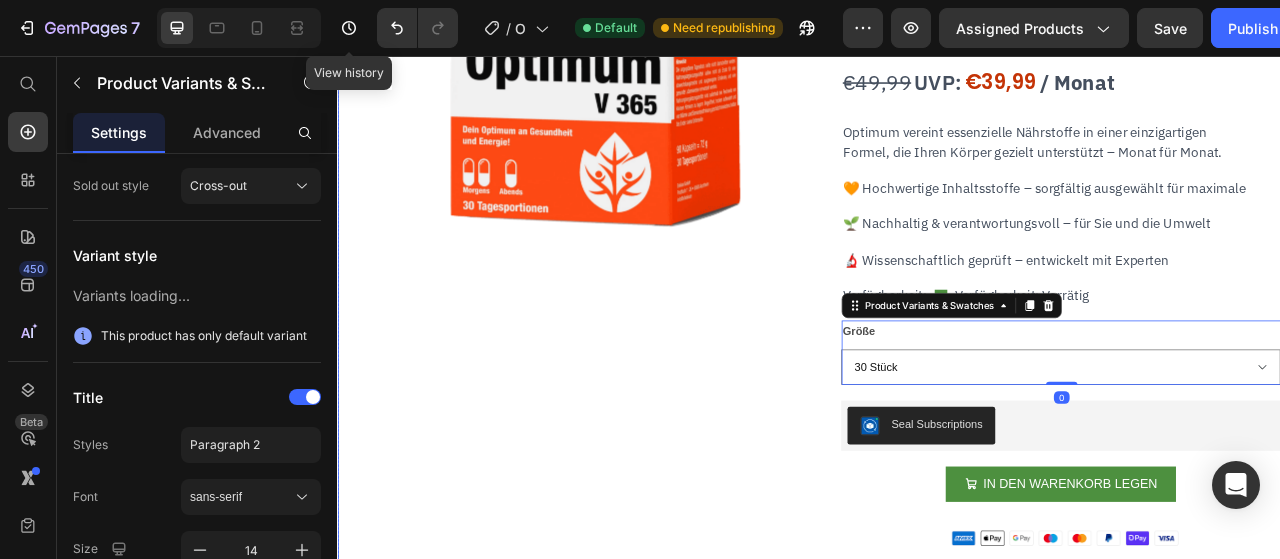scroll, scrollTop: 0, scrollLeft: 0, axis: both 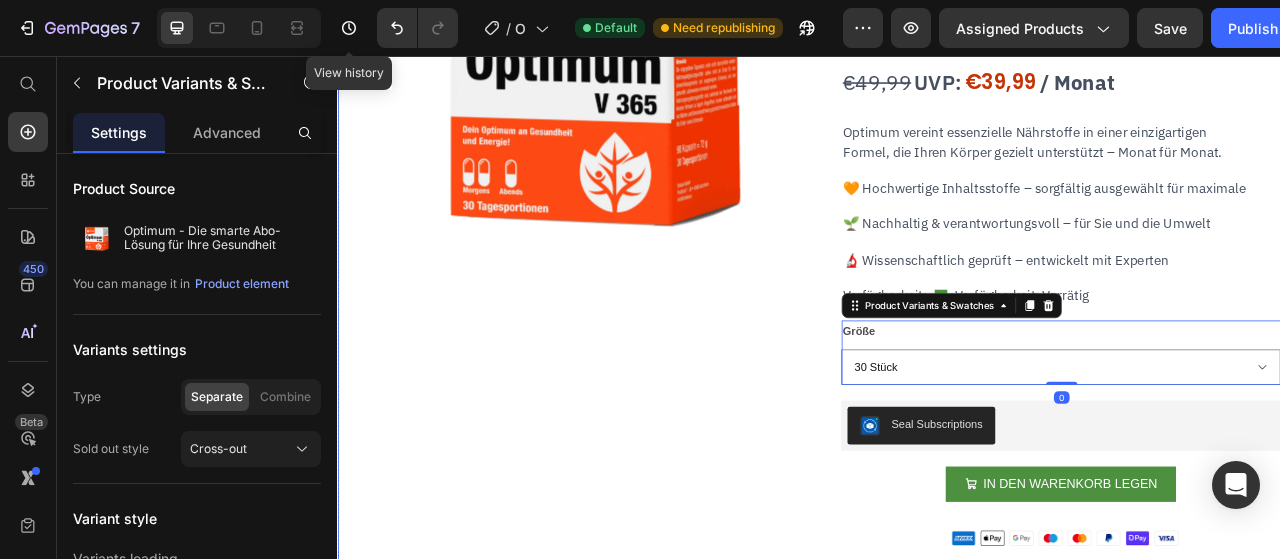 click on "Optimum - Die smarte Abo-Lösung für Ihre Gesundheit Heading Judge.me - Preview Badge (Stars) Judge.me
Drop element here Row / Monat Text Block €49,99 Product Price UVP:  Text Block €39,99 Product Price Row Optimum vereint essenzielle Nährstoffe in einer einzigartigen Formel, die Ihren Körper gezielt unterstützt – Monat für Monat. Text Block 🧡 Hochwertige Inhaltsstoffe – sorgfältig ausgewählt für maximale Text Block 🌱 Nachhaltig & verantwortungsvoll – für Sie und die Umwelt Text Block 🔬 Wissenschaftlich geprüft – entwickelt mit Experten Text Block Verfügbarkeit: Text Block
Icon Verfügbarkeit: Vorrätig Text Block Row Größe 30 Stück Product Variants & Swatches   0 Seal Subscriptions Seal Subscriptions
IN DEN WARENKORB LEGEN Add to Cart Image
Sicheres Bezahlen
Geprüfte Qualität
Wertvolle Nährstoffe Item List" at bounding box center (1257, 331) 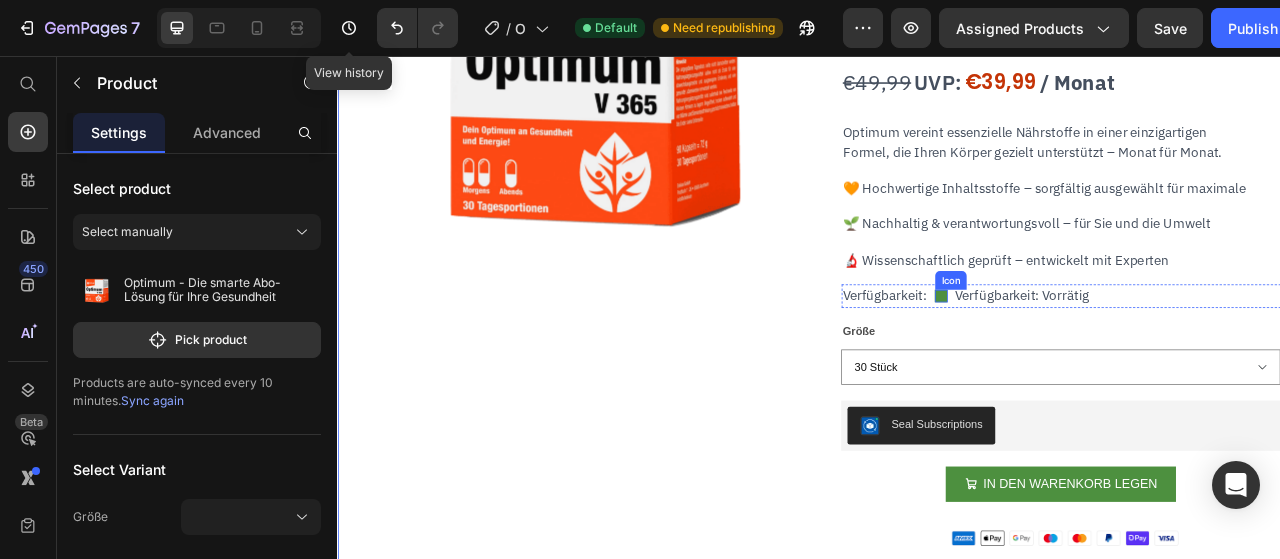 click 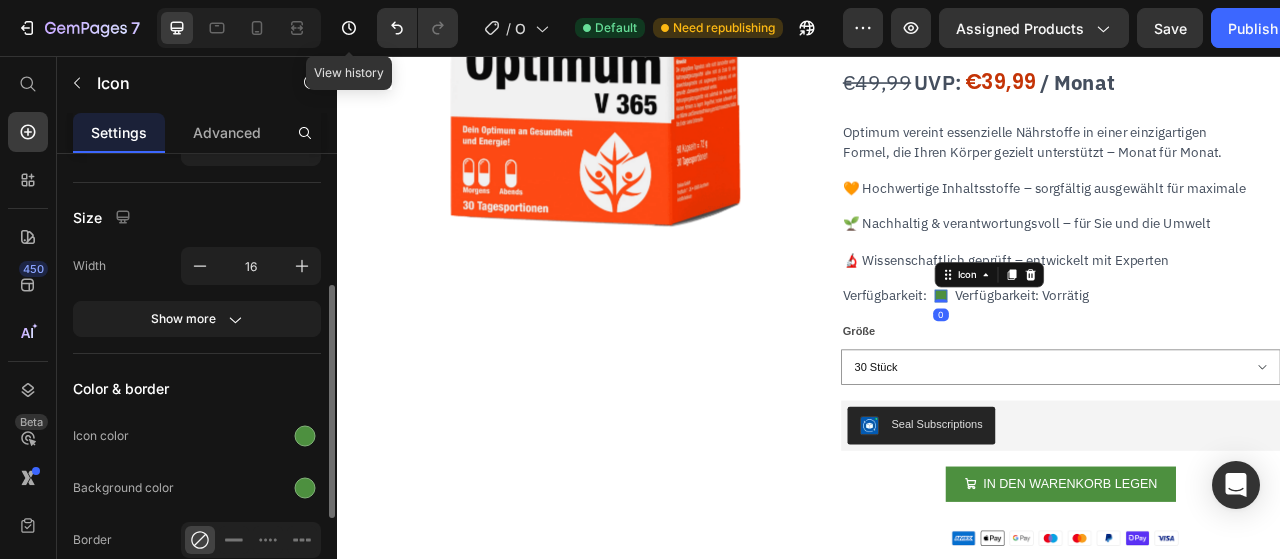 scroll, scrollTop: 253, scrollLeft: 0, axis: vertical 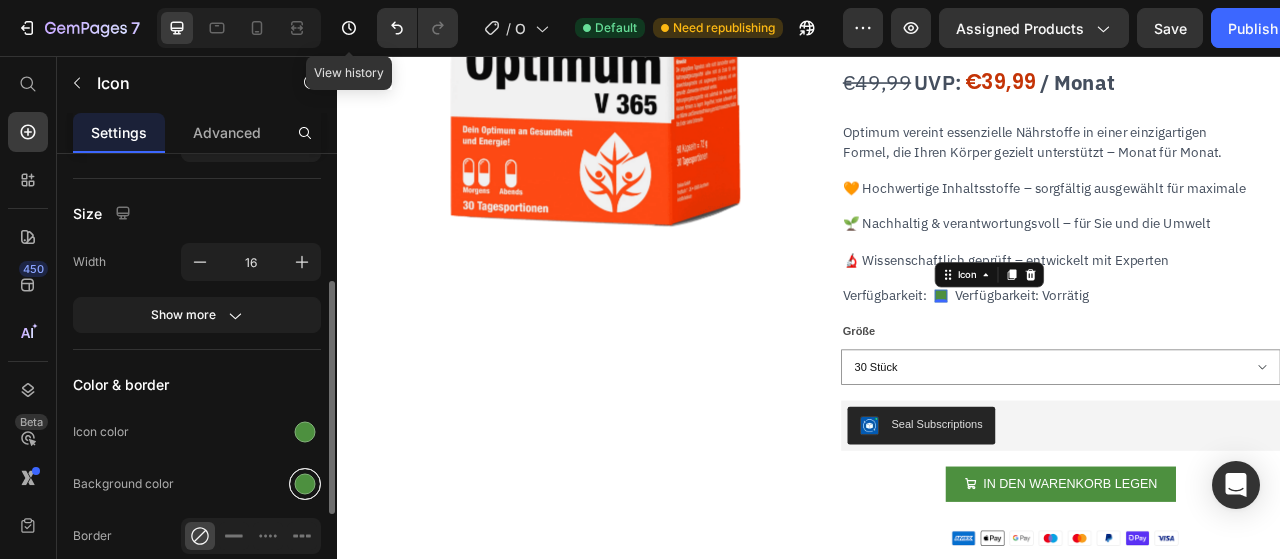 click at bounding box center [305, 484] 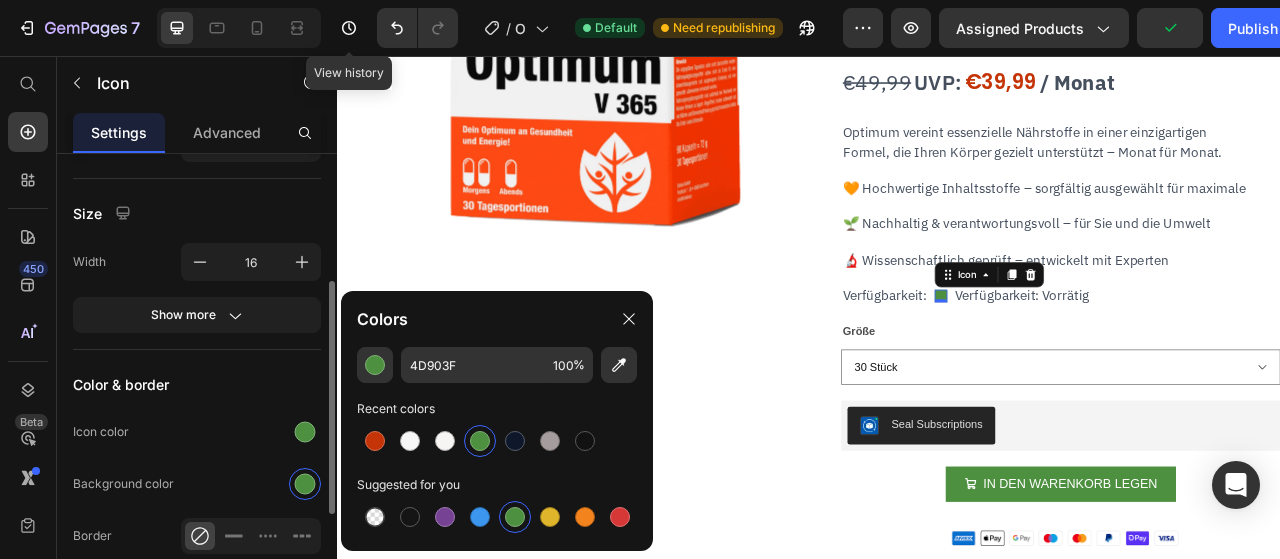 click on "Icon color" 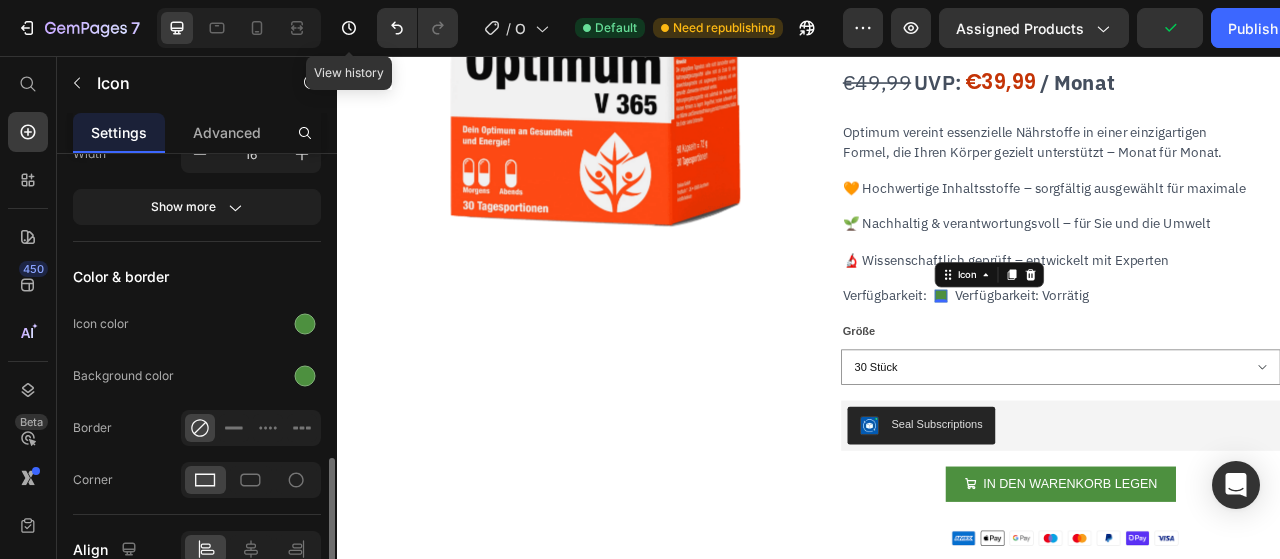 scroll, scrollTop: 457, scrollLeft: 0, axis: vertical 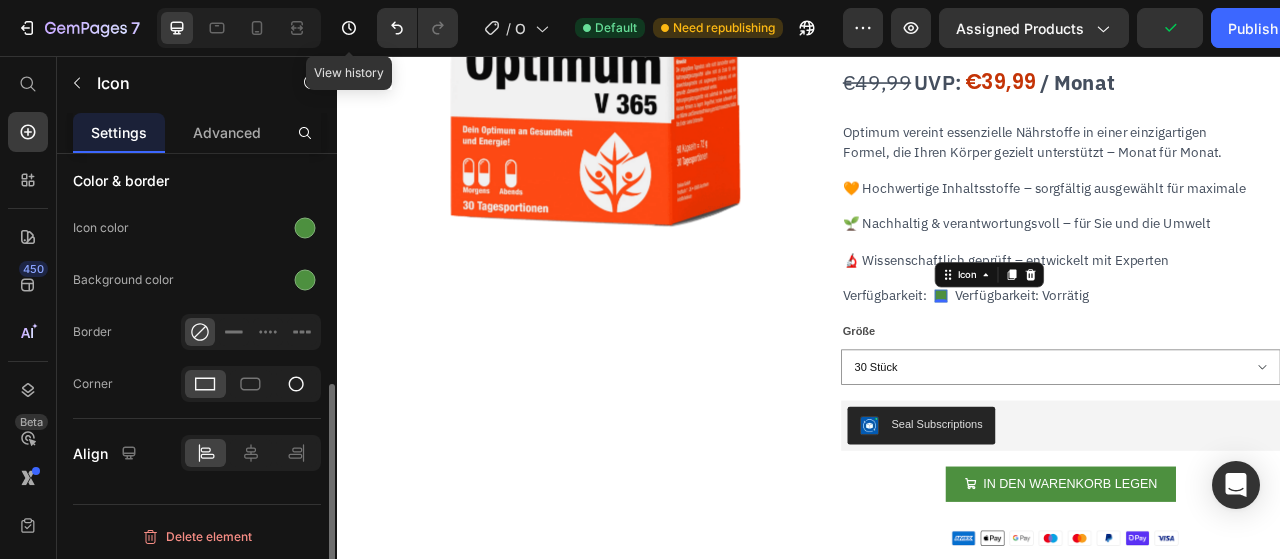 click 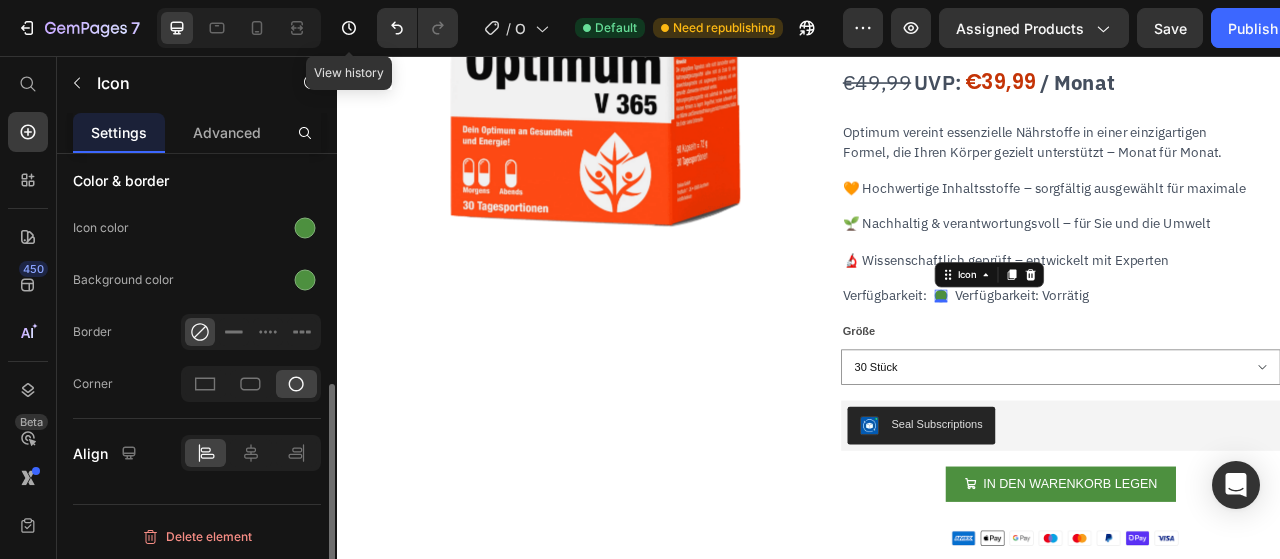 click on "Border" 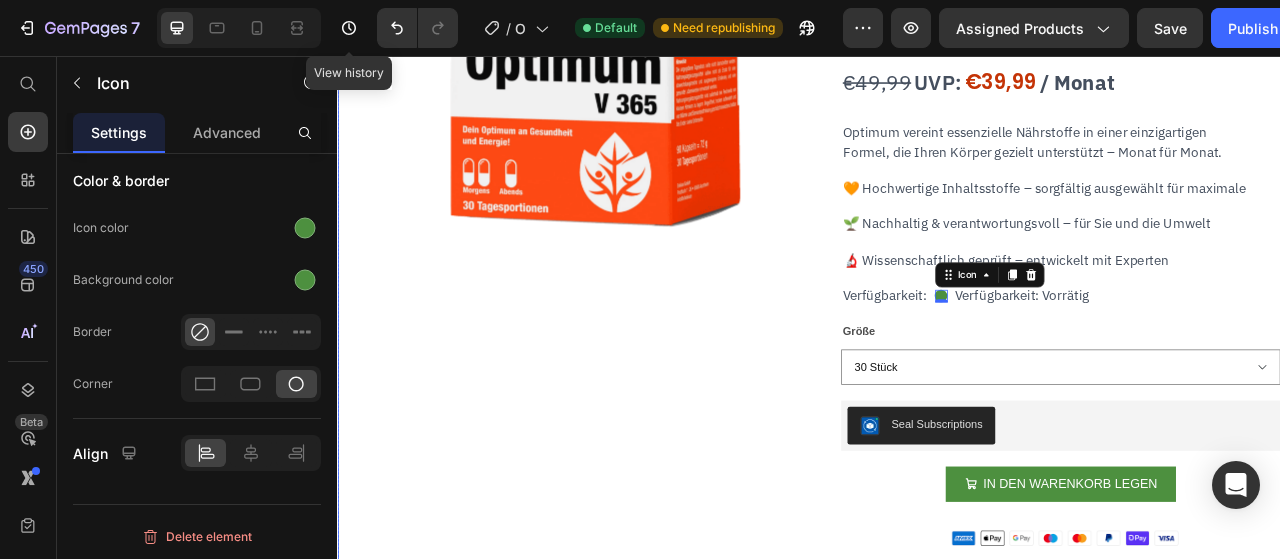 click on "Product Images" at bounding box center (666, 331) 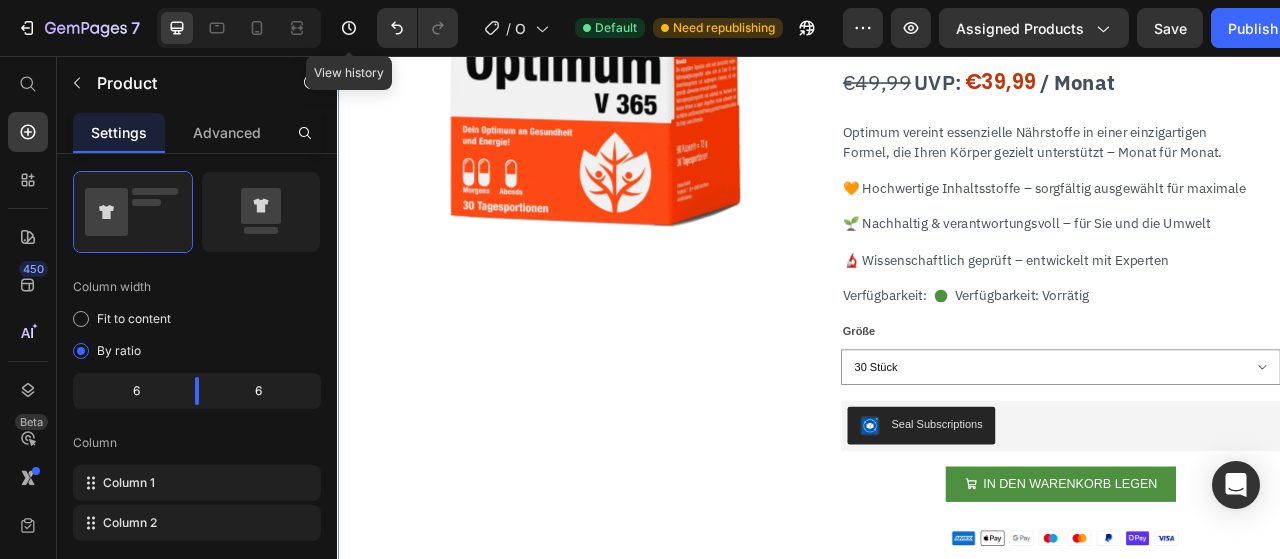 scroll, scrollTop: 0, scrollLeft: 0, axis: both 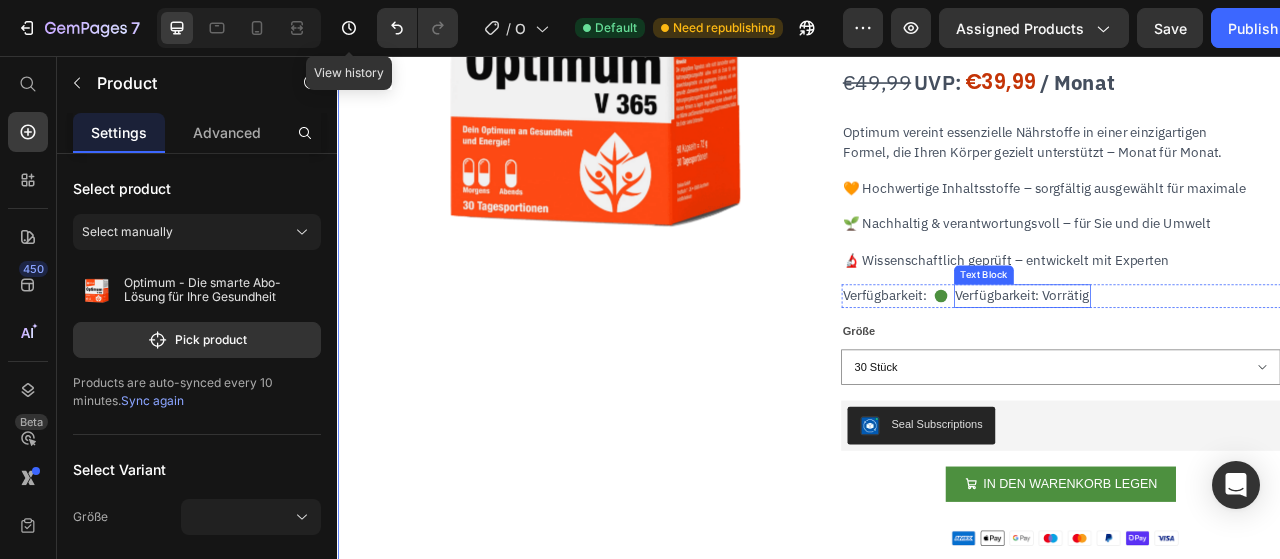 click on "Verfügbarkeit: Vorrätig" at bounding box center (1208, 361) 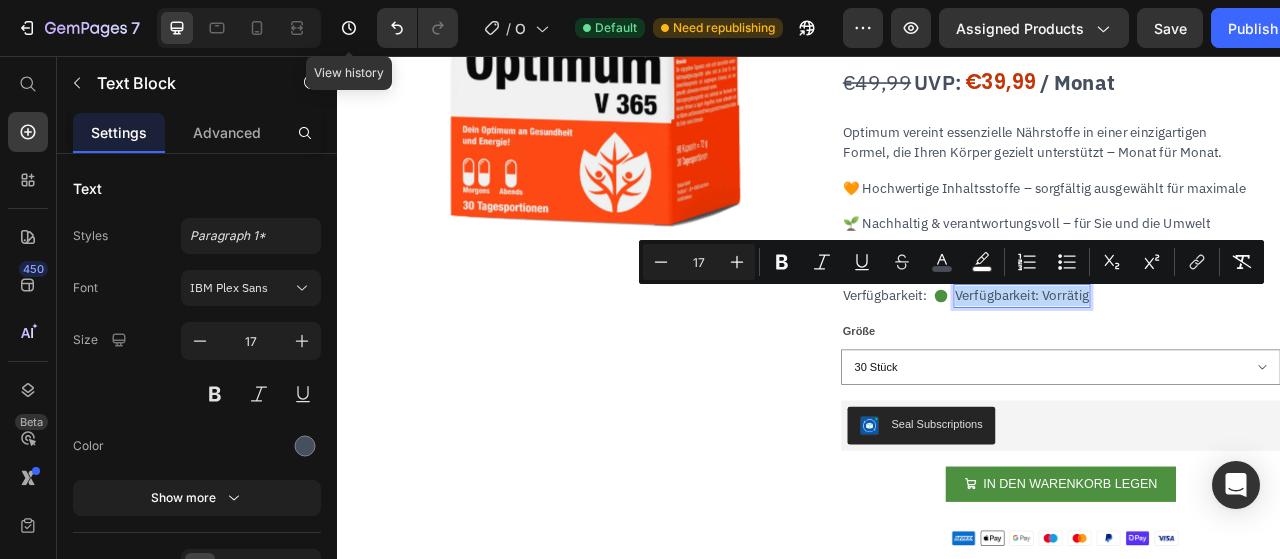 click on "Verfügbarkeit: Vorrätig" at bounding box center (1208, 361) 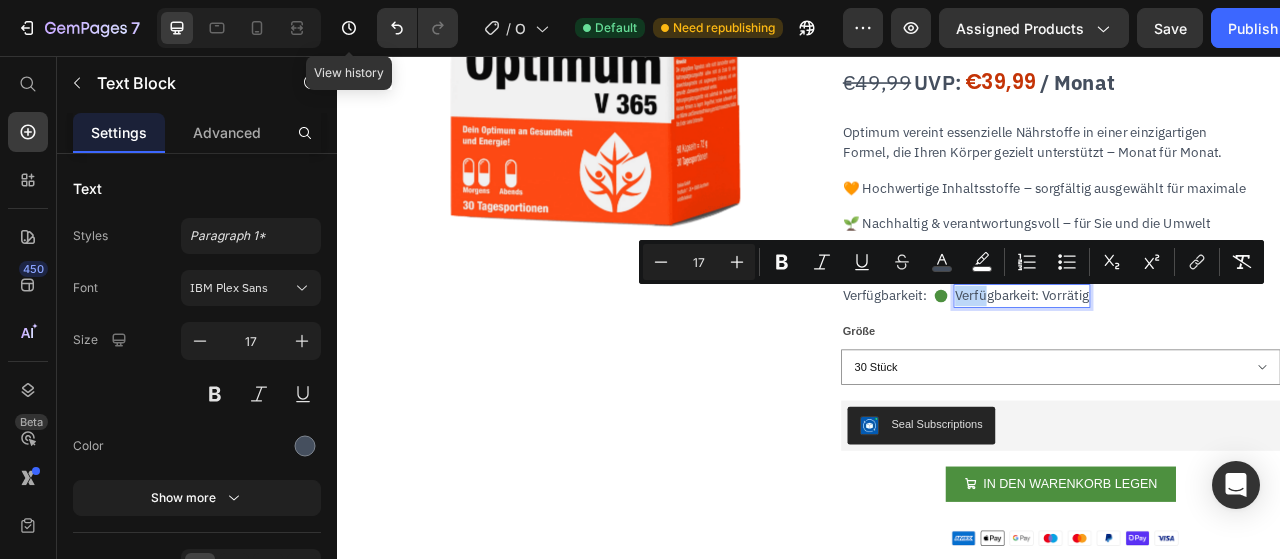 click on "Verfügbarkeit: Vorrätig" at bounding box center (1208, 361) 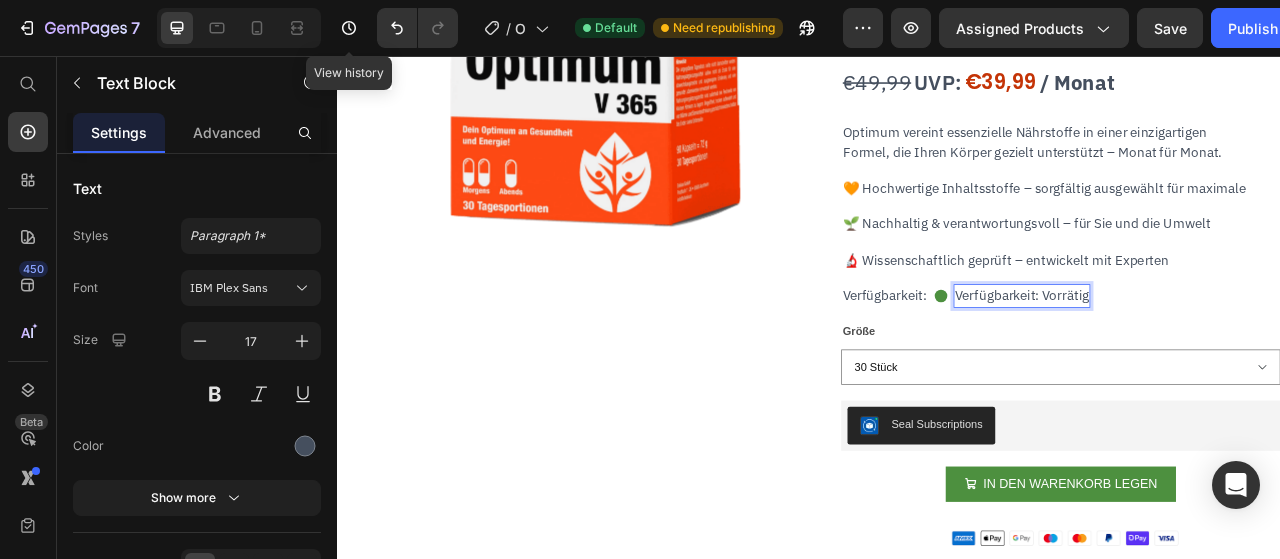 click on "Verfügbarkeit: Vorrätig" at bounding box center [1208, 361] 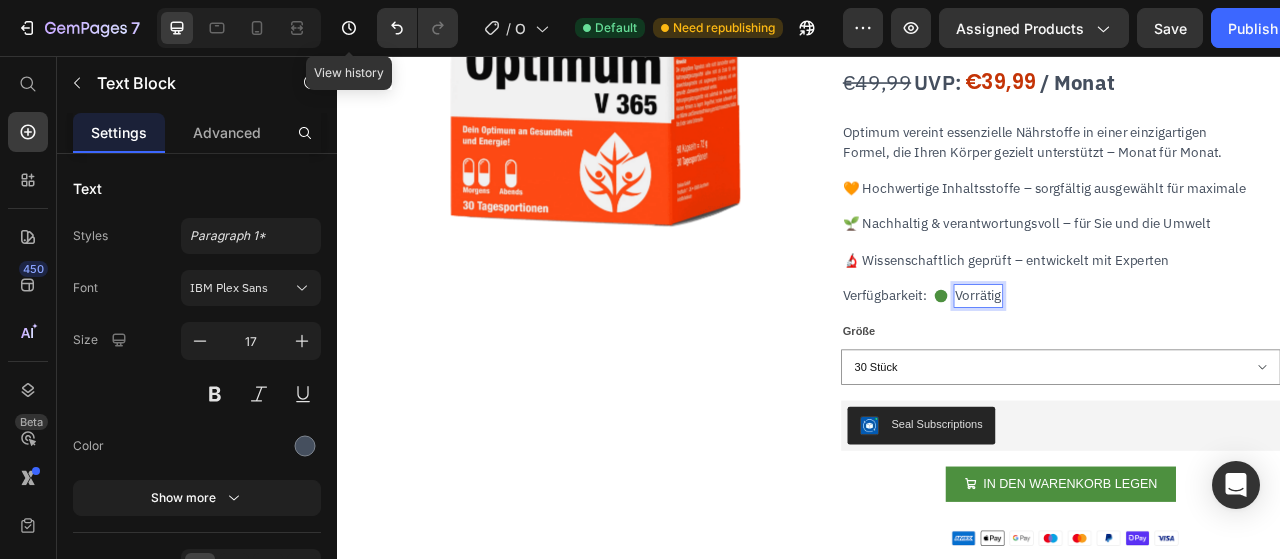 click on "Verfügbarkeit: Text Block
Icon Vorrätig Text Block   0 Row" at bounding box center [1257, 362] 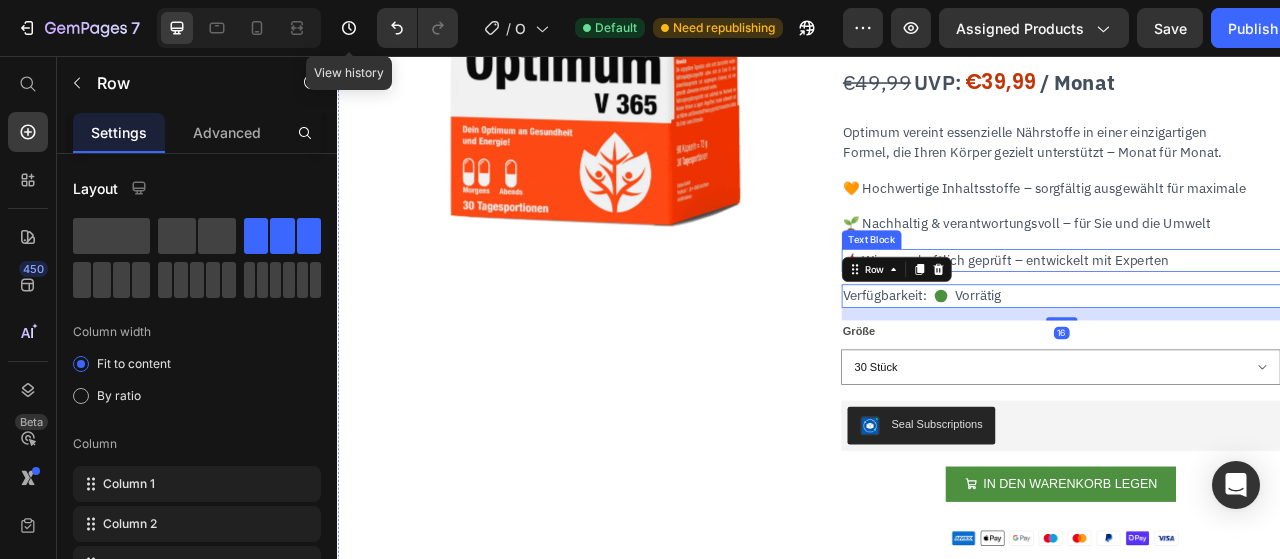 click on "🔬 Wissenschaftlich geprüft – entwickelt mit Experten" at bounding box center [1257, 317] 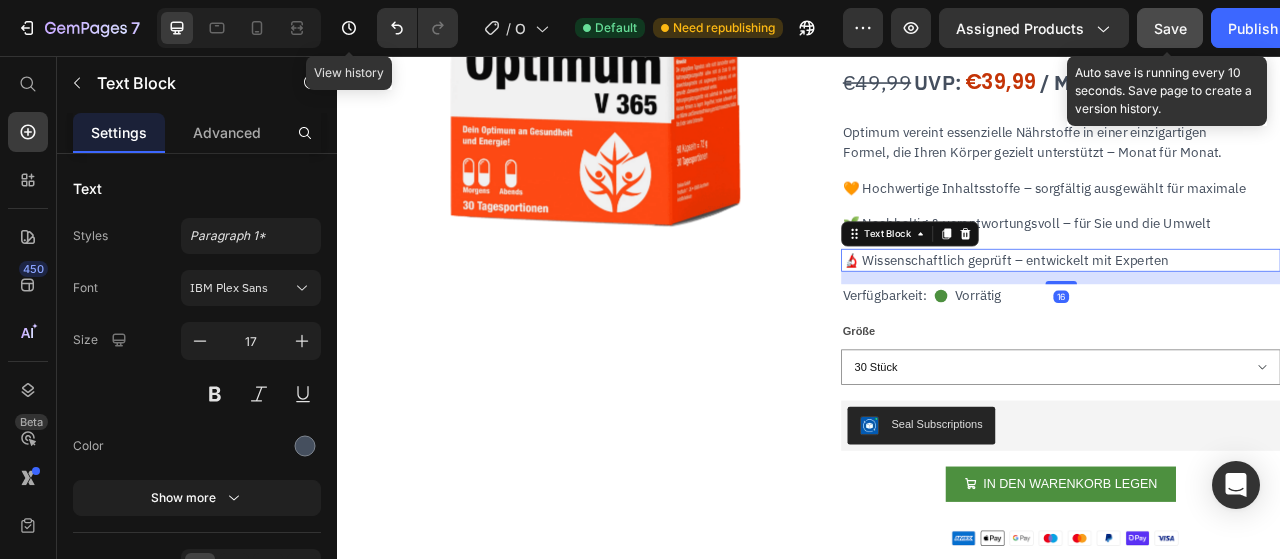 click on "Save" 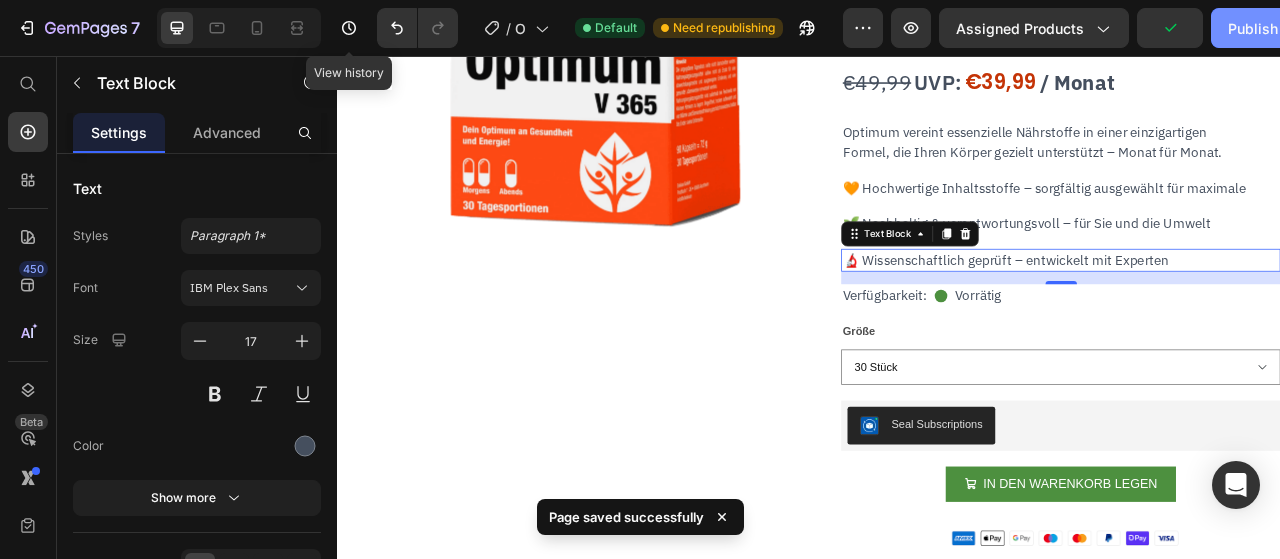 click on "Publish" at bounding box center [1253, 28] 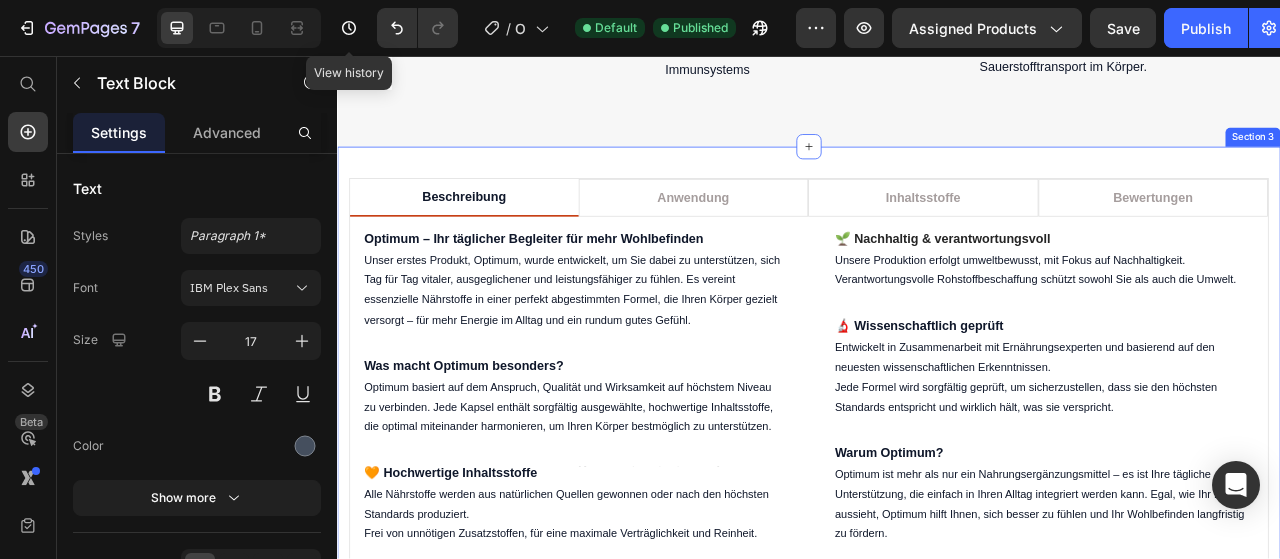 scroll, scrollTop: 1440, scrollLeft: 0, axis: vertical 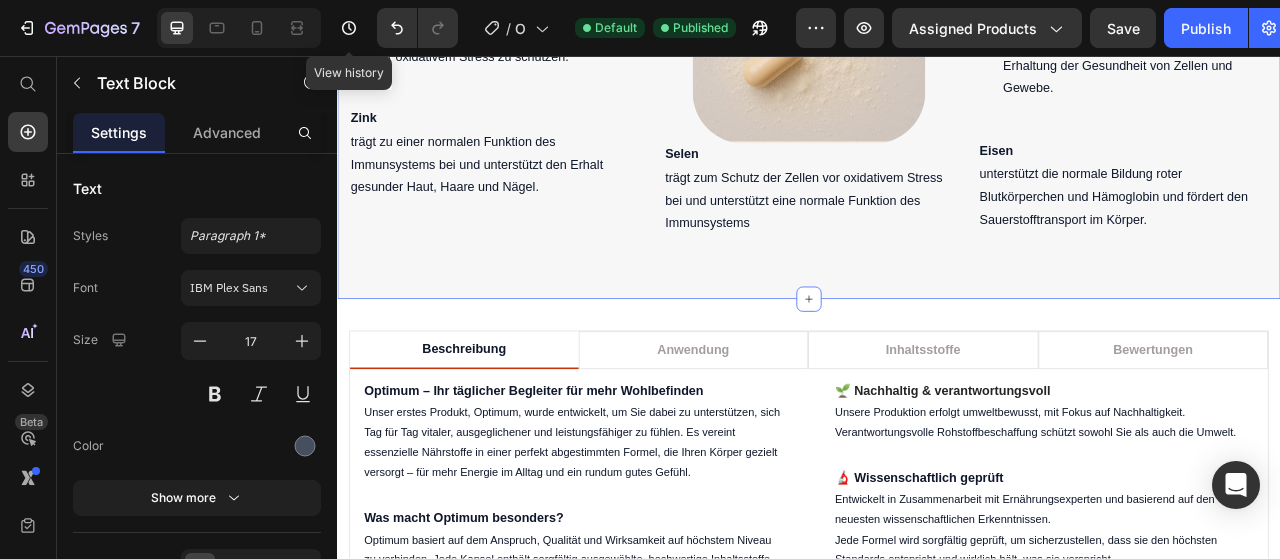 click on "Magnesium Text block fördert eine gesunde Muskeltätigkeit und wirkt sich ebenfalls positiv auf den Herzmuskel aus. Text block Row Vitamin C Text block unterstützt die normale Funktion des Immunsystems und trägt dazu bei, die Zellen vor oxidativem Stress zu schützen. Text block Row Zink Text block trägt zu einer normalen Funktion des Immunsystems bei und unterstützt den Erhalt gesunder Haut, Haare und Nägel. Text block Row Vitamin D3 Text block trägt zur Erhaltung normaler Knochen bei und unterstützt eine normale Funktion des Immunsystems. Text block Row Image Selen Text block trägt zum Schutz der Zellen vor oxidativem Stress bei und unterstützt eine normale Funktion des Immunsystems Text block Row Vitamin K1 Text block ist wichtig für eine normale Blutgerinnung und unterstützt den Erhalt gesunder Knochen. Text block Row Vitamin B5, Vitamin B2, Vitamin B12 und Folsäure Text block Text block Row Eisen Text block Text block Row Row Section 2" at bounding box center (937, 35) 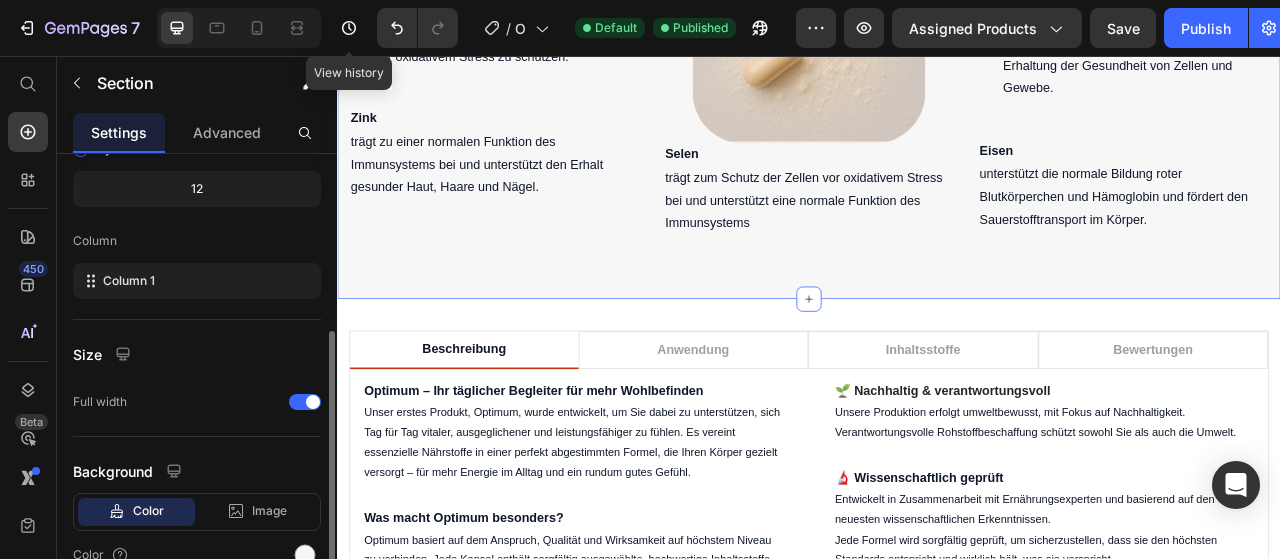 scroll, scrollTop: 274, scrollLeft: 0, axis: vertical 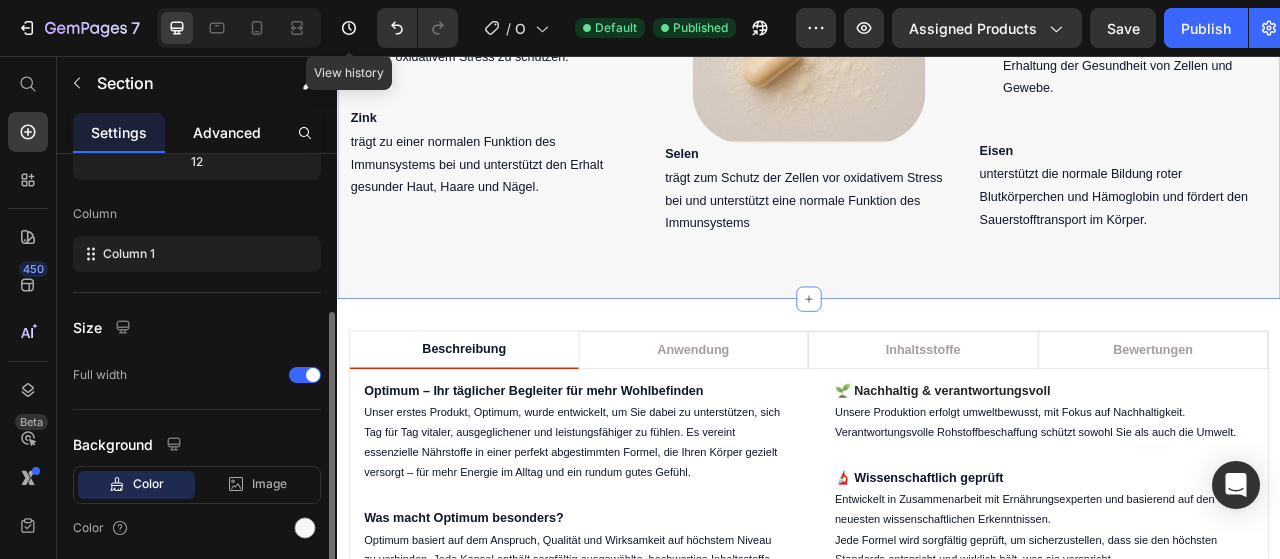 click on "Advanced" at bounding box center (227, 132) 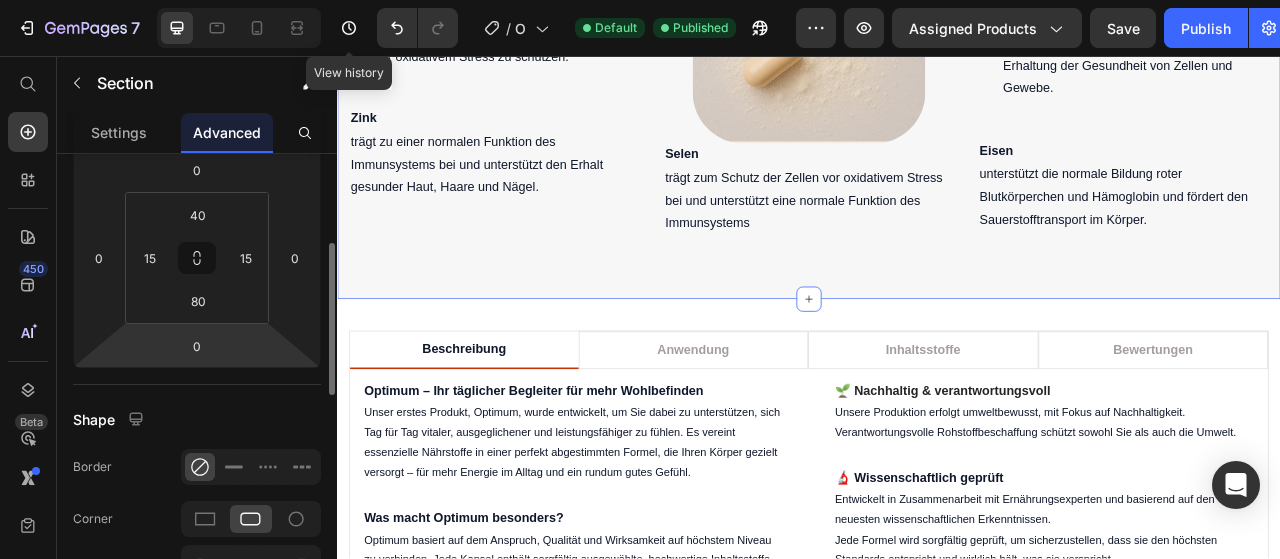 scroll, scrollTop: 268, scrollLeft: 0, axis: vertical 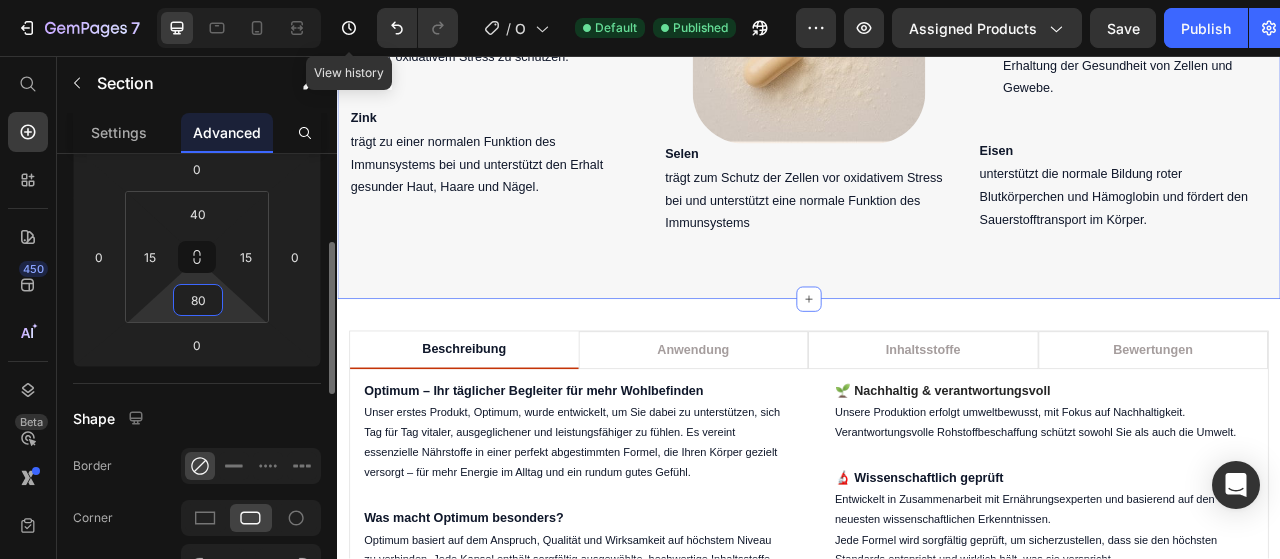 click on "80" at bounding box center [198, 300] 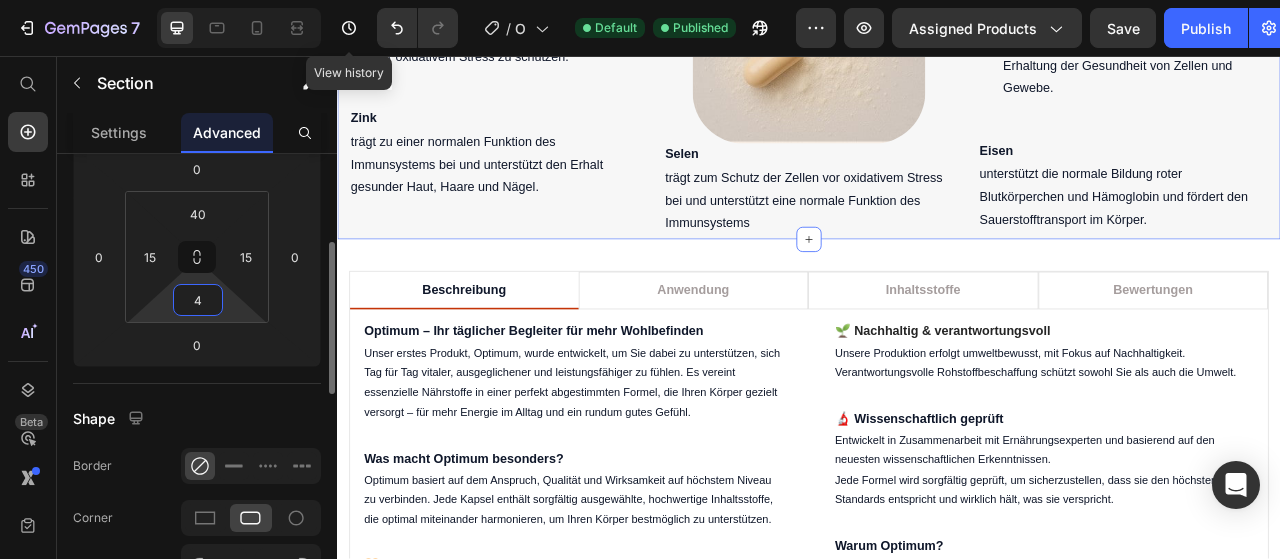 type on "40" 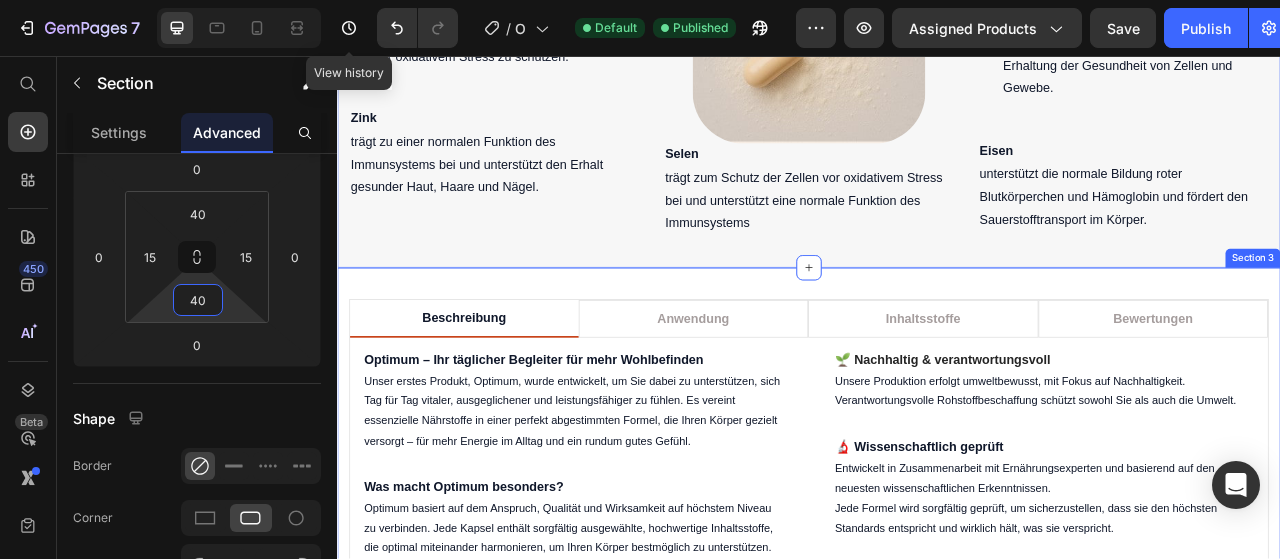 click on "Beschreibung Anwendung Inhaltsstoffe Bewertungen Optimum – Ihr täglicher Begleiter für mehr Wohlbefinden Heading Unser erstes Produkt, Optimum, wurde entwickelt, um Sie dabei zu unterstützen, sich Tag für Tag vitaler, ausgeglichener und leistungsfähiger zu fühlen. Es vereint essenzielle Nährstoffe in einer perfekt abgestimmten Formel, die Ihren Körper gezielt versorgt – für mehr Energie im Alltag und ein rundum gutes Gefühl. Text block Row Was macht Optimum besonders? Heading Optimum basiert auf dem Anspruch, Qualität und Wirksamkeit auf höchstem Niveau zu verbinden. Jede Kapsel enthält sorgfältig ausgewählte, hochwertige Inhaltsstoffe, die optimal miteinander harmonieren, um Ihren Körper bestmöglich zu unterstützen. Text block Row 🧡 Hochwertige Inhaltsstoffe Heading Heading Row Alle Nährstoffe werden aus natürlichen Quellen gewonnen oder nach den höchsten Standards produziert. Frei von unnötigen Zusatzstoffen, für eine maximale Verträglichkeit und Reinheit. Text block Row Row" at bounding box center [937, 648] 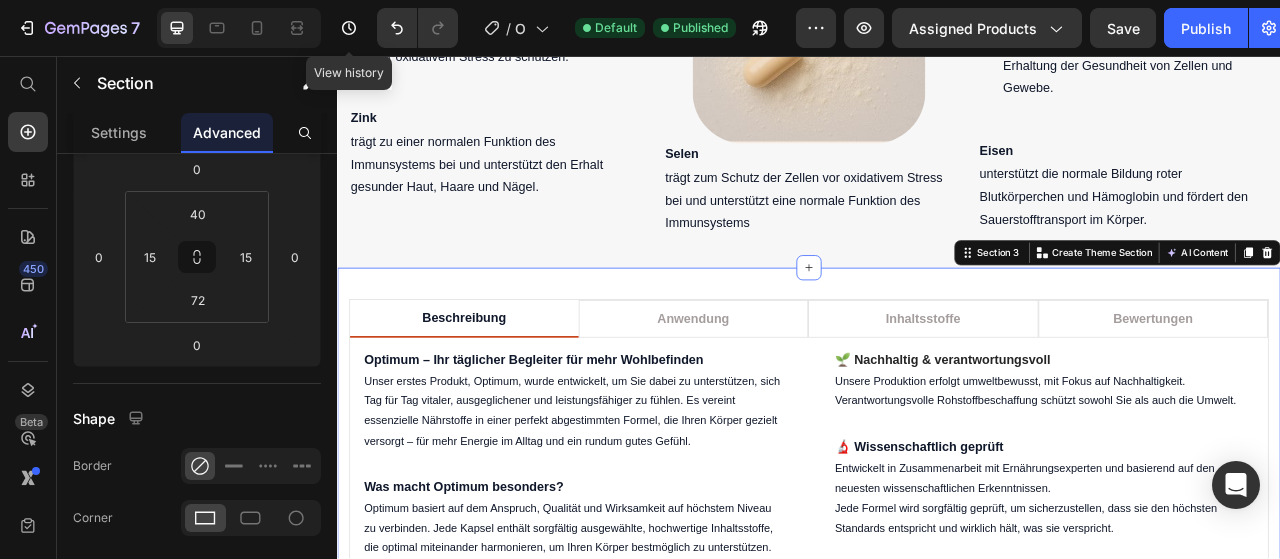 scroll, scrollTop: 268, scrollLeft: 0, axis: vertical 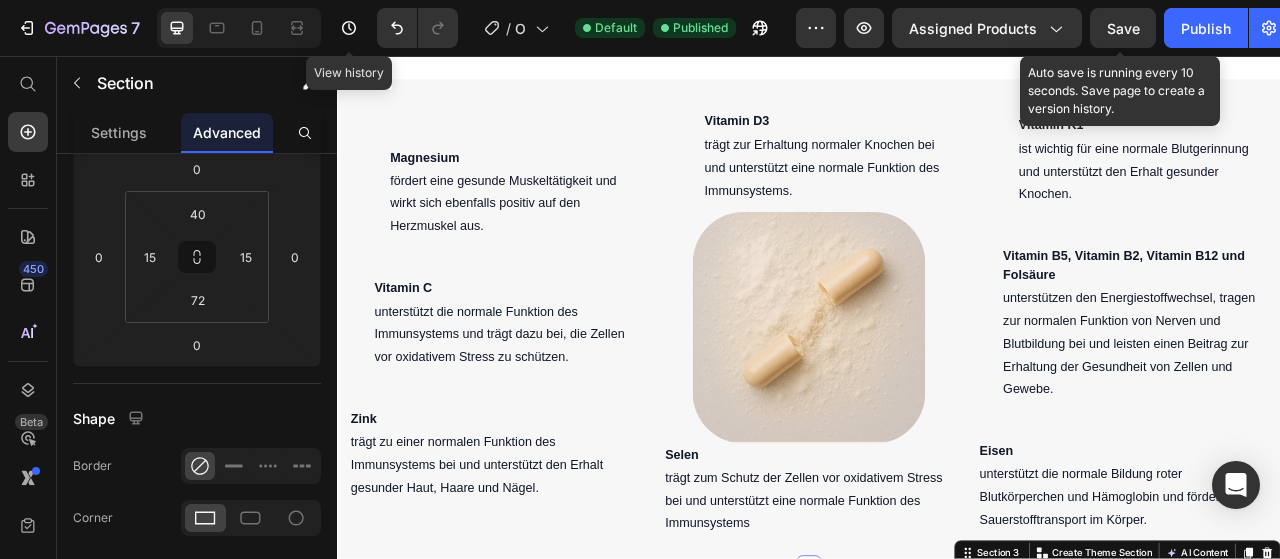 click on "Save" 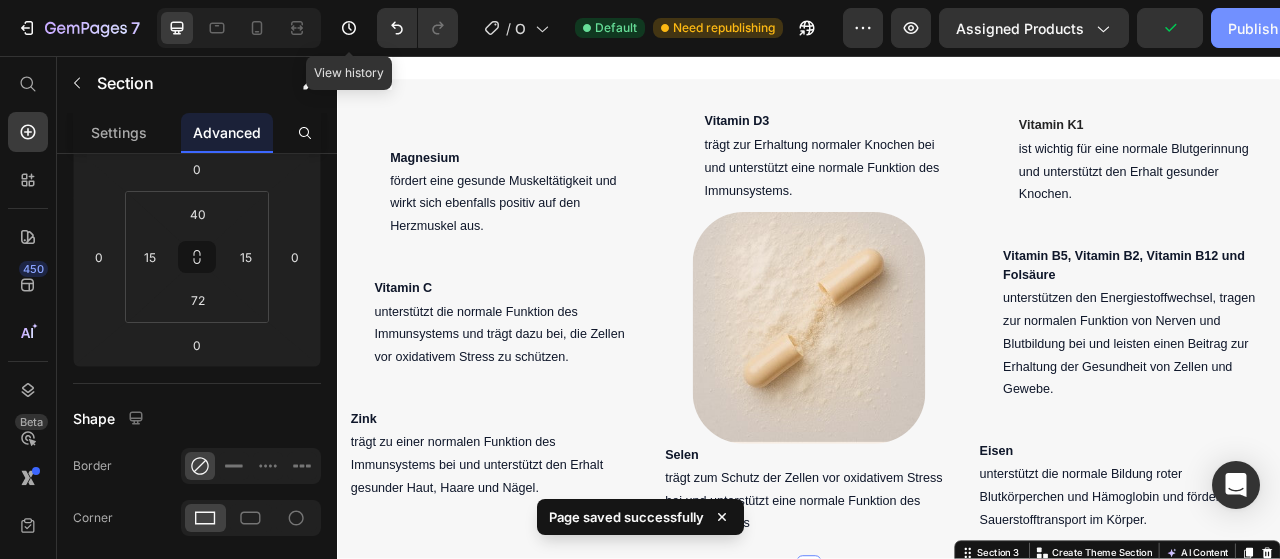 click on "Publish" at bounding box center (1253, 28) 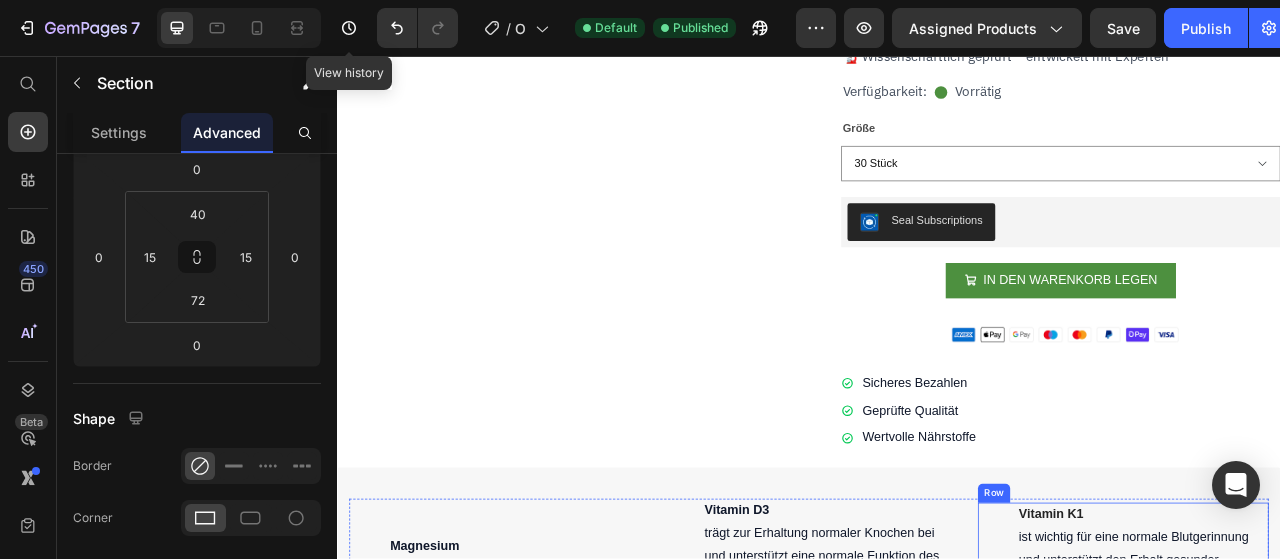 scroll, scrollTop: 562, scrollLeft: 0, axis: vertical 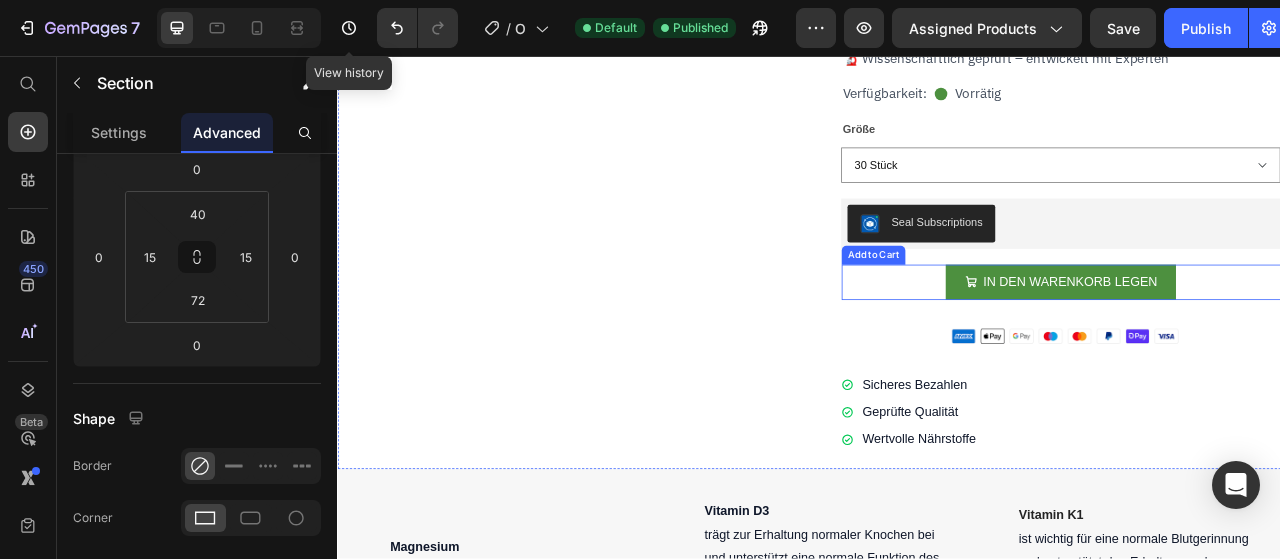 click on "IN DEN WARENKORB LEGEN Add to Cart" at bounding box center [1257, 344] 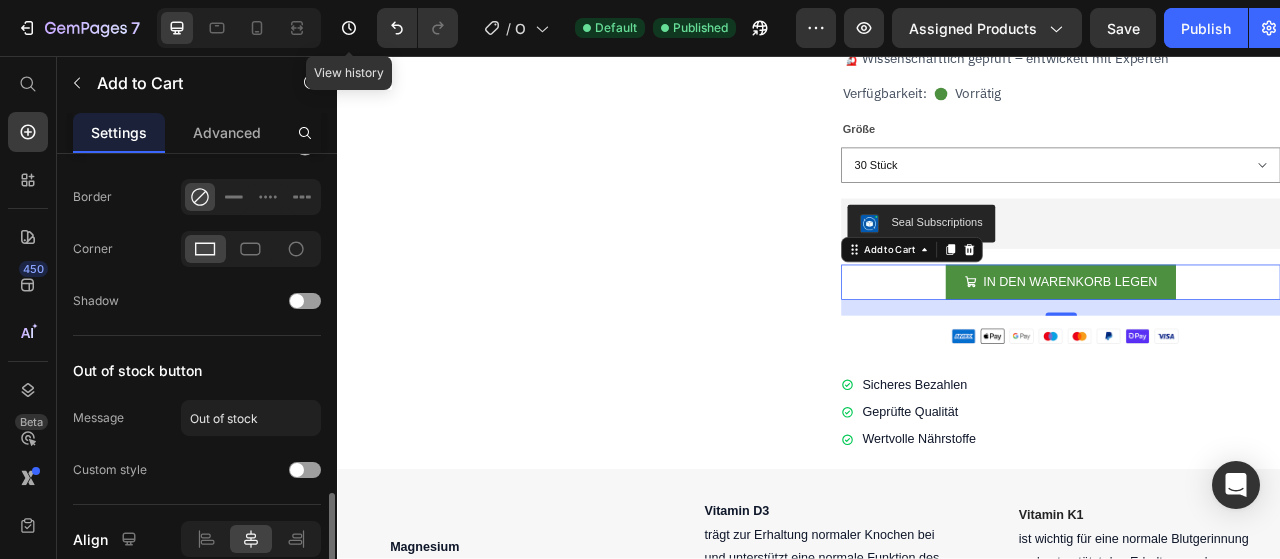 scroll, scrollTop: 1505, scrollLeft: 0, axis: vertical 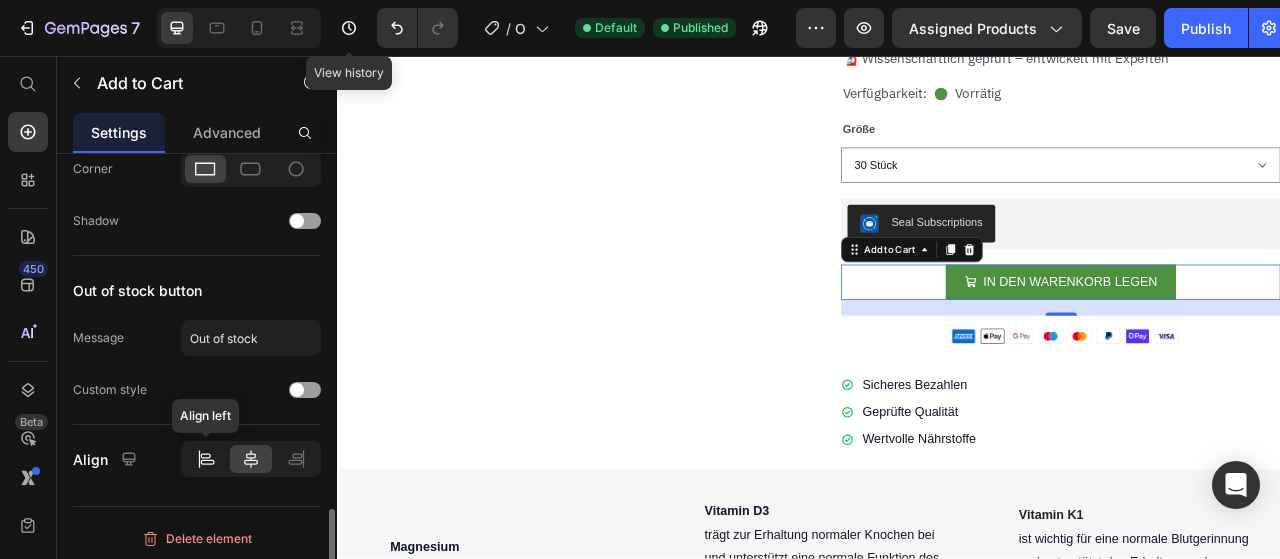 click 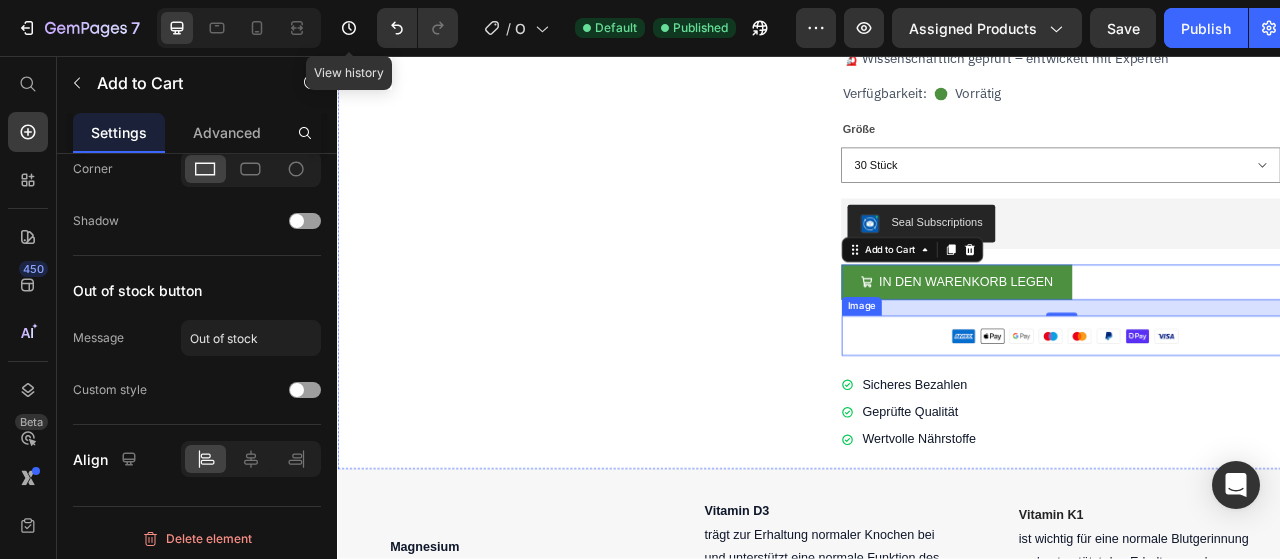 click at bounding box center (1257, 412) 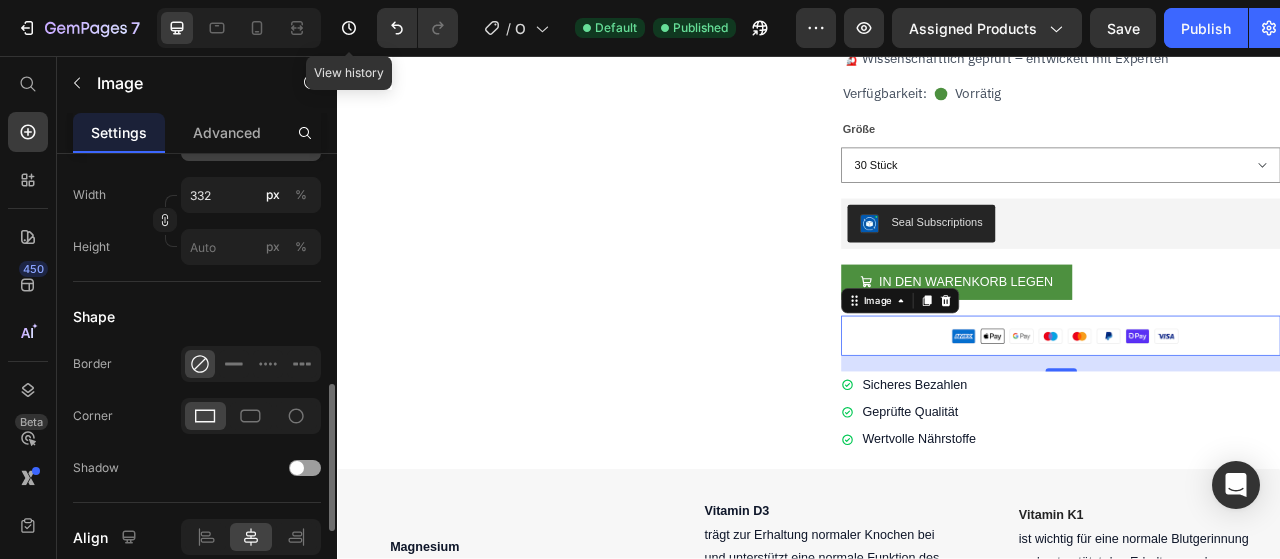 scroll, scrollTop: 678, scrollLeft: 0, axis: vertical 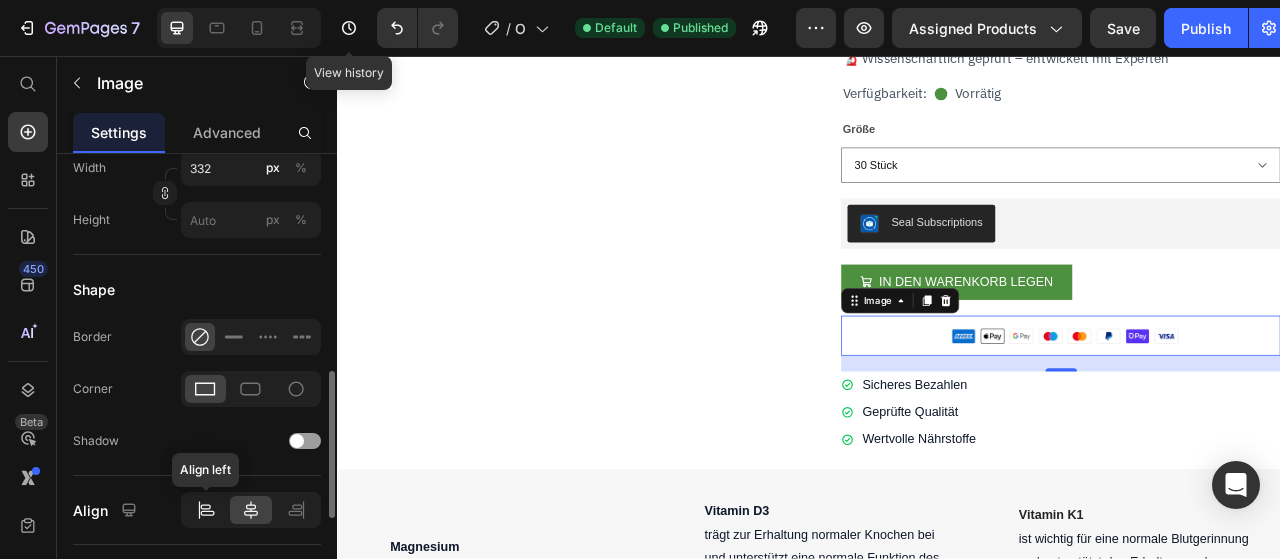 click 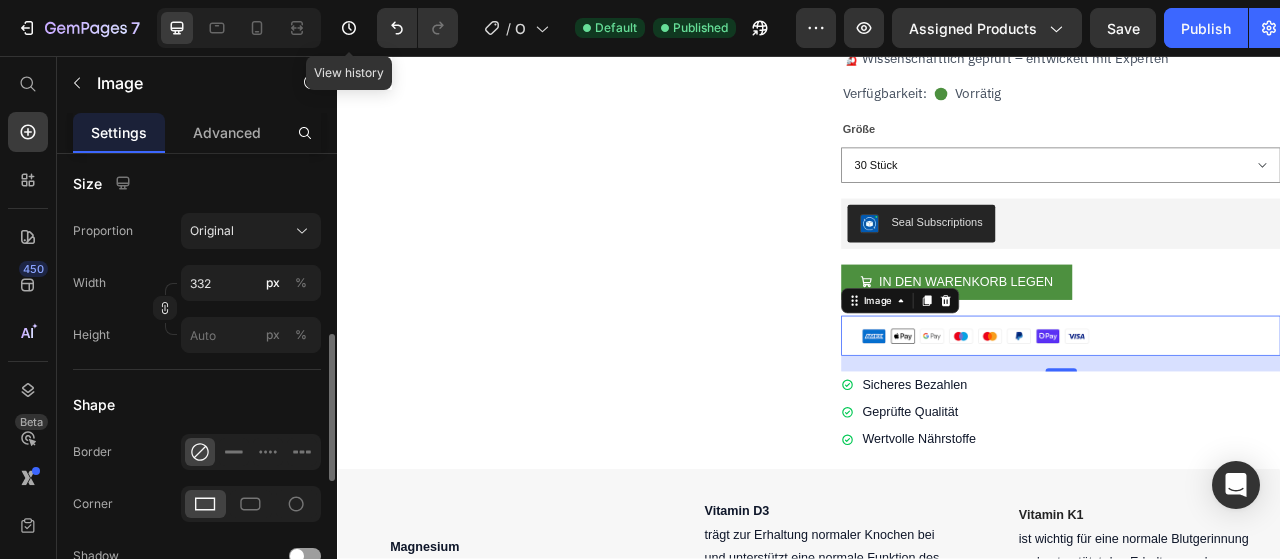 scroll, scrollTop: 554, scrollLeft: 0, axis: vertical 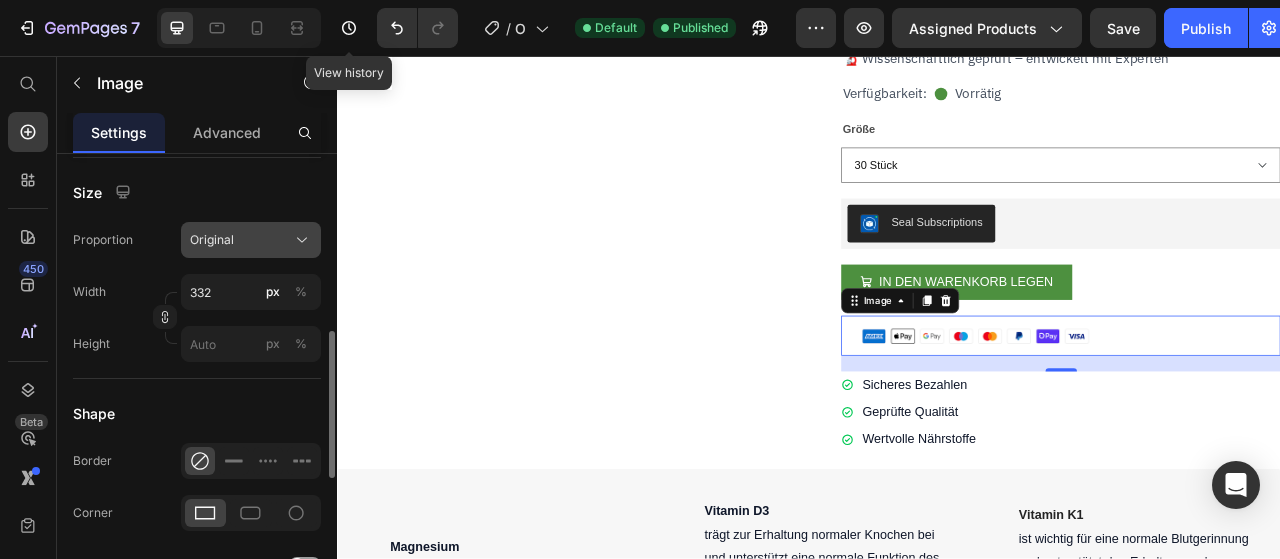 click on "Original" 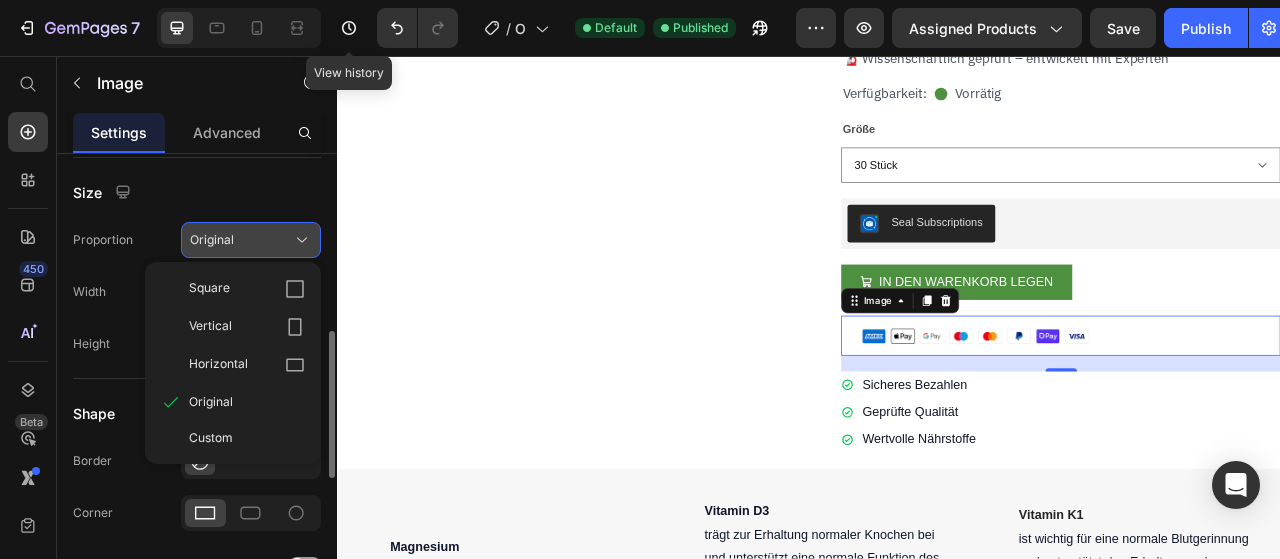 click on "Original" 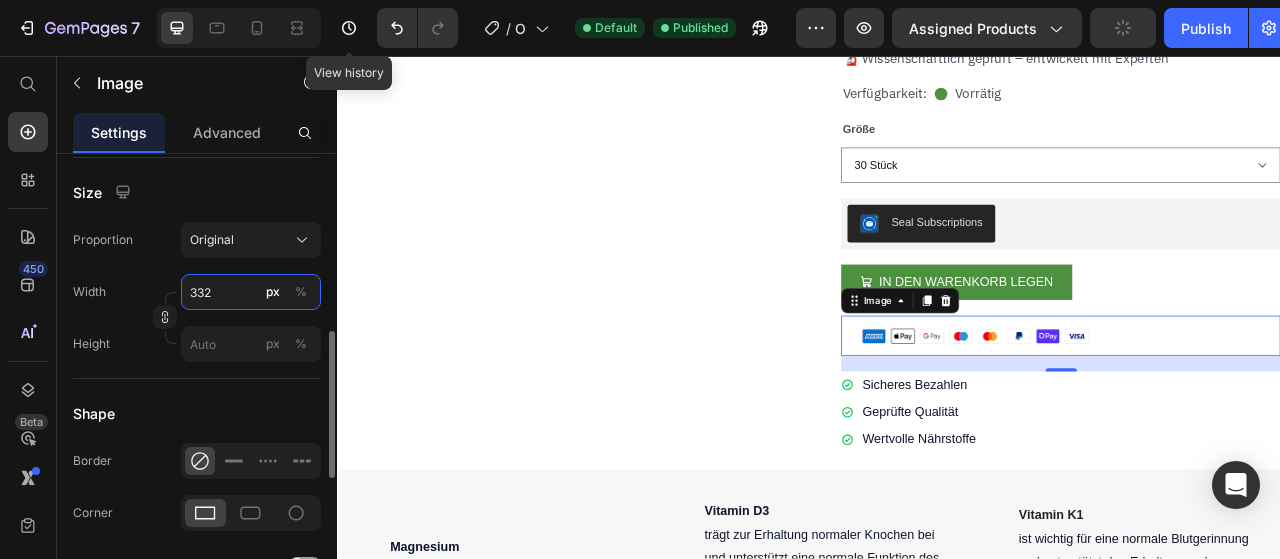 click on "332" at bounding box center (251, 292) 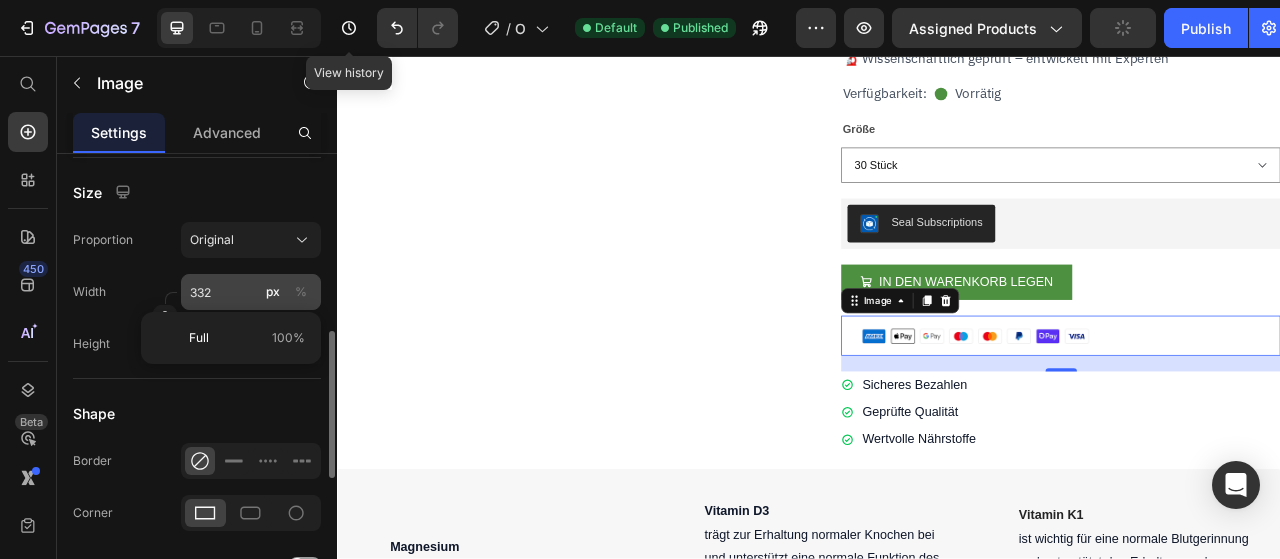 click on "%" 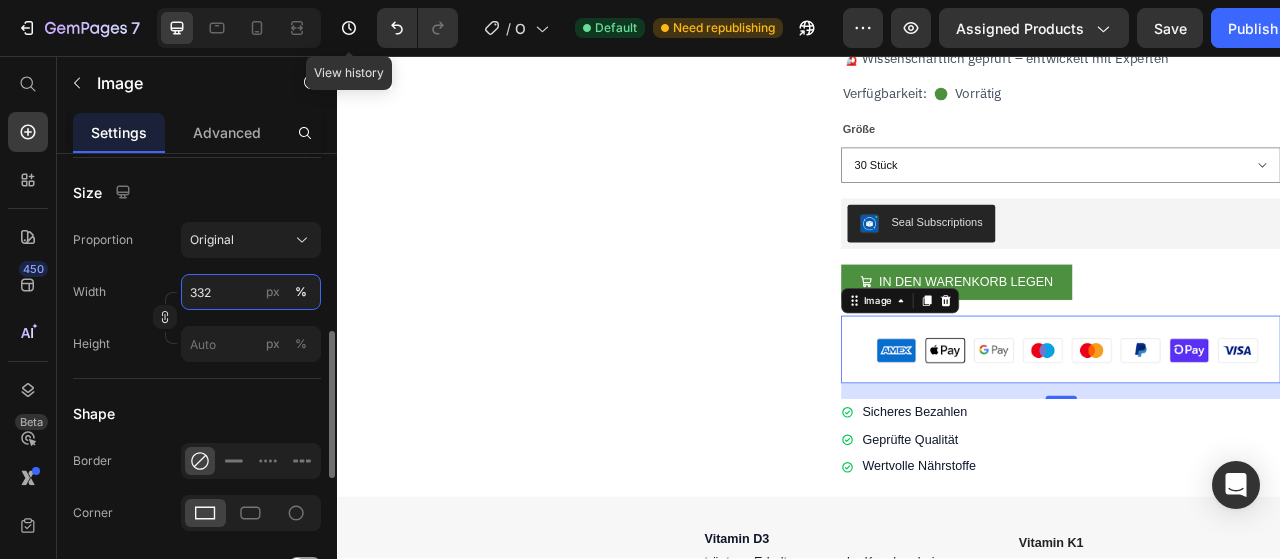 click on "332" at bounding box center [251, 292] 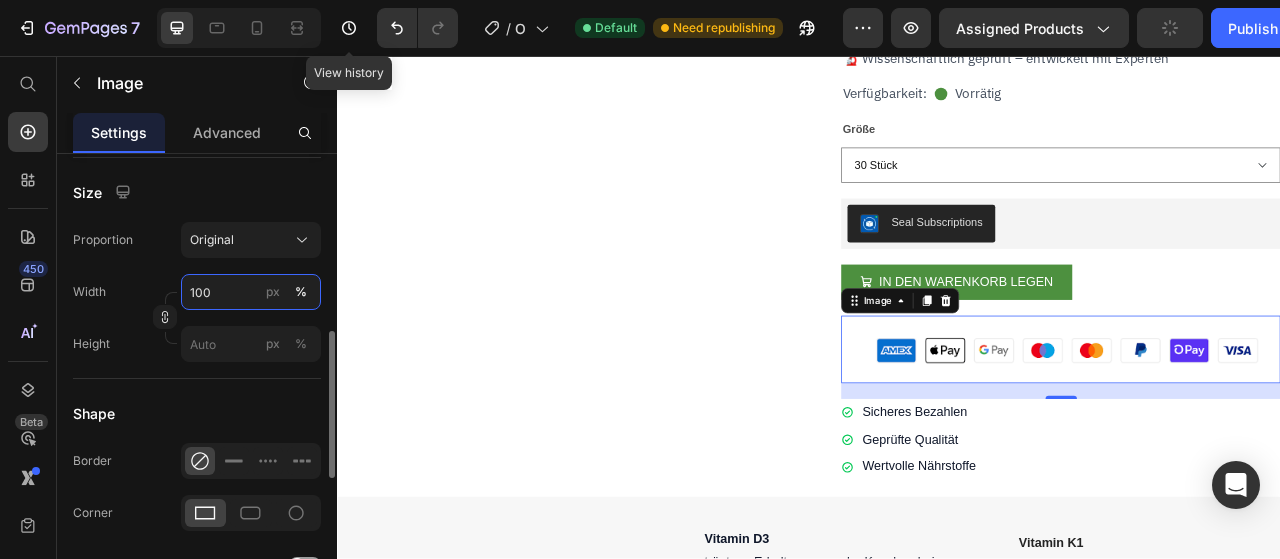 type on "100" 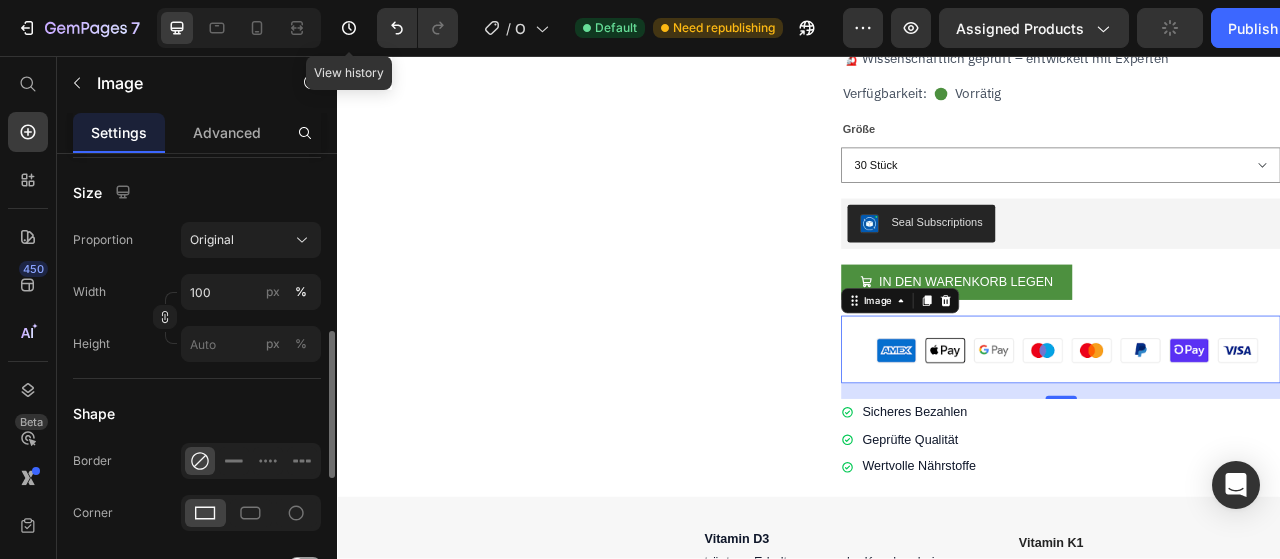 click on "Image Choose Image Upload Image https://cdn.shopify.com/s/files/1/0923/7433/5871/files/gempages_572743923072500960-f258eddf-2059-4087-8834-8ef824d04057.png  or   Browse gallery  Preload Insert link Source URL  Insert link  Size Proportion Original Width 100 px % Height px % Shape Border Corner Shadow Align SEO Alt text Alt Image Image title Image Title" at bounding box center [197, 276] 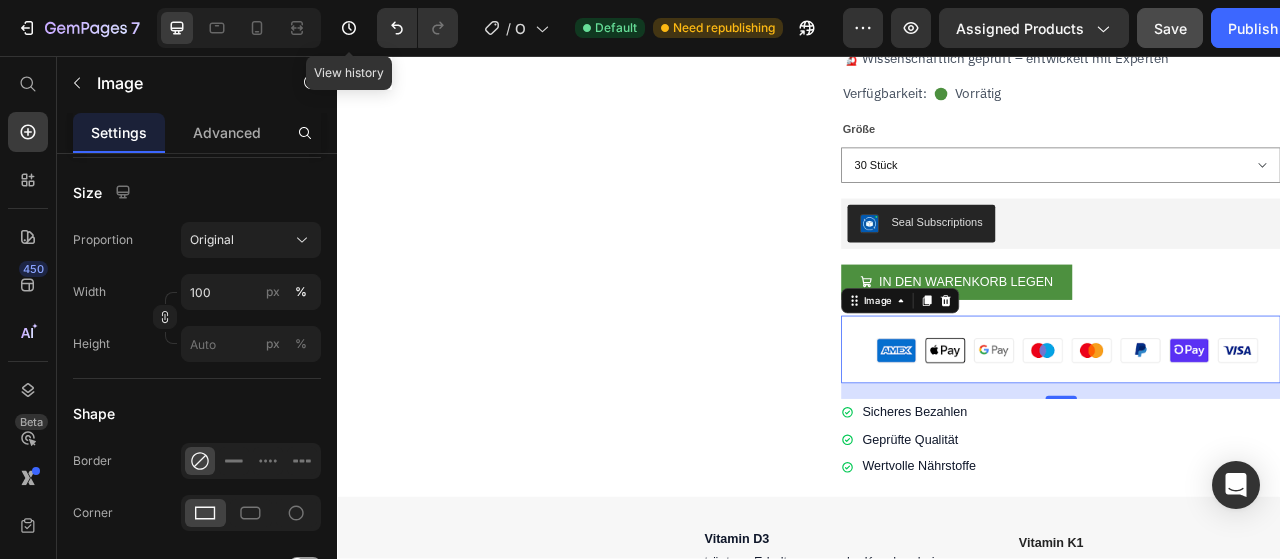 click on "Save" 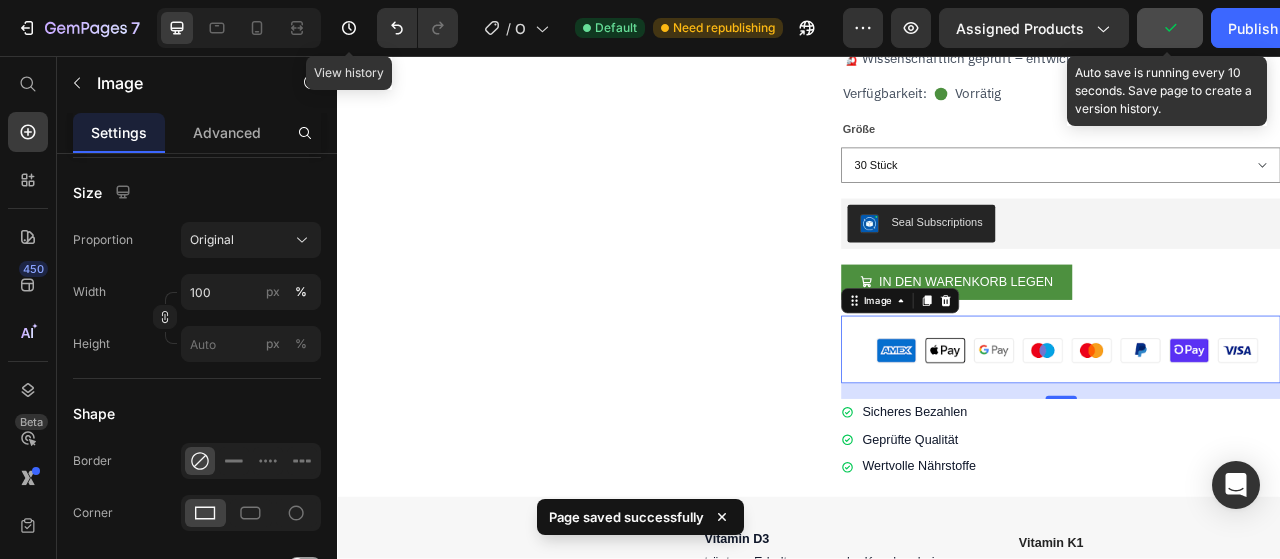scroll, scrollTop: 632, scrollLeft: 0, axis: vertical 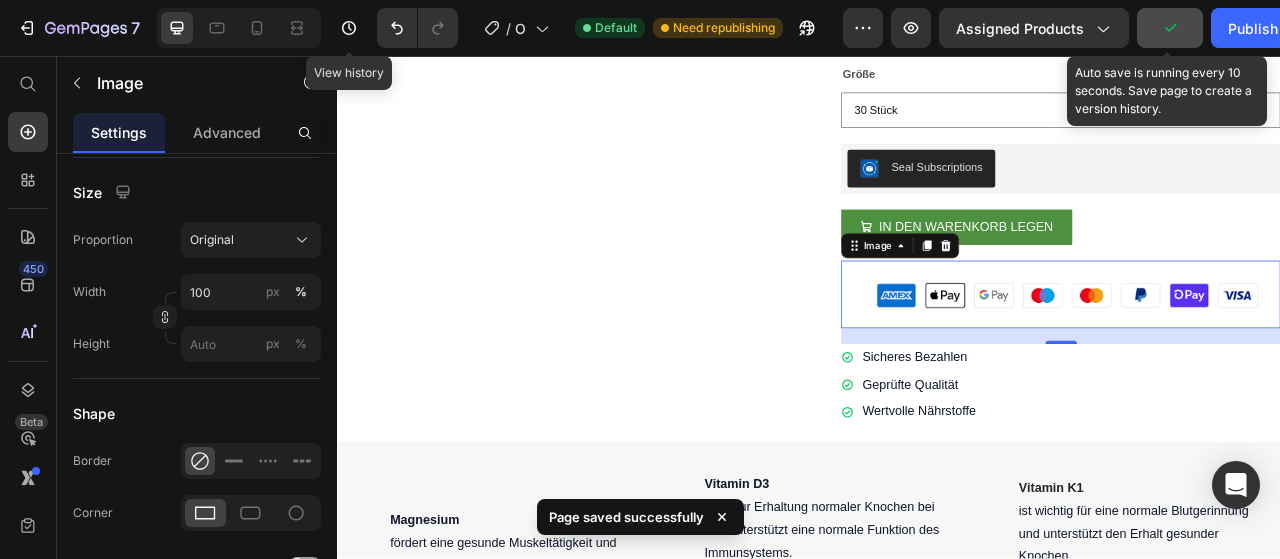 drag, startPoint x: 1168, startPoint y: 17, endPoint x: 1004, endPoint y: 177, distance: 229.12006 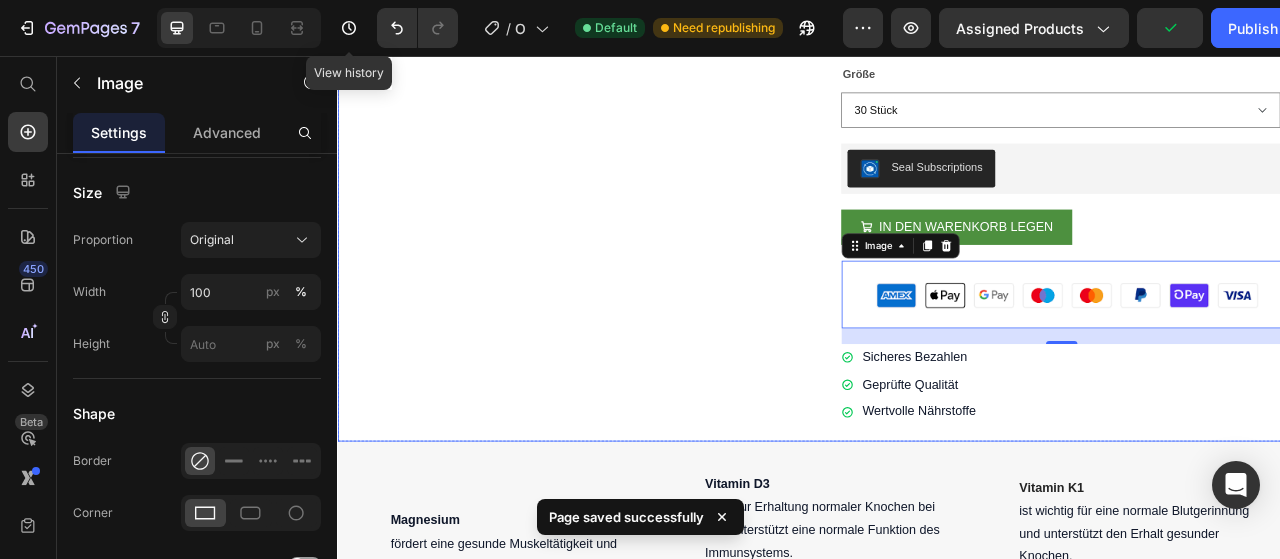 scroll, scrollTop: 584, scrollLeft: 0, axis: vertical 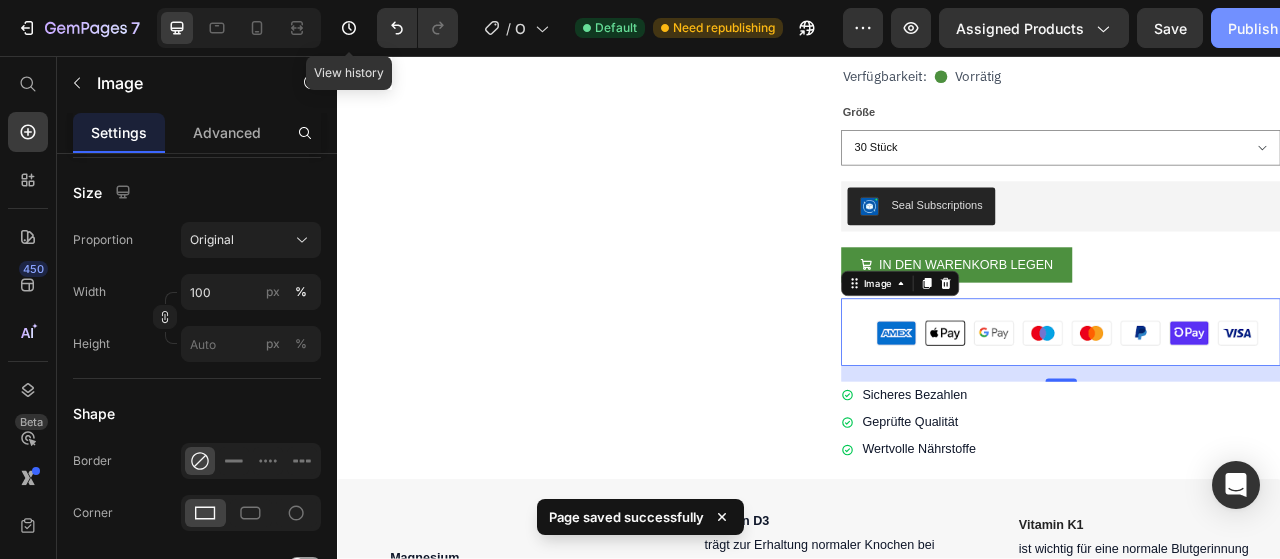 click on "Publish" at bounding box center [1253, 28] 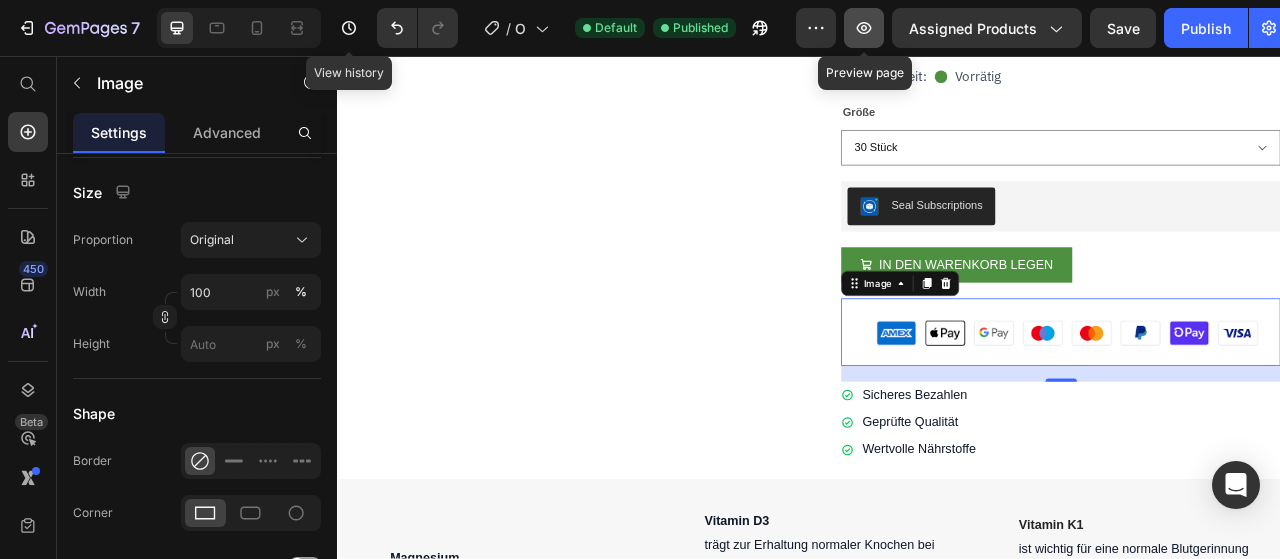 click 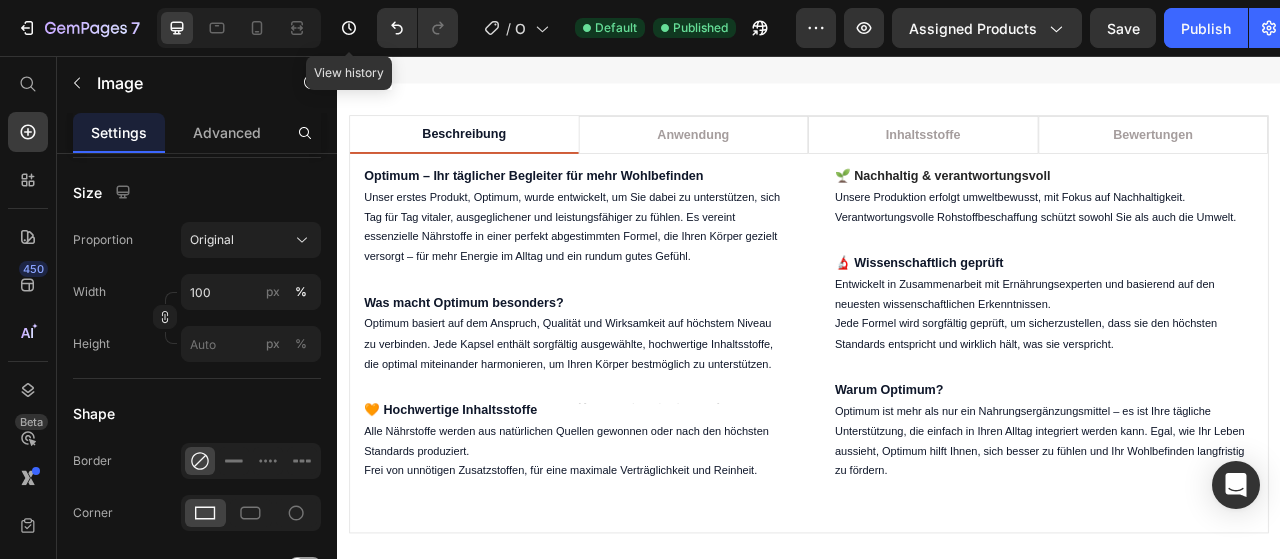 scroll, scrollTop: 1689, scrollLeft: 0, axis: vertical 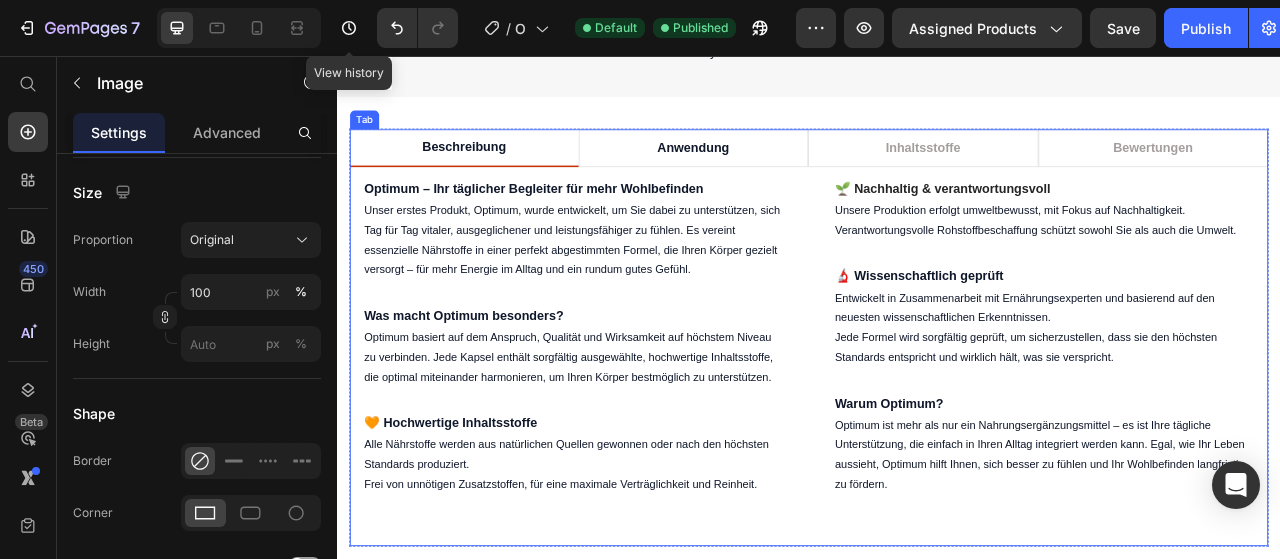 click on "Anwendung" at bounding box center [790, 174] 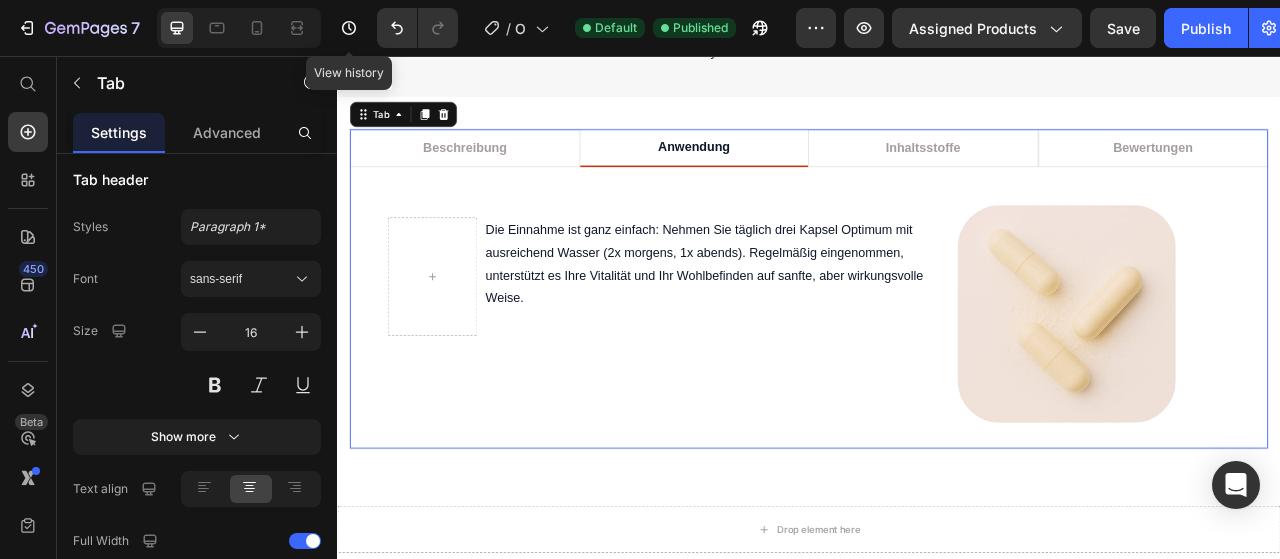 scroll, scrollTop: 0, scrollLeft: 0, axis: both 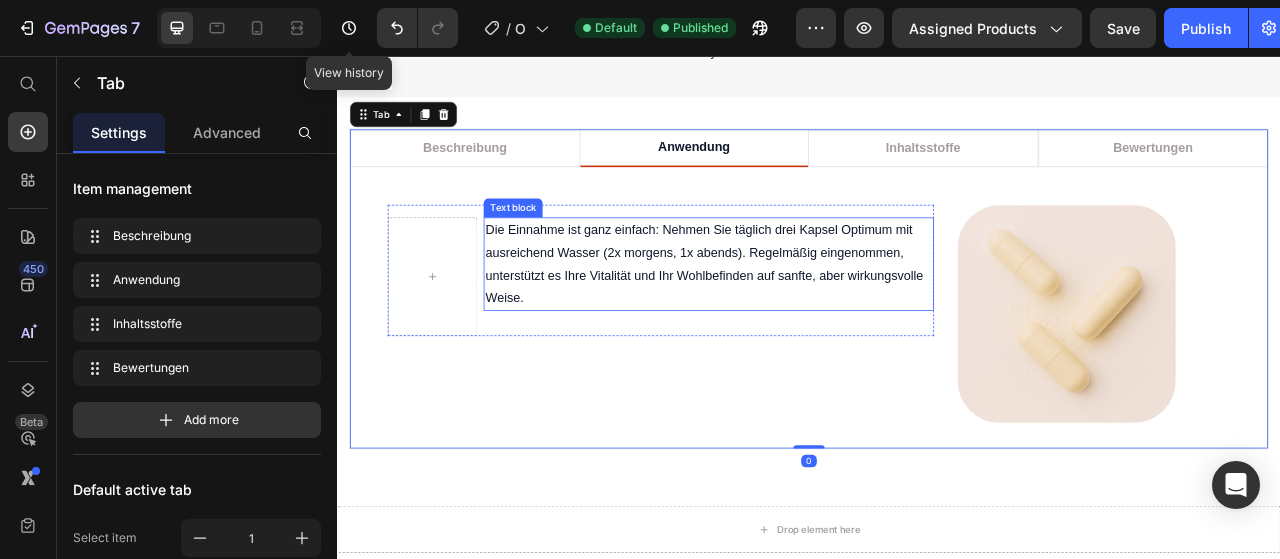 click on "Die Einnahme ist ganz einfach: Nehmen Sie täglich drei Kapsel Optimum mit ausreichend Wasser (2x morgens, 1x abends). Regelmäßig eingenommen, unterstützt es Ihre Vitalität und Ihr Wohlbefinden auf sanfte, aber wirkungsvolle Weise." at bounding box center (809, 321) 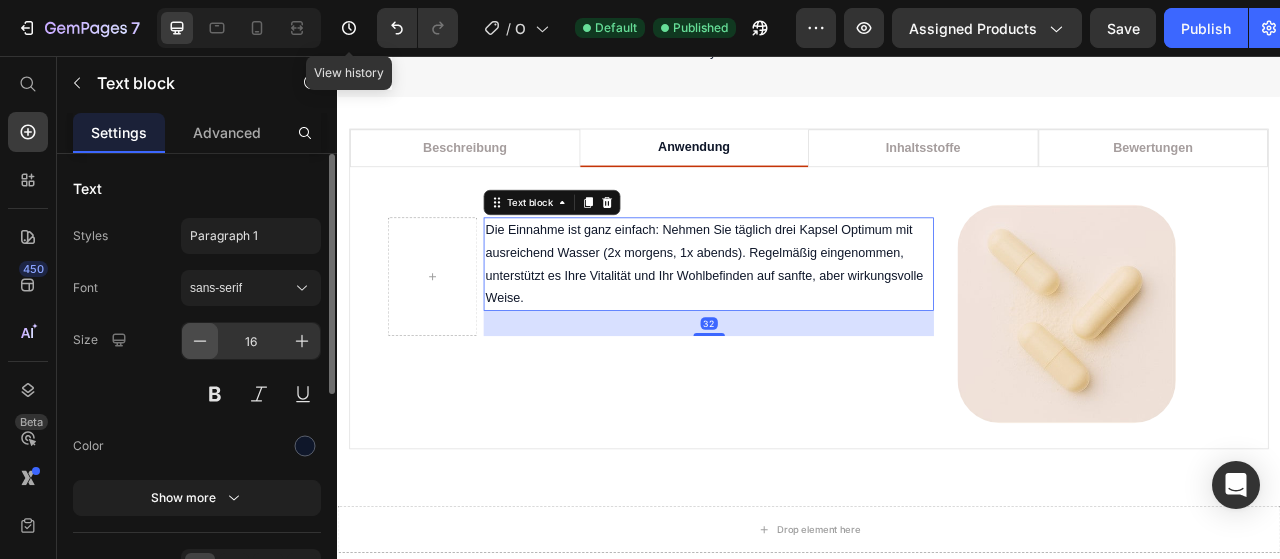 drag, startPoint x: 198, startPoint y: 330, endPoint x: 553, endPoint y: 321, distance: 355.11407 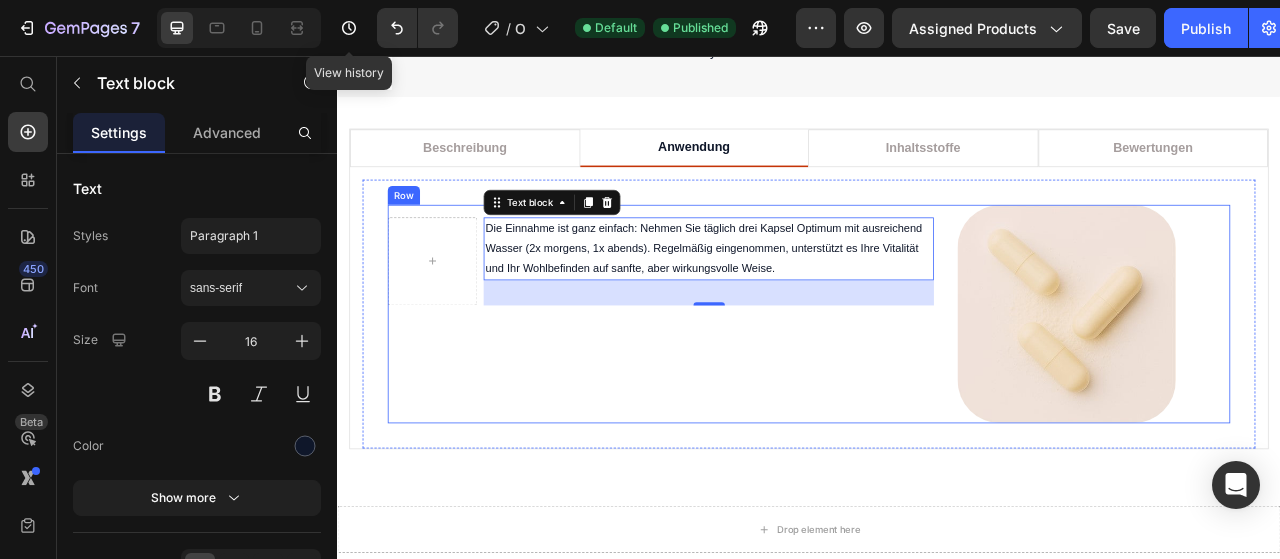 type on "14" 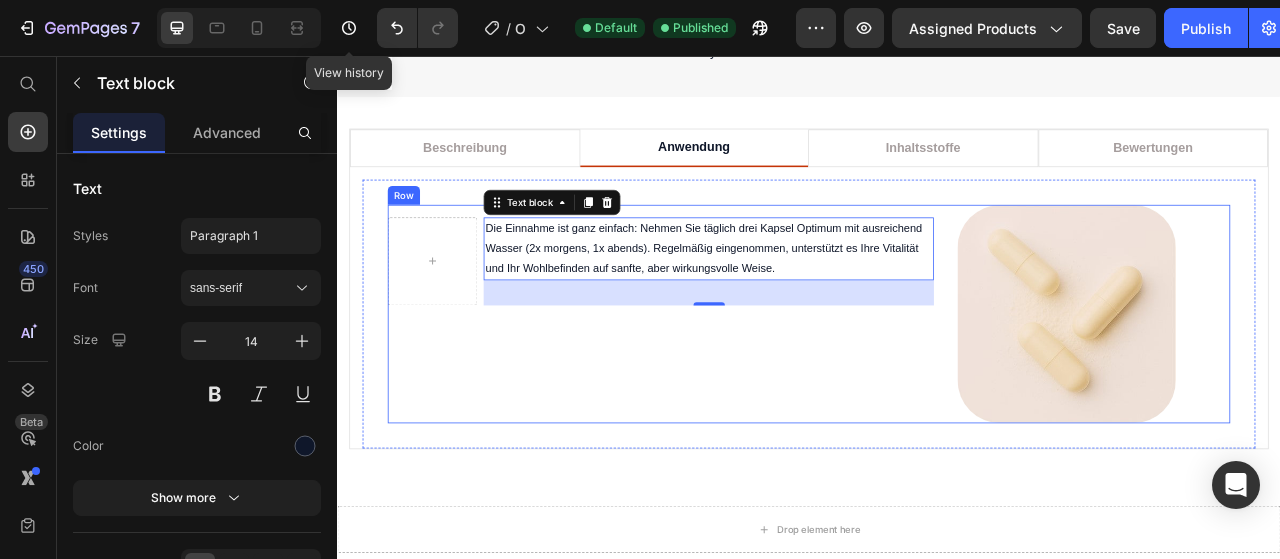 click on "Die Einnahme ist ganz einfach: Nehmen Sie täglich drei Kapsel Optimum mit ausreichend Wasser (2x morgens, 1x abends). Regelmäßig eingenommen, unterstützt es Ihre Vitalität und Ihr Wohlbefinden auf sanfte, aber wirkungsvolle Weise. Text block   32 Row" at bounding box center (748, 385) 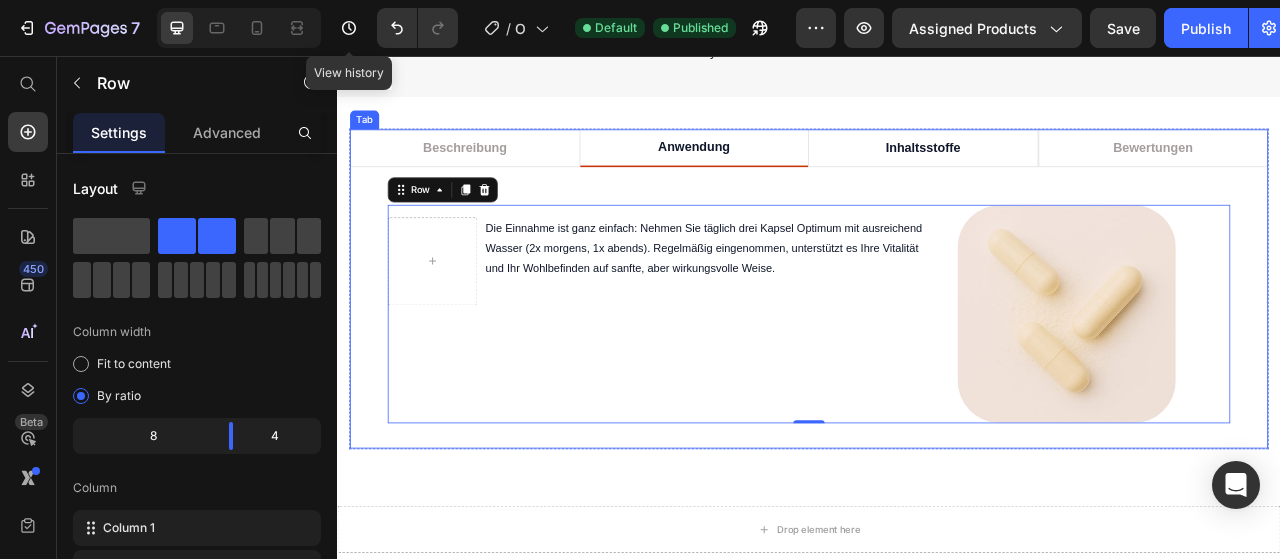click on "Inhaltsstoffe" at bounding box center (1082, 174) 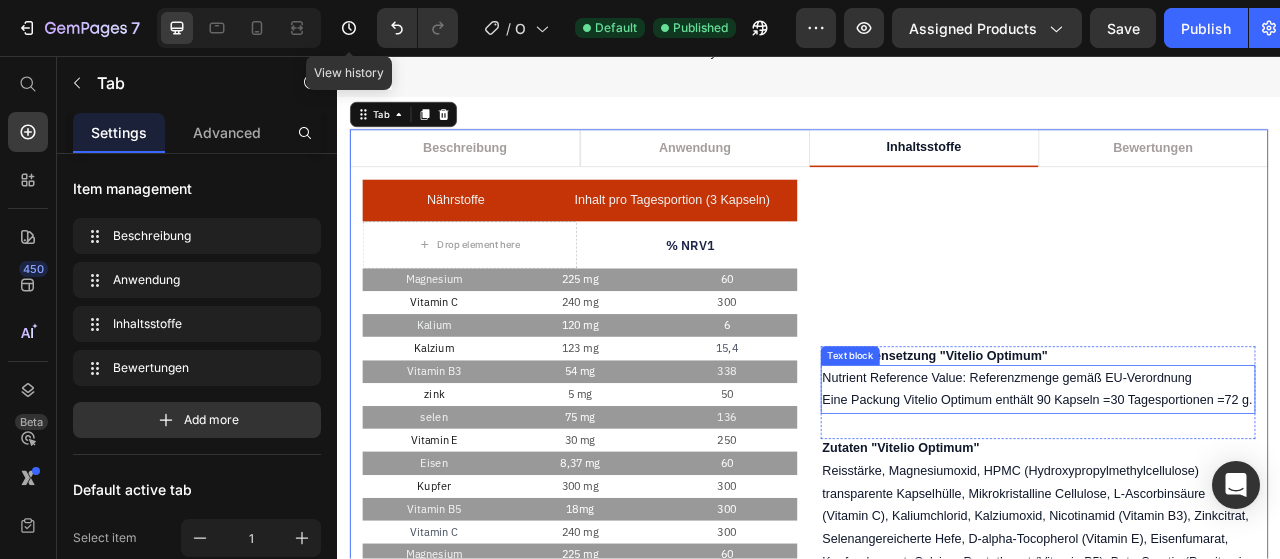 click on "Eine Packung Vitelio Optimum enthält 90 Kapseln =30 Tagesportionen =72 g." at bounding box center (1228, 495) 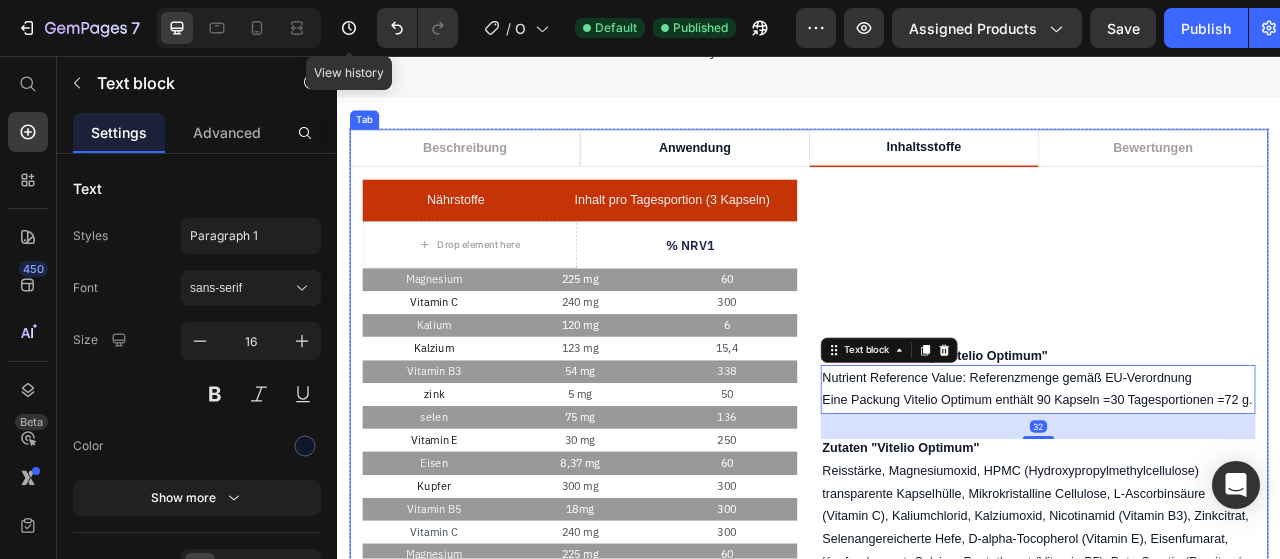click on "Anwendung" at bounding box center (792, 174) 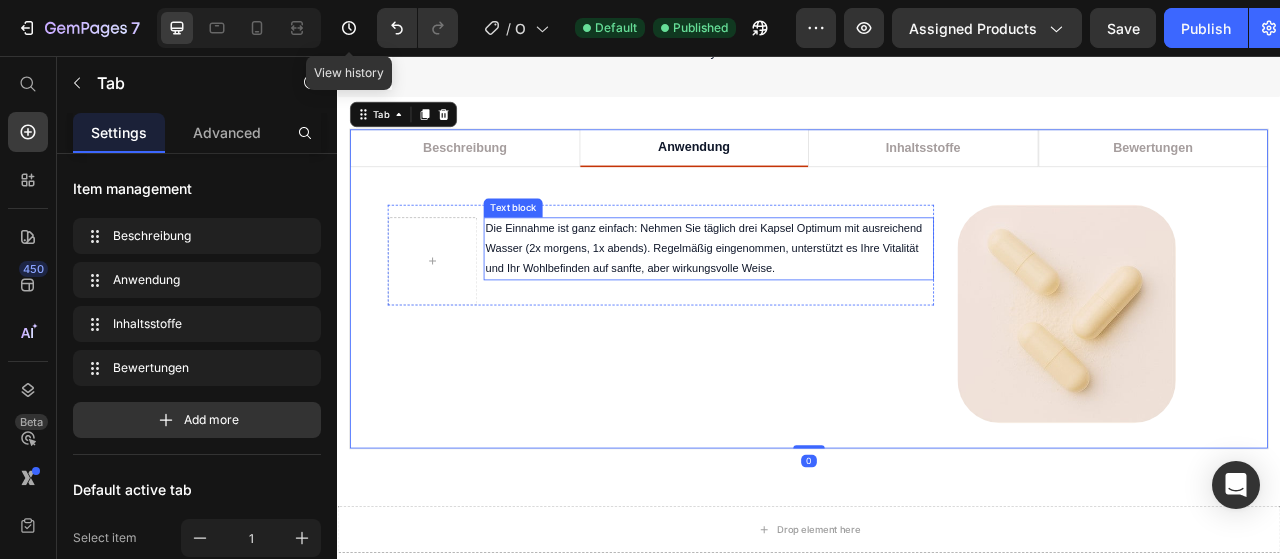 click on "Die Einnahme ist ganz einfach: Nehmen Sie täglich drei Kapsel Optimum mit ausreichend Wasser (2x morgens, 1x abends). Regelmäßig eingenommen, unterstützt es Ihre Vitalität und Ihr Wohlbefinden auf sanfte, aber wirkungsvolle Weise." at bounding box center [809, 302] 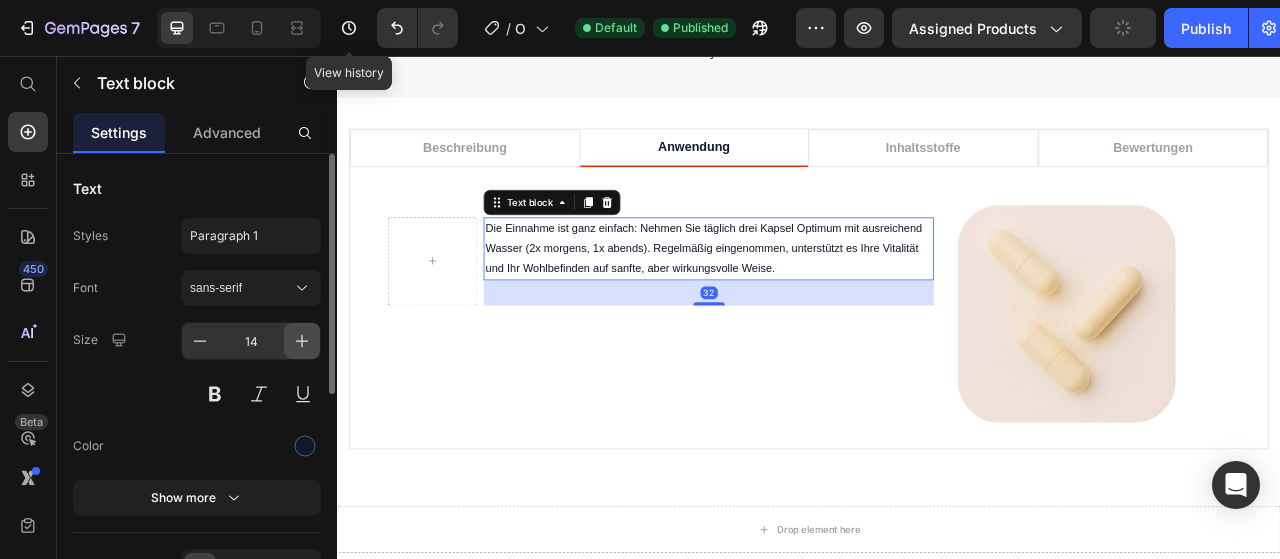 drag, startPoint x: 292, startPoint y: 345, endPoint x: 237, endPoint y: 139, distance: 213.21585 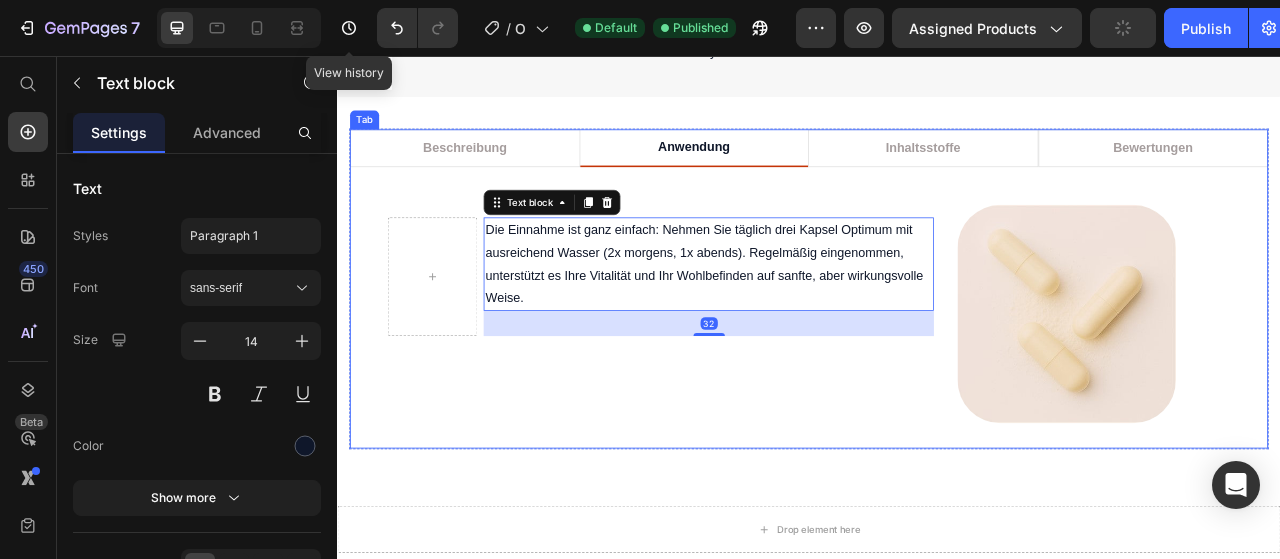 type on "16" 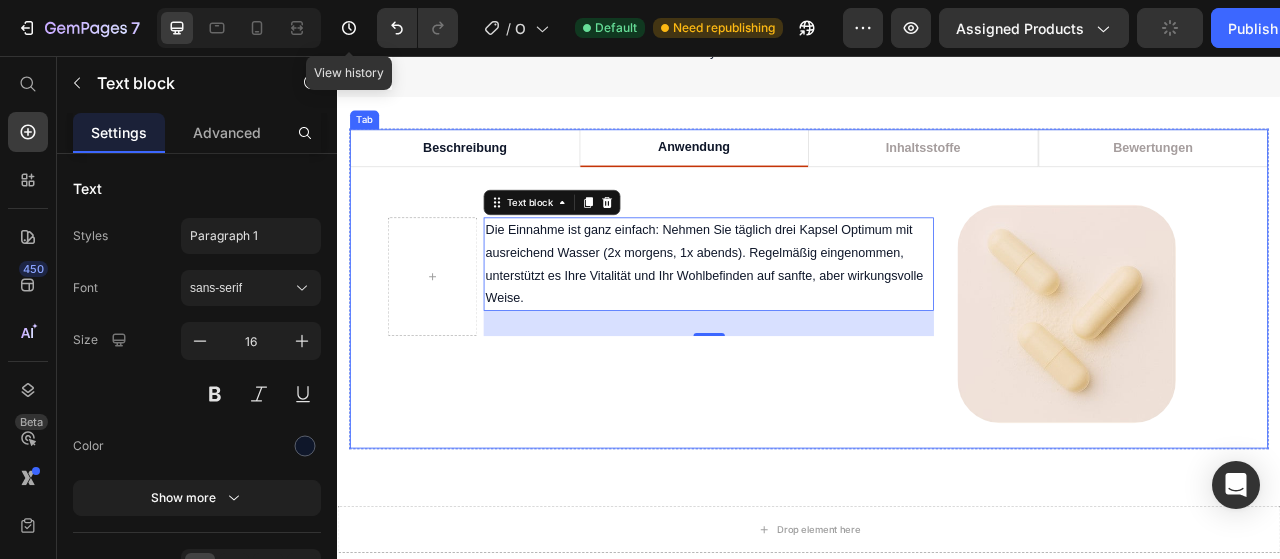 click on "Beschreibung" at bounding box center [499, 174] 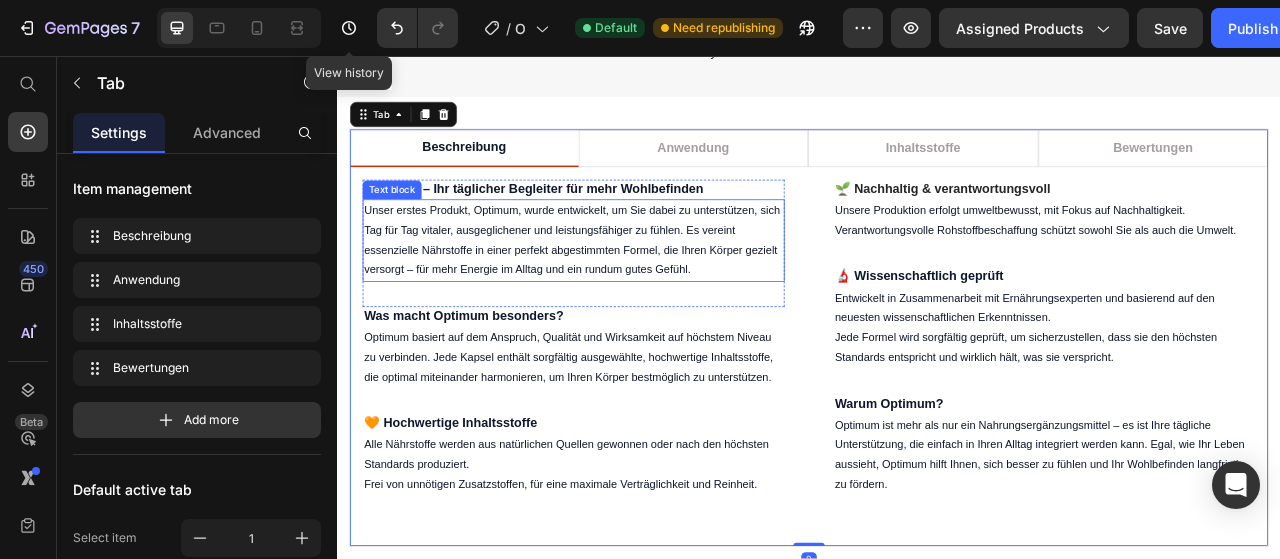 click on "Unser erstes Produkt, Optimum, wurde entwickelt, um Sie dabei zu unterstützen, sich Tag für Tag vitaler, ausgeglichener und leistungsfähiger zu fühlen. Es vereint essenzielle Nährstoffe in einer perfekt abgestimmten Formel, die Ihren Körper gezielt versorgt – für mehr Energie im Alltag und ein rundum gutes Gefühl." at bounding box center [637, 291] 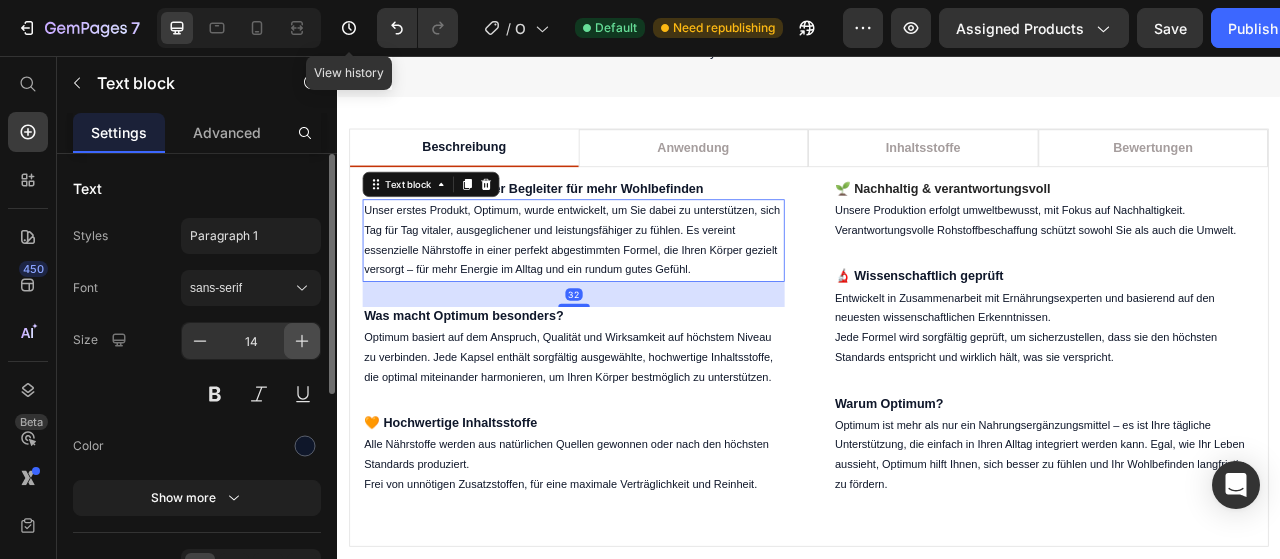 drag, startPoint x: 296, startPoint y: 338, endPoint x: 112, endPoint y: 353, distance: 184.6104 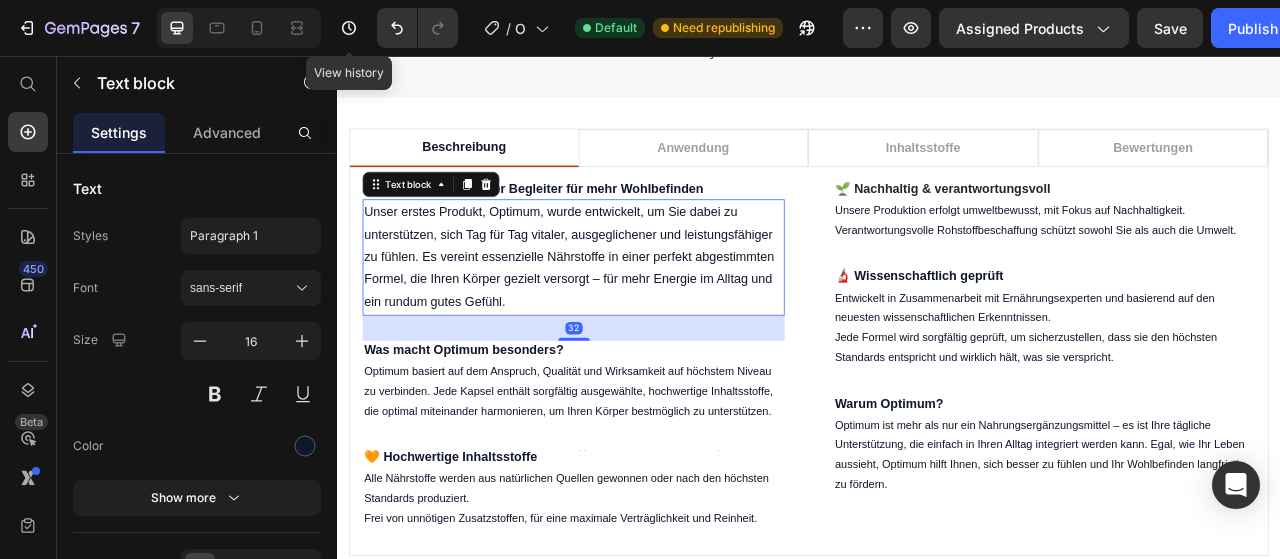 click on "32" at bounding box center [637, 403] 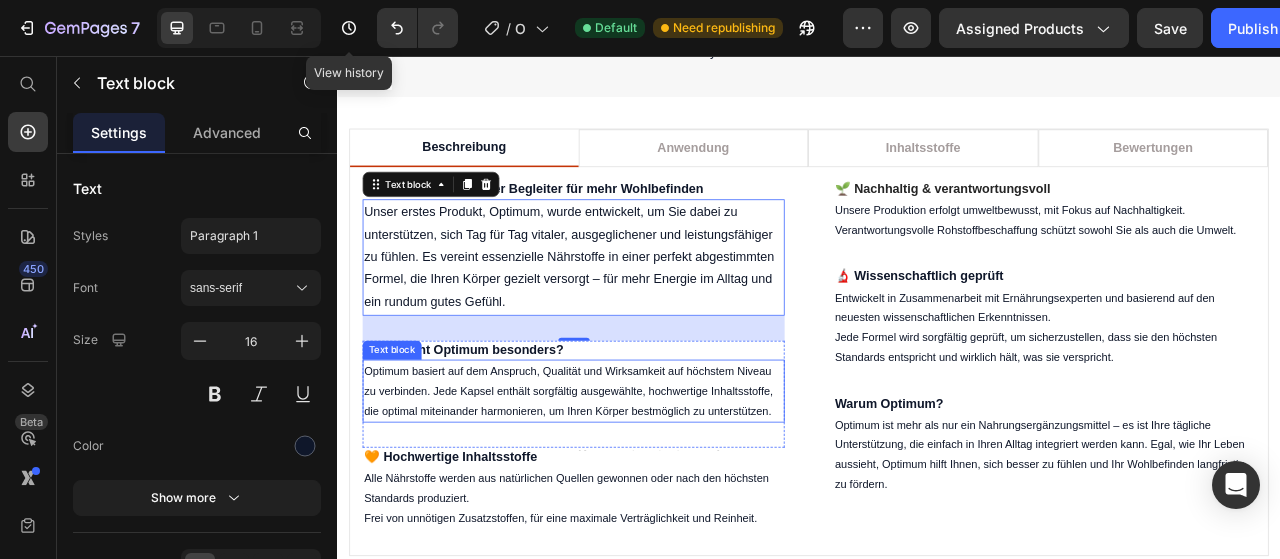 click on "Optimum basiert auf dem Anspruch, Qualität und Wirksamkeit auf höchstem Niveau zu verbinden. Jede Kapsel enthält sorgfältig ausgewählte, hochwertige Inhaltsstoffe, die optimal miteinander harmonieren, um Ihren Körper bestmöglich zu unterstützen." at bounding box center [637, 483] 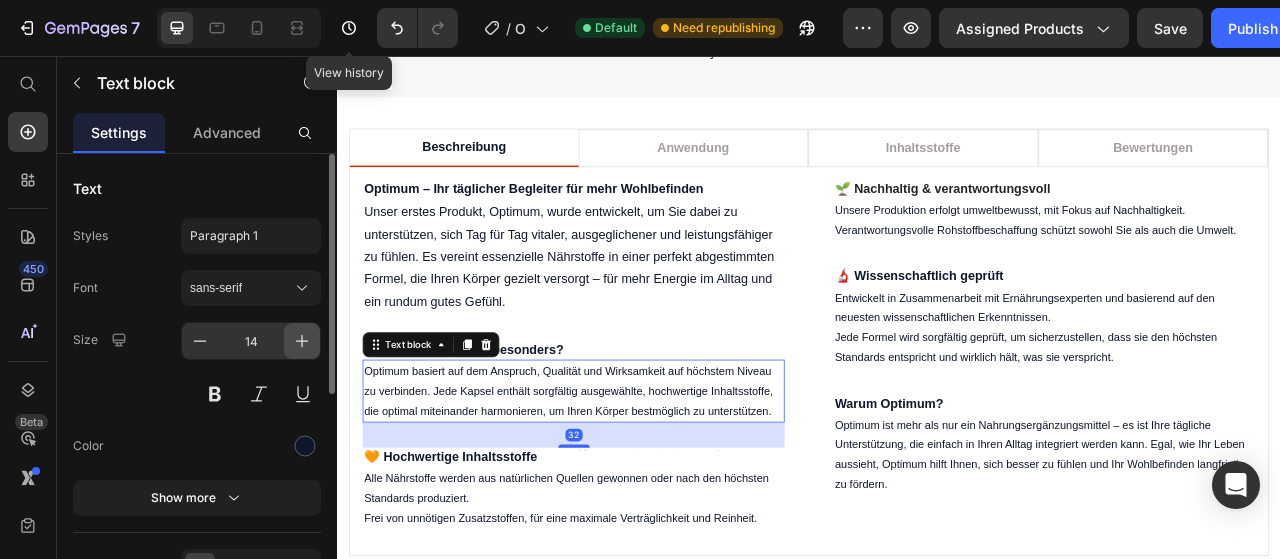 drag, startPoint x: 308, startPoint y: 341, endPoint x: 367, endPoint y: 350, distance: 59.682495 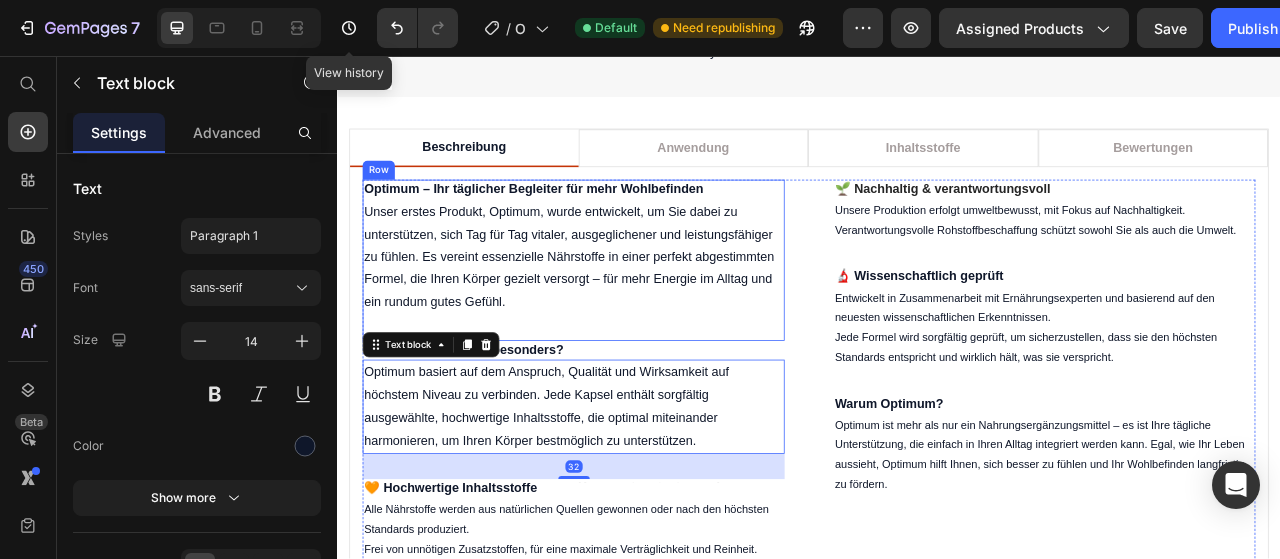 type on "16" 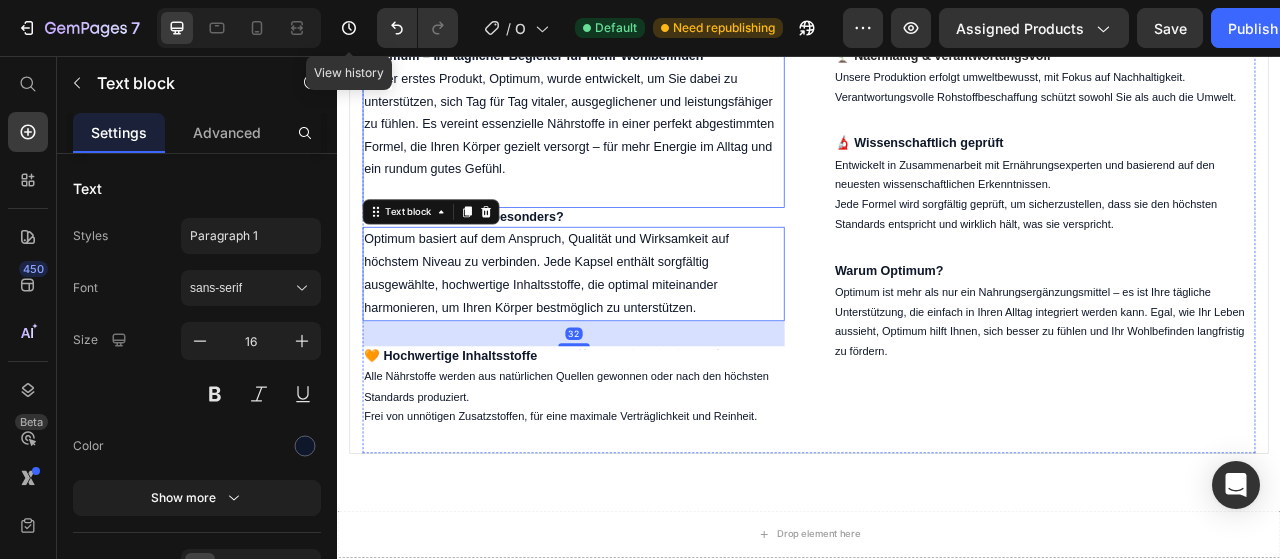 scroll, scrollTop: 1874, scrollLeft: 0, axis: vertical 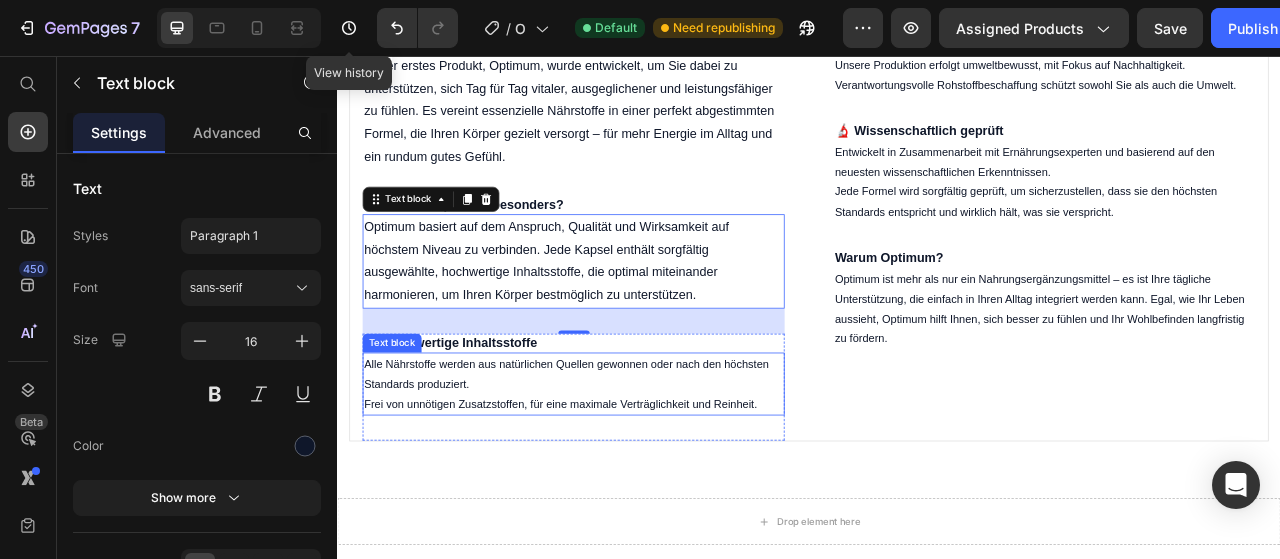 click on "Alle Nährstoffe werden aus natürlichen Quellen gewonnen oder nach den höchsten Standards produziert." at bounding box center (637, 461) 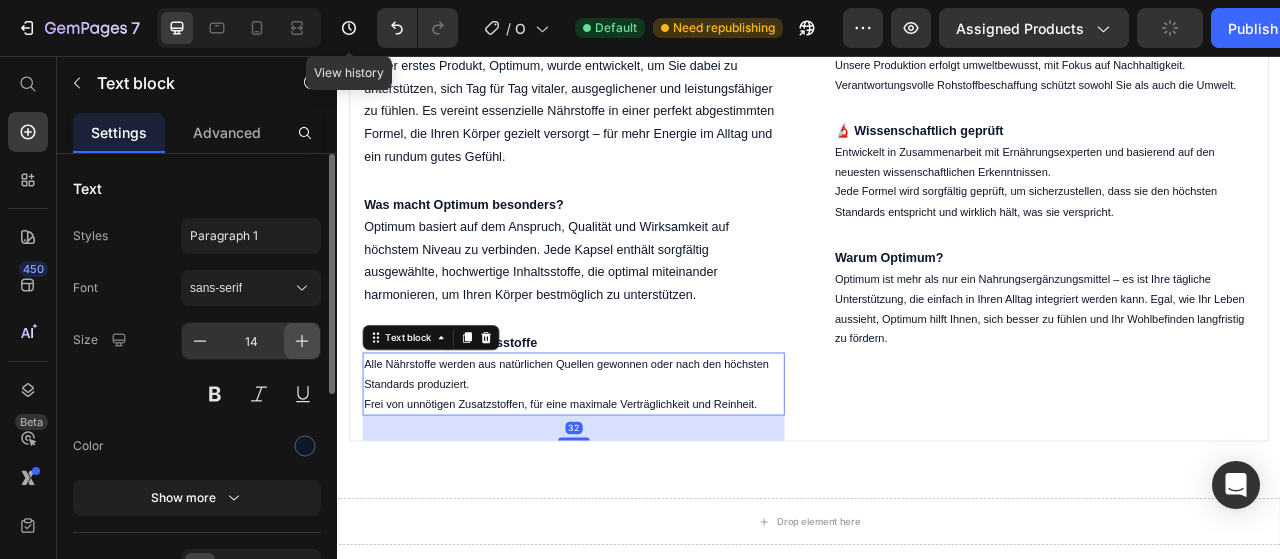 drag, startPoint x: 296, startPoint y: 336, endPoint x: 729, endPoint y: 309, distance: 433.84097 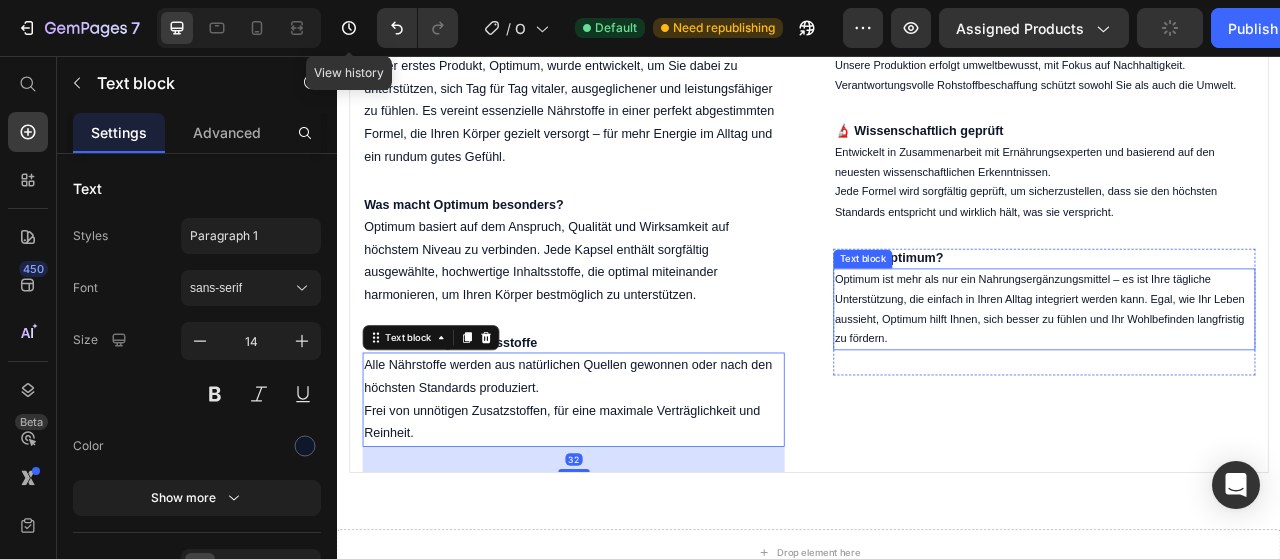 type on "16" 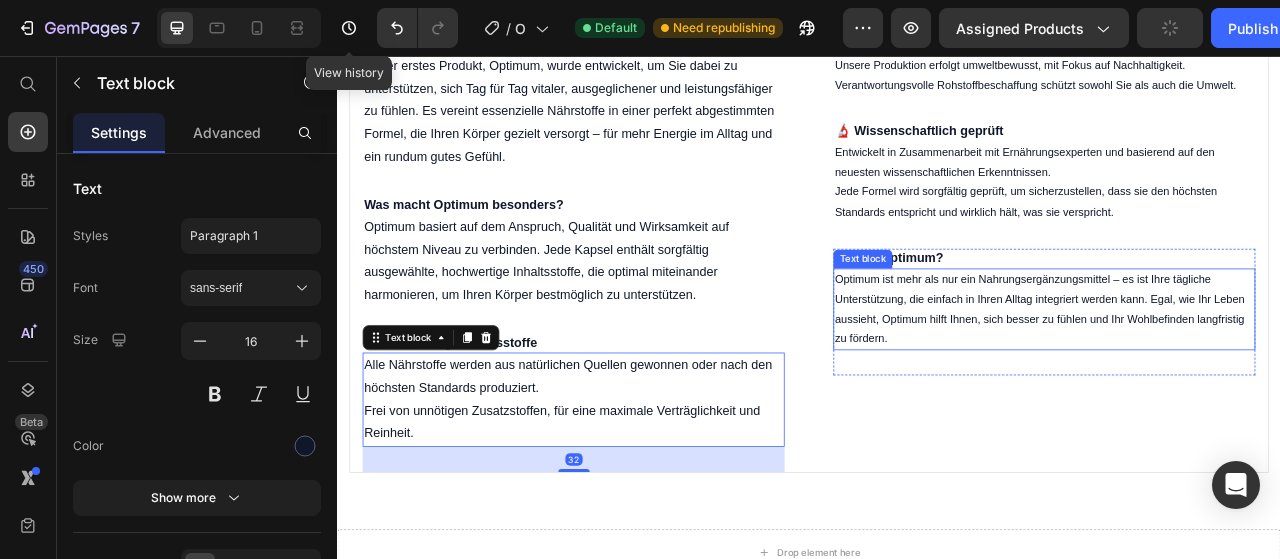 click on "Optimum ist mehr als nur ein Nahrungsergänzungsmittel – es ist Ihre tägliche Unterstützung, die einfach in Ihren Alltag integriert werden kann. Egal, wie Ihr Leben aussieht, Optimum hilft Ihnen, sich besser zu fühlen und Ihr Wohlbefinden langfristig zu fördern." at bounding box center [1236, 379] 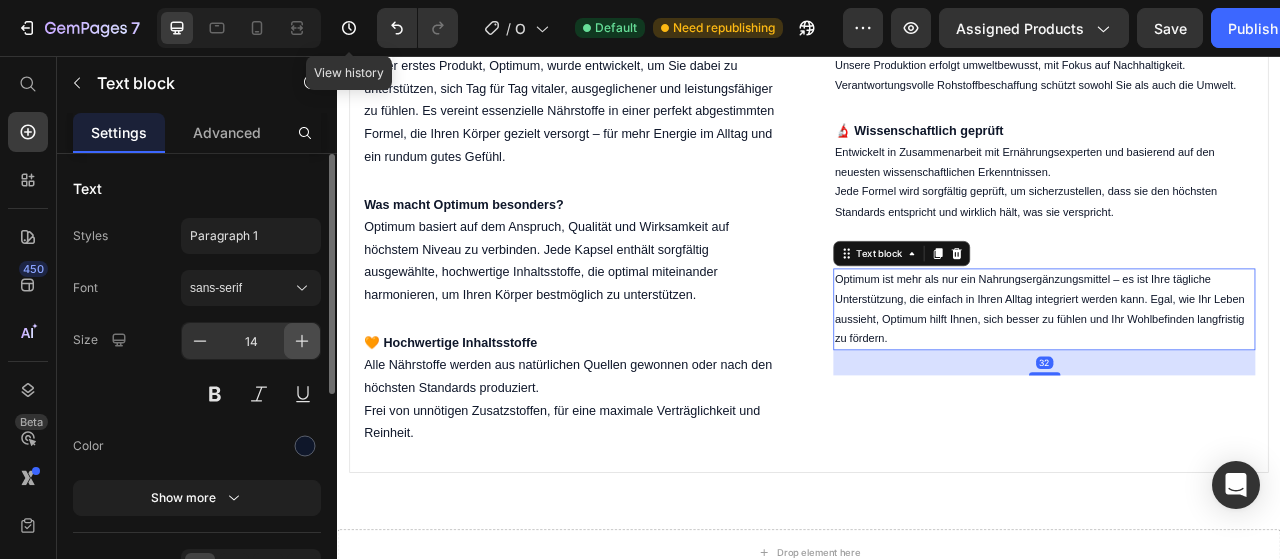 click at bounding box center [302, 341] 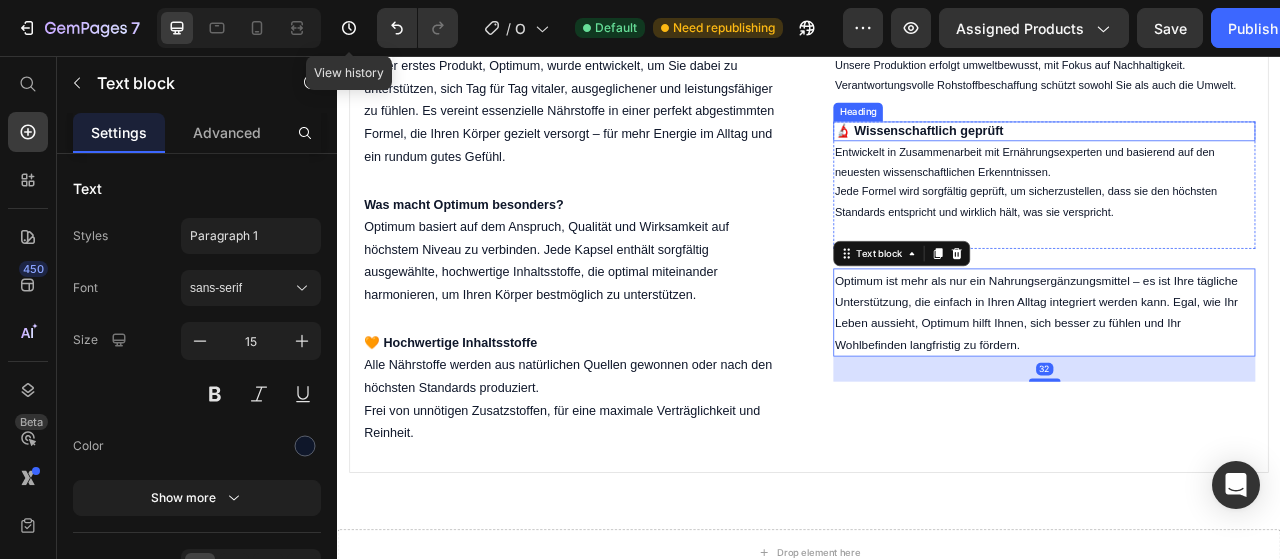 drag, startPoint x: 641, startPoint y: 381, endPoint x: 1110, endPoint y: 208, distance: 499.88998 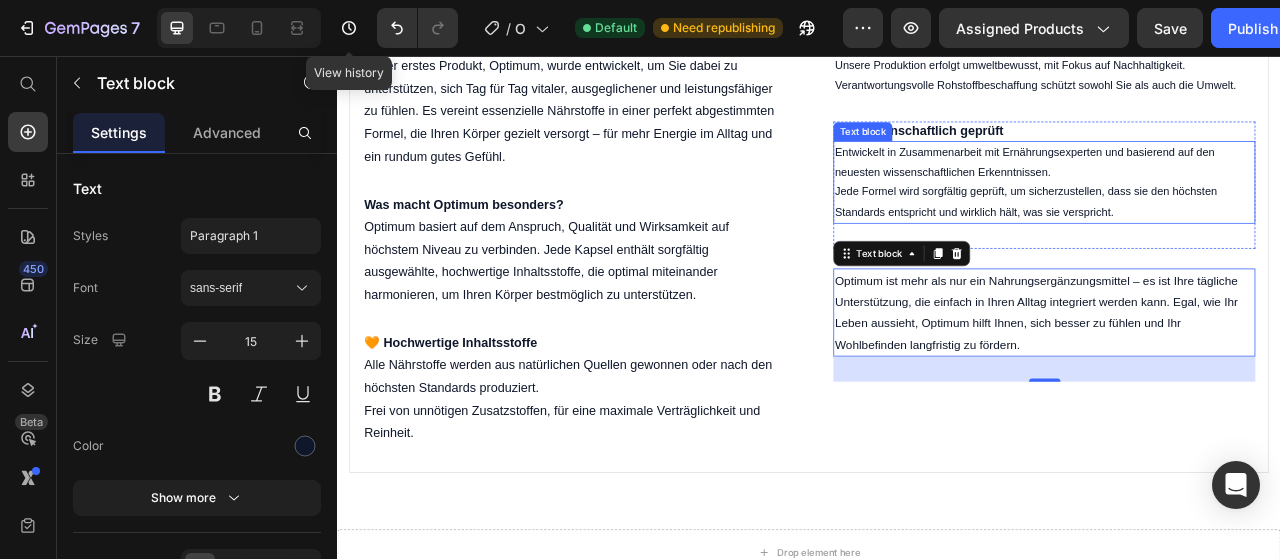 click on "Entwickelt in Zusammenarbeit mit Ernährungsexperten und basierend auf den neuesten wissenschaftlichen Erkenntnissen." at bounding box center [1236, 192] 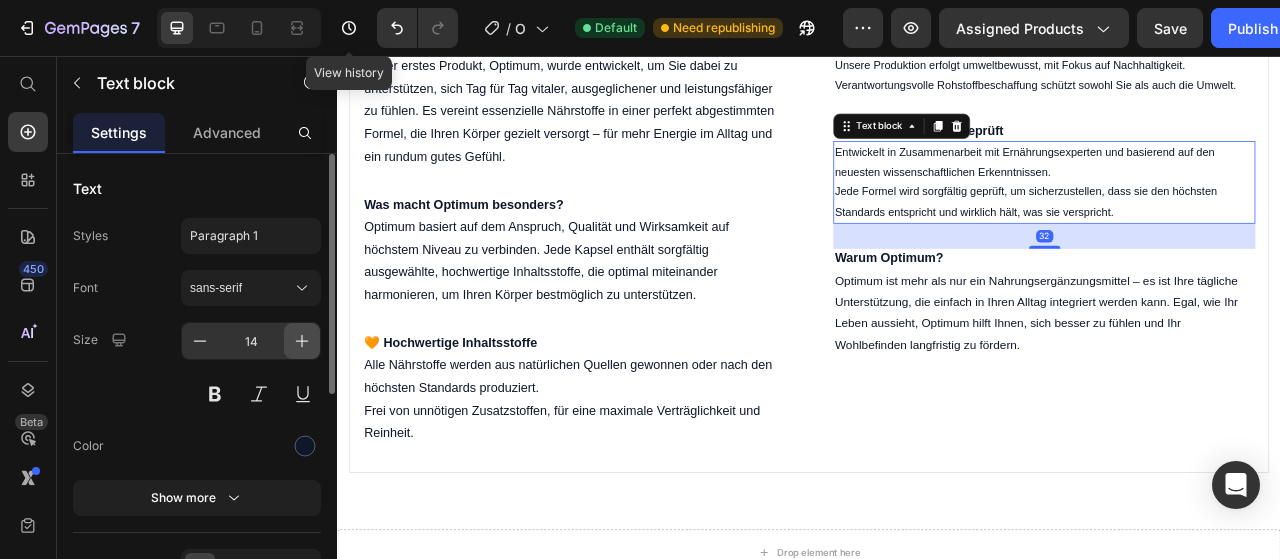 click 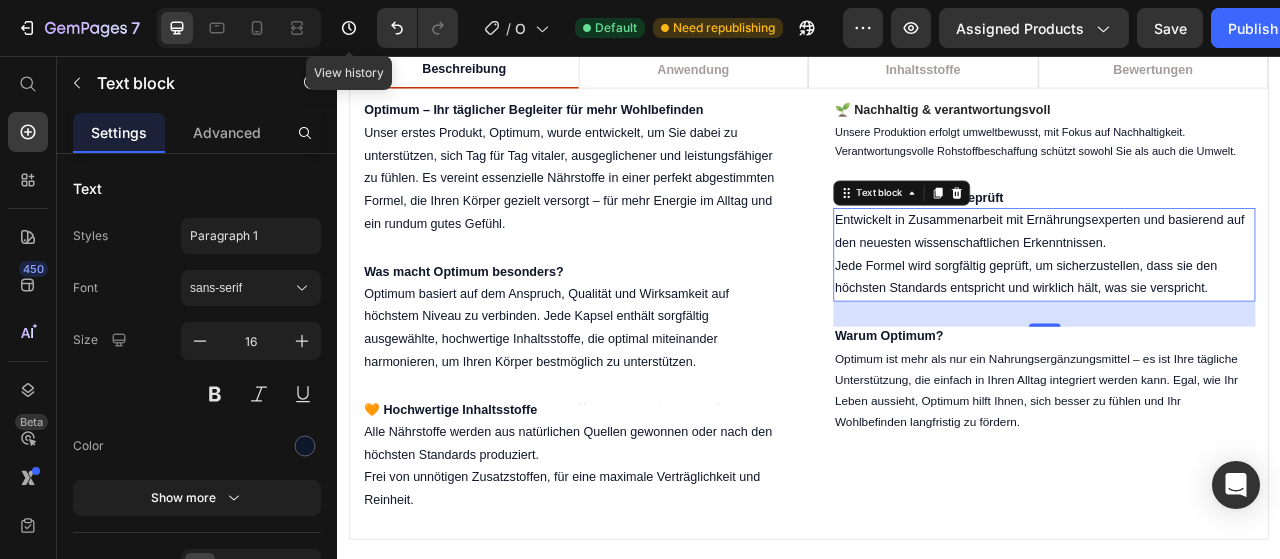 scroll, scrollTop: 1777, scrollLeft: 0, axis: vertical 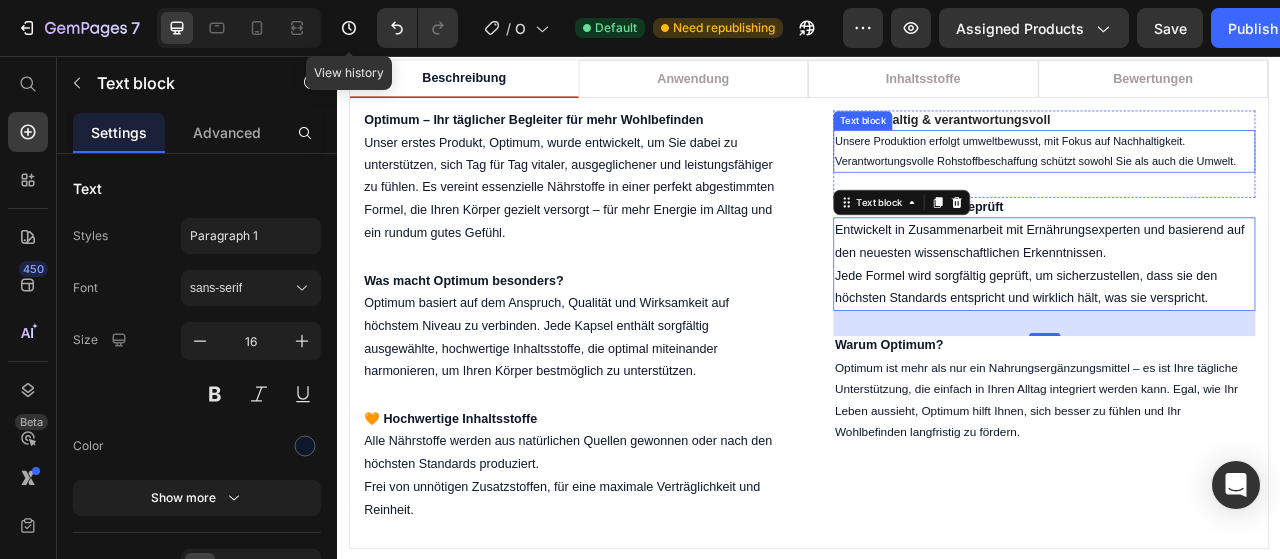 click on "Unsere Produktion erfolgt umweltbewusst, mit Fokus auf Nachhaltigkeit." at bounding box center (1236, 165) 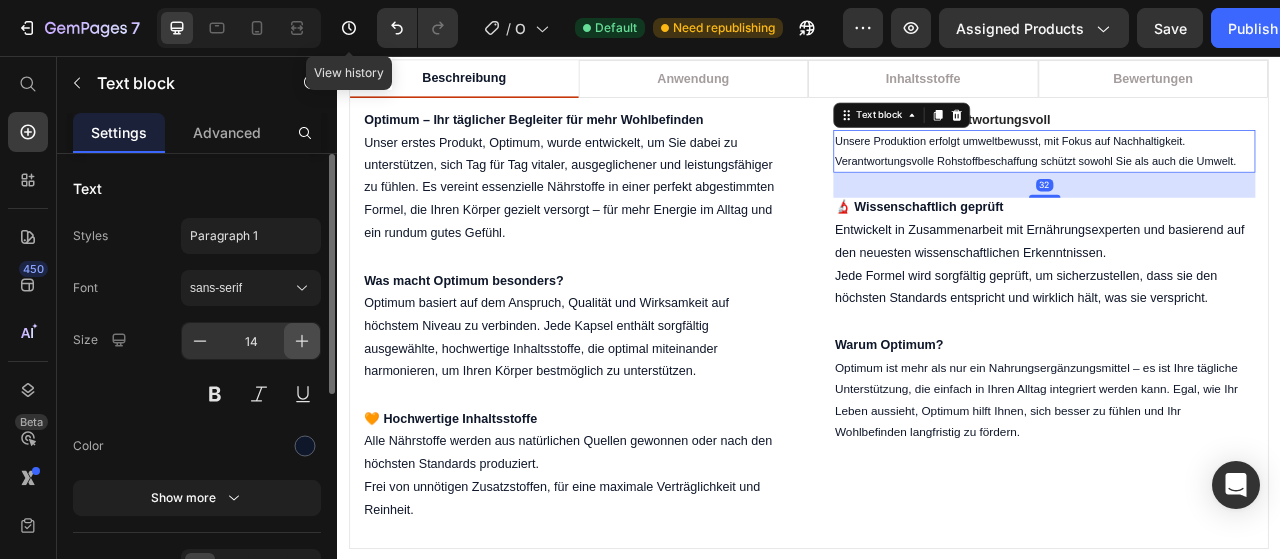 click 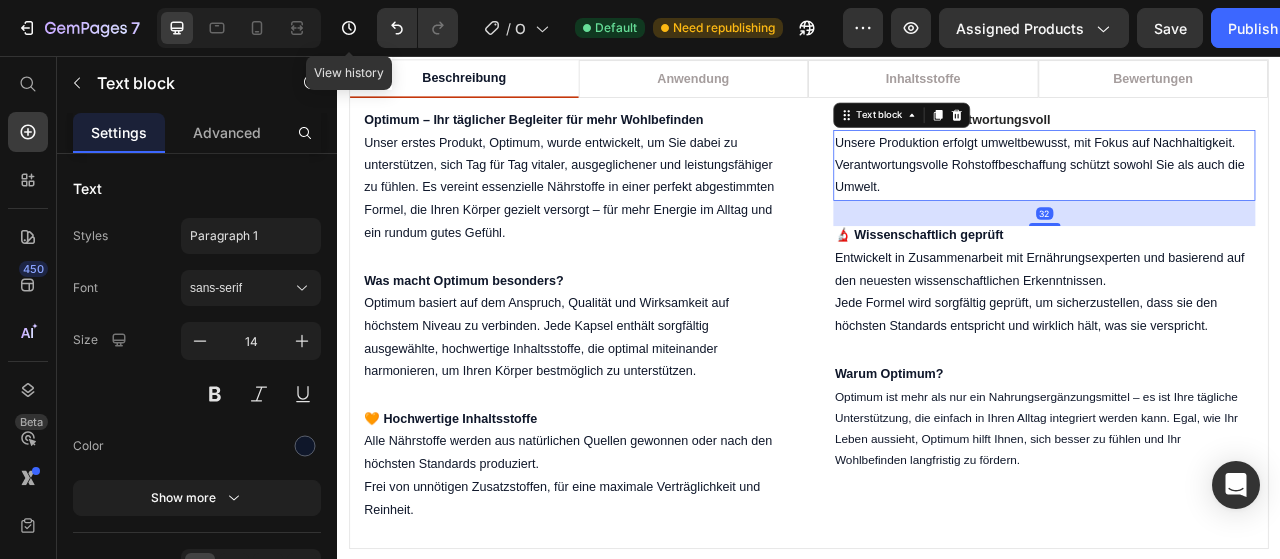 type on "16" 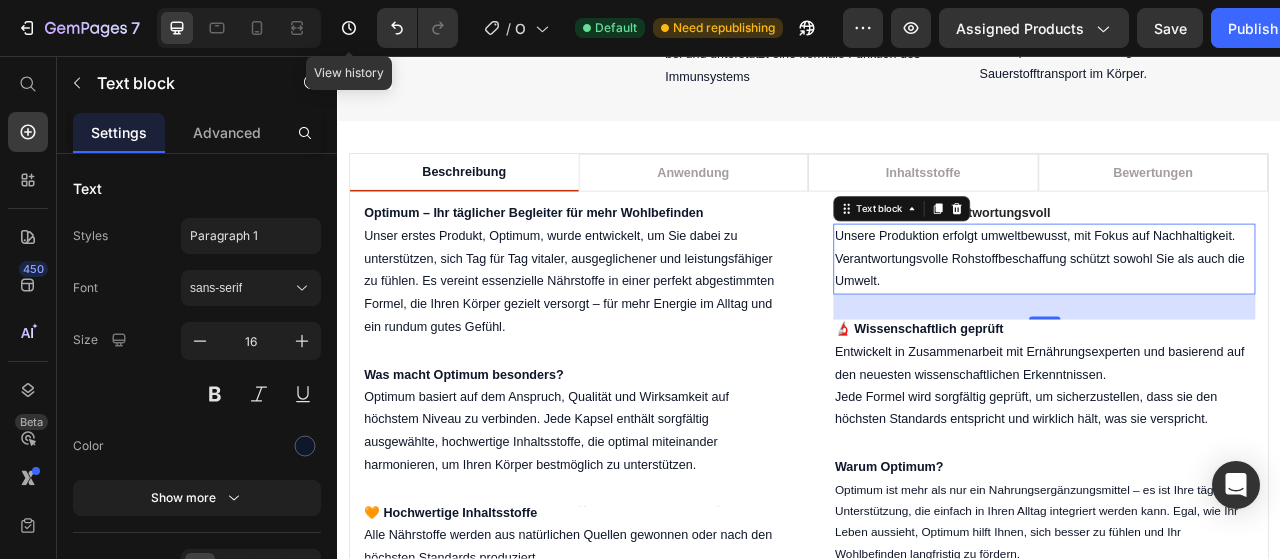 scroll, scrollTop: 1651, scrollLeft: 0, axis: vertical 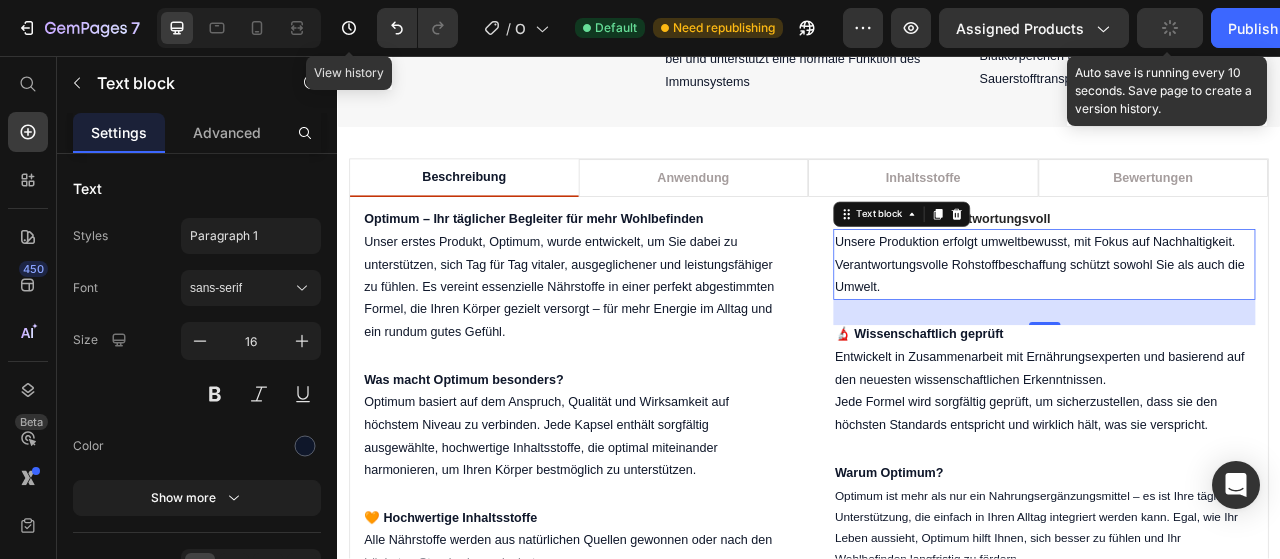 click 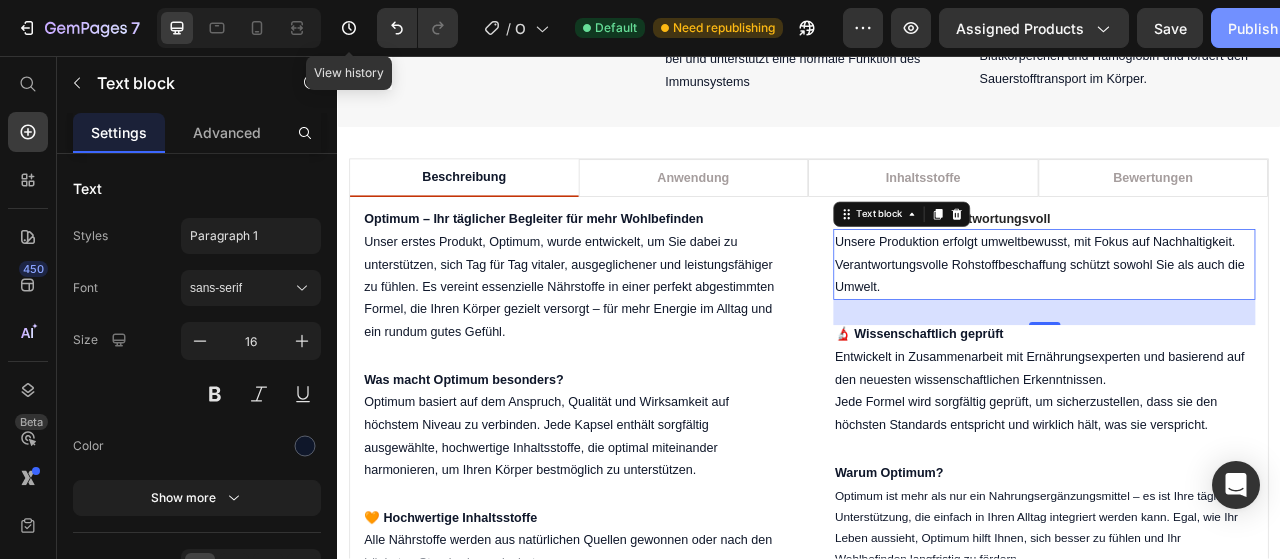 click on "Publish" at bounding box center (1253, 28) 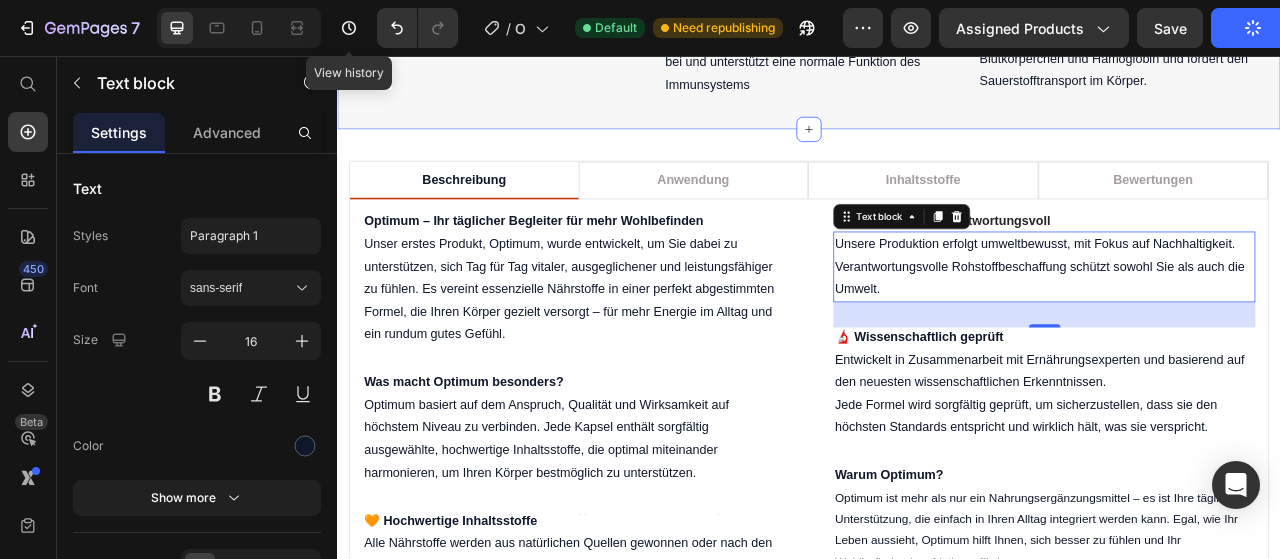 scroll, scrollTop: 1432, scrollLeft: 0, axis: vertical 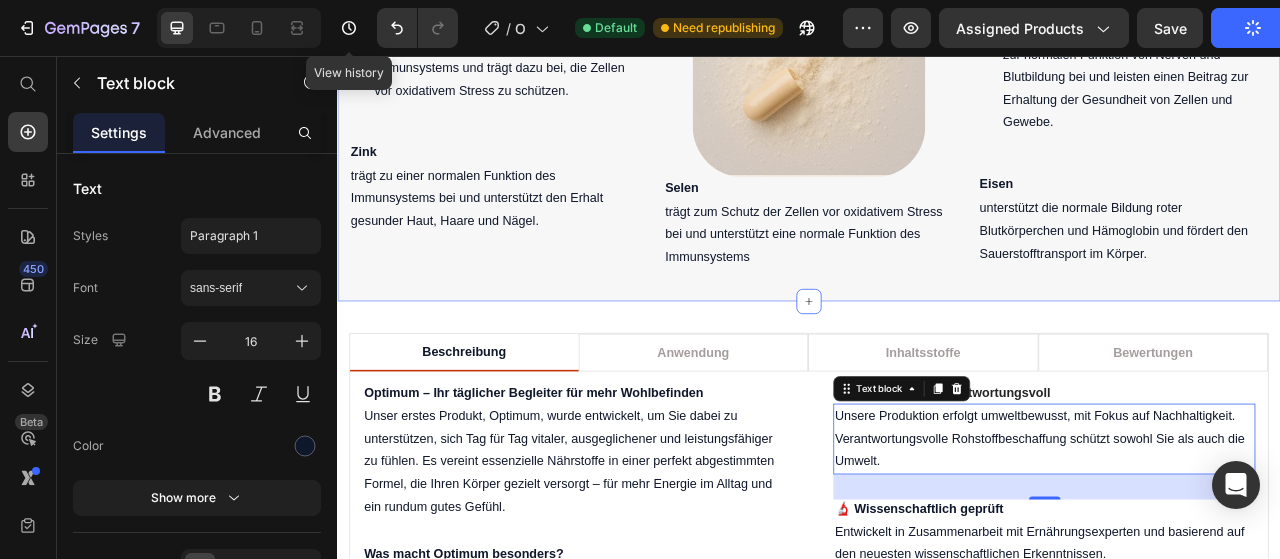 click on "trägt zum Schutz der Zellen vor oxidativem Stress bei und unterstützt eine normale Funktion des Immunsystems" at bounding box center [937, 284] 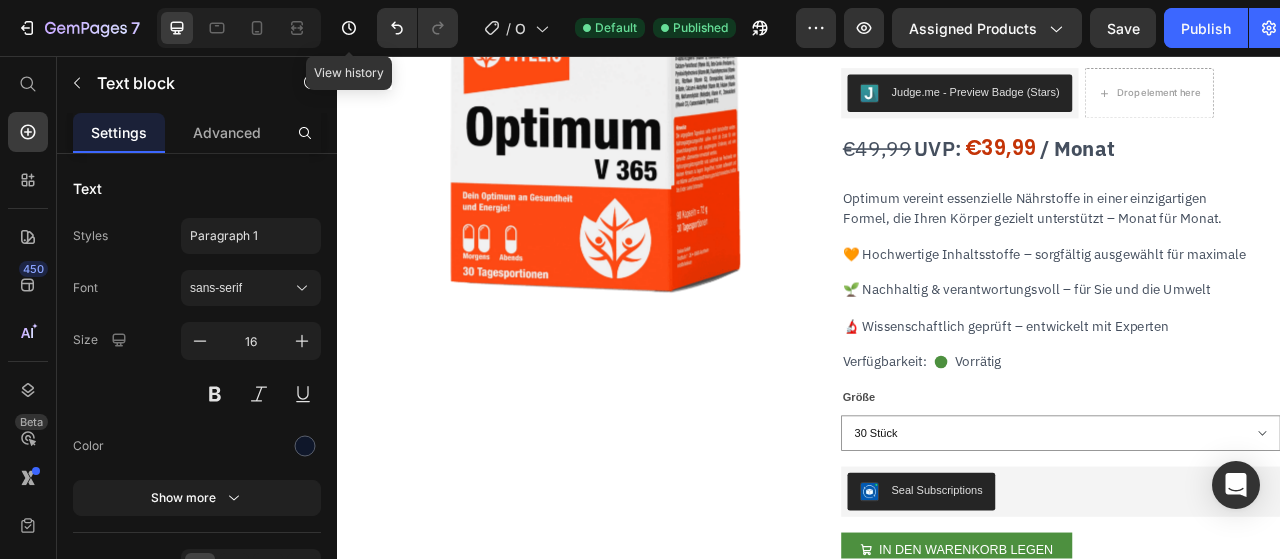 scroll, scrollTop: 0, scrollLeft: 0, axis: both 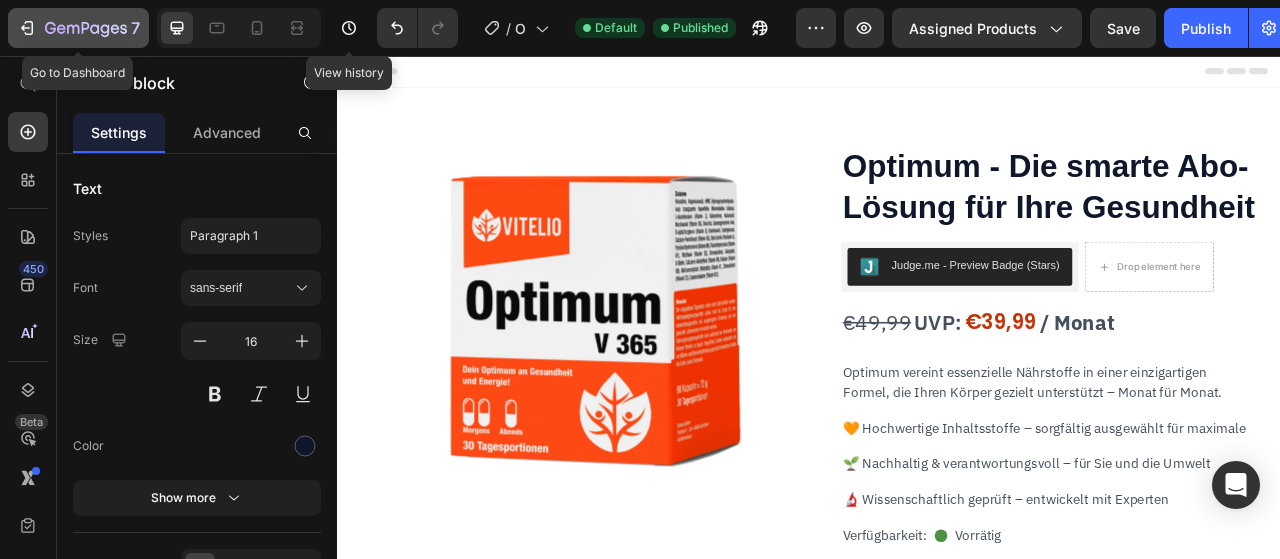 click 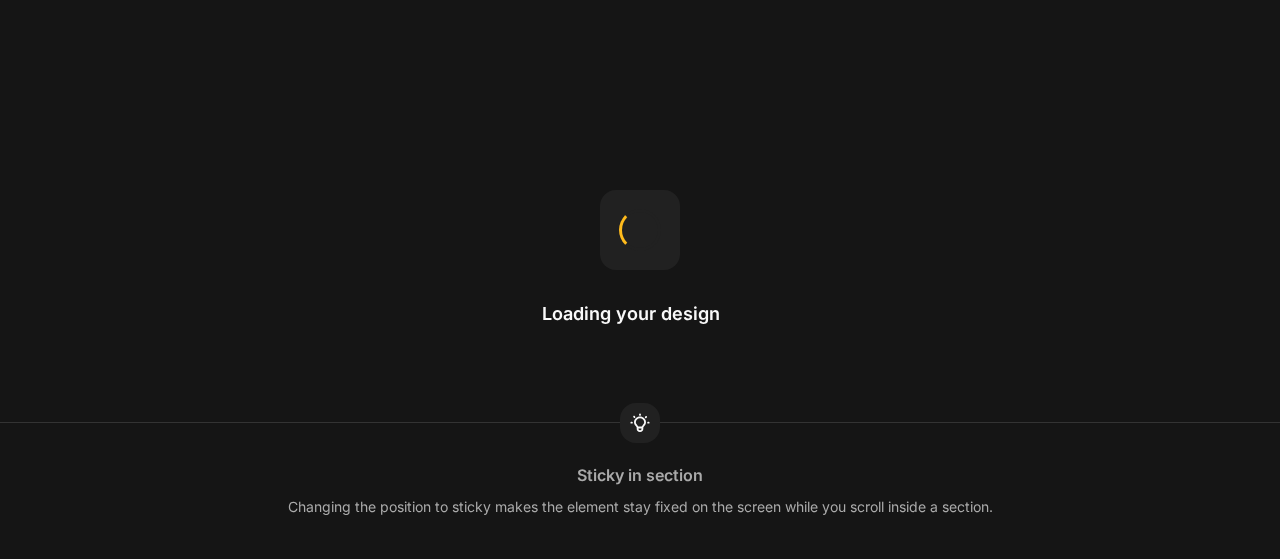 scroll, scrollTop: 0, scrollLeft: 0, axis: both 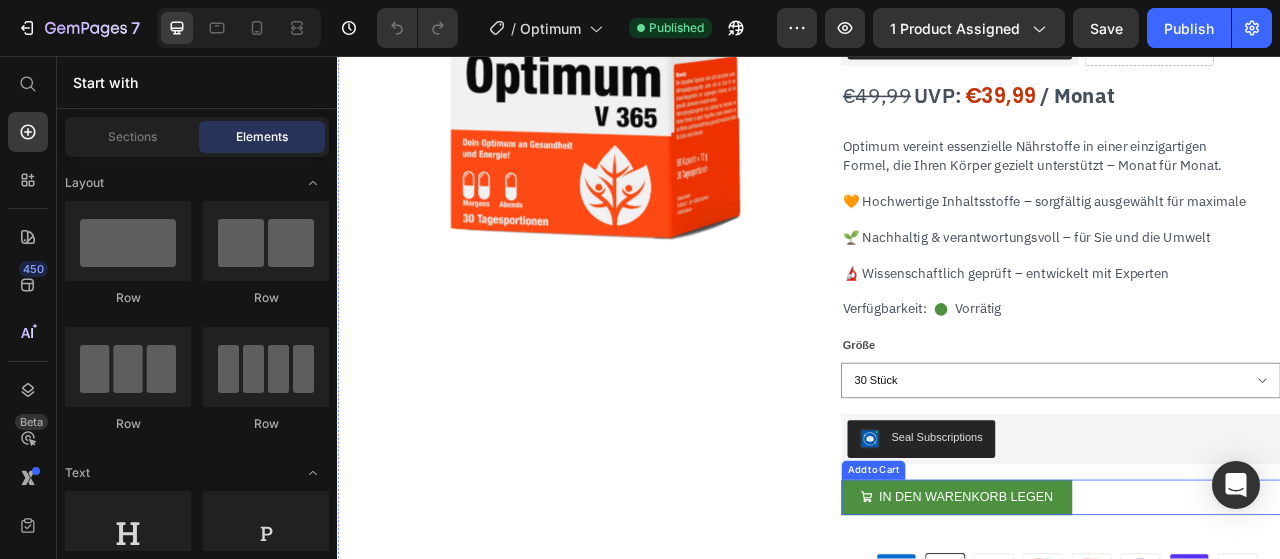 click on "IN DEN WARENKORB LEGEN Add to Cart" at bounding box center [1257, 618] 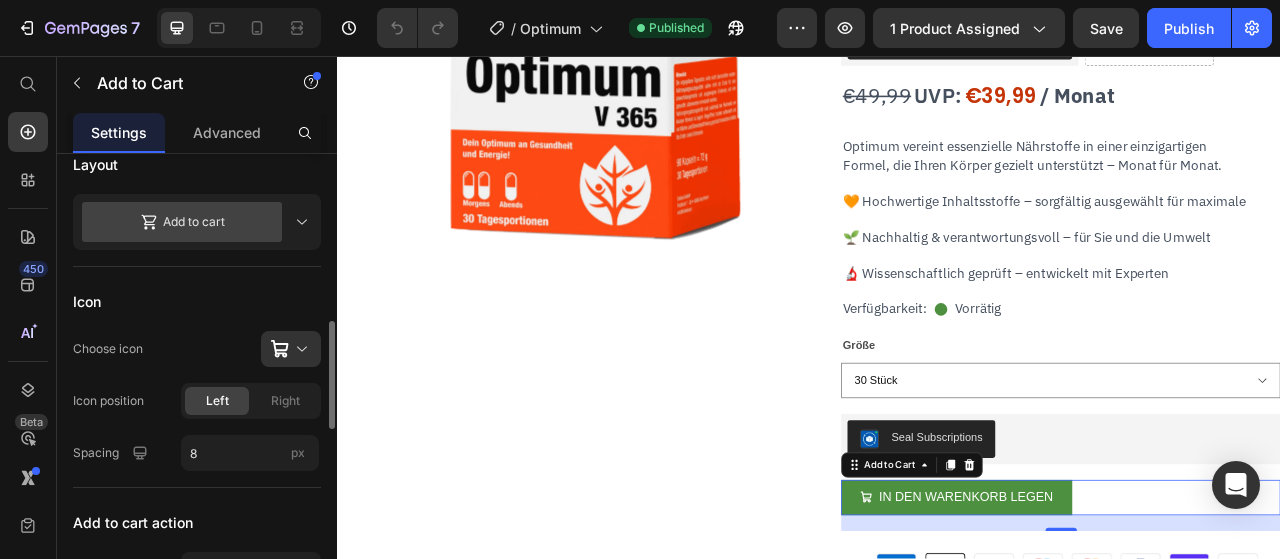 scroll, scrollTop: 640, scrollLeft: 0, axis: vertical 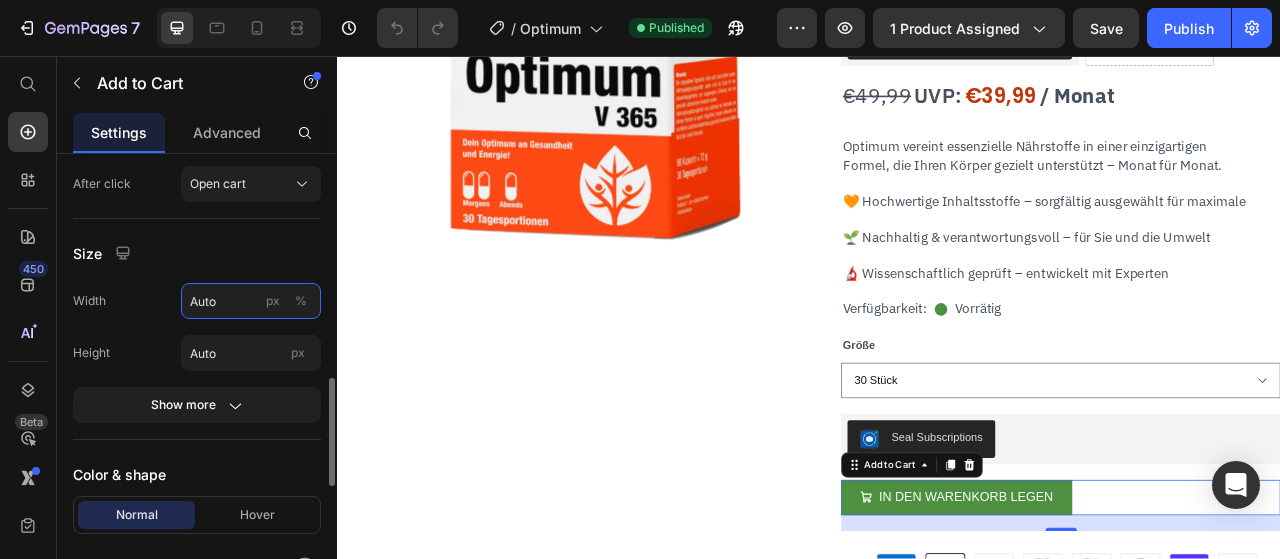click on "Auto" at bounding box center [251, 301] 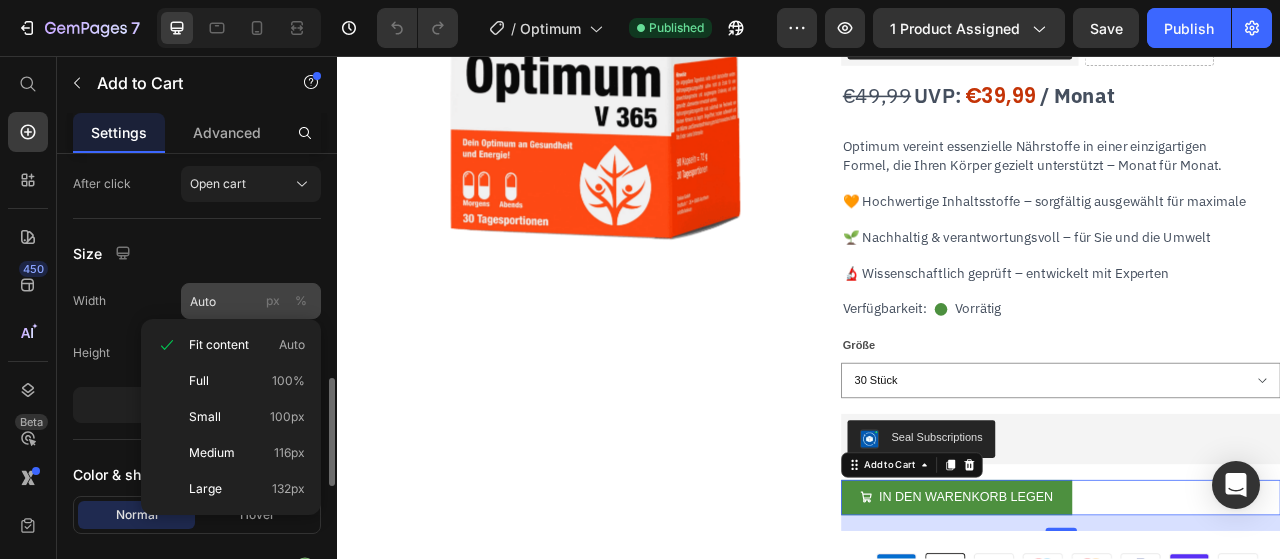 click on "%" 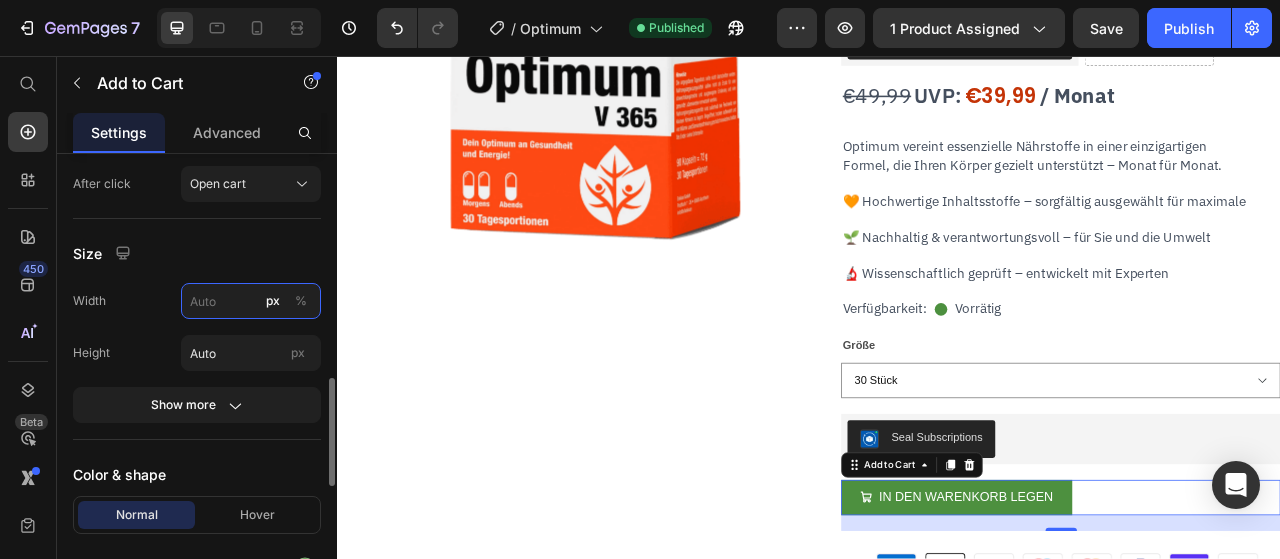click on "px %" at bounding box center [251, 301] 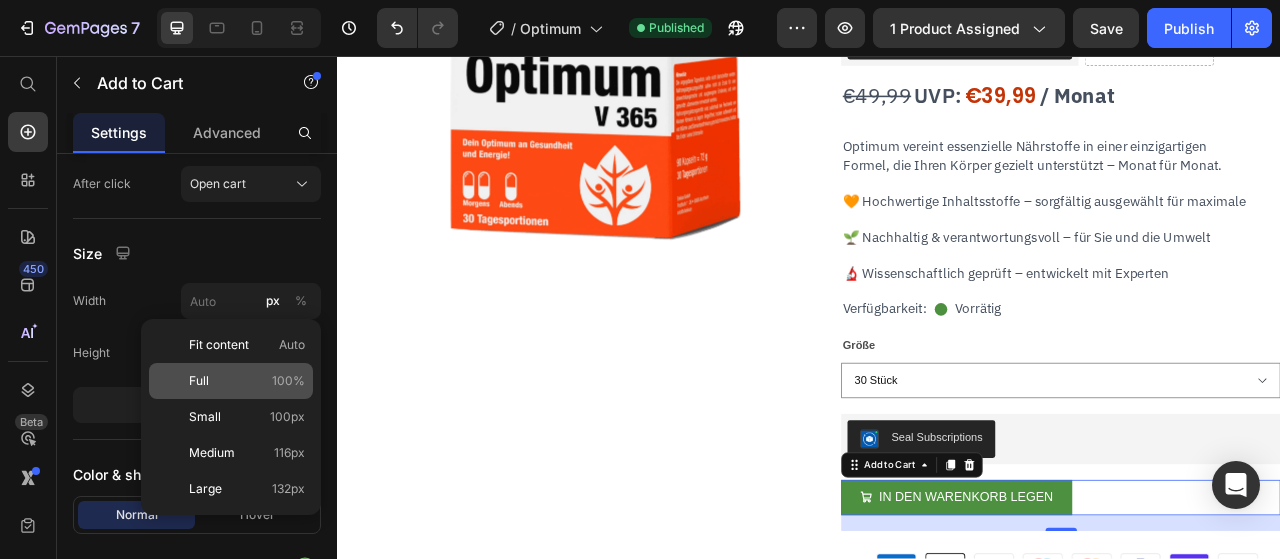 click on "Full 100%" at bounding box center (247, 381) 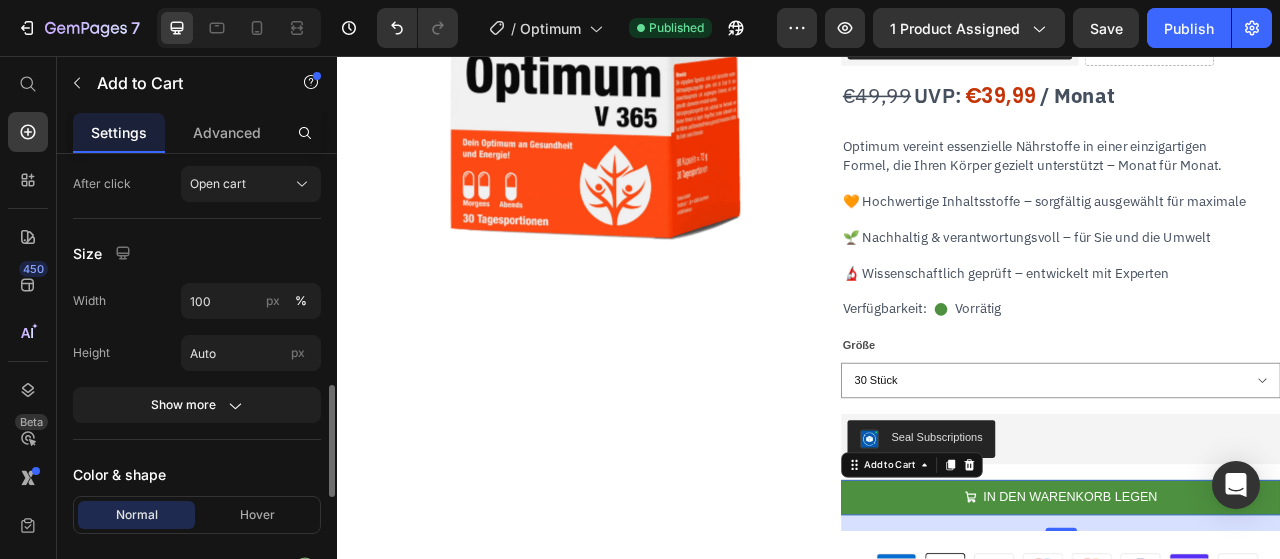 click on "Height Auto px" at bounding box center (197, 353) 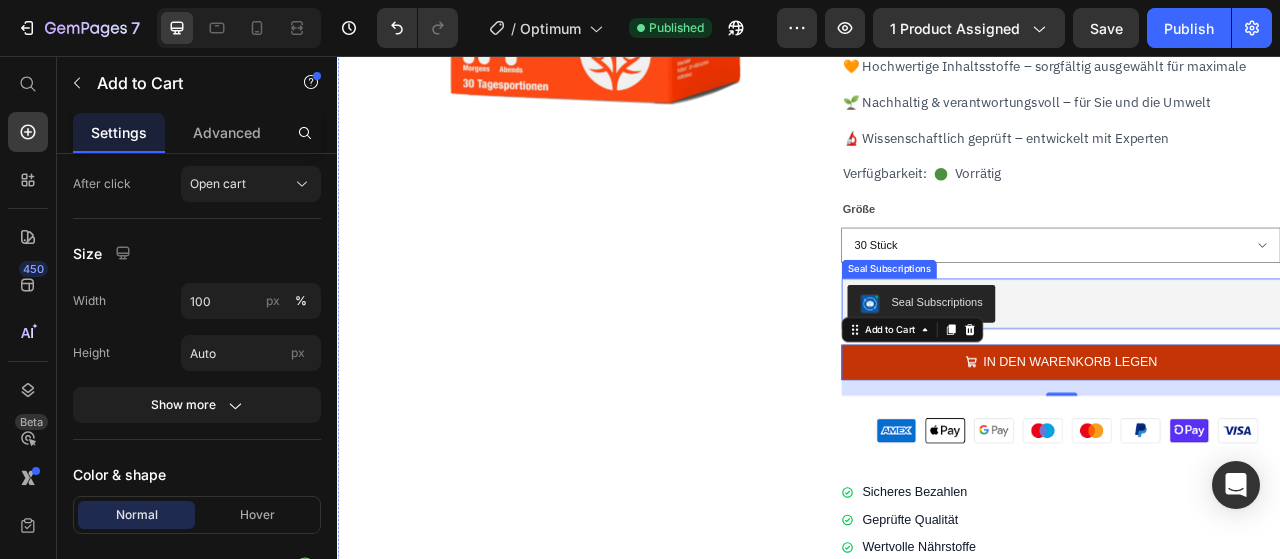 scroll, scrollTop: 461, scrollLeft: 0, axis: vertical 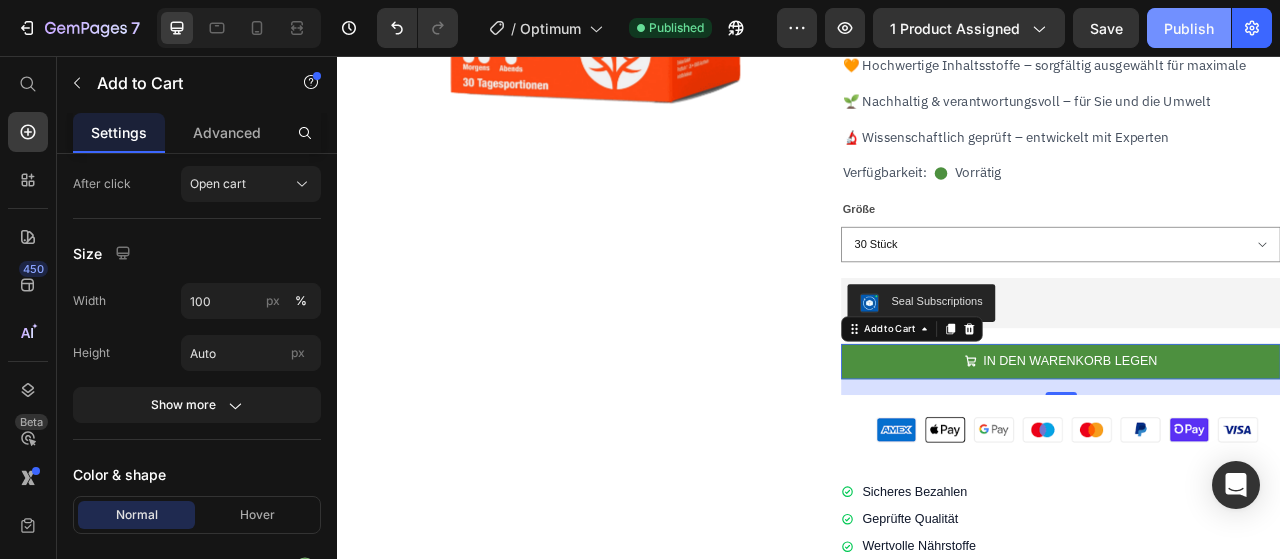 click on "Publish" at bounding box center (1189, 28) 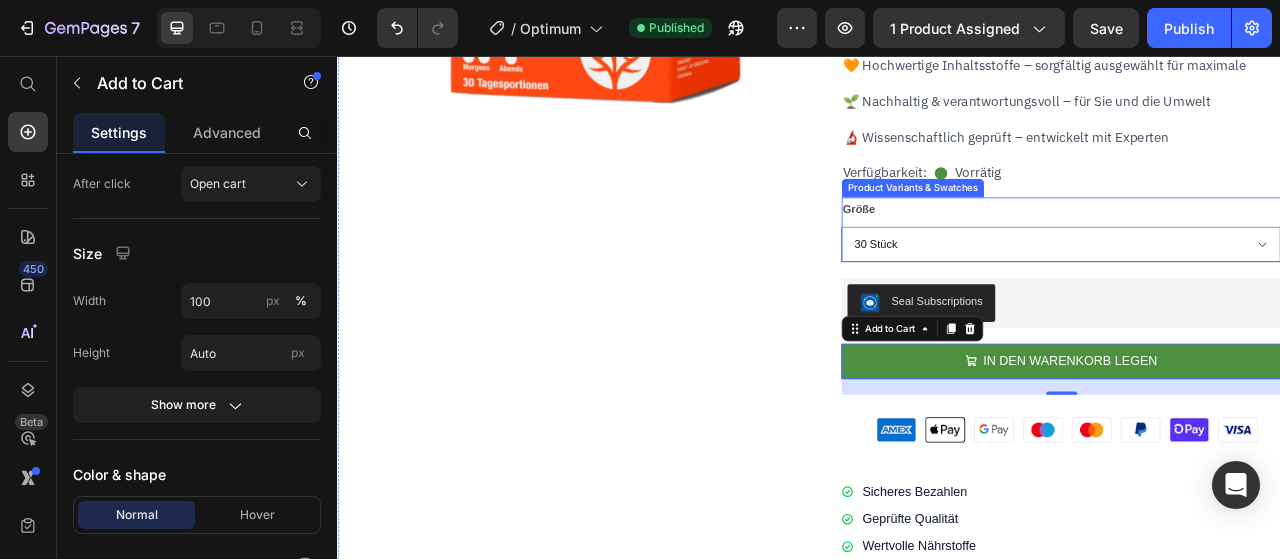 click on "Größe 30 Stück" at bounding box center (1257, 278) 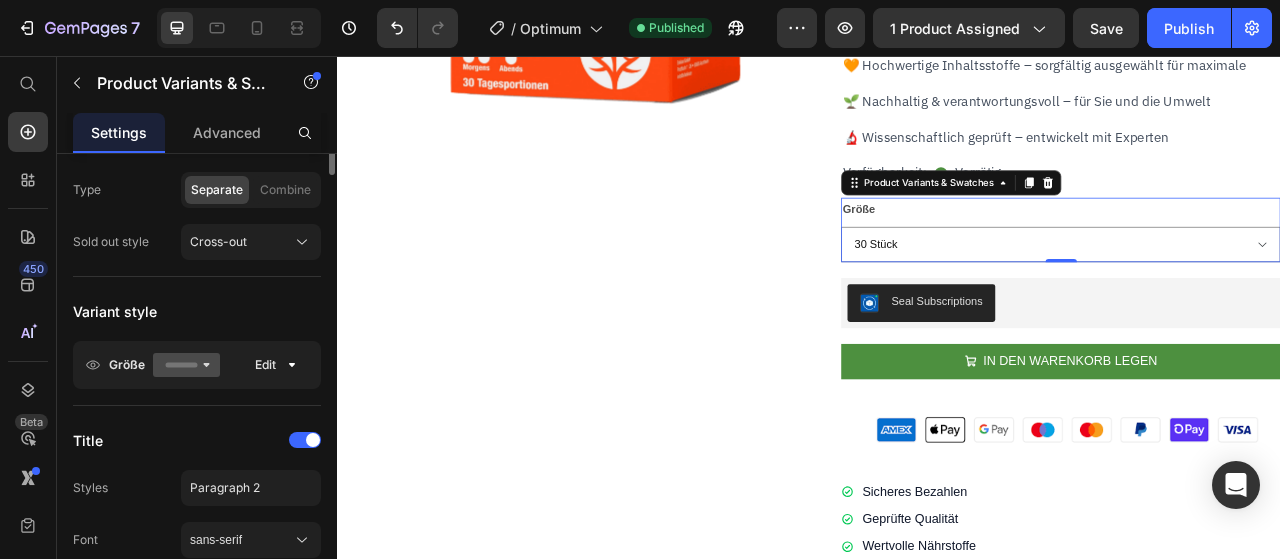 scroll, scrollTop: 0, scrollLeft: 0, axis: both 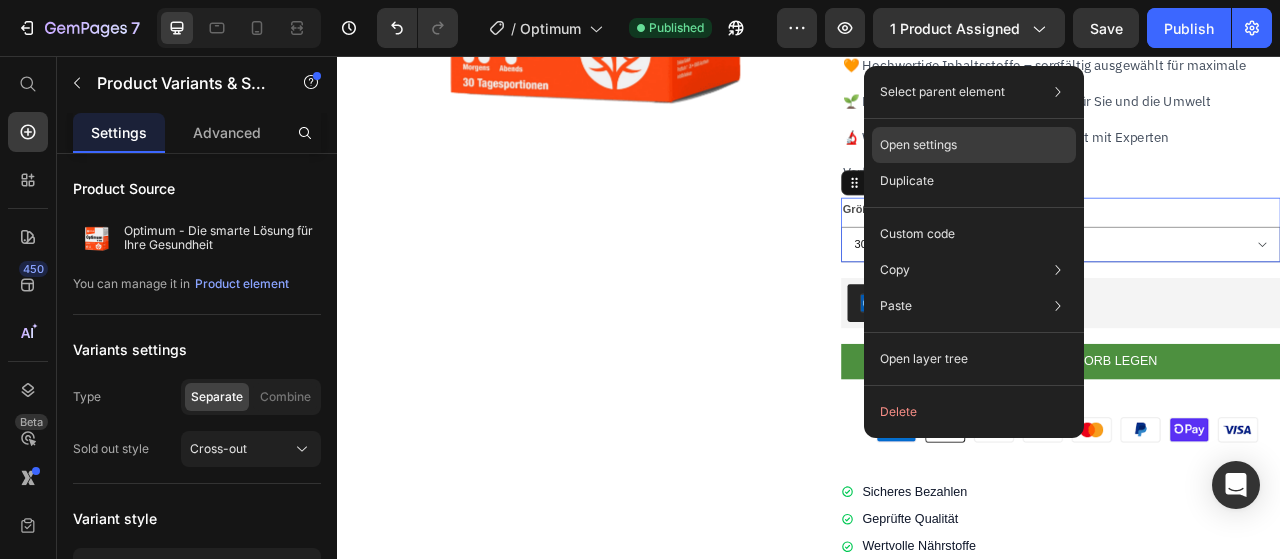 click on "Open settings" 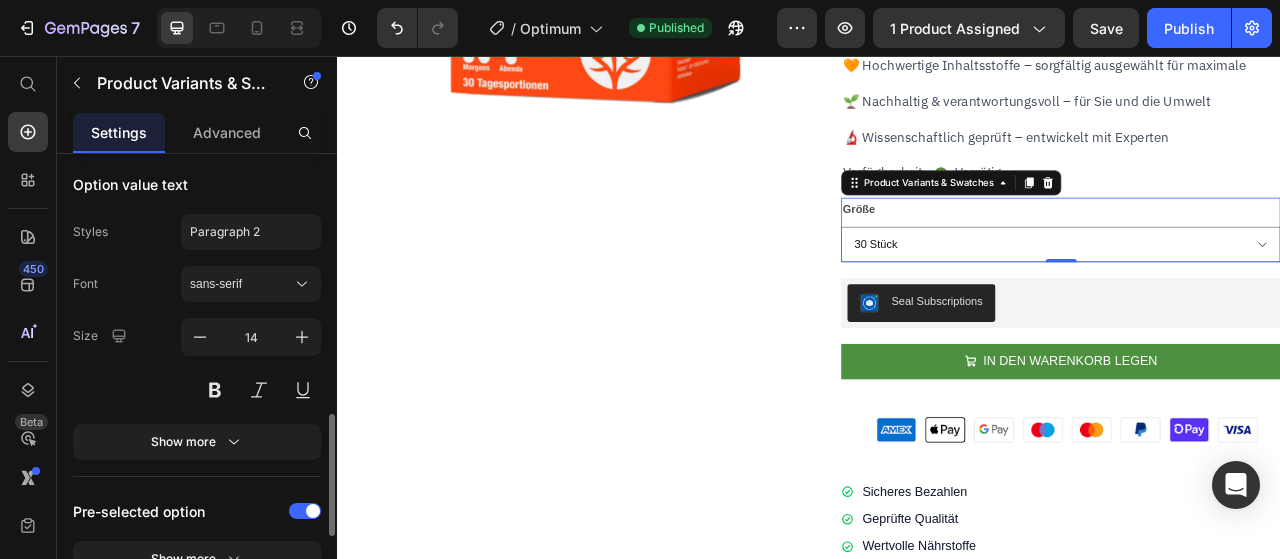 scroll, scrollTop: 970, scrollLeft: 0, axis: vertical 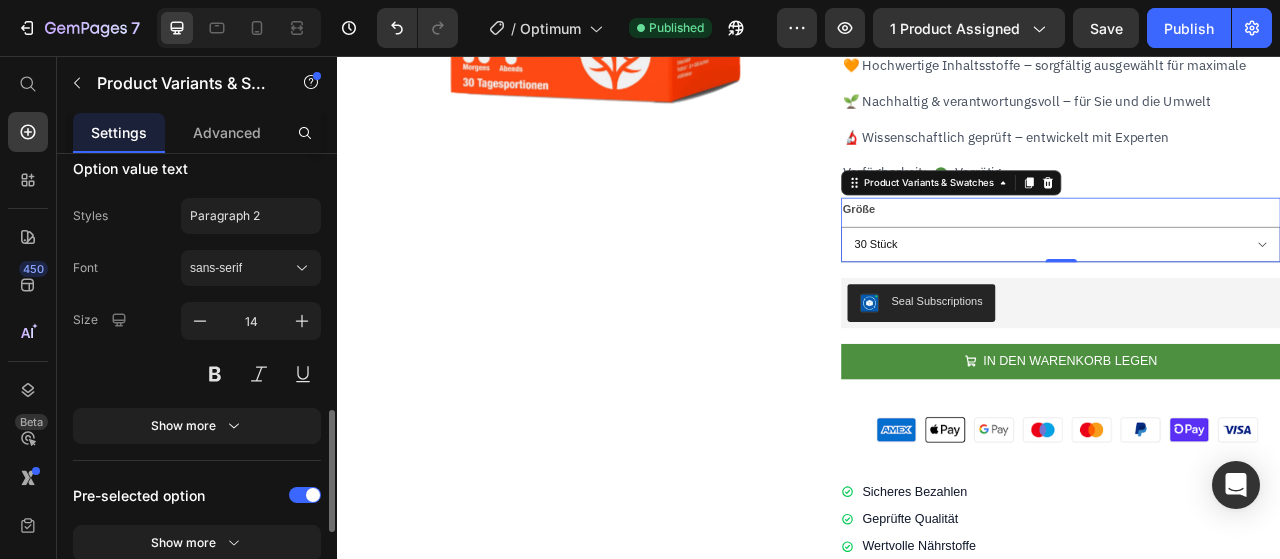 click on "Show more" at bounding box center [197, 426] 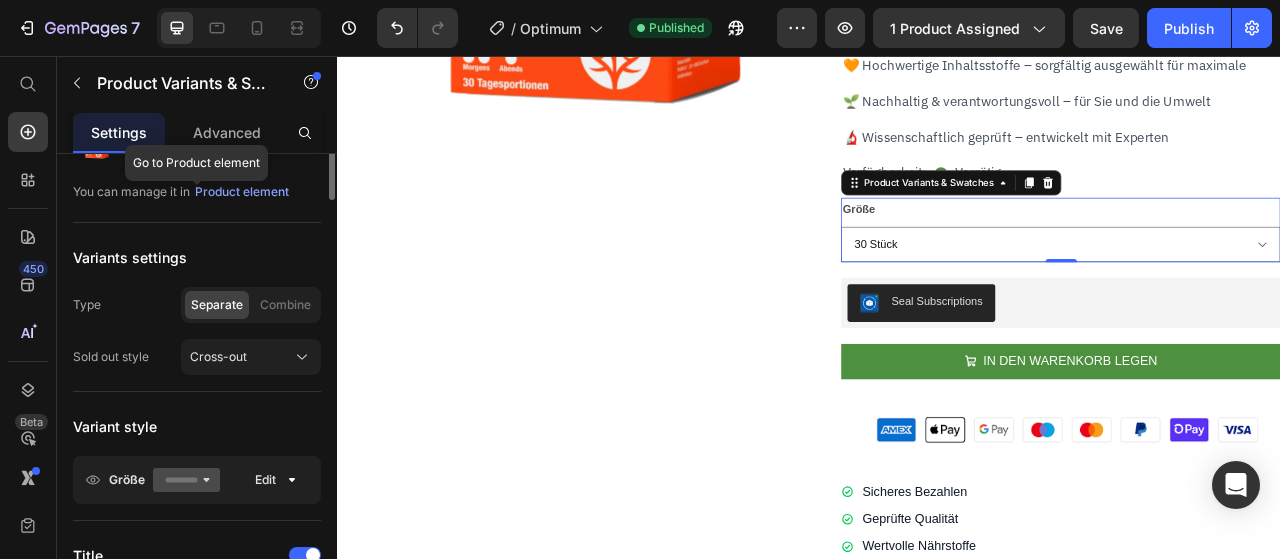 scroll, scrollTop: 0, scrollLeft: 0, axis: both 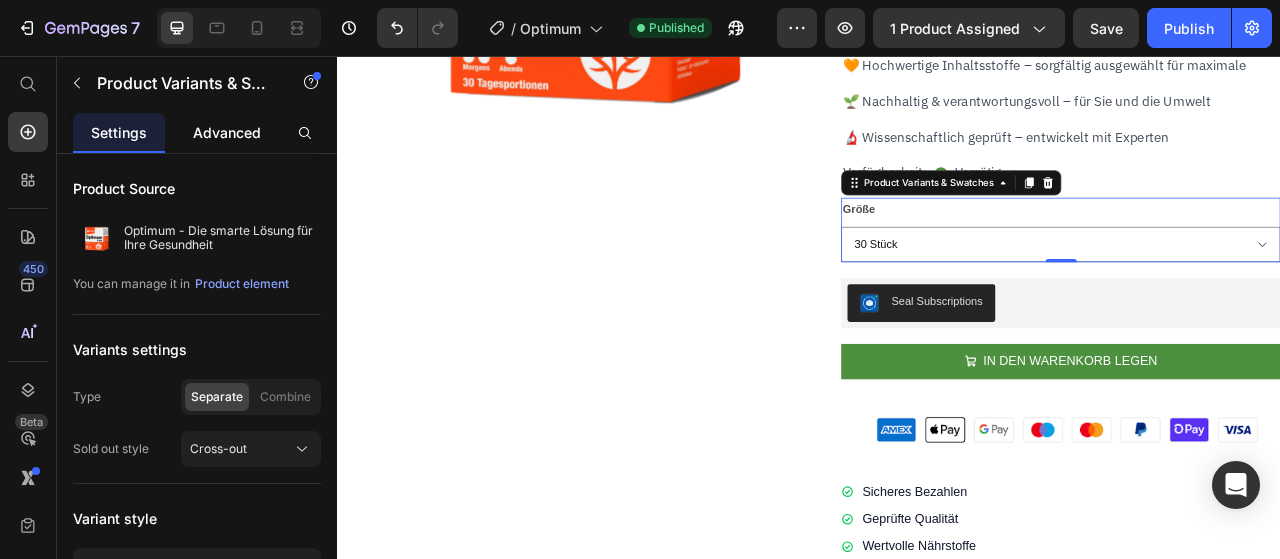 click on "Advanced" 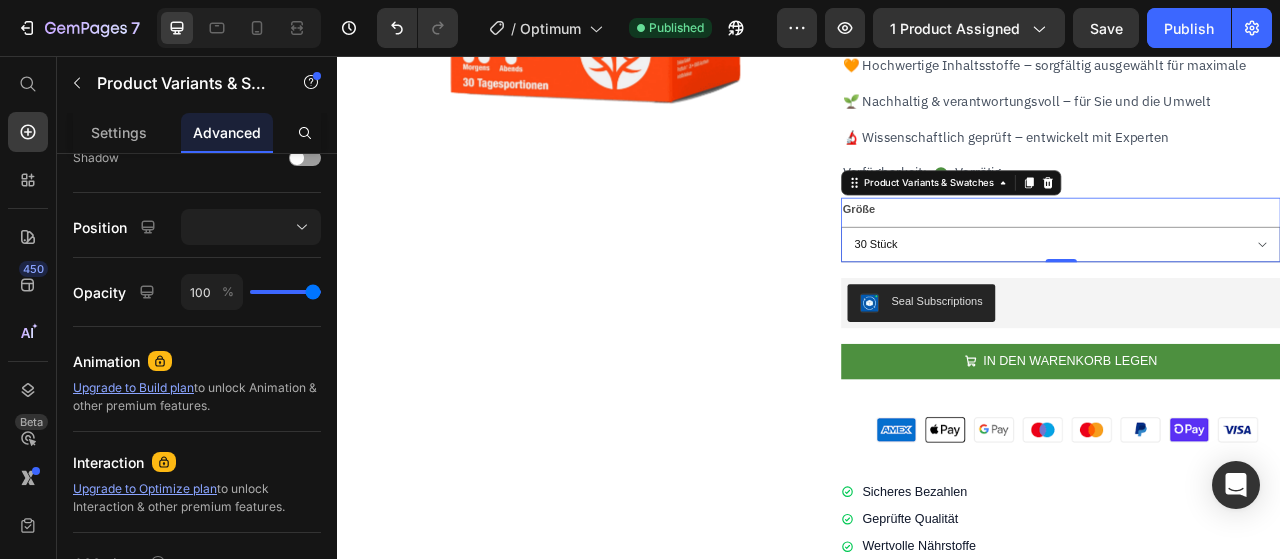 scroll, scrollTop: 839, scrollLeft: 0, axis: vertical 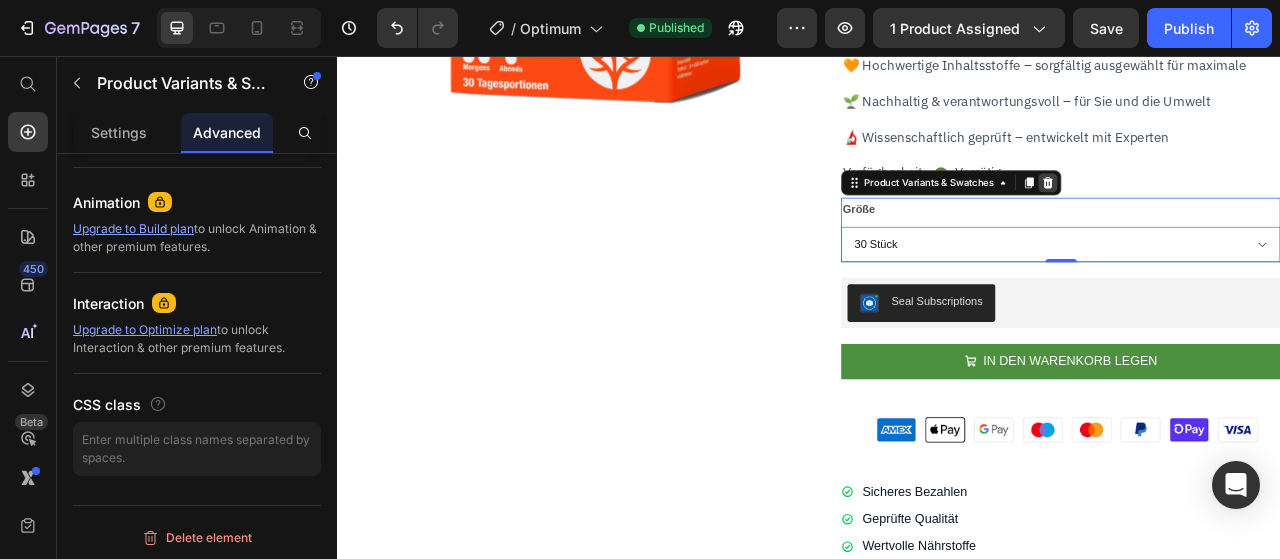 click 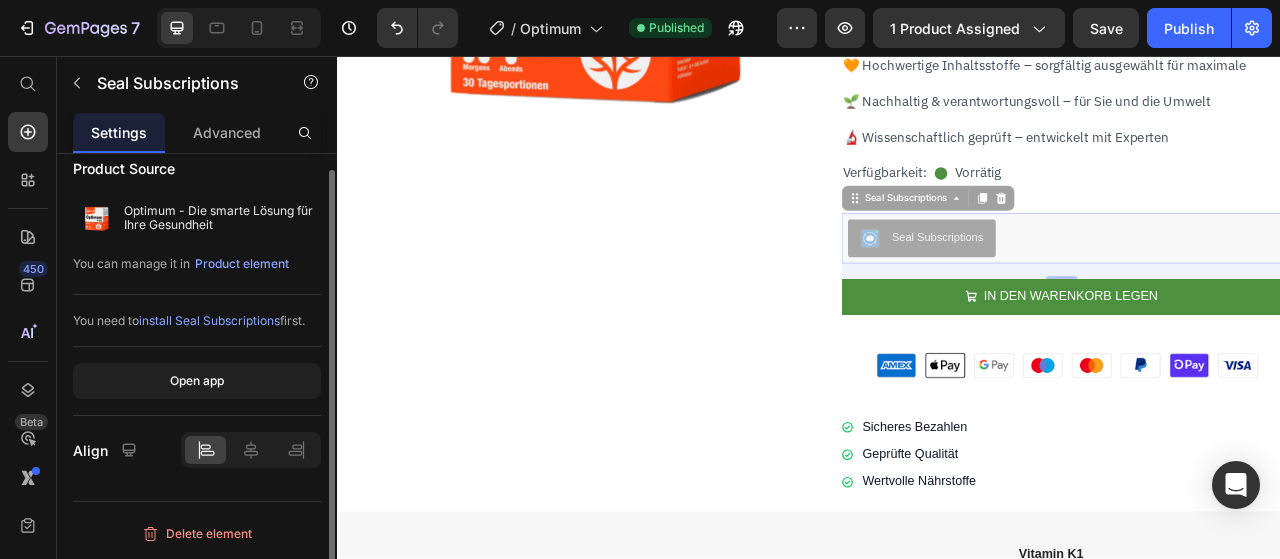 scroll, scrollTop: 0, scrollLeft: 0, axis: both 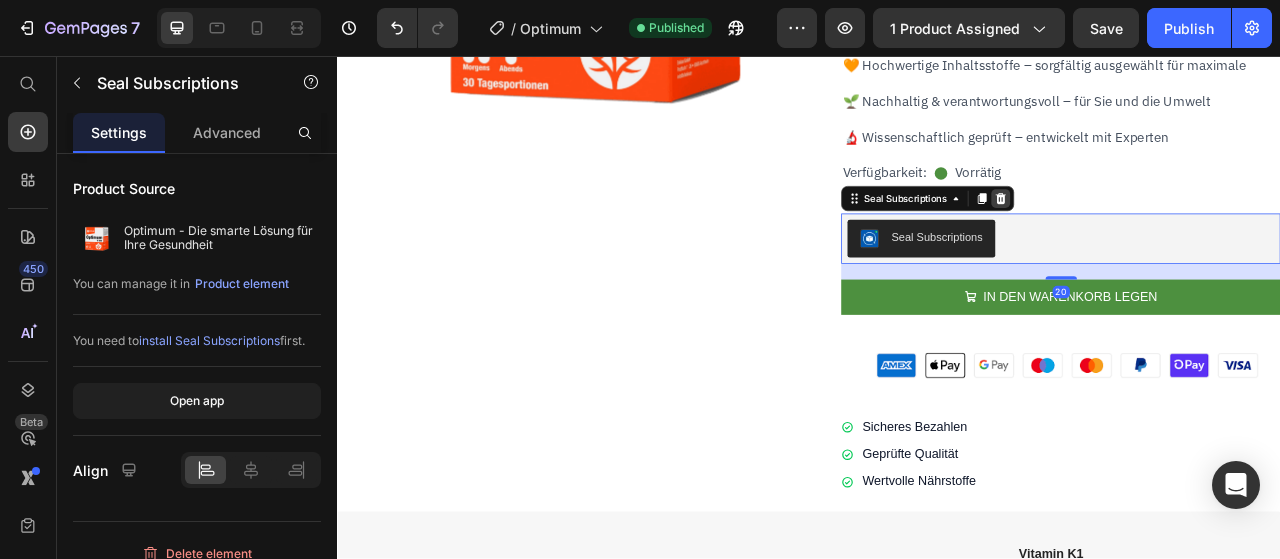 click 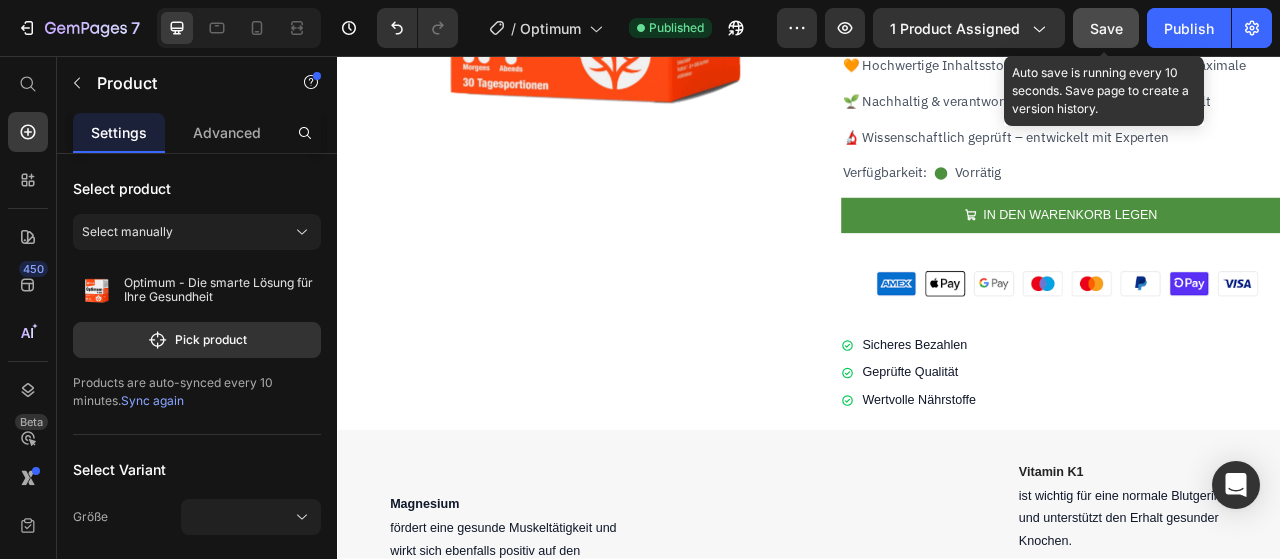click on "Save" 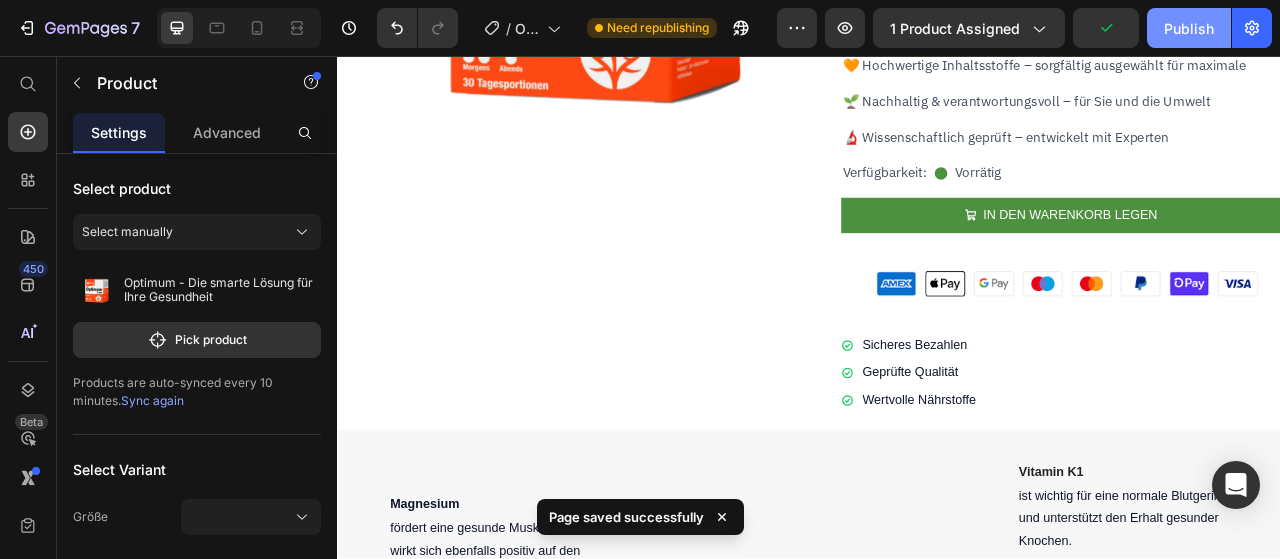 click on "Publish" at bounding box center [1189, 28] 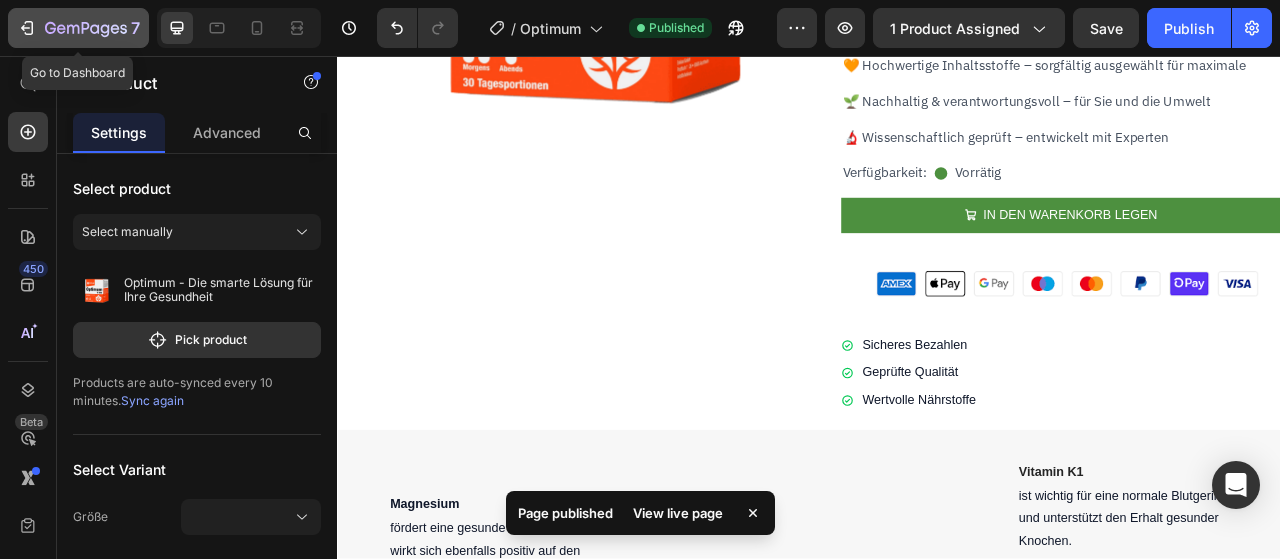click 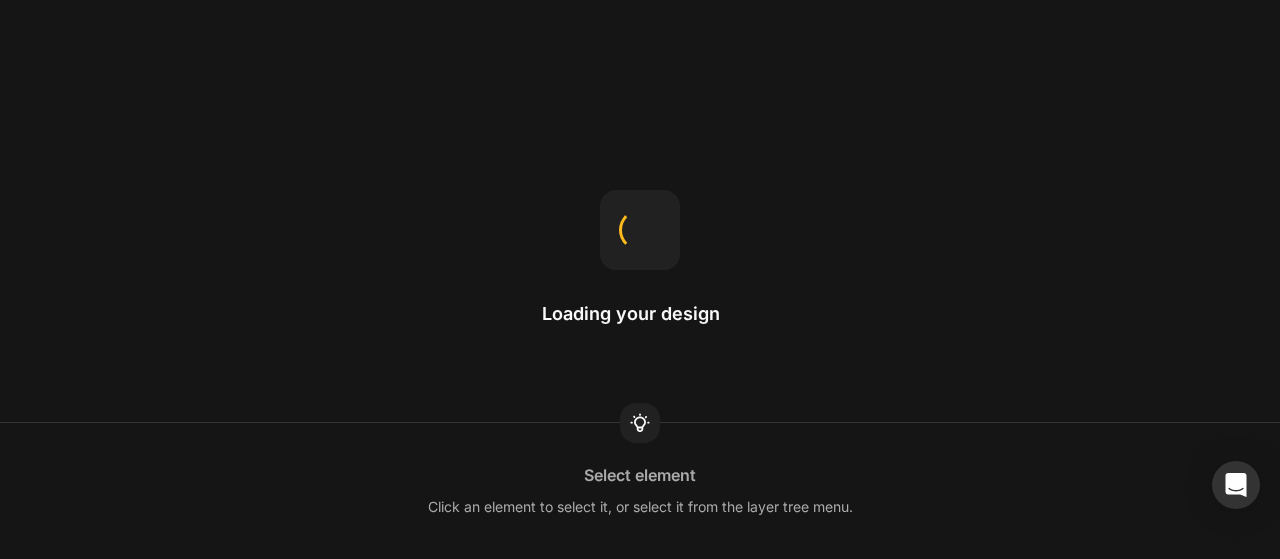 scroll, scrollTop: 0, scrollLeft: 0, axis: both 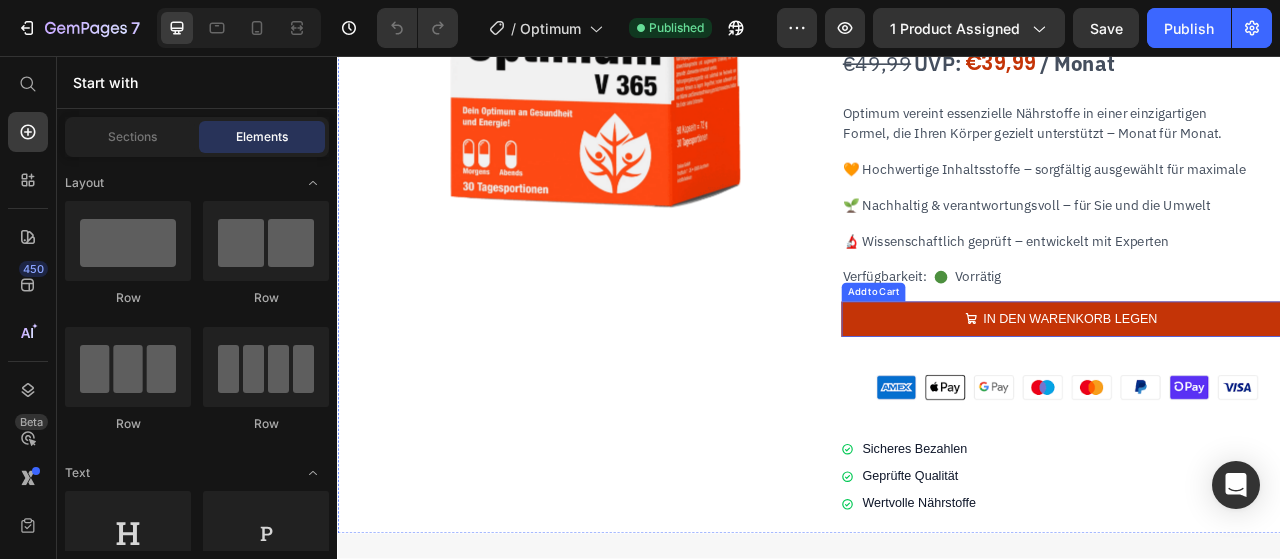 click on "IN DEN WARENKORB LEGEN" at bounding box center (1257, 391) 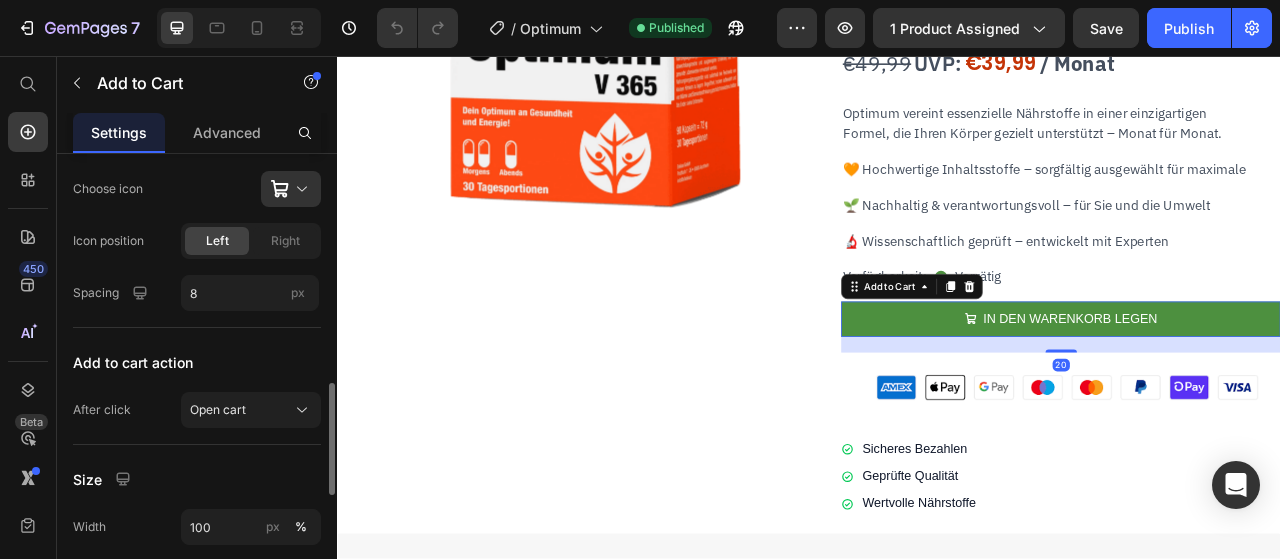 scroll, scrollTop: 767, scrollLeft: 0, axis: vertical 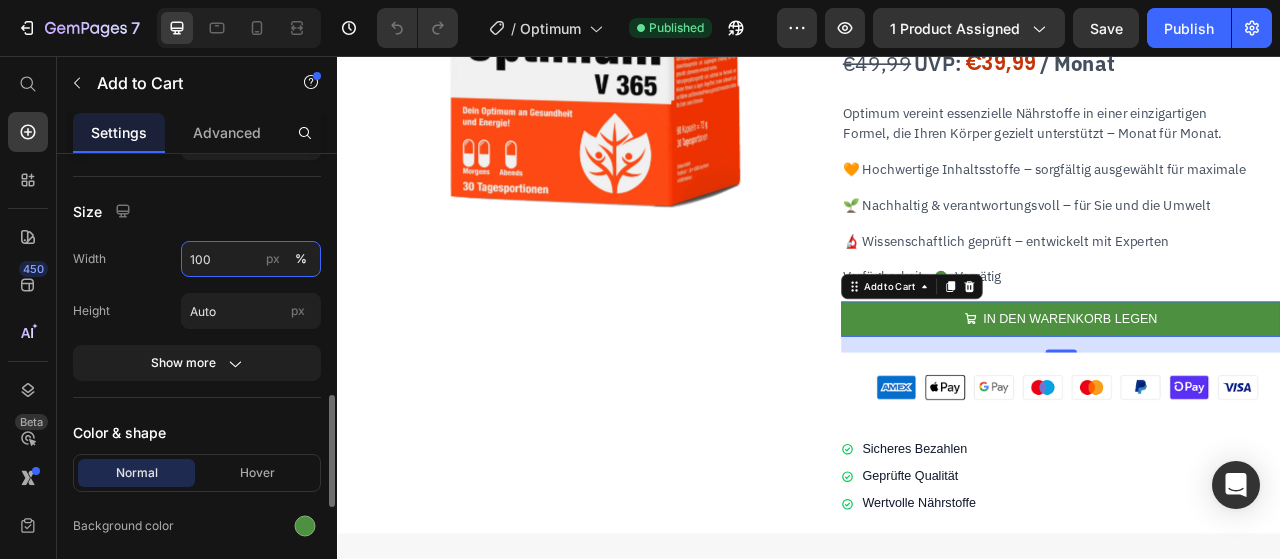 click on "100" at bounding box center [251, 259] 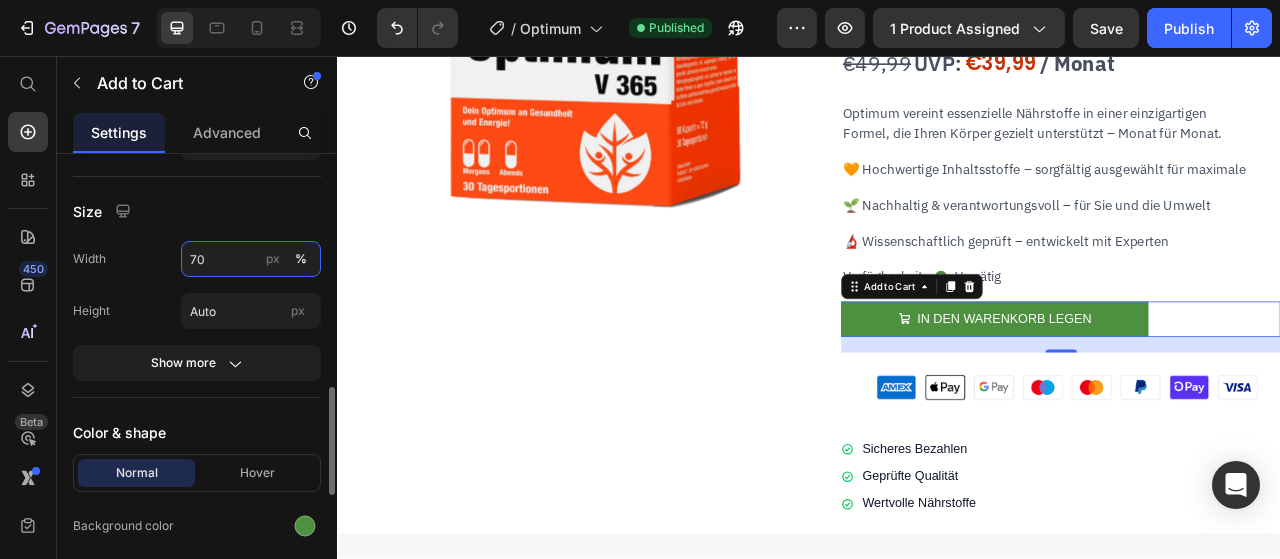 type on "70" 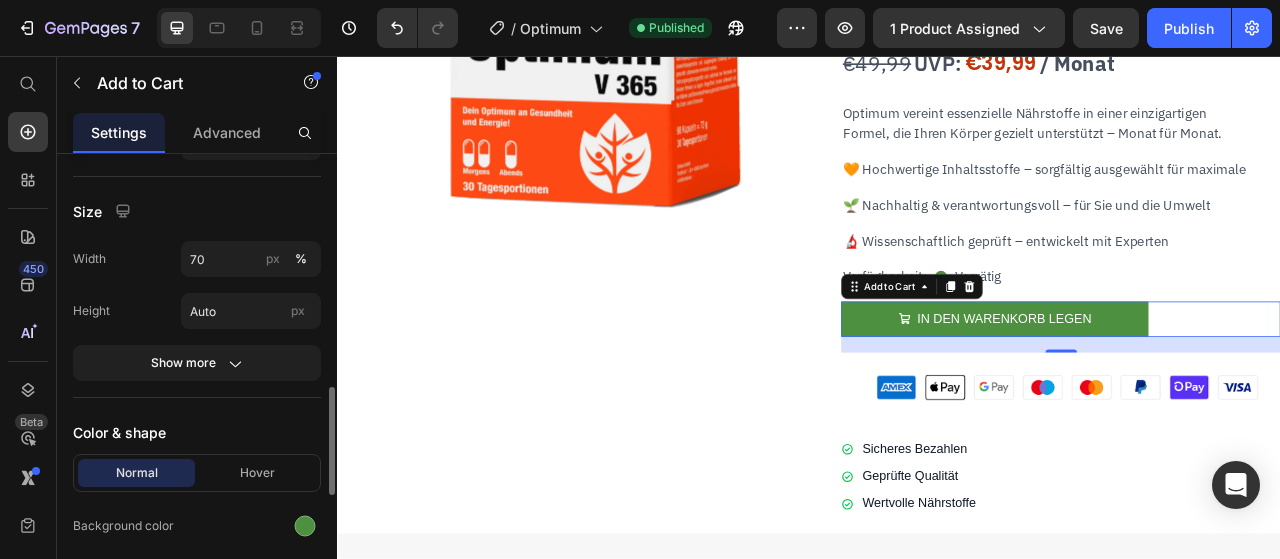 click on "Width 70 px % Height Auto px" 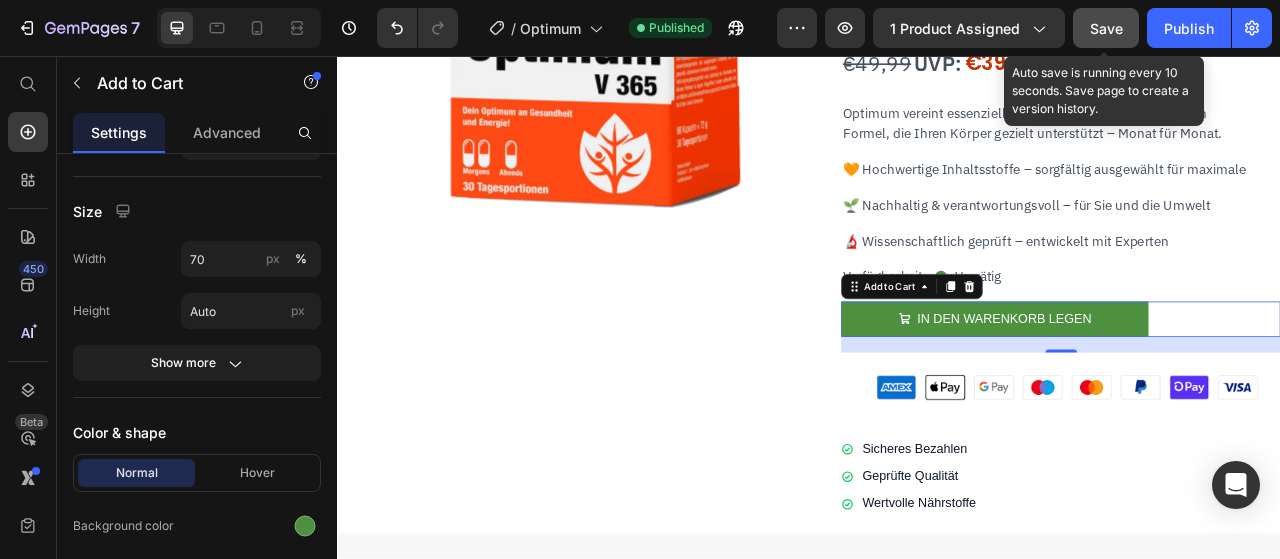 click on "Save" at bounding box center [1106, 28] 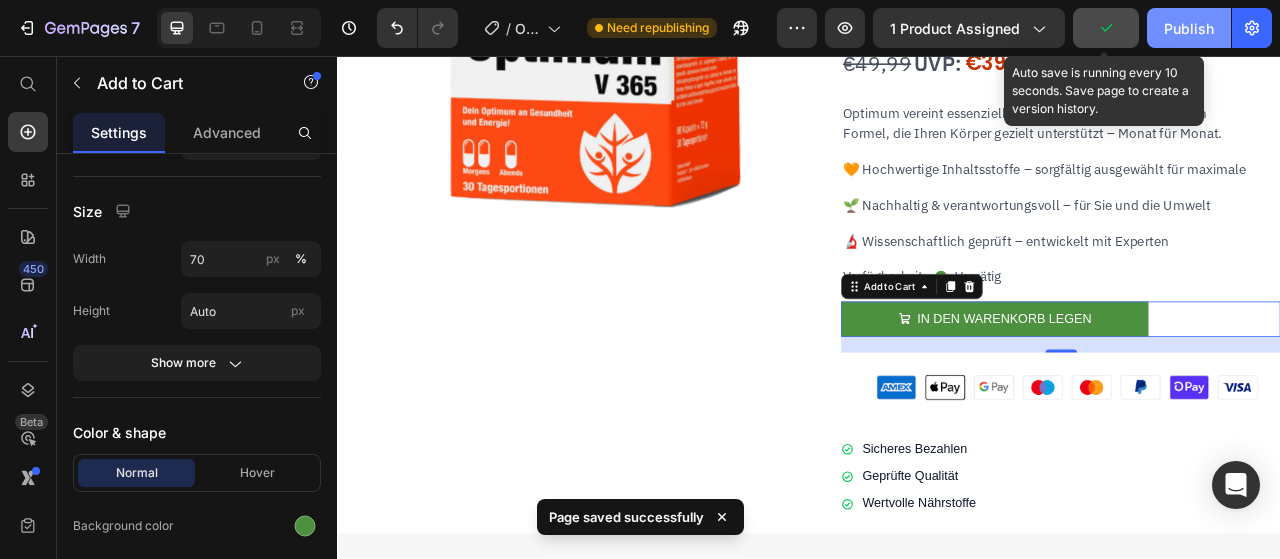 click on "Publish" at bounding box center (1189, 28) 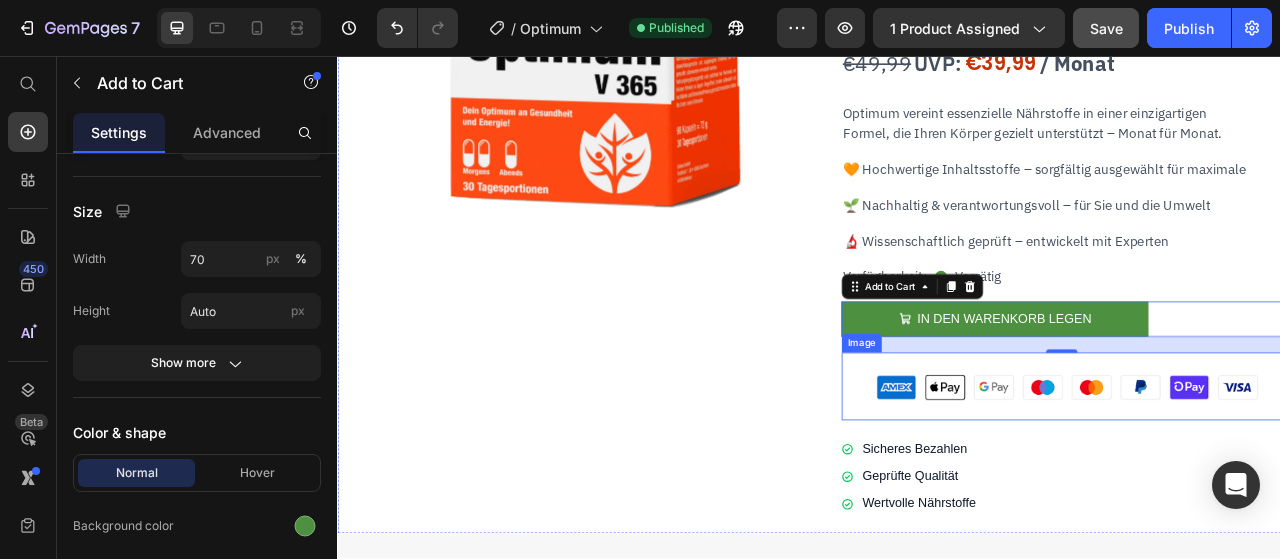 click at bounding box center [1257, 477] 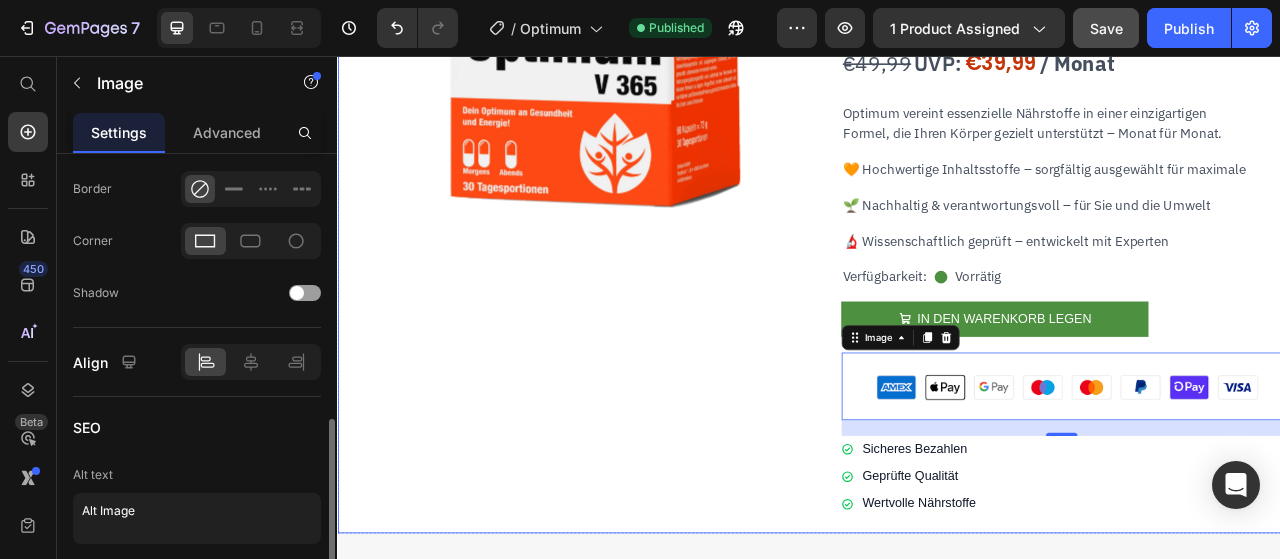 scroll, scrollTop: 827, scrollLeft: 0, axis: vertical 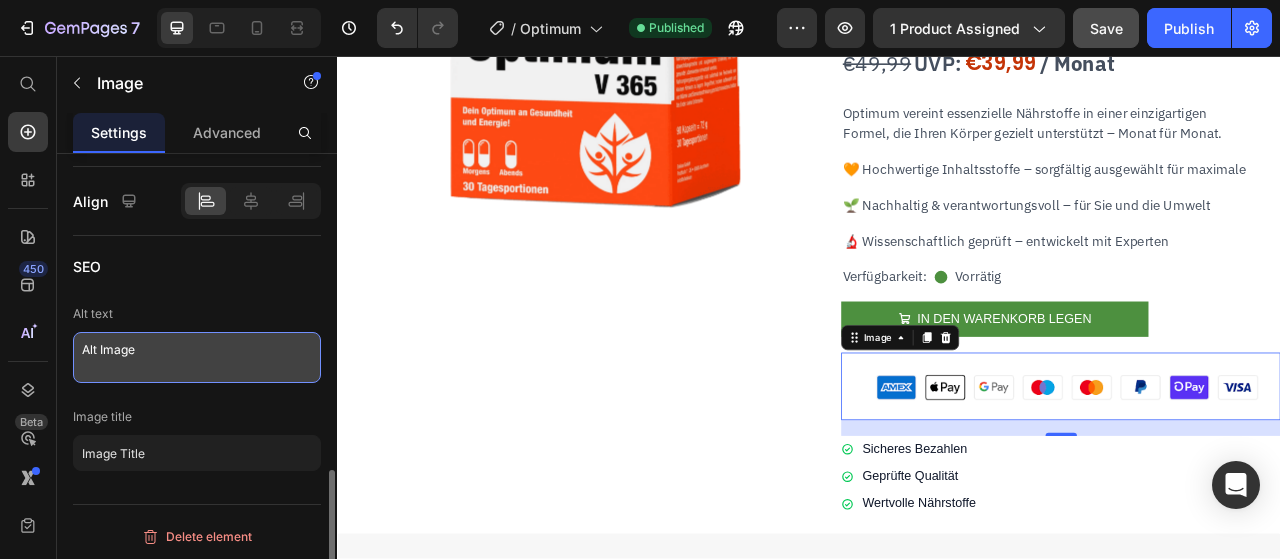 click on "Alt Image" at bounding box center (197, 357) 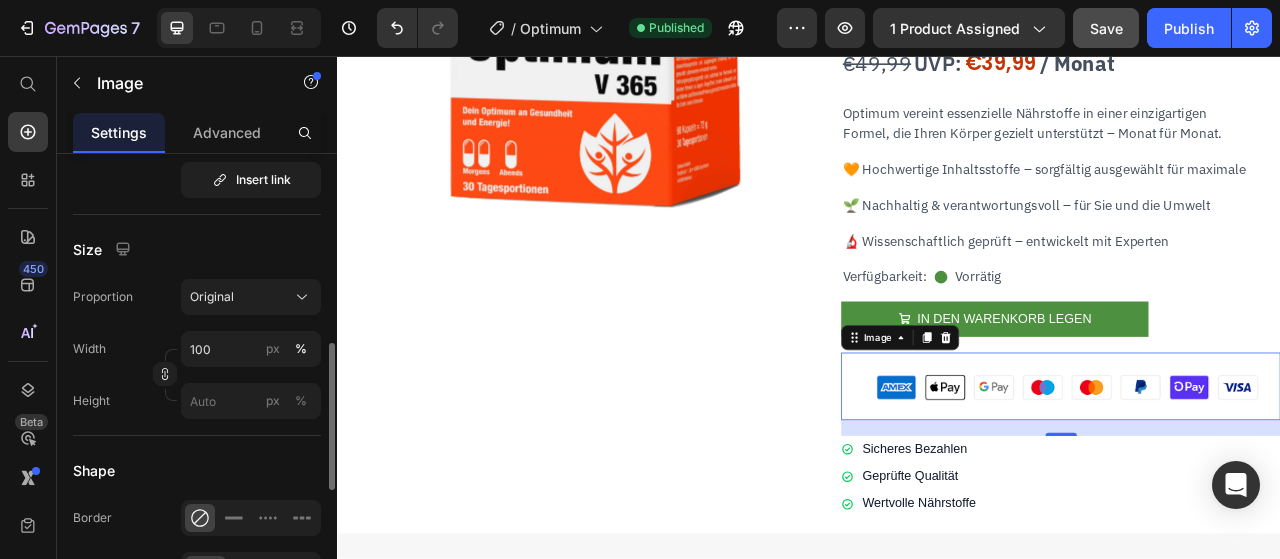 scroll, scrollTop: 496, scrollLeft: 0, axis: vertical 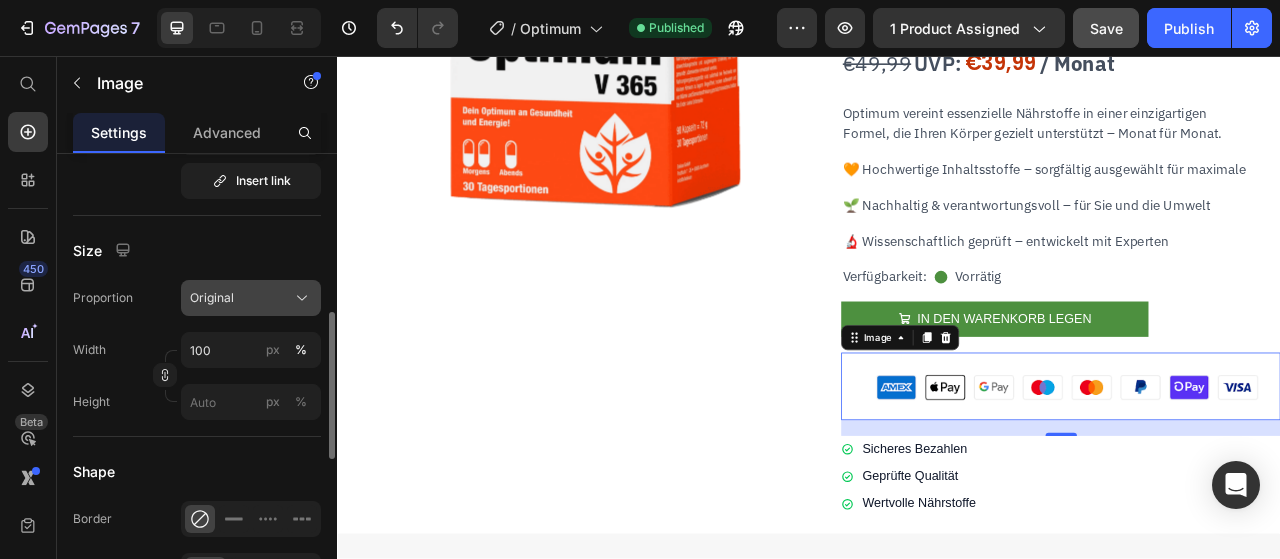 click on "Original" 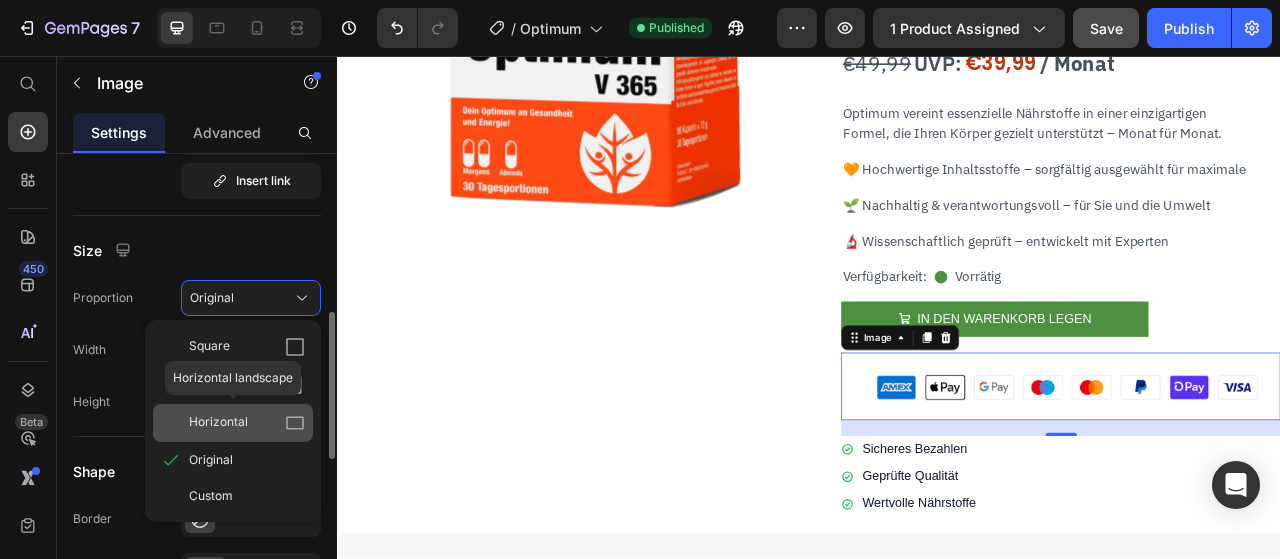 click on "Horizontal" 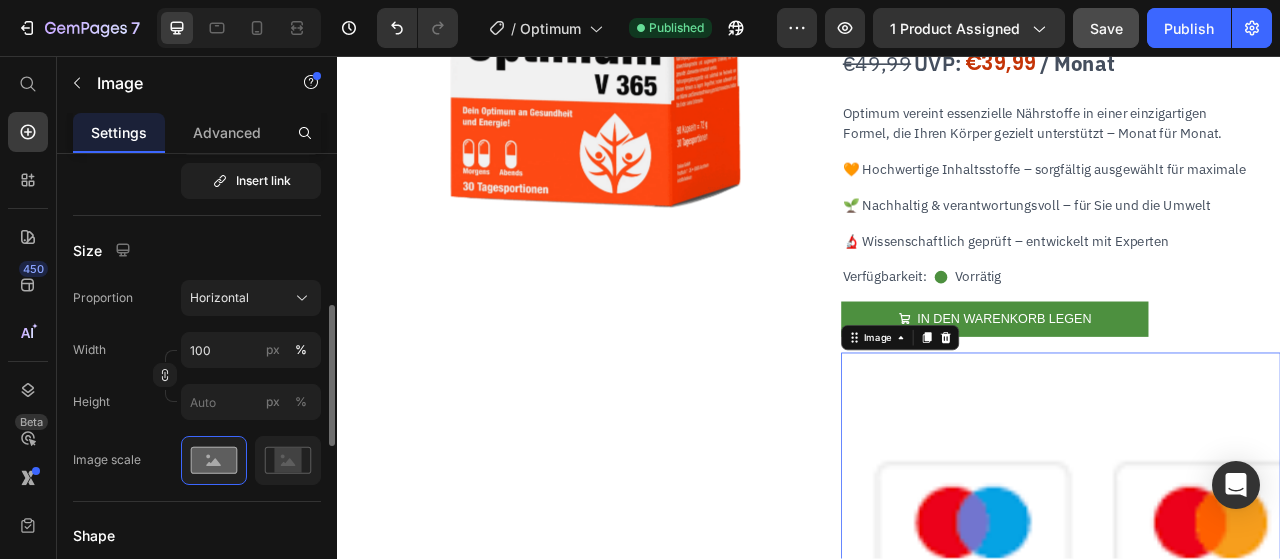 click on "Proportion Horizontal" 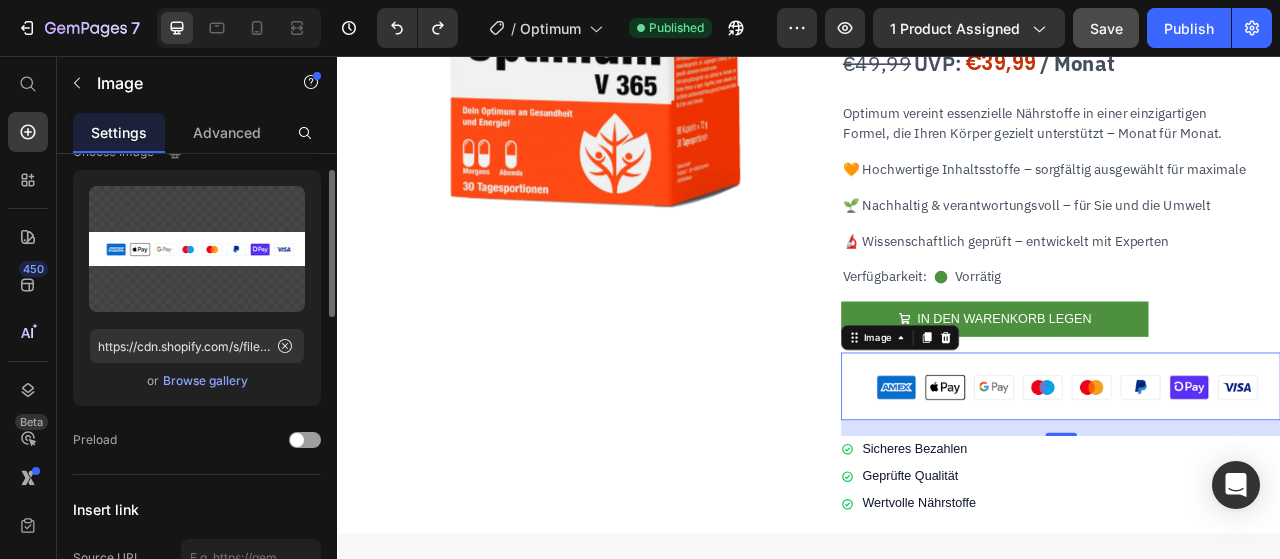 scroll, scrollTop: 54, scrollLeft: 0, axis: vertical 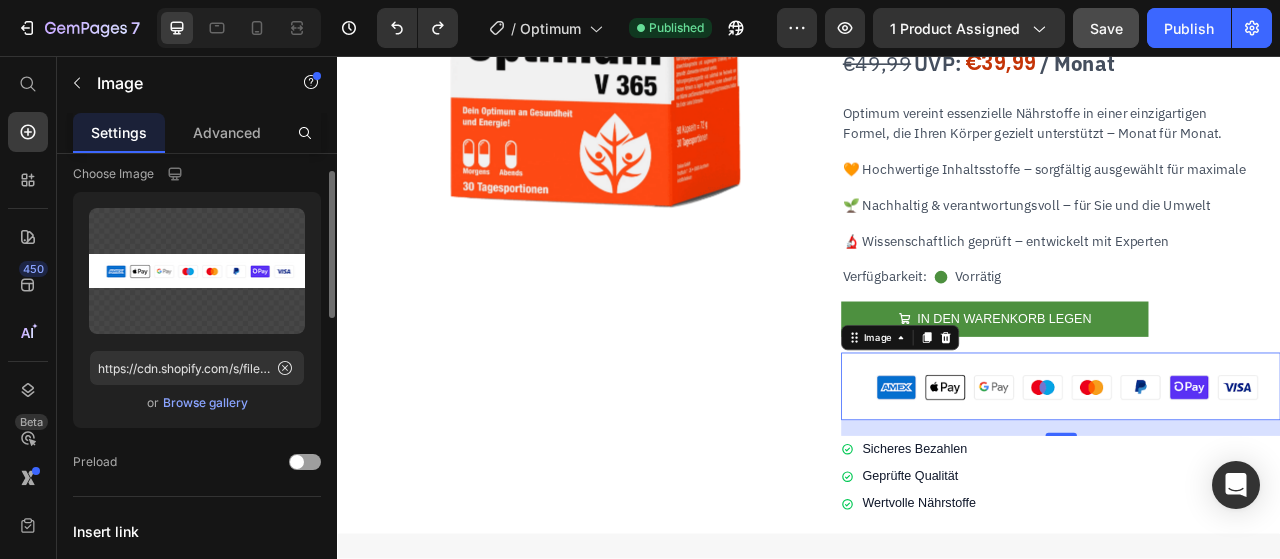 click on "Browse gallery" at bounding box center [205, 403] 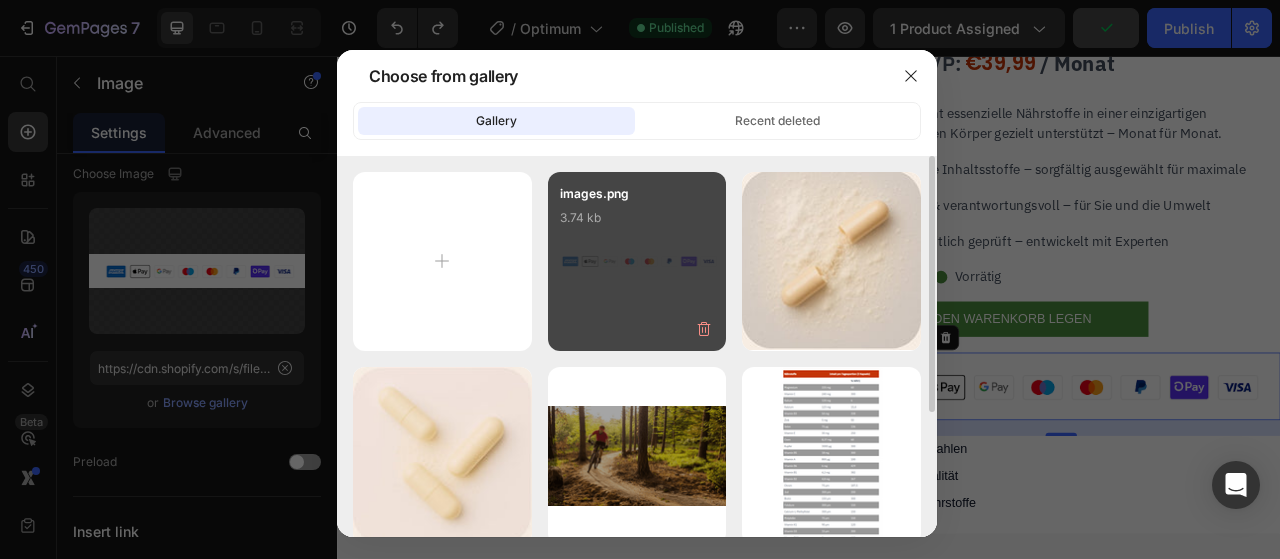 click on "3.74 kb" at bounding box center (637, 218) 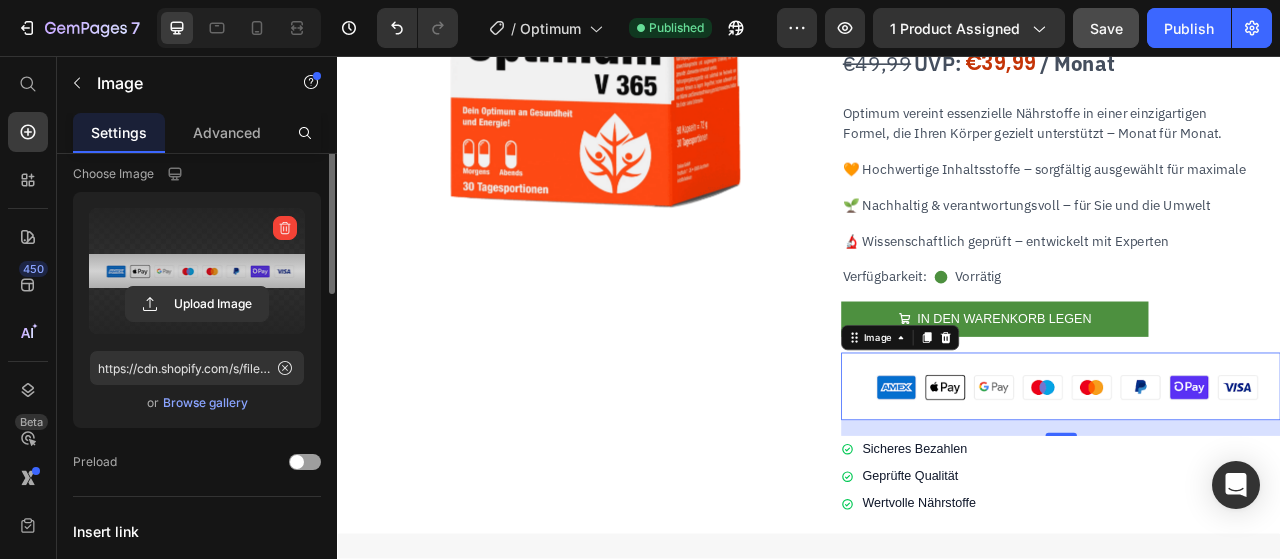 scroll, scrollTop: 0, scrollLeft: 0, axis: both 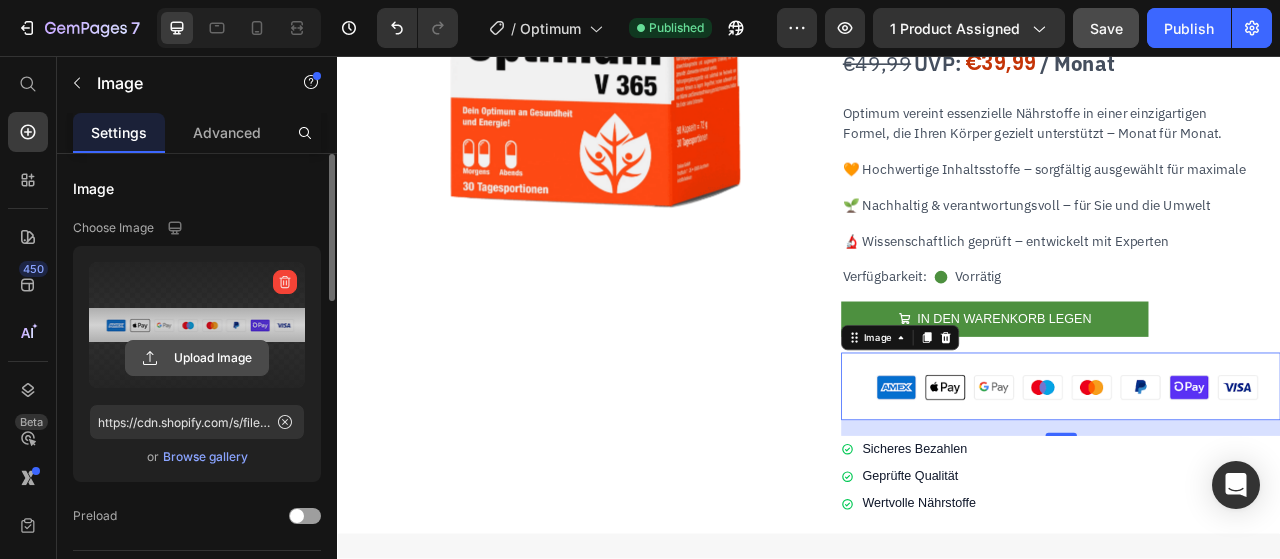 click 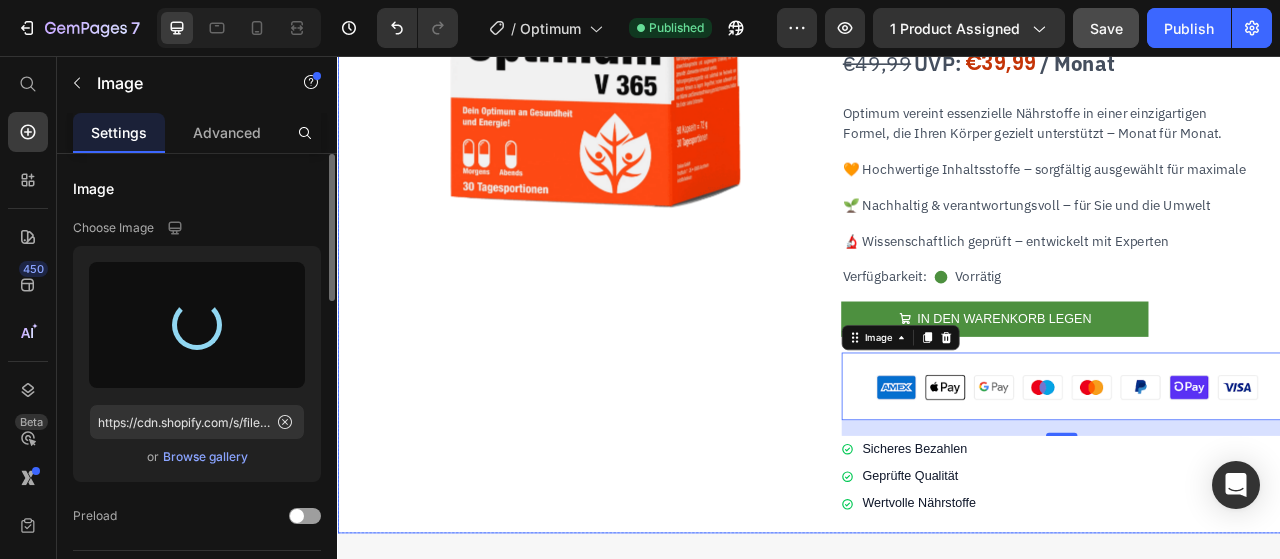 type on "https://cdn.shopify.com/s/files/1/0923/7433/5871/files/gempages_572743923072500960-5abdf0a9-5a1c-4f9a-a14d-9c6198535f38.png" 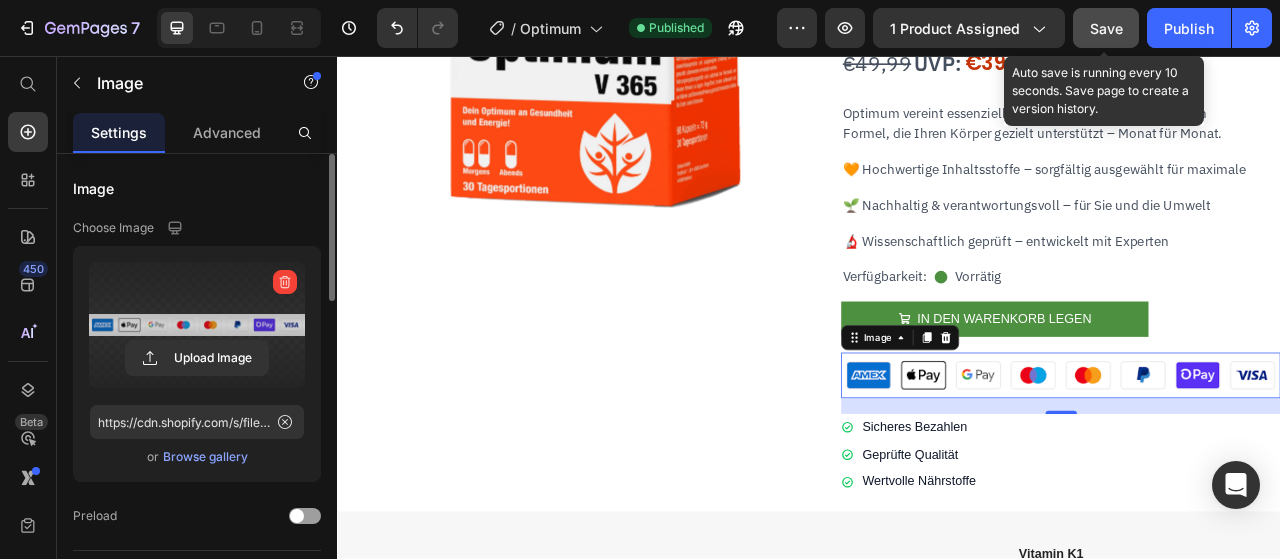 click on "Save" at bounding box center (1106, 28) 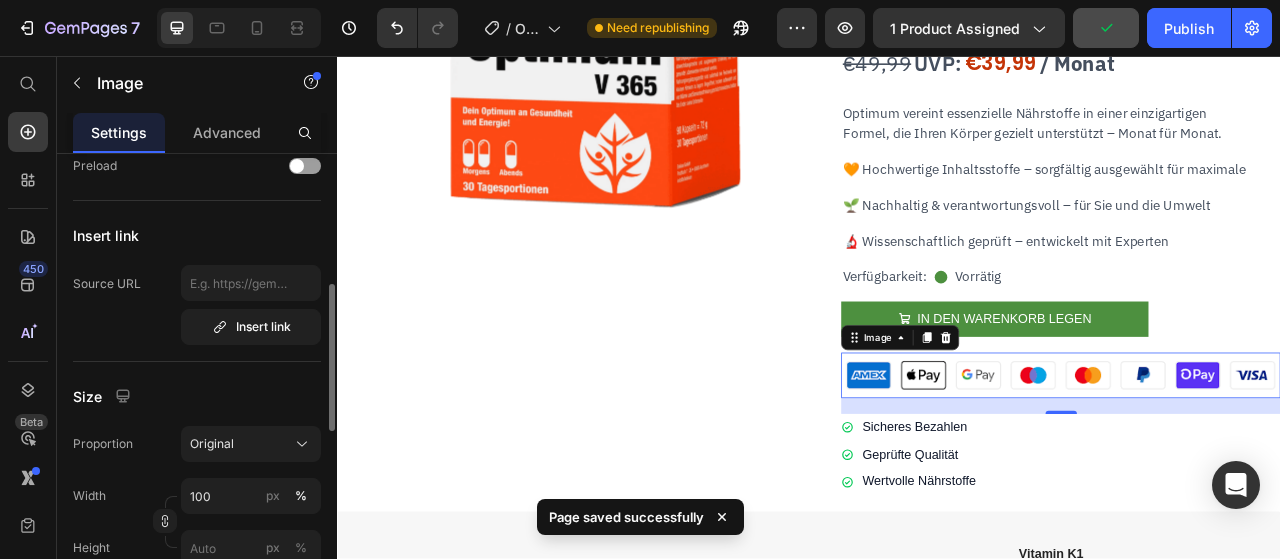scroll, scrollTop: 423, scrollLeft: 0, axis: vertical 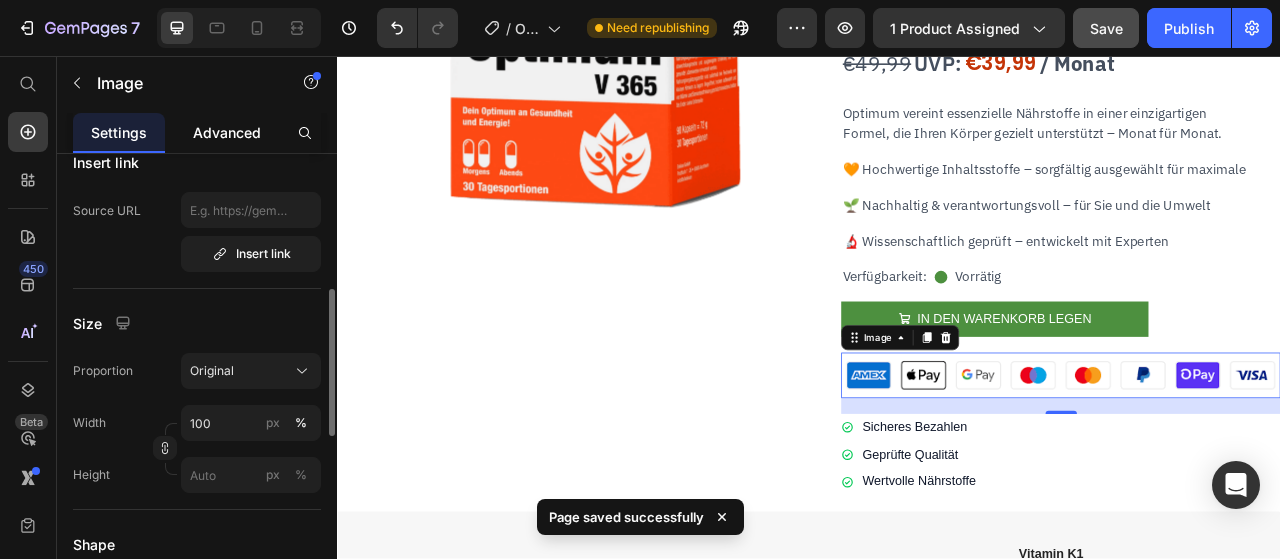 click on "Advanced" at bounding box center [227, 132] 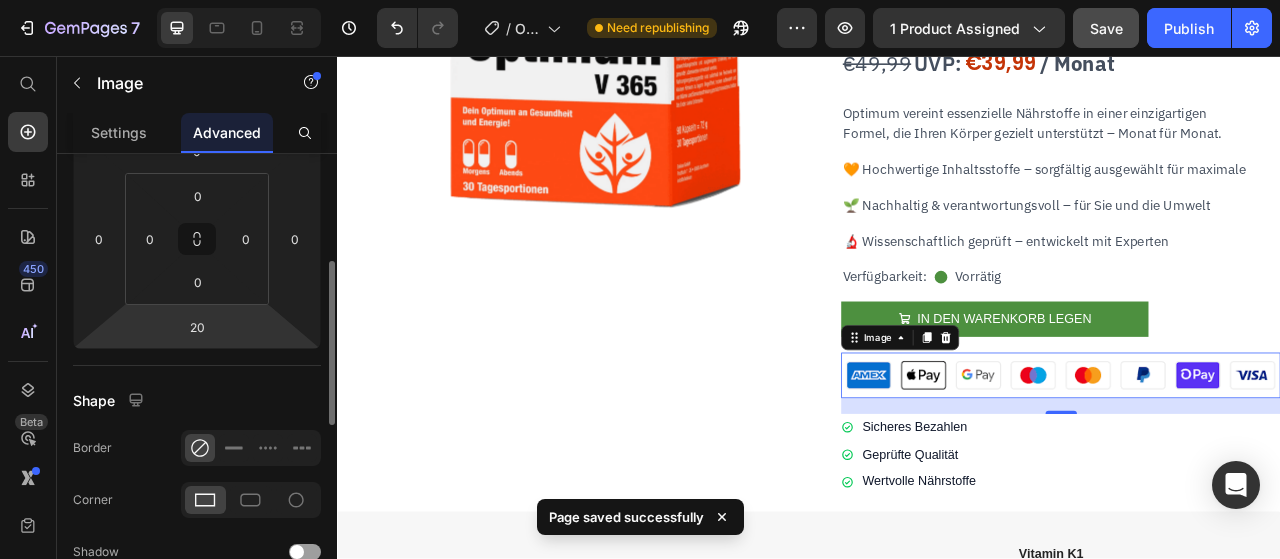 scroll, scrollTop: 290, scrollLeft: 0, axis: vertical 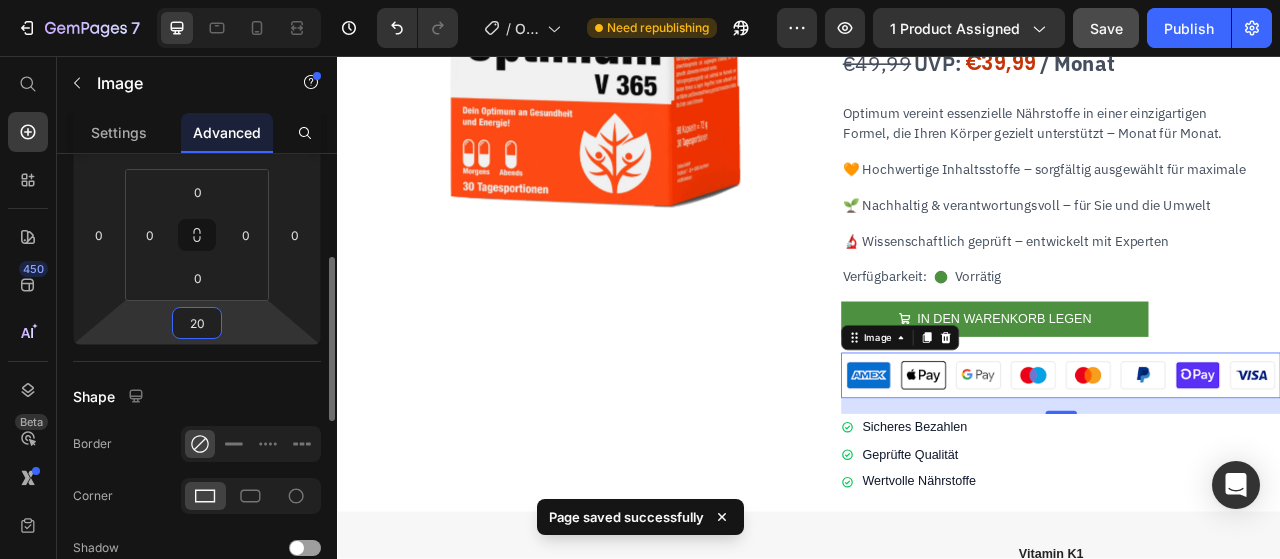 click on "20" at bounding box center (197, 323) 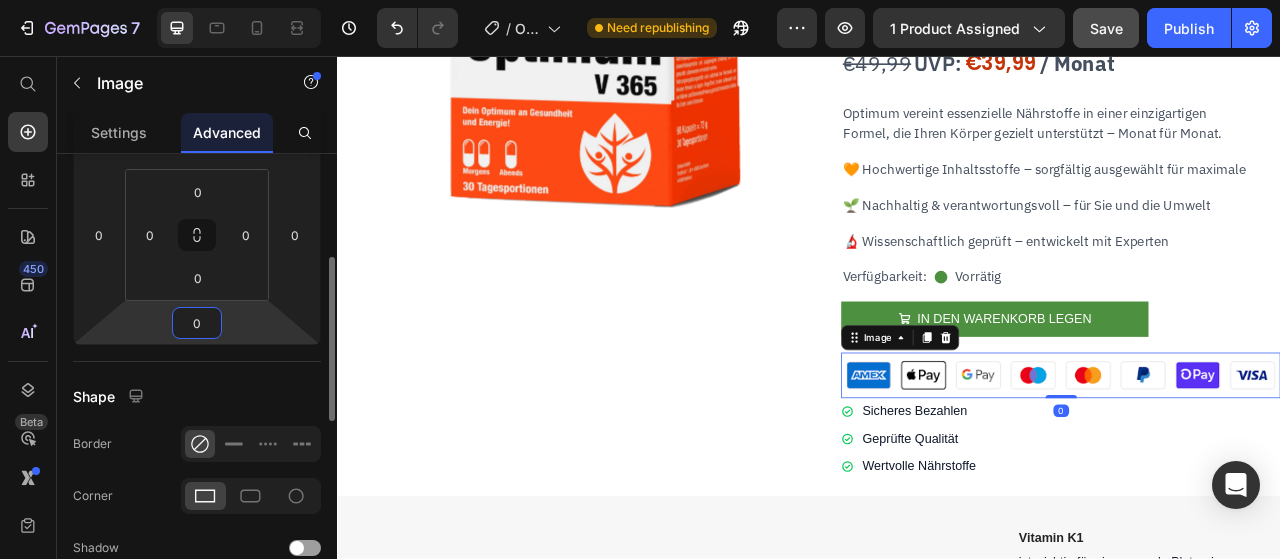 type on "0" 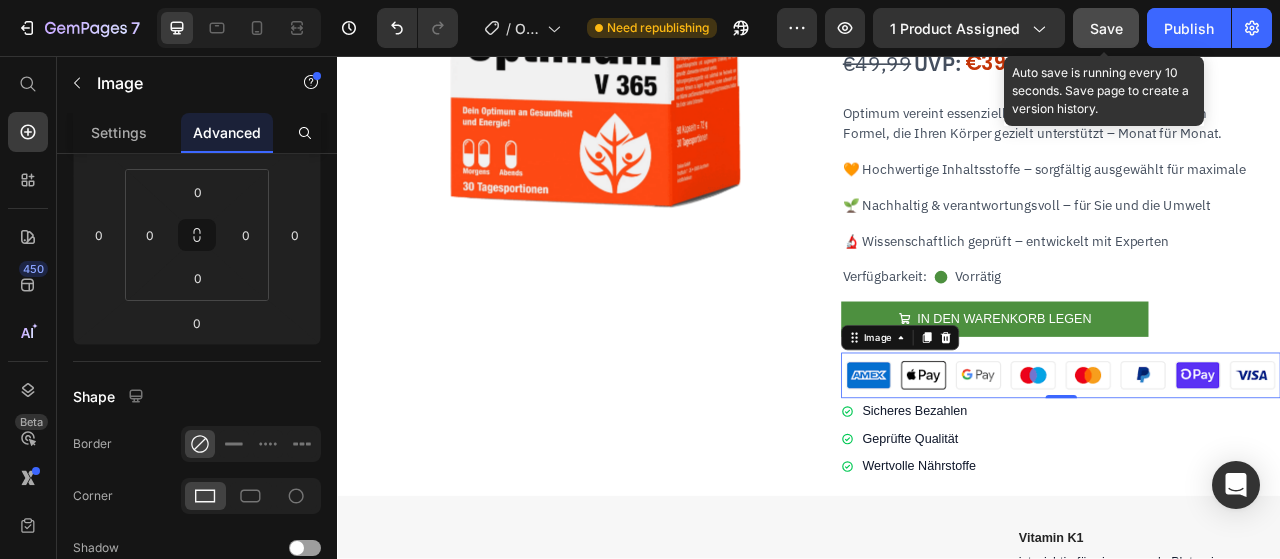 click on "Save" at bounding box center (1106, 28) 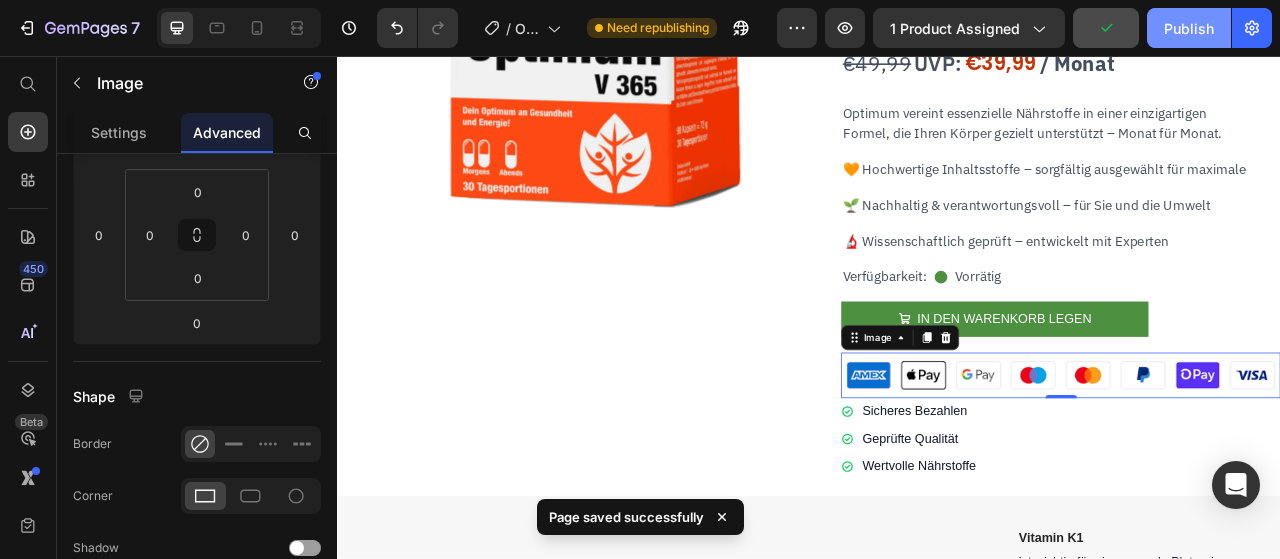 click on "Publish" at bounding box center (1189, 28) 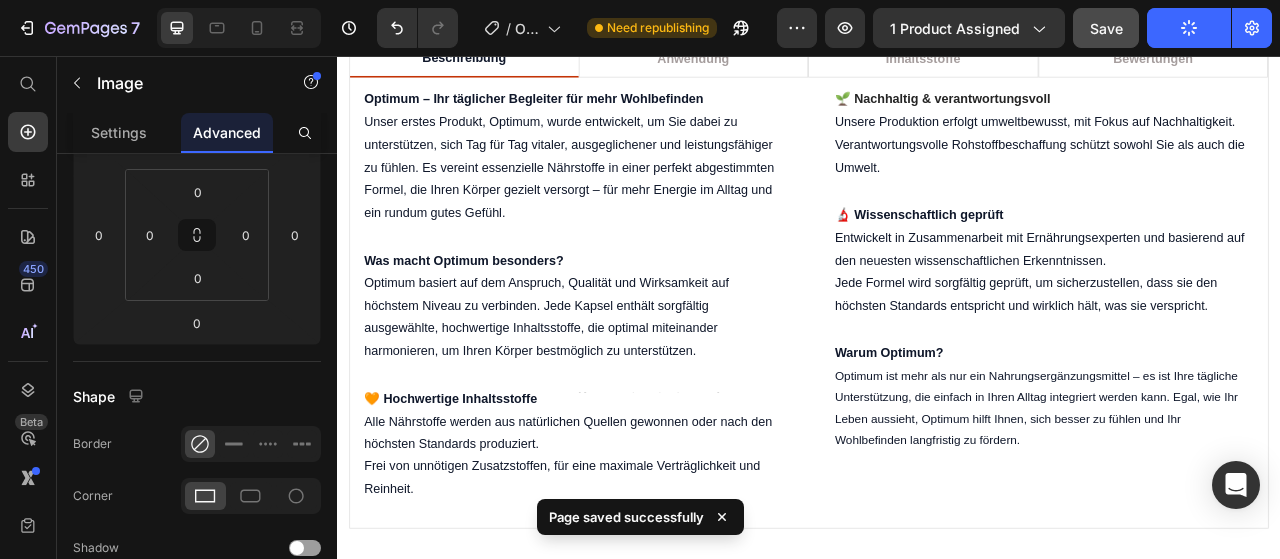 scroll, scrollTop: 1944, scrollLeft: 0, axis: vertical 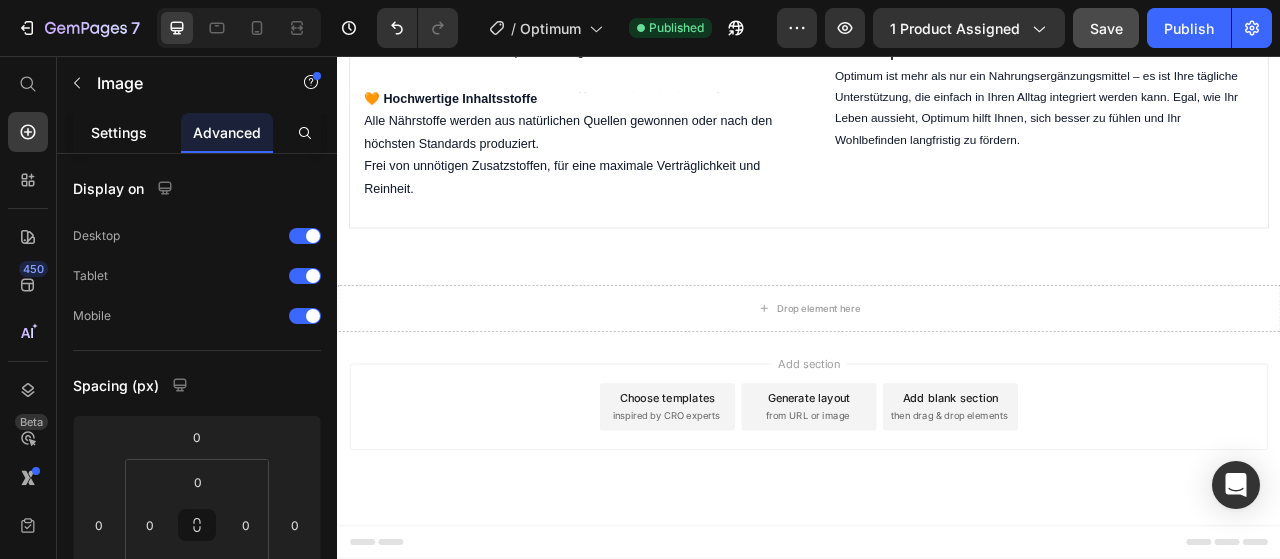 click on "Settings" at bounding box center (119, 132) 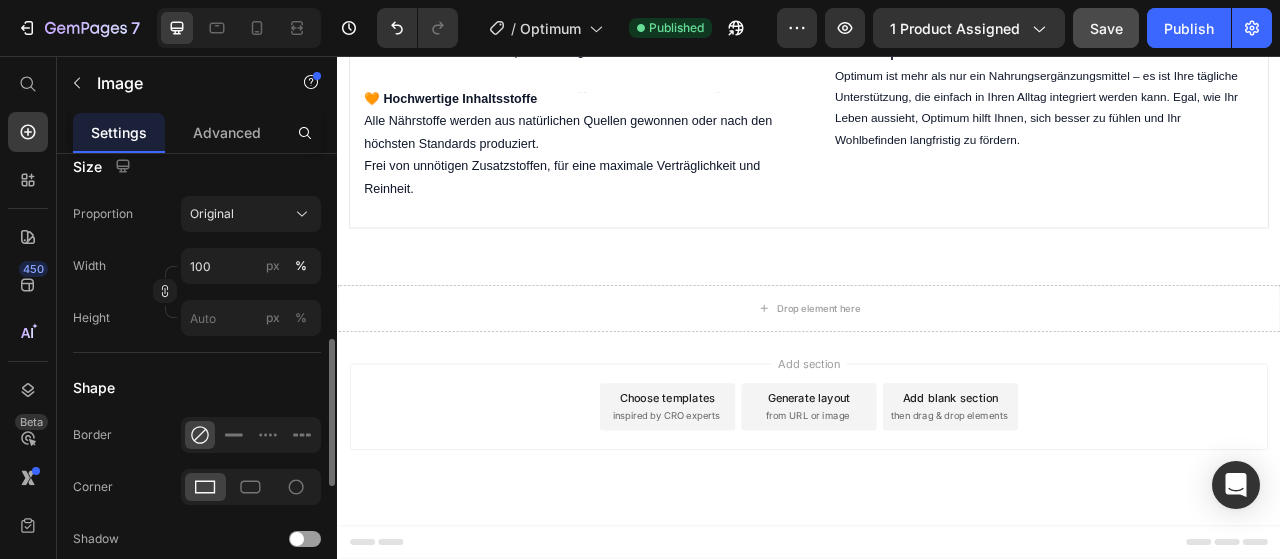 scroll, scrollTop: 582, scrollLeft: 0, axis: vertical 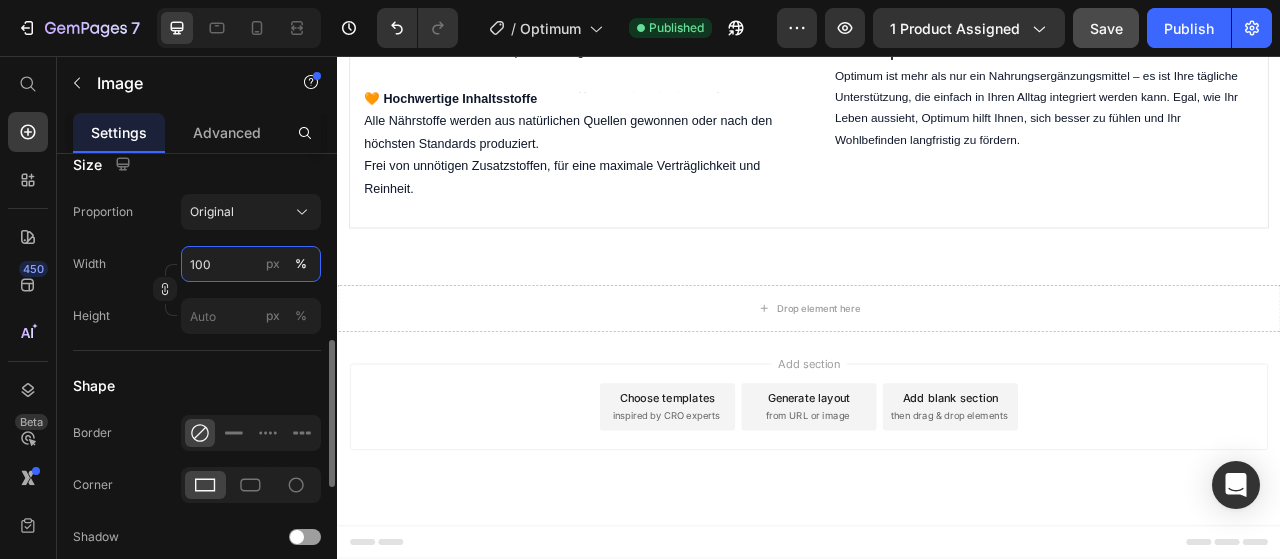 click on "100" at bounding box center (251, 264) 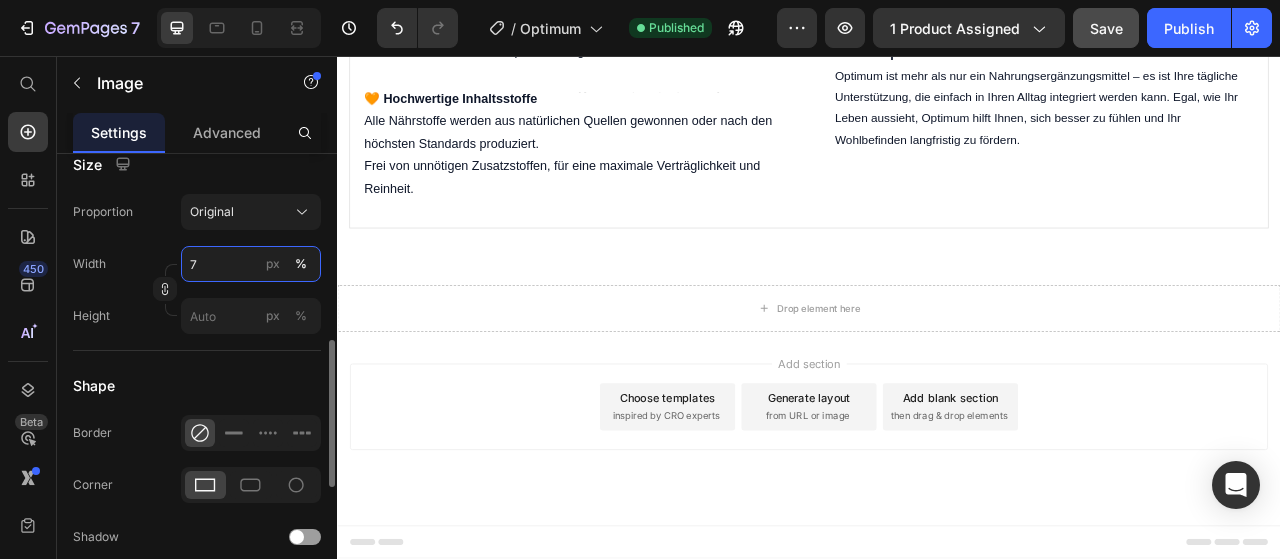 type on "70" 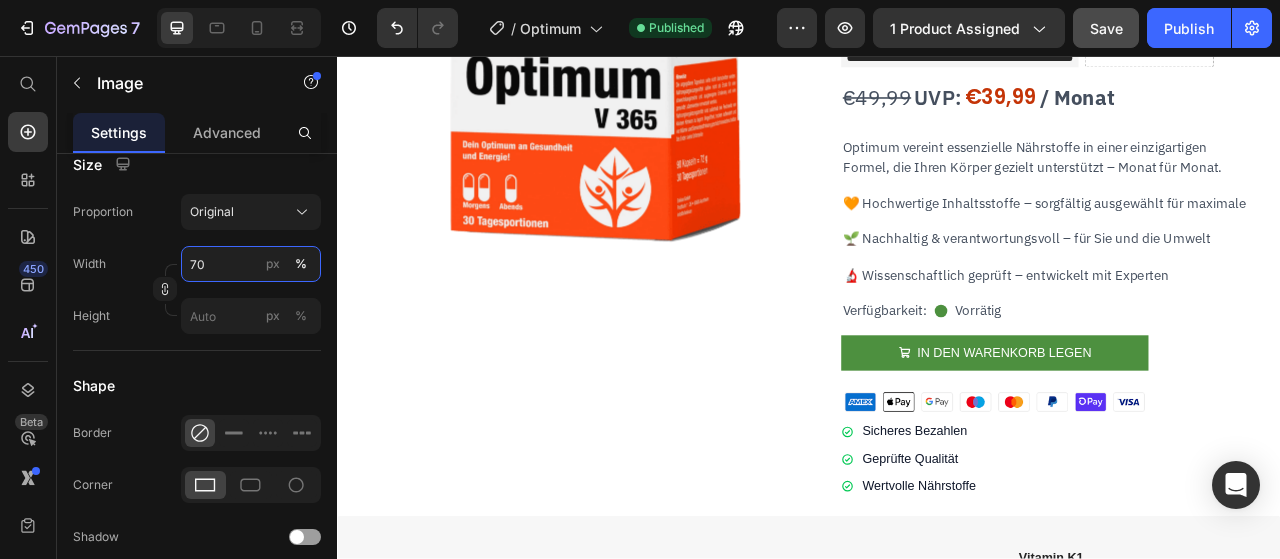 scroll, scrollTop: 282, scrollLeft: 0, axis: vertical 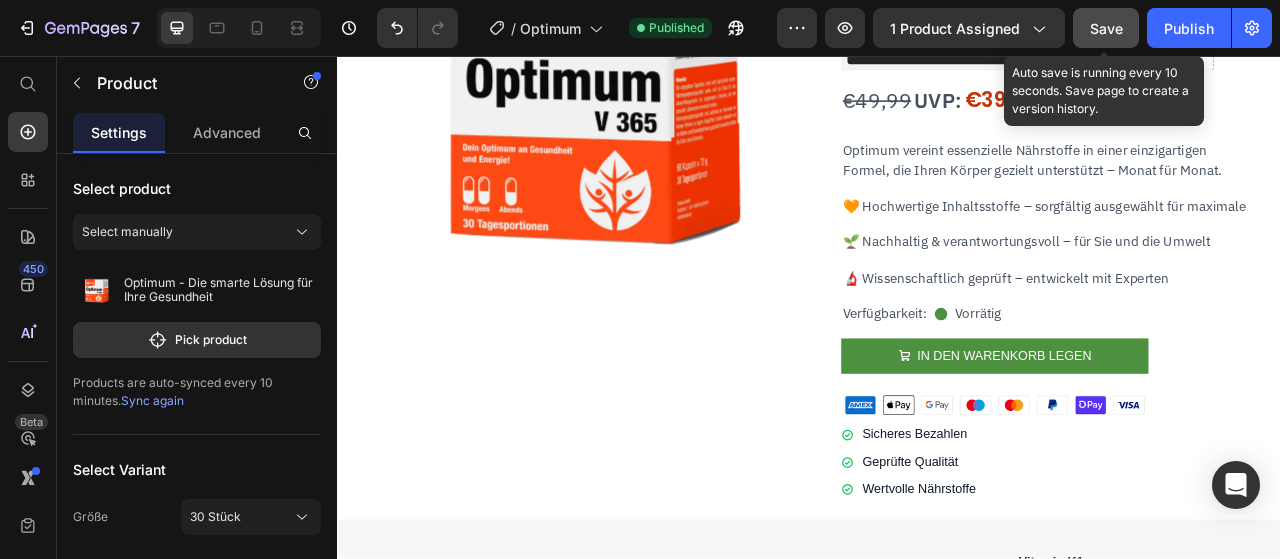 click on "Save" at bounding box center [1106, 28] 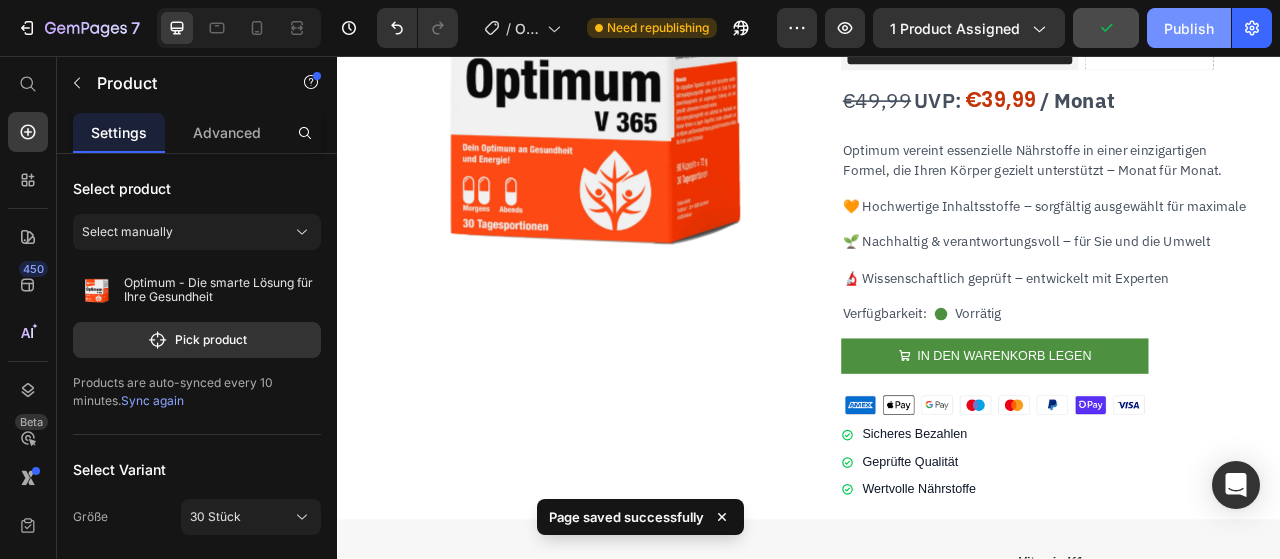click on "Publish" at bounding box center [1189, 28] 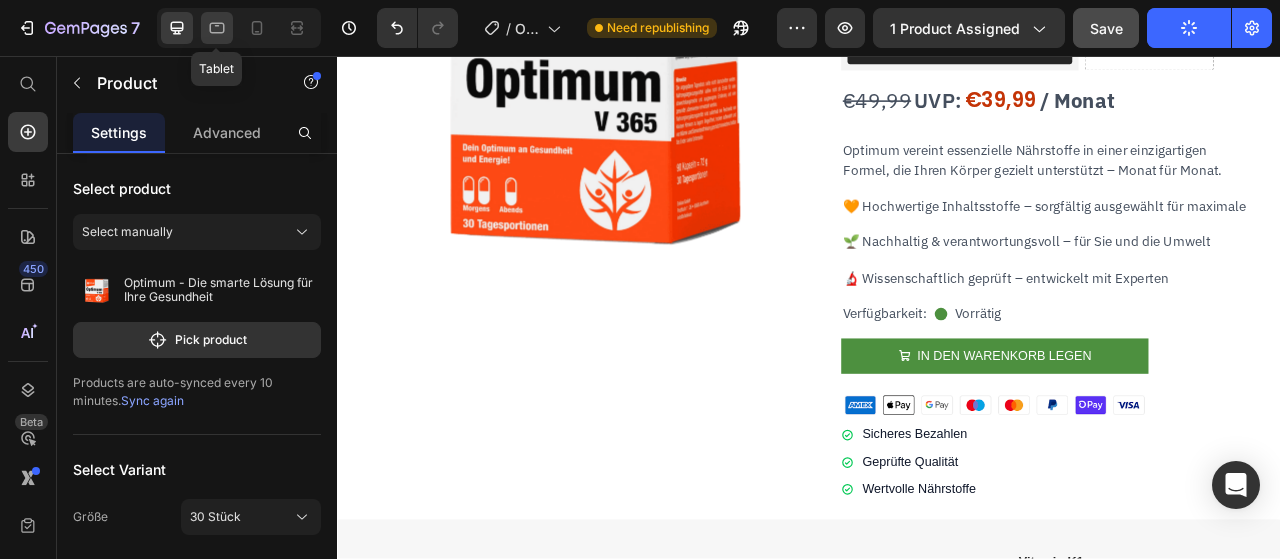click 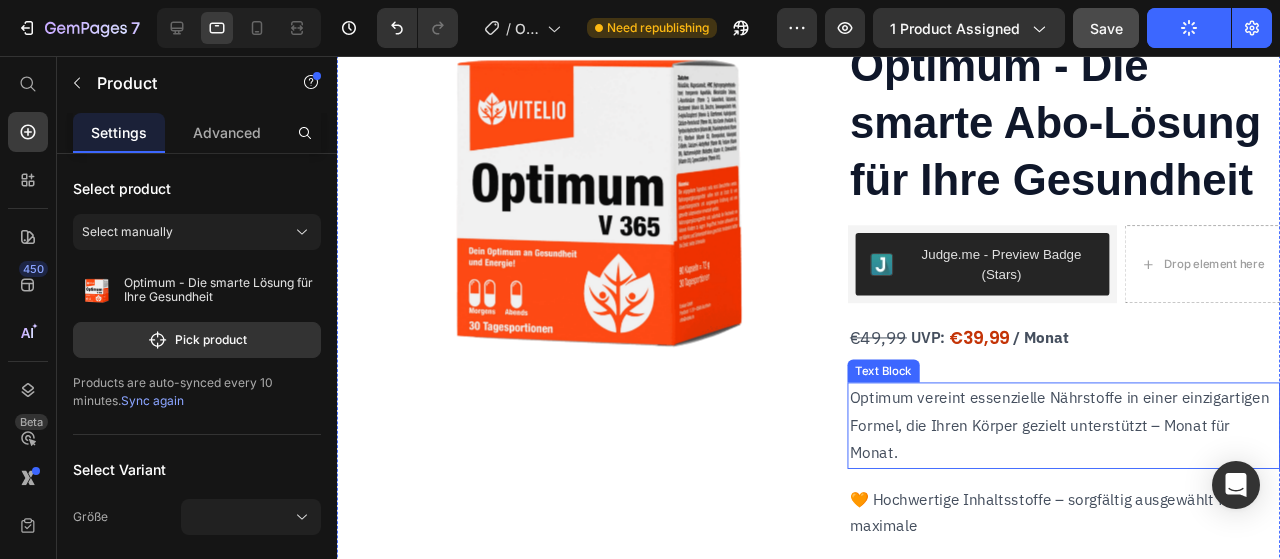 scroll, scrollTop: 90, scrollLeft: 0, axis: vertical 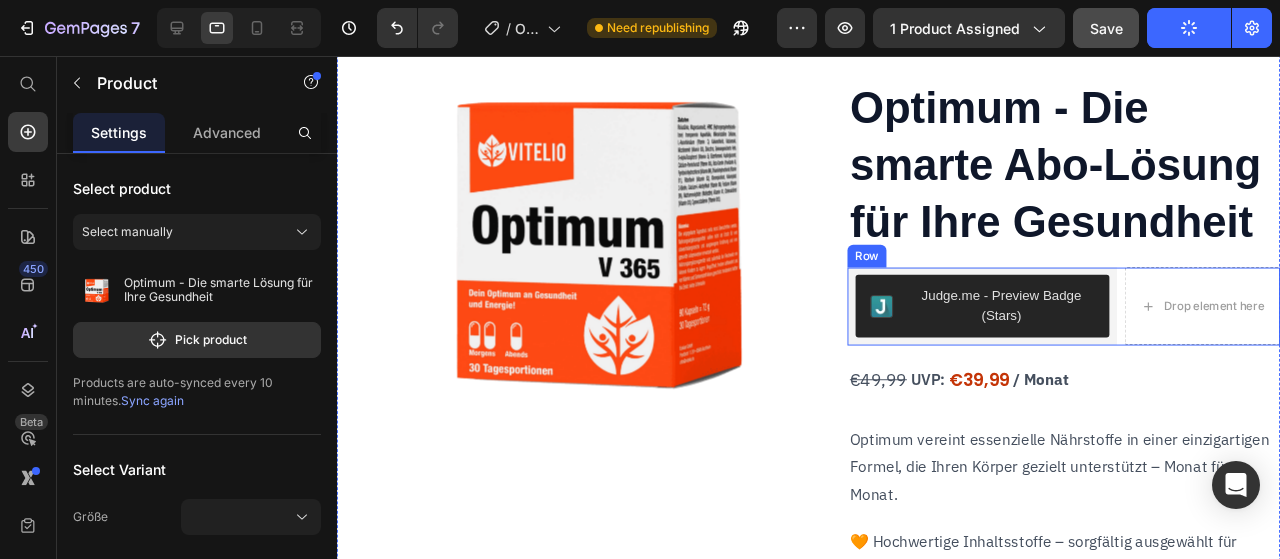 click on "Judge.me - Preview Badge (Stars) Judge.me
Drop element here Row" at bounding box center [1101, 319] 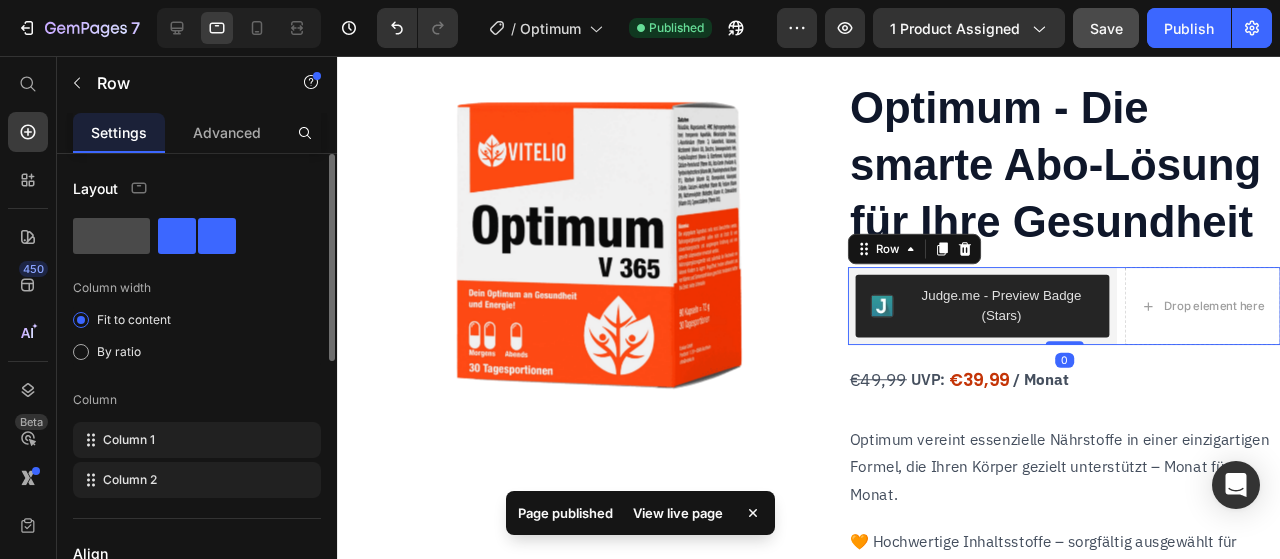 click 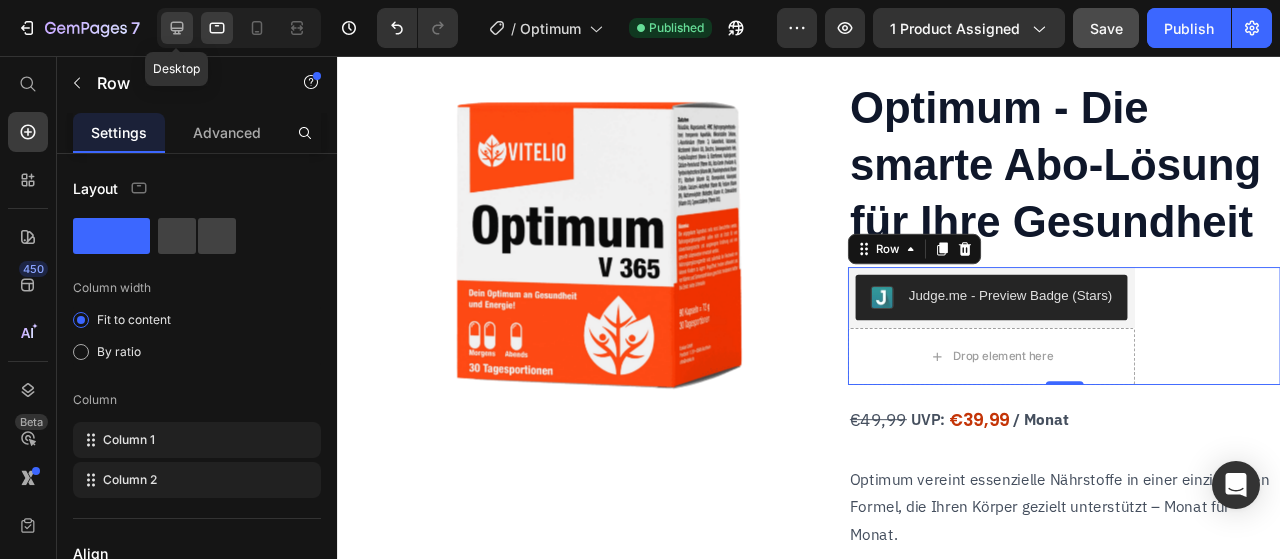click 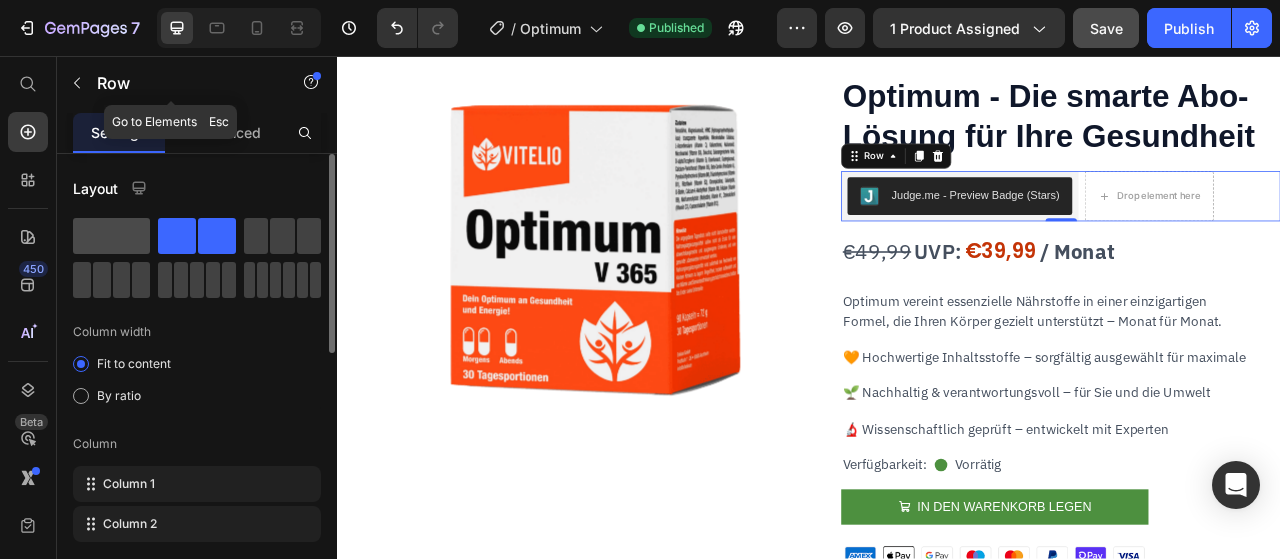 scroll, scrollTop: 166, scrollLeft: 0, axis: vertical 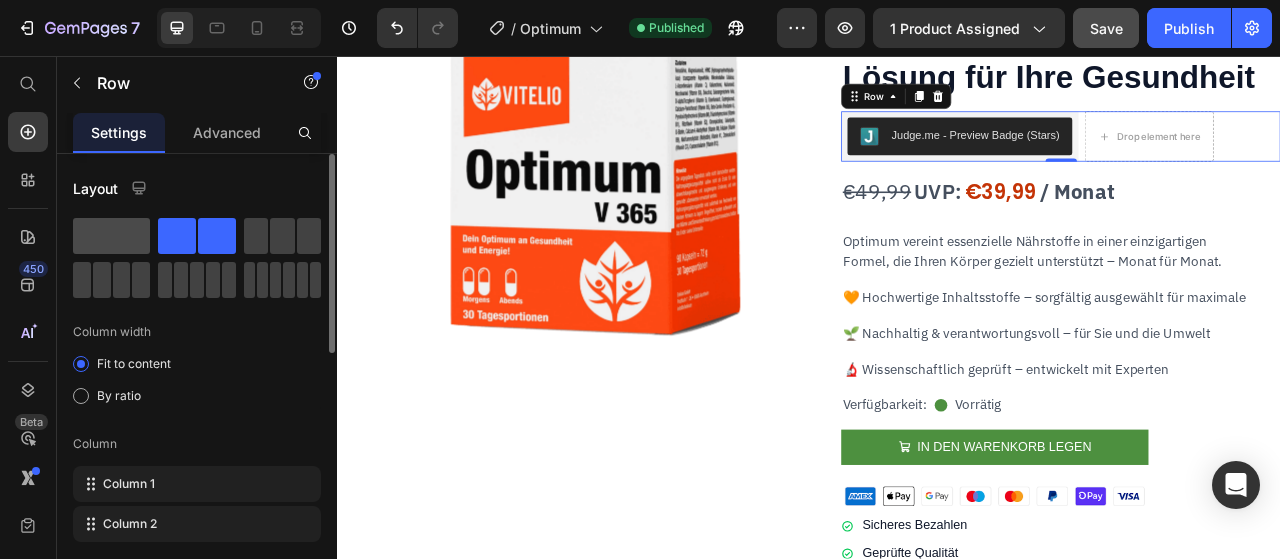 click 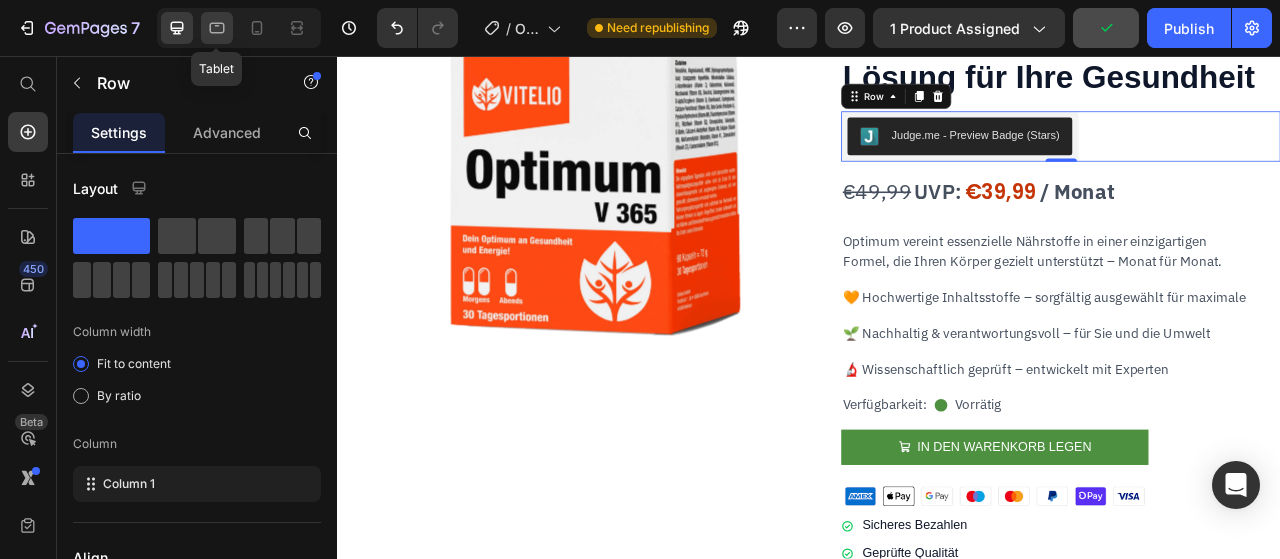 click 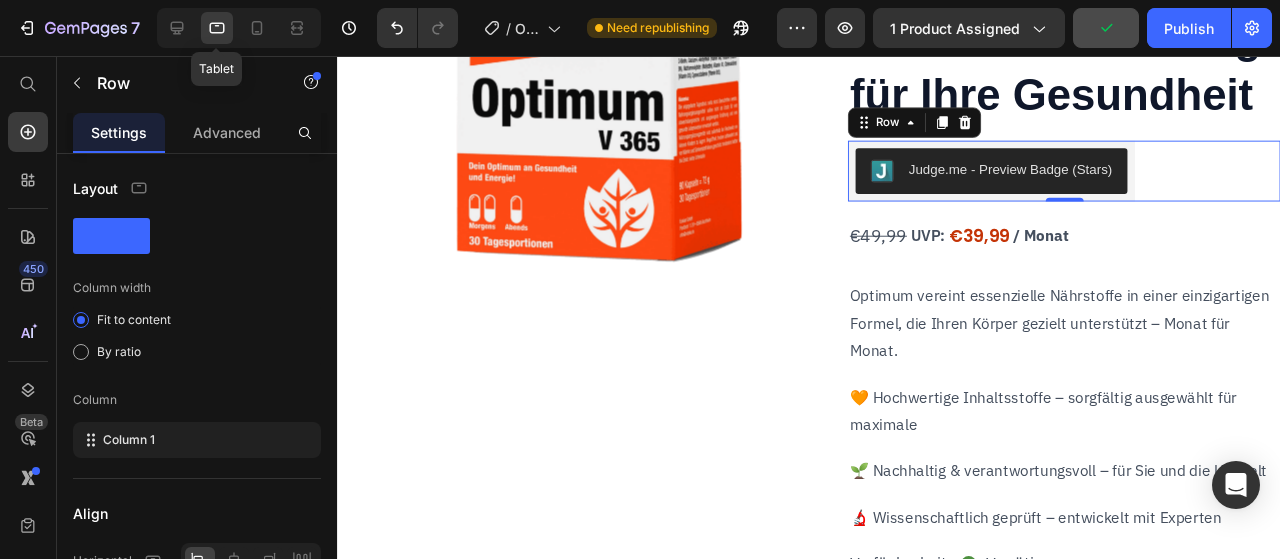 scroll, scrollTop: 242, scrollLeft: 0, axis: vertical 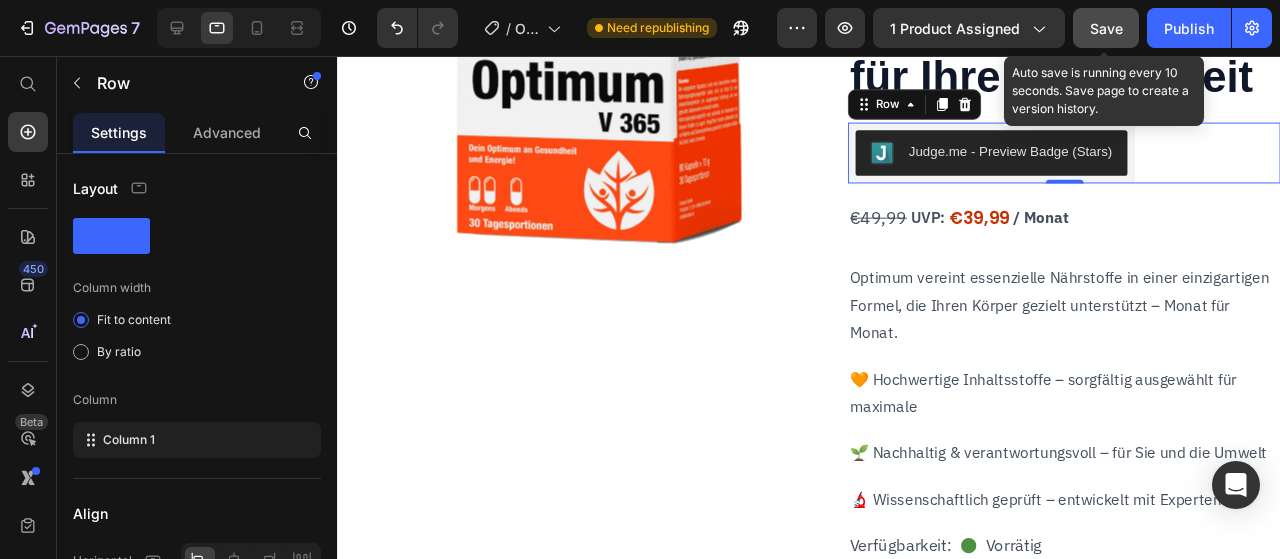 click on "Save" at bounding box center [1106, 28] 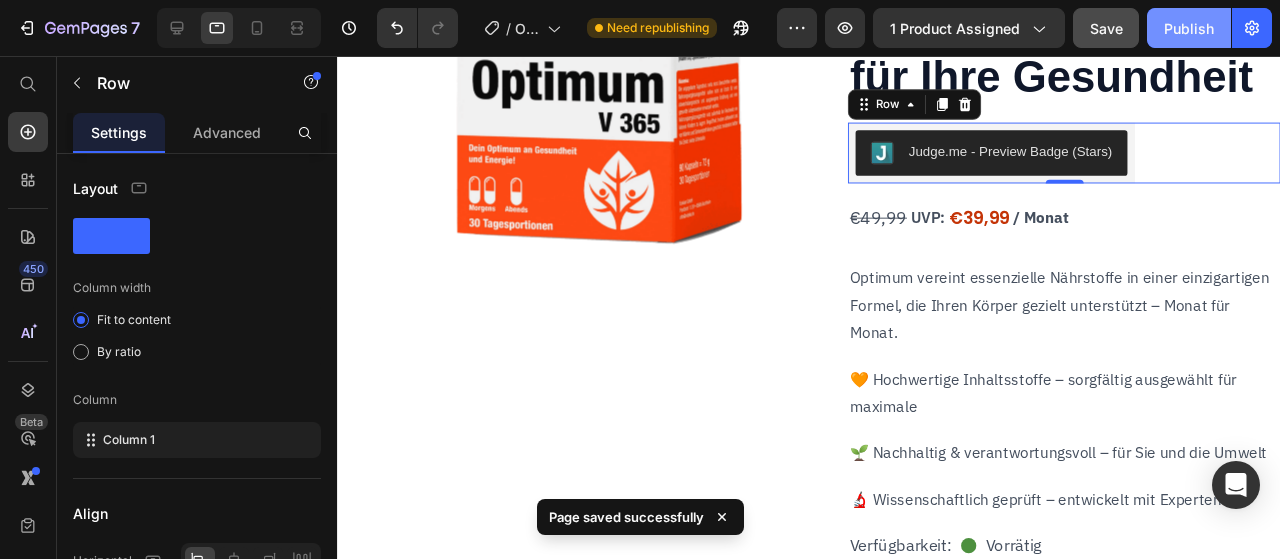 click on "Publish" at bounding box center [1189, 28] 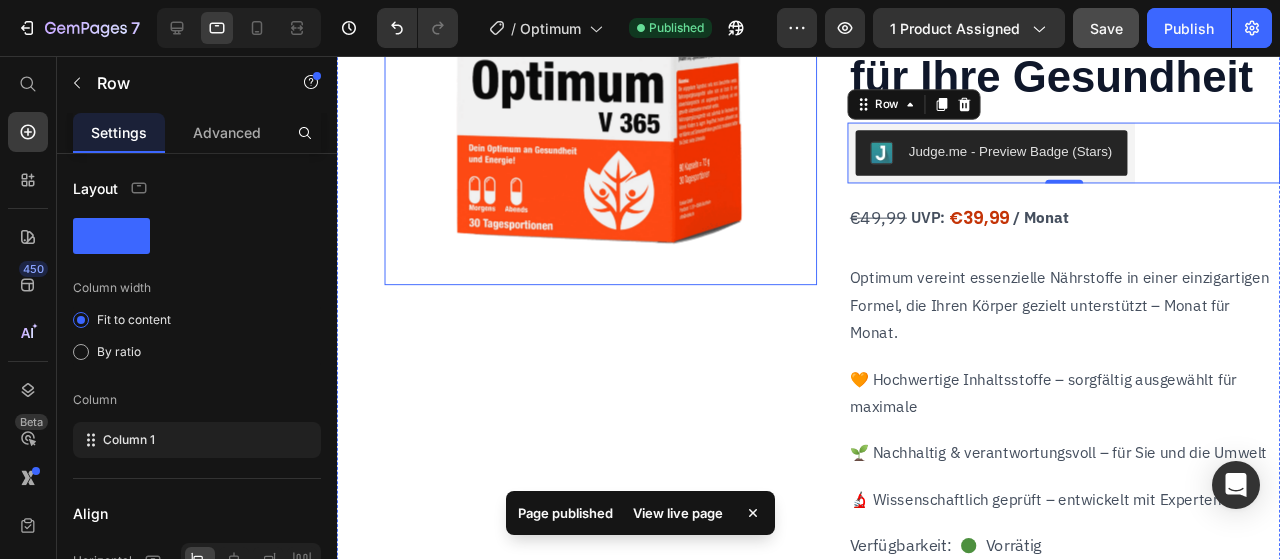 scroll, scrollTop: 0, scrollLeft: 0, axis: both 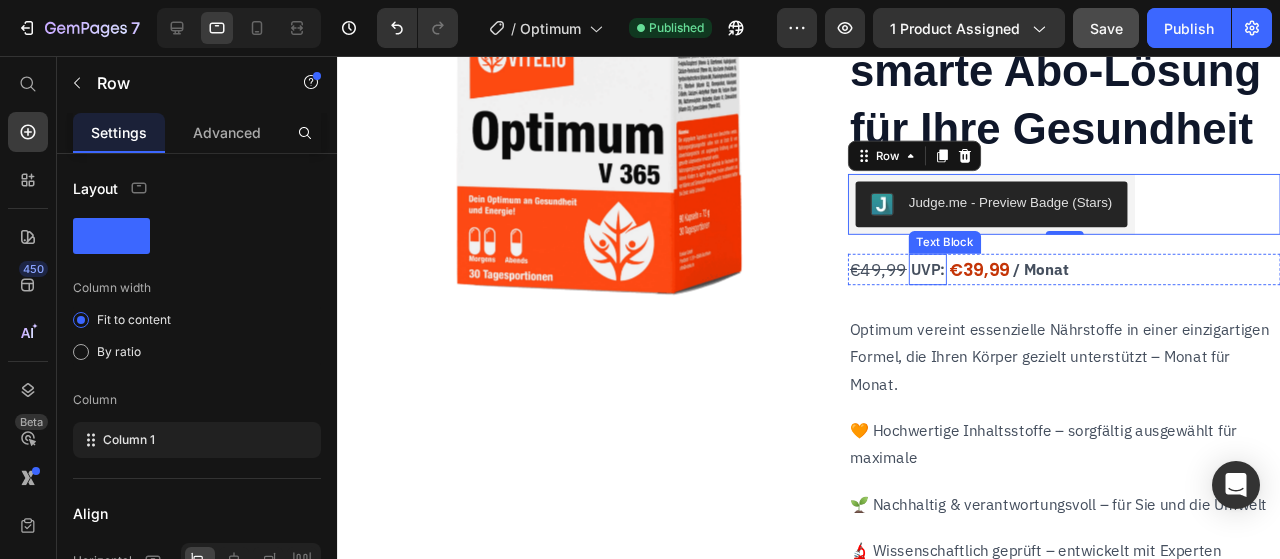 click on "UVP:" at bounding box center [958, 280] 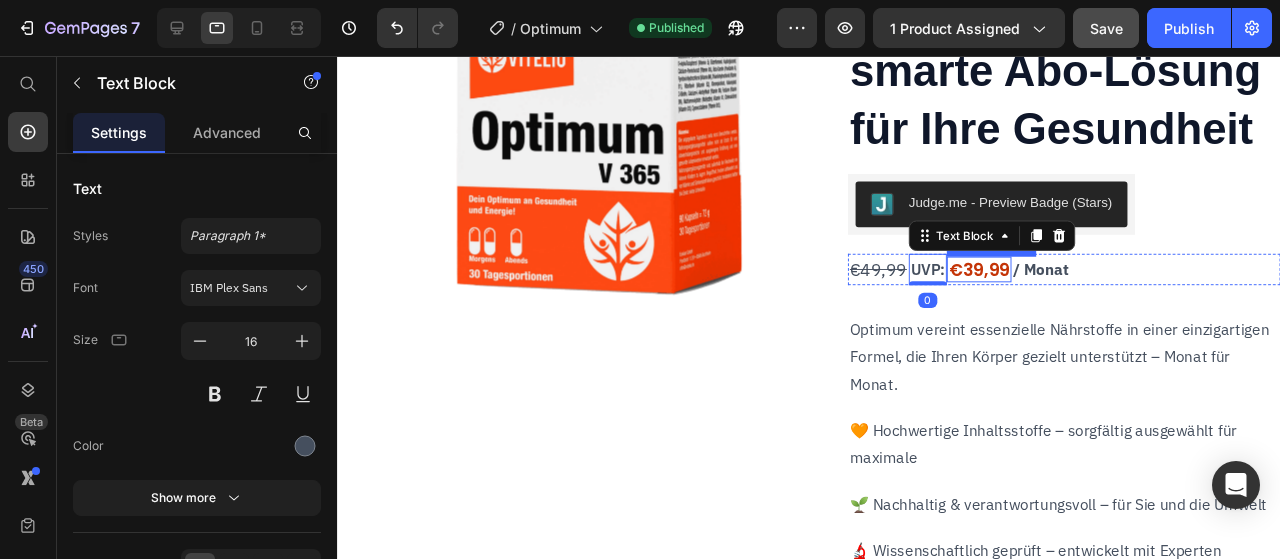 click on "€39,99" at bounding box center (1012, 280) 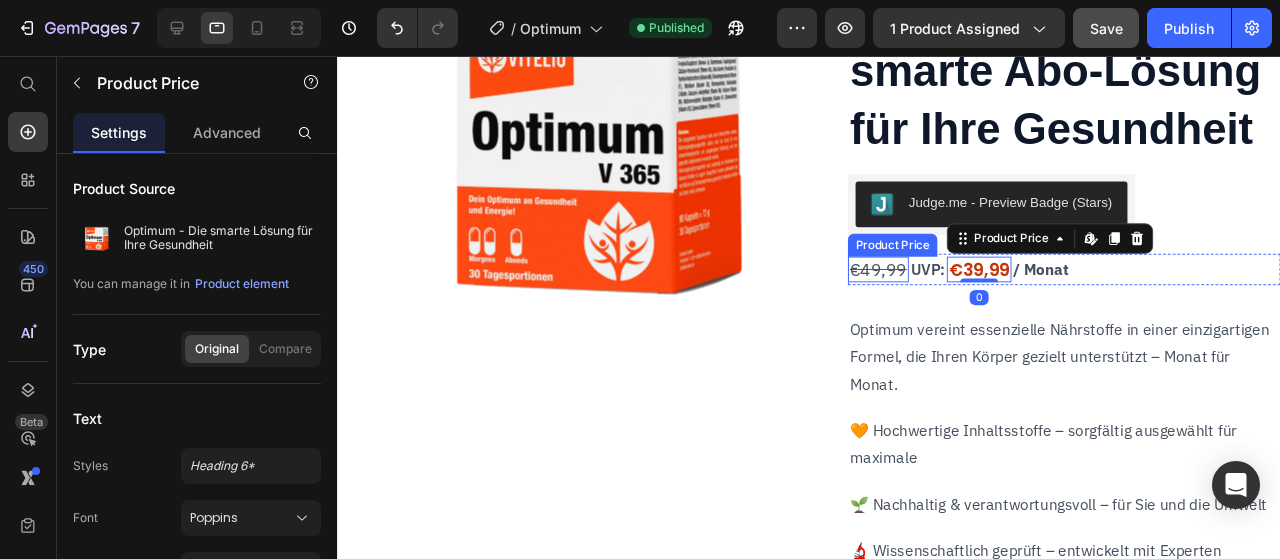 click on "€49,99" at bounding box center (906, 280) 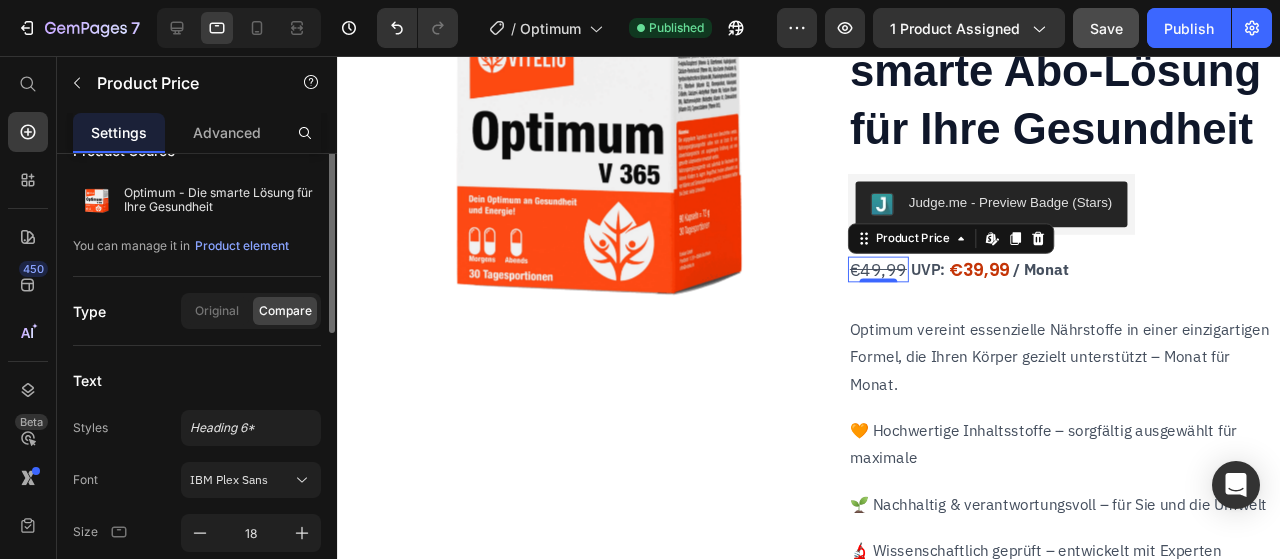 scroll, scrollTop: 42, scrollLeft: 0, axis: vertical 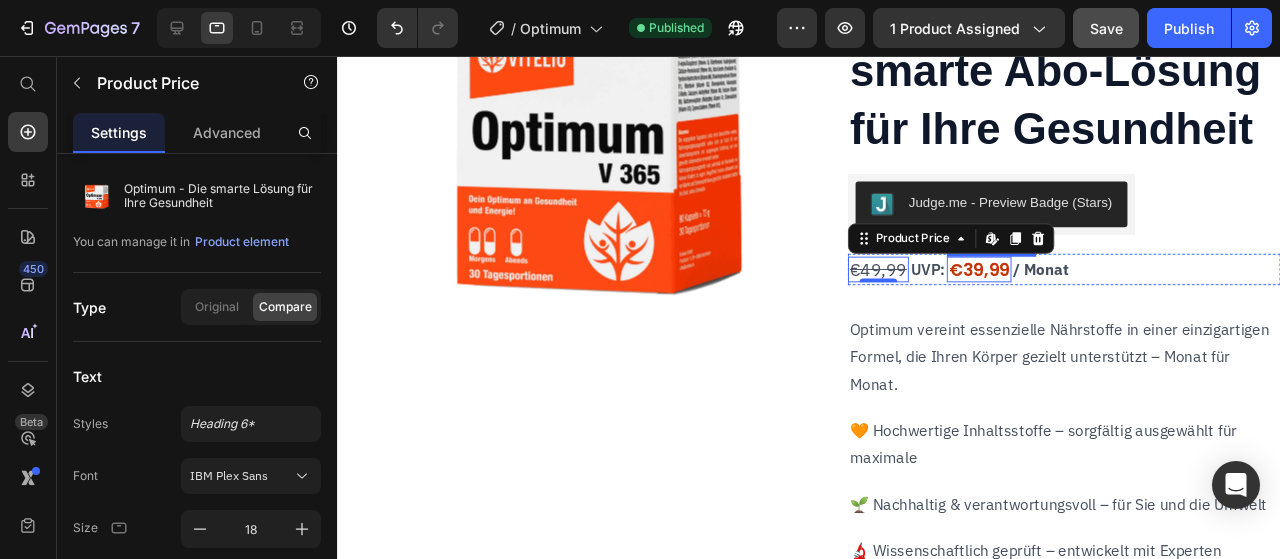 click on "€39,99" at bounding box center (1012, 280) 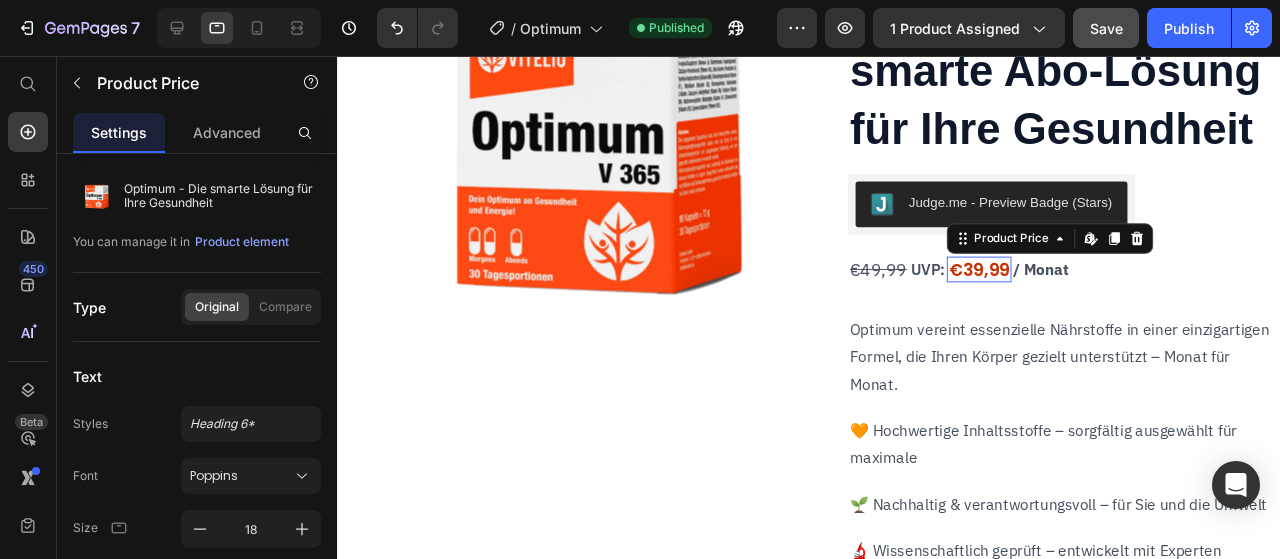 scroll, scrollTop: 42, scrollLeft: 0, axis: vertical 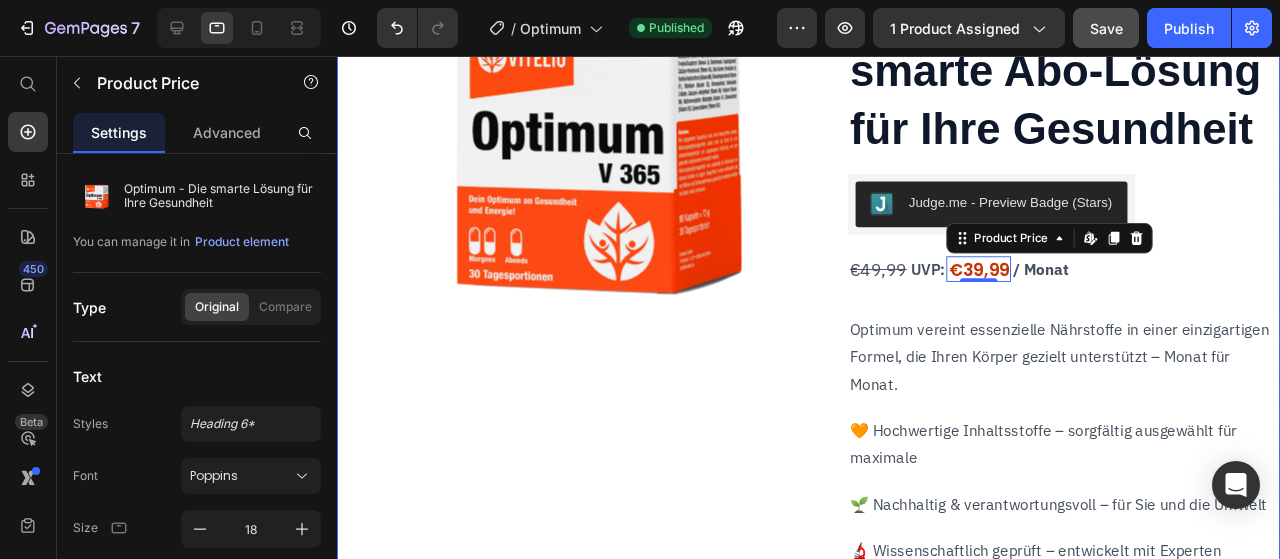 click on "Optimum - Die smarte Abo-Lösung für Ihre Gesundheit Heading Judge.me - Preview Badge (Stars) Judge.me Row / Monat Text Block €49,99 Product Price UVP:  Text Block €39,99 Product Price   Edit content in Shopify 0 Row Optimum vereint essenzielle Nährstoffe in einer einzigartigen Formel, die Ihren Körper gezielt unterstützt – Monat für Monat. Text Block 🧡 Hochwertige Inhaltsstoffe – sorgfältig ausgewählt für maximale Text Block 🌱 Nachhaltig & verantwortungsvoll – für Sie und die Umwelt Text Block 🔬 Wissenschaftlich geprüft – entwickelt mit Experten Text Block Verfügbarkeit: Text Block
Icon Vorrätig Text Block Row
IN DEN WARENKORB LEGEN Add to Cart Image
Sicheres Bezahlen
Geprüfte Qualität
Wertvolle Nährstoffe Item List" at bounding box center (1101, 411) 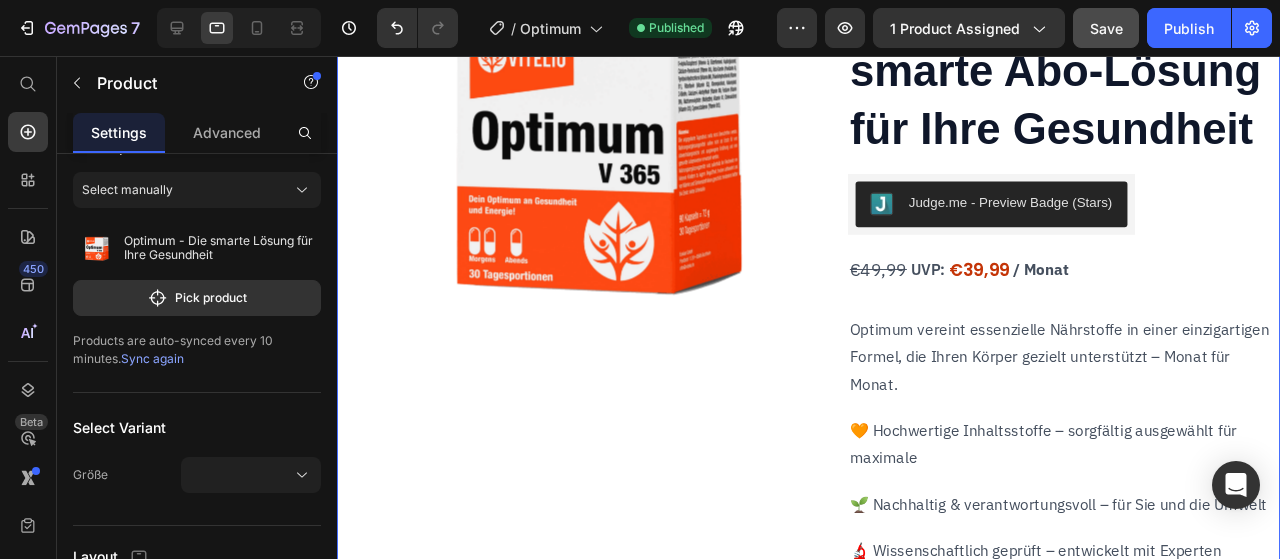 scroll, scrollTop: 0, scrollLeft: 0, axis: both 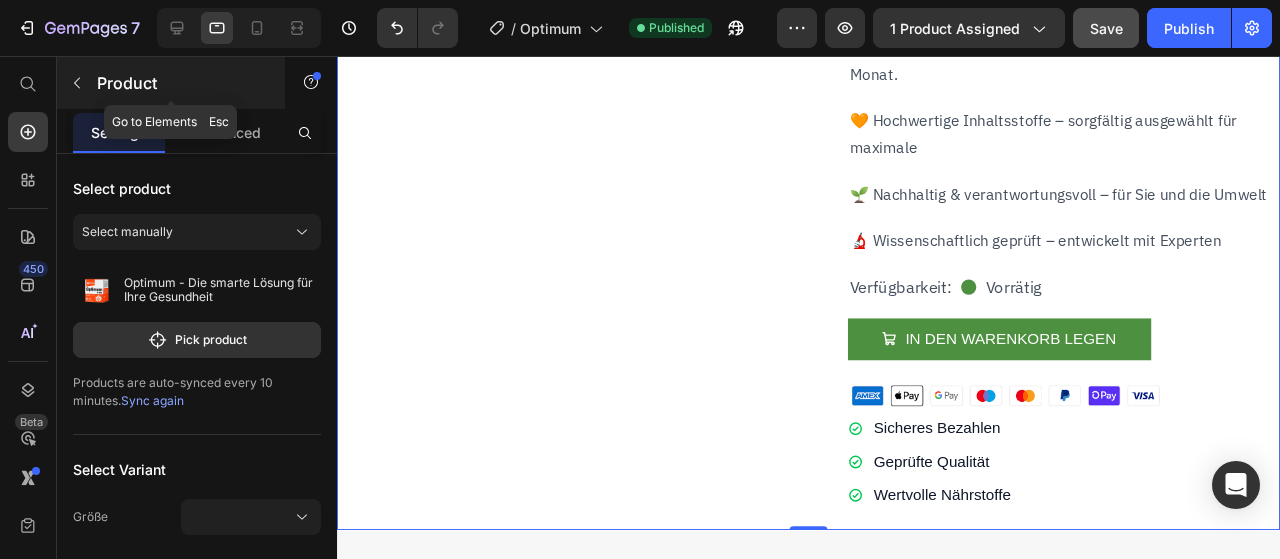click at bounding box center [77, 83] 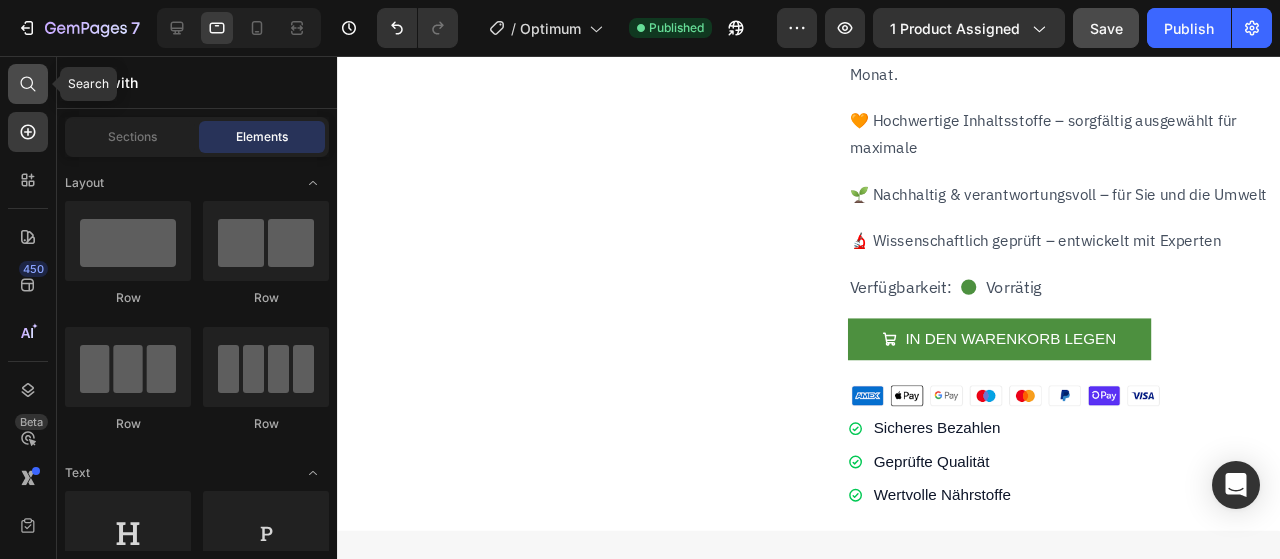 click 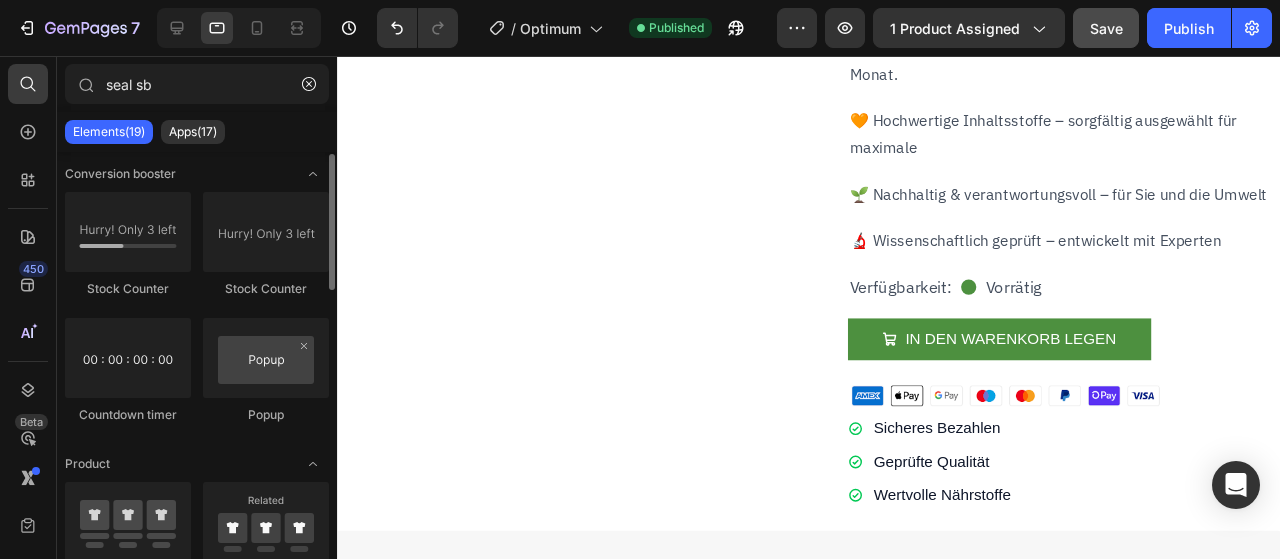 scroll, scrollTop: 0, scrollLeft: 0, axis: both 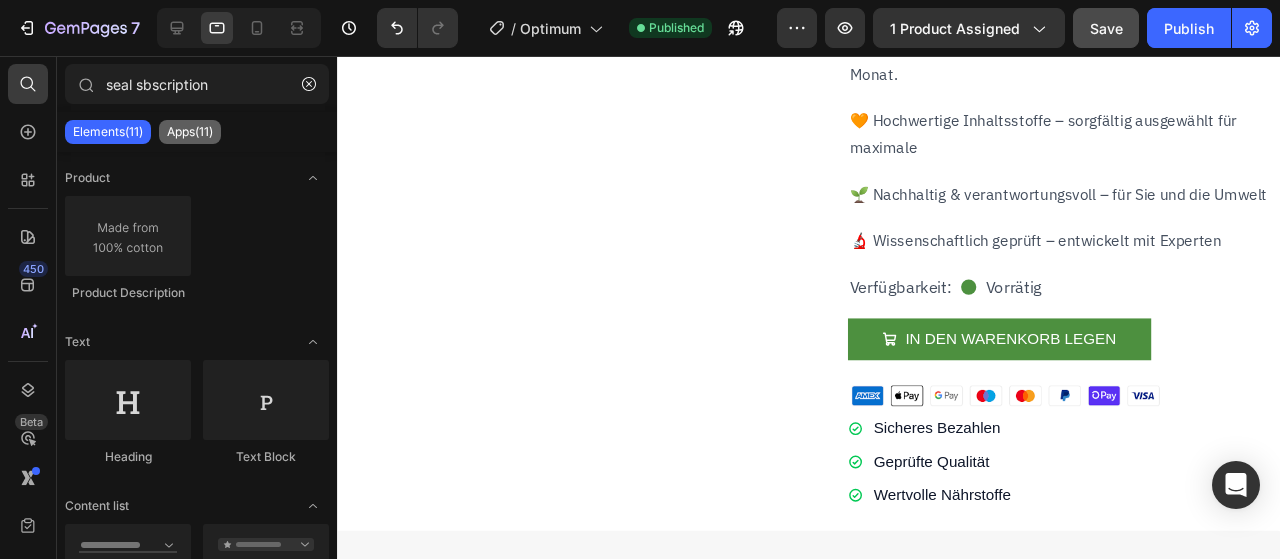 type on "seal sbscription" 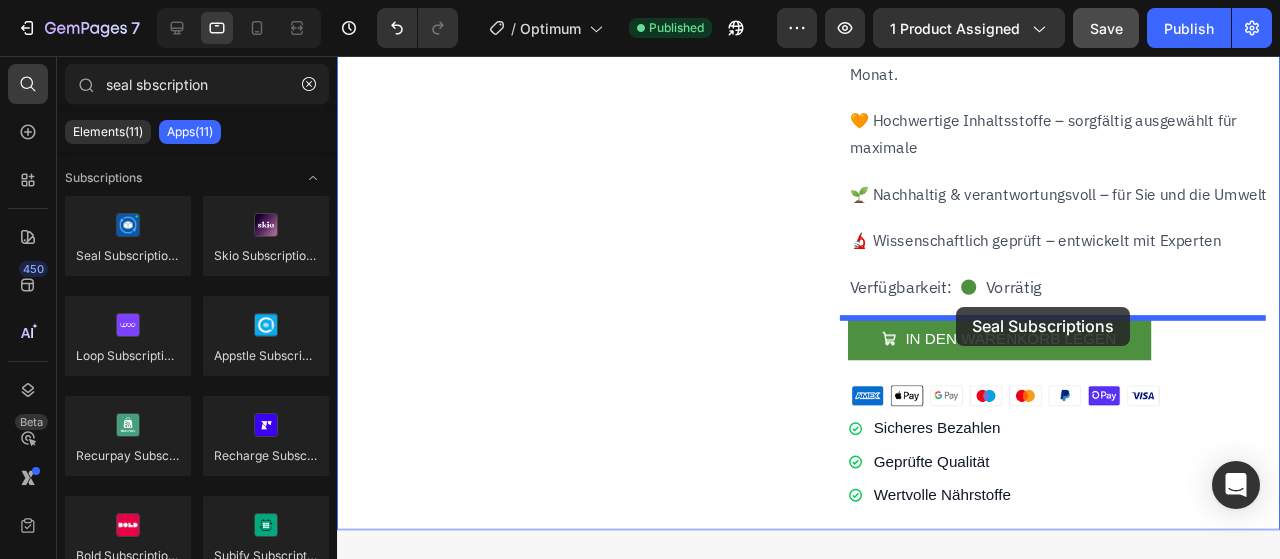 drag, startPoint x: 440, startPoint y: 291, endPoint x: 988, endPoint y: 320, distance: 548.7668 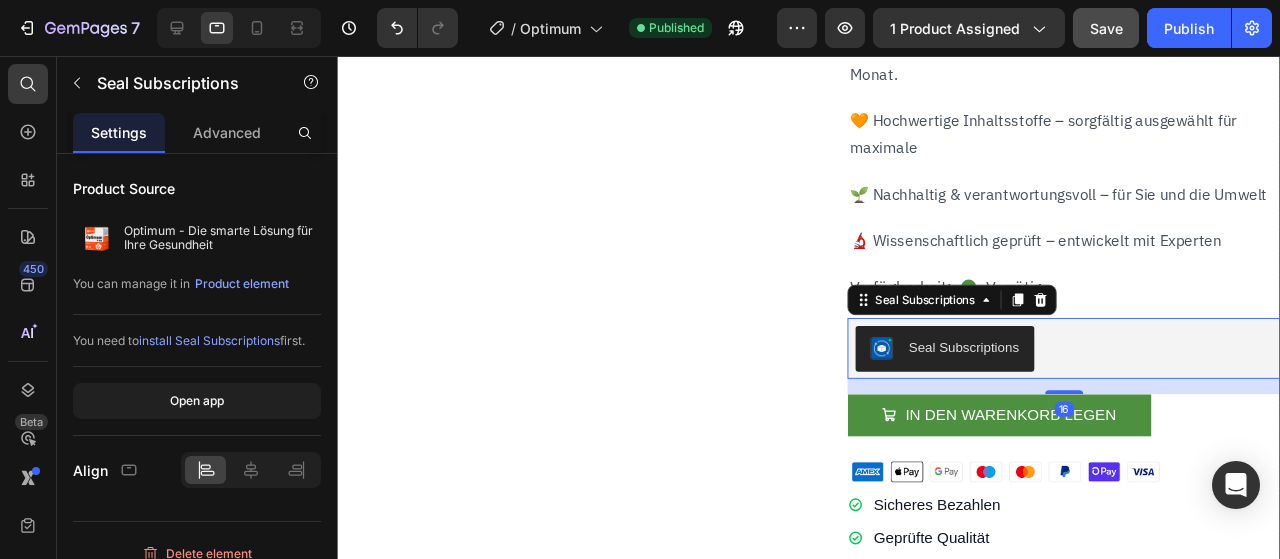 scroll, scrollTop: 0, scrollLeft: 0, axis: both 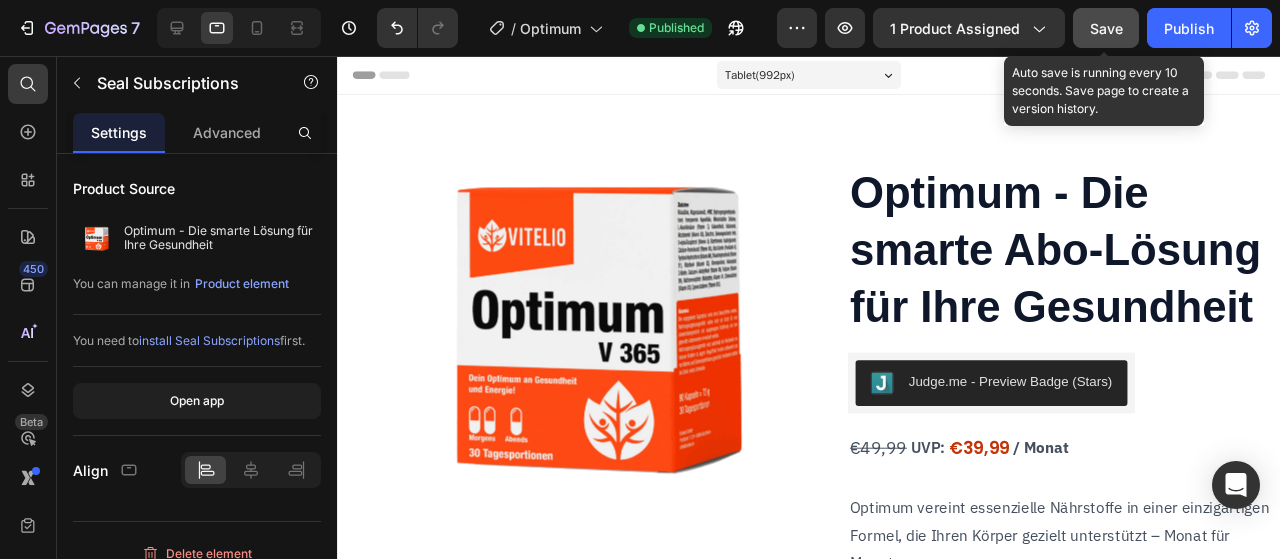 click on "Save" at bounding box center (1106, 28) 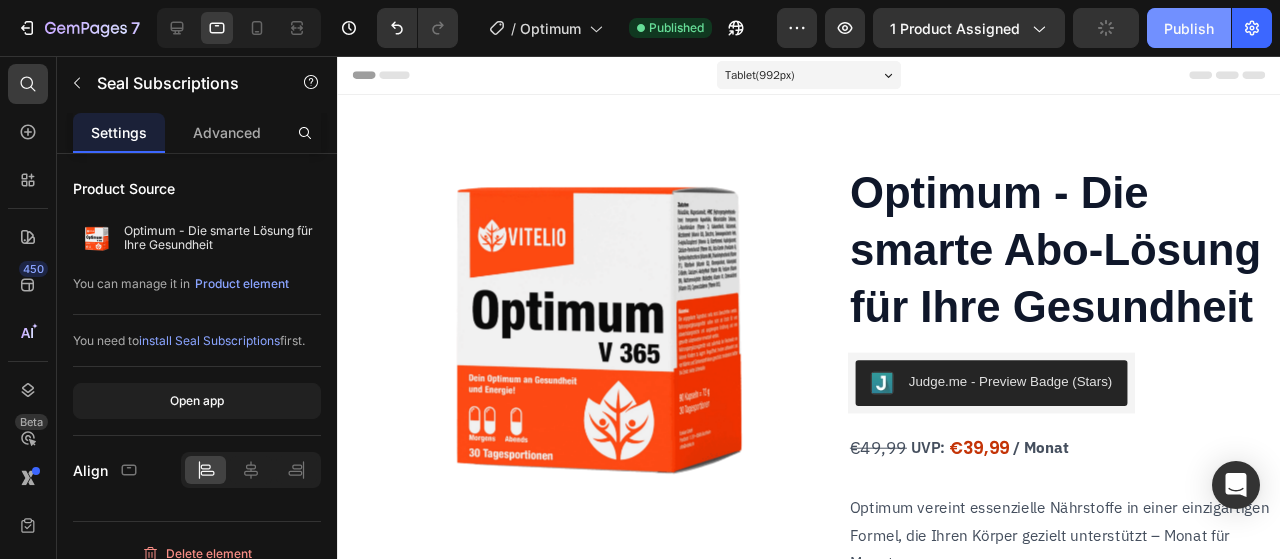 click on "Publish" 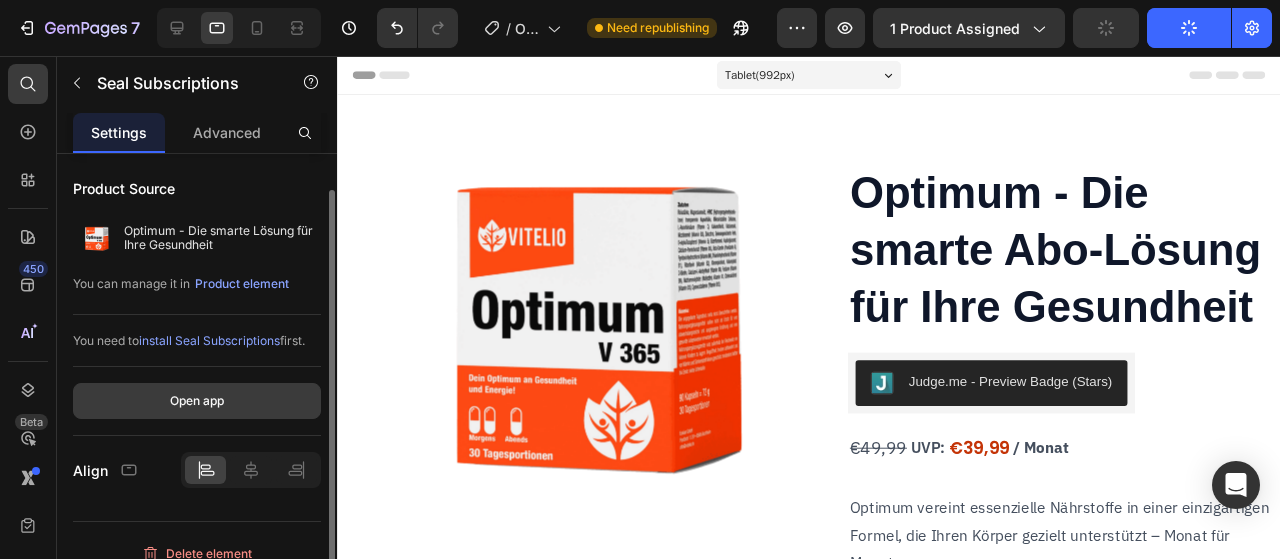 scroll, scrollTop: 18, scrollLeft: 0, axis: vertical 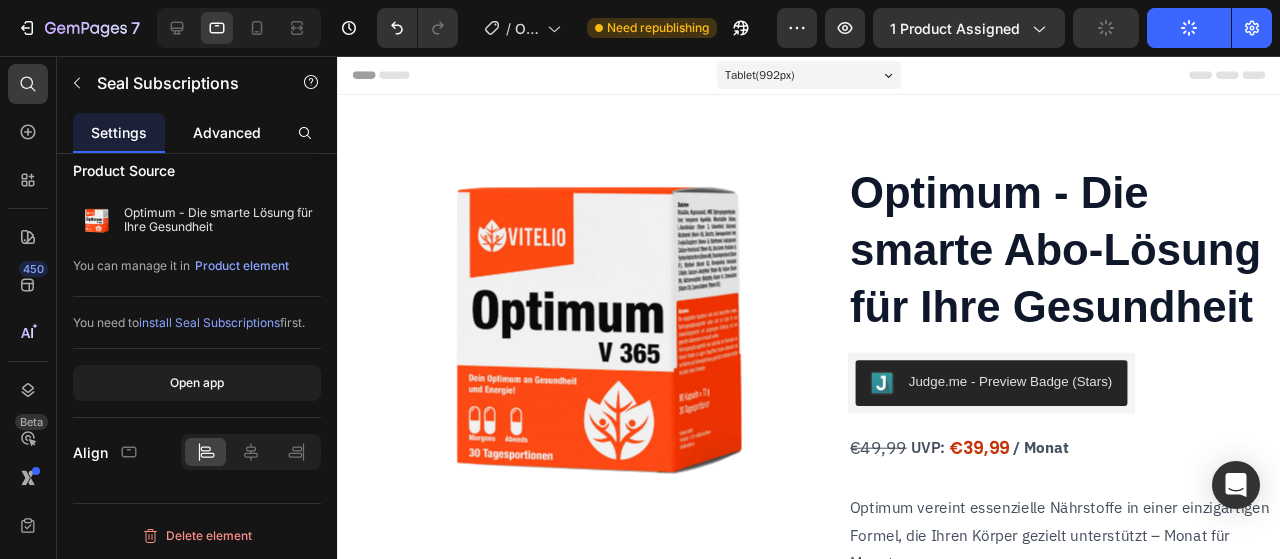 click on "Advanced" at bounding box center (227, 132) 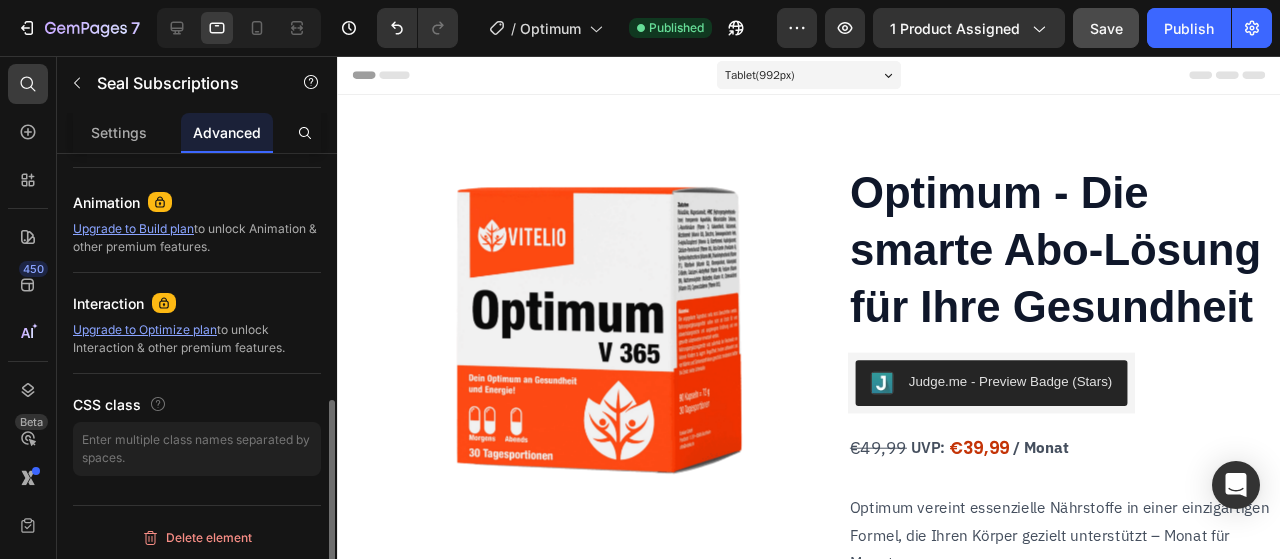 scroll, scrollTop: 839, scrollLeft: 0, axis: vertical 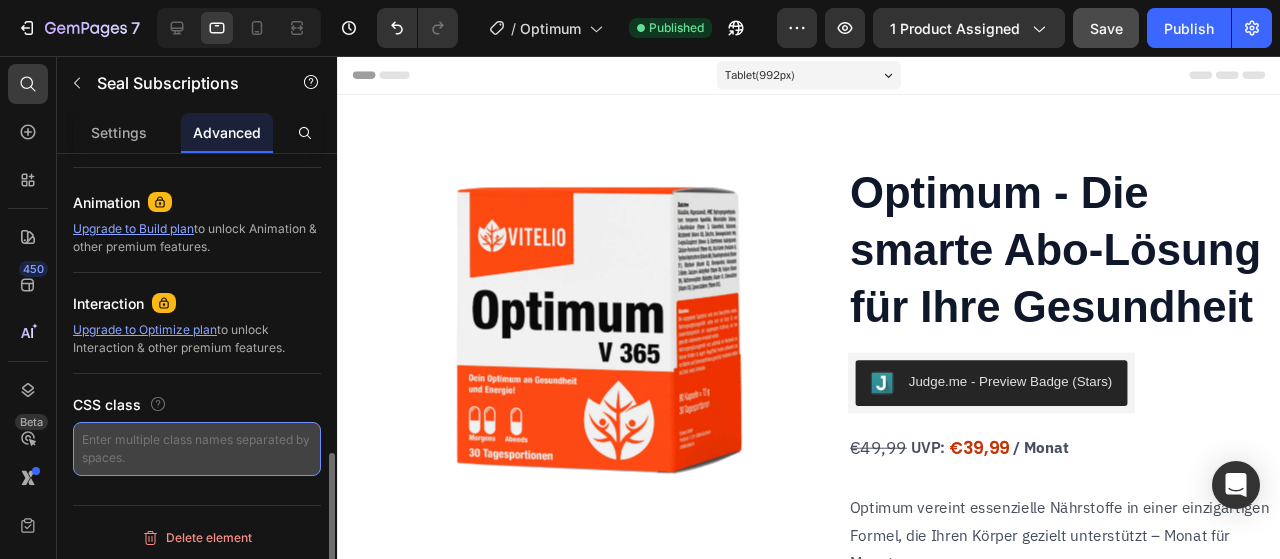 click at bounding box center (197, 449) 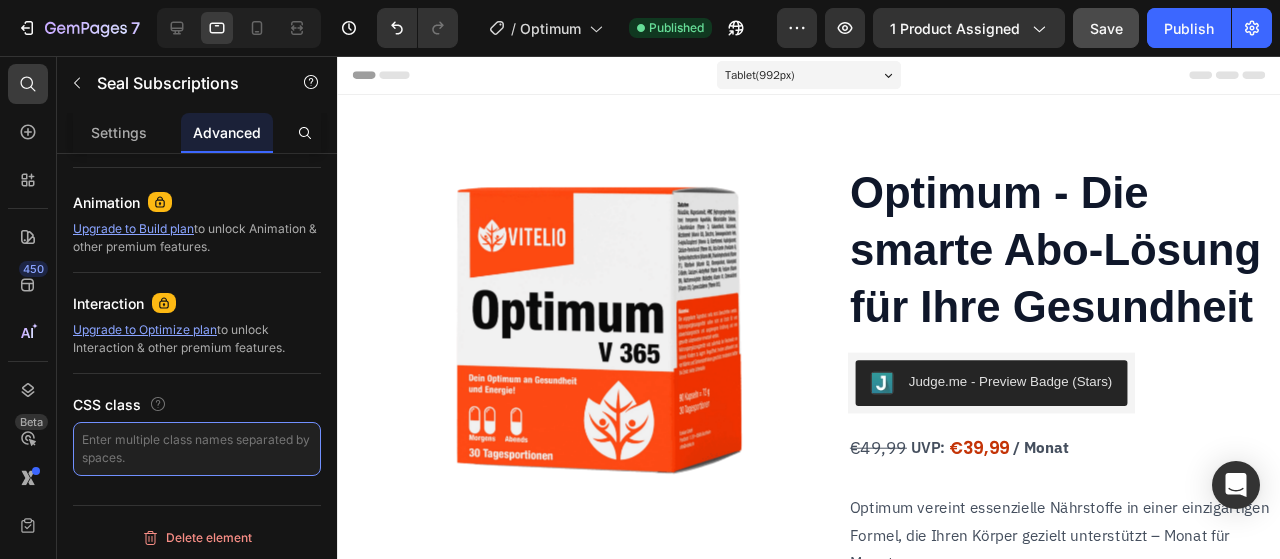 scroll, scrollTop: 0, scrollLeft: 0, axis: both 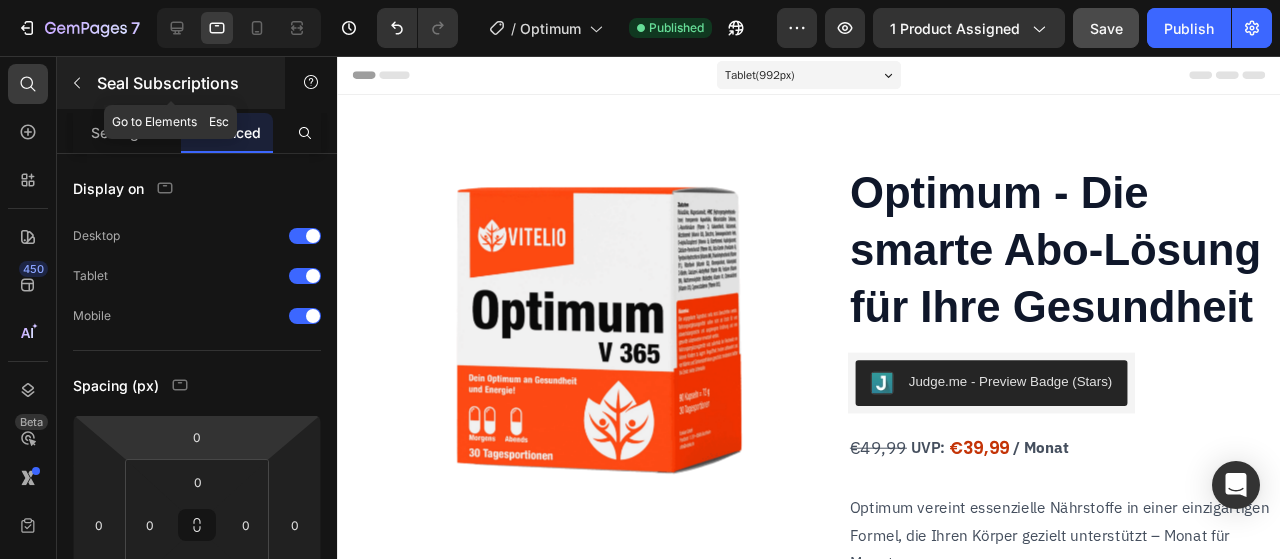 click 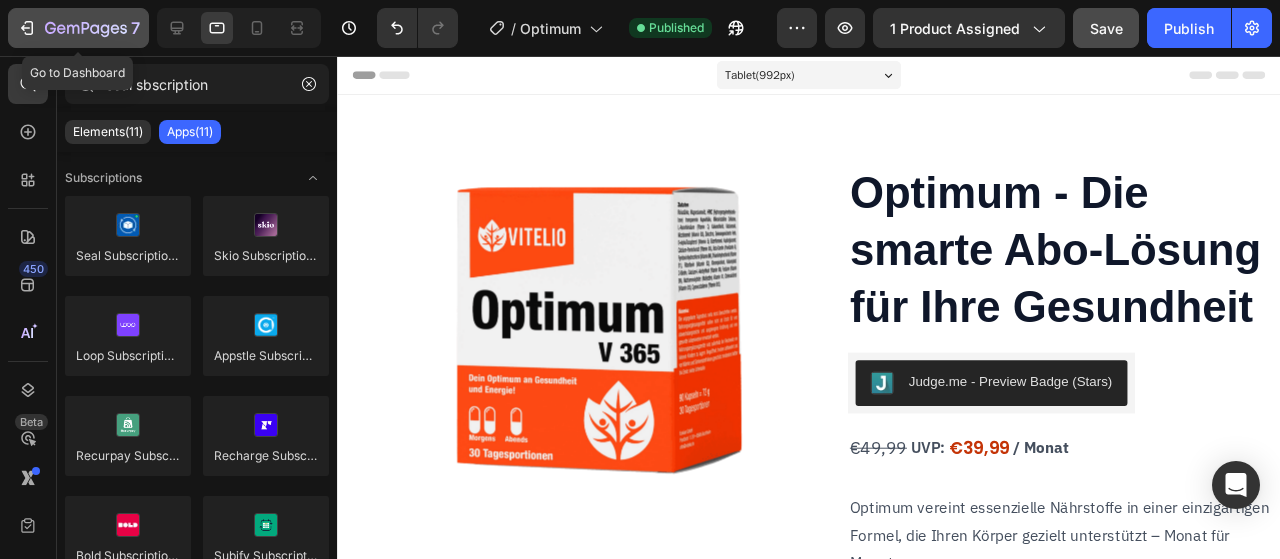 click 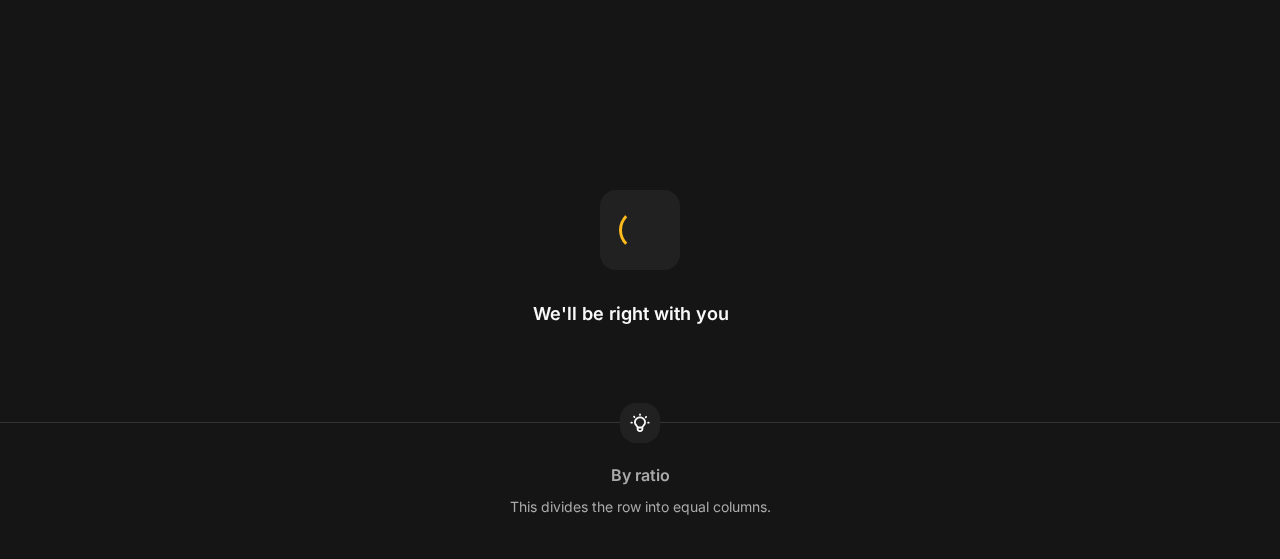scroll, scrollTop: 0, scrollLeft: 0, axis: both 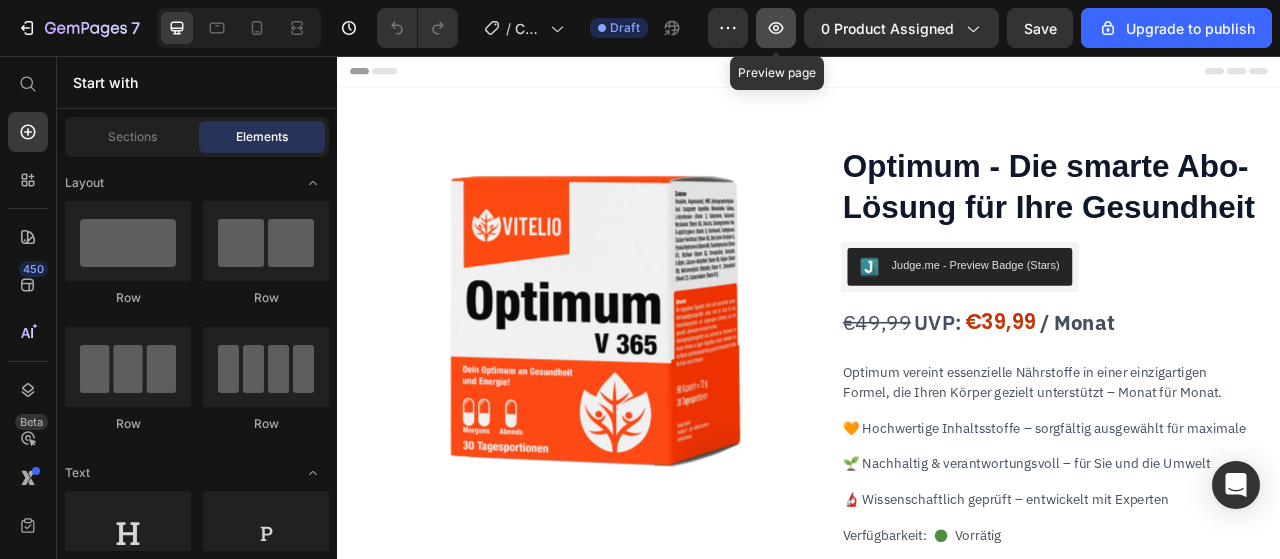 click 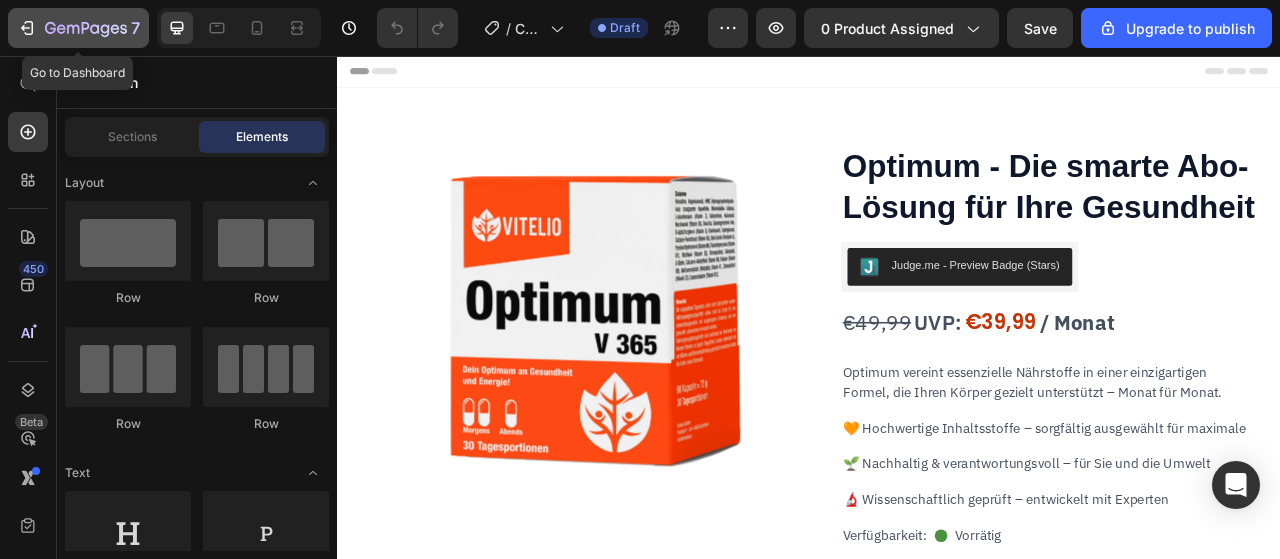 drag, startPoint x: 22, startPoint y: 33, endPoint x: 275, endPoint y: 62, distance: 254.65663 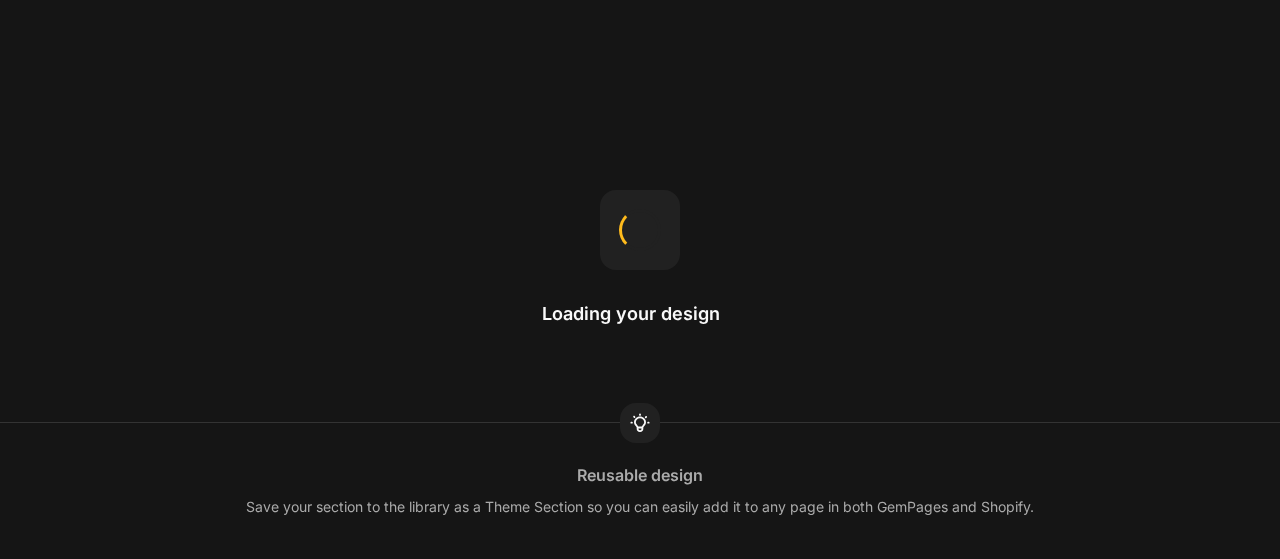 scroll, scrollTop: 0, scrollLeft: 0, axis: both 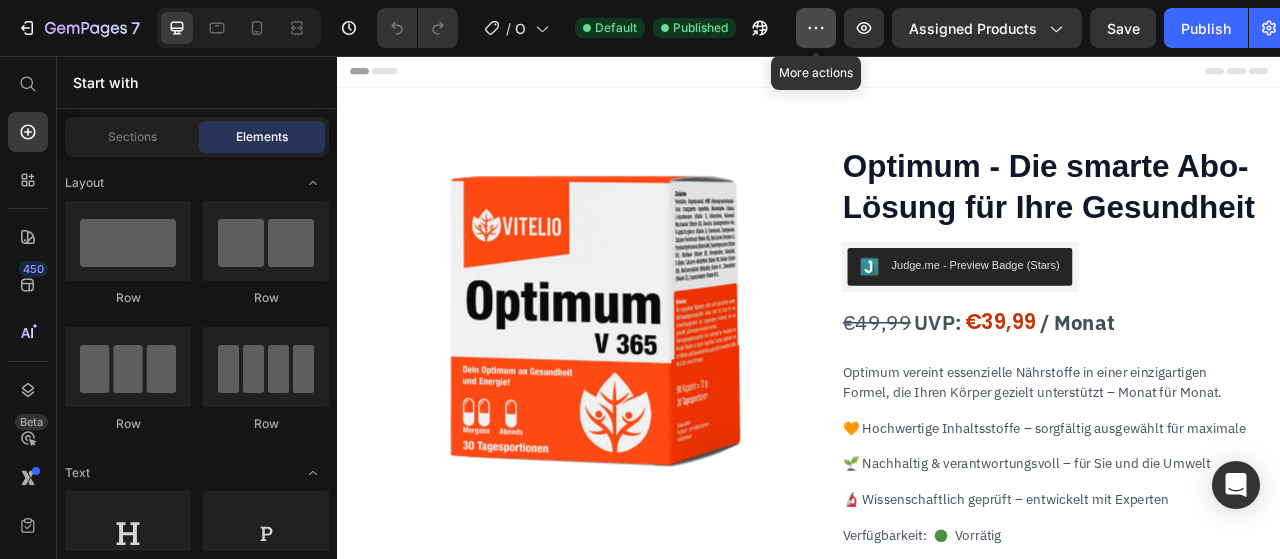 click 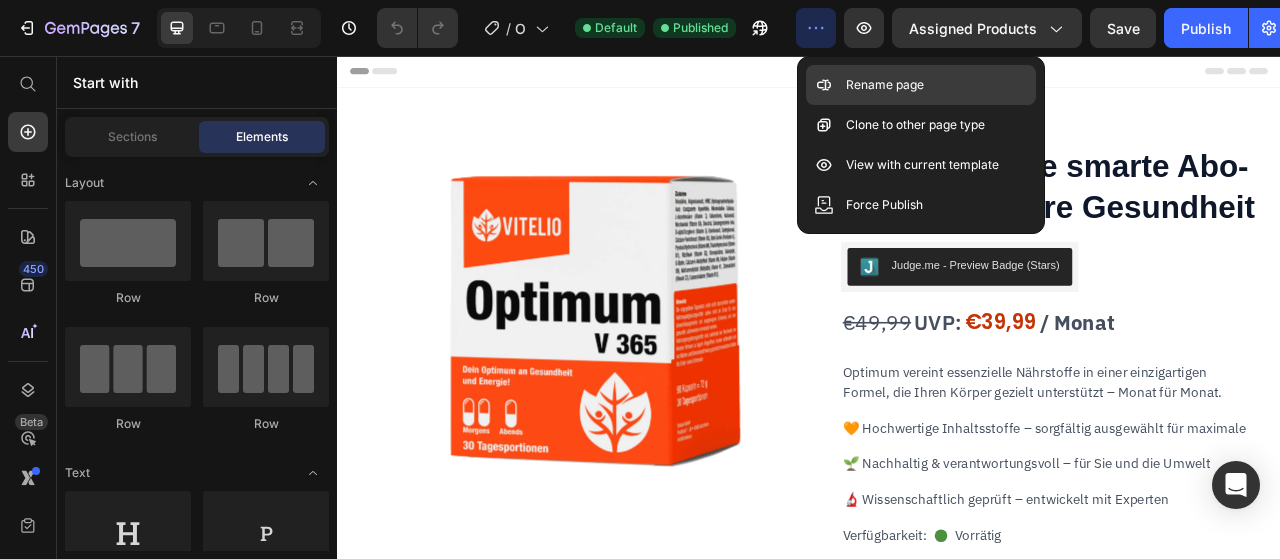 click on "Rename page" at bounding box center (885, 85) 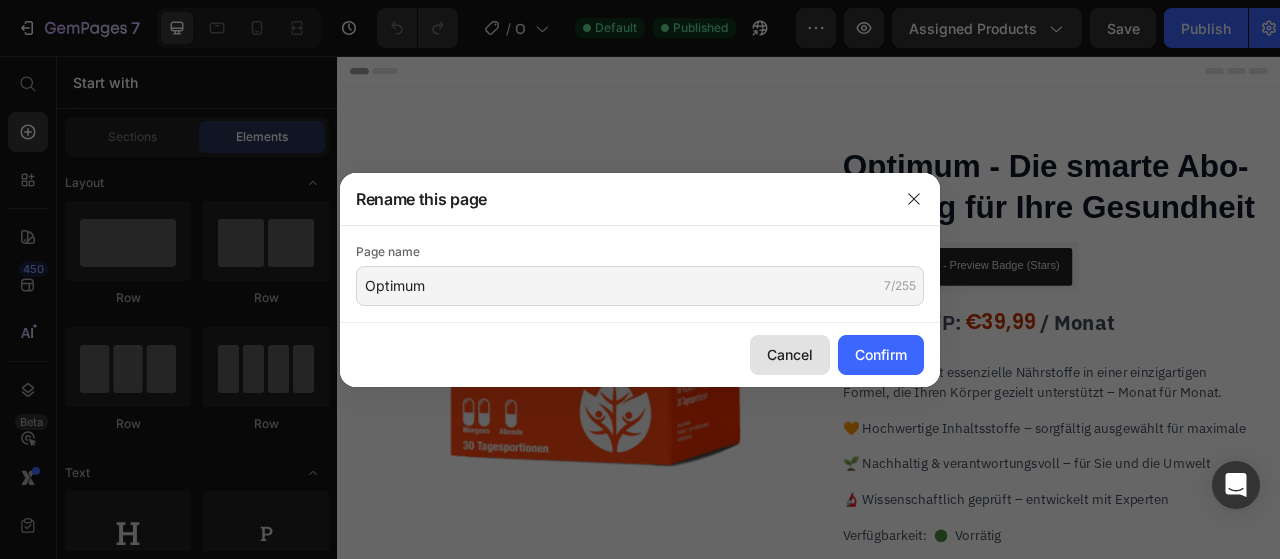 click on "Cancel" at bounding box center (790, 354) 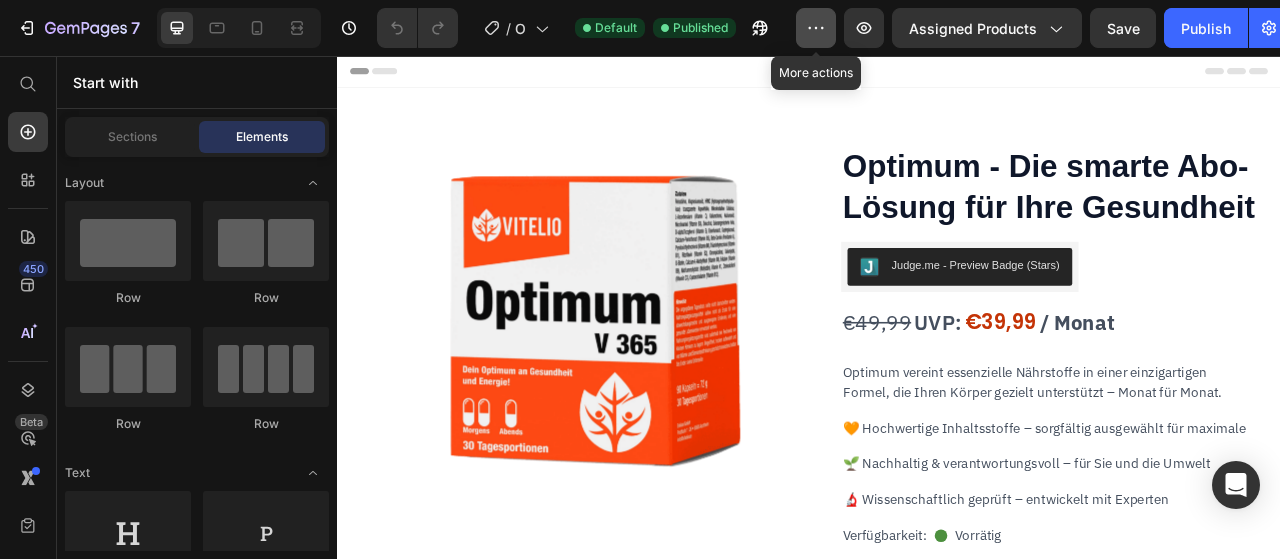 click 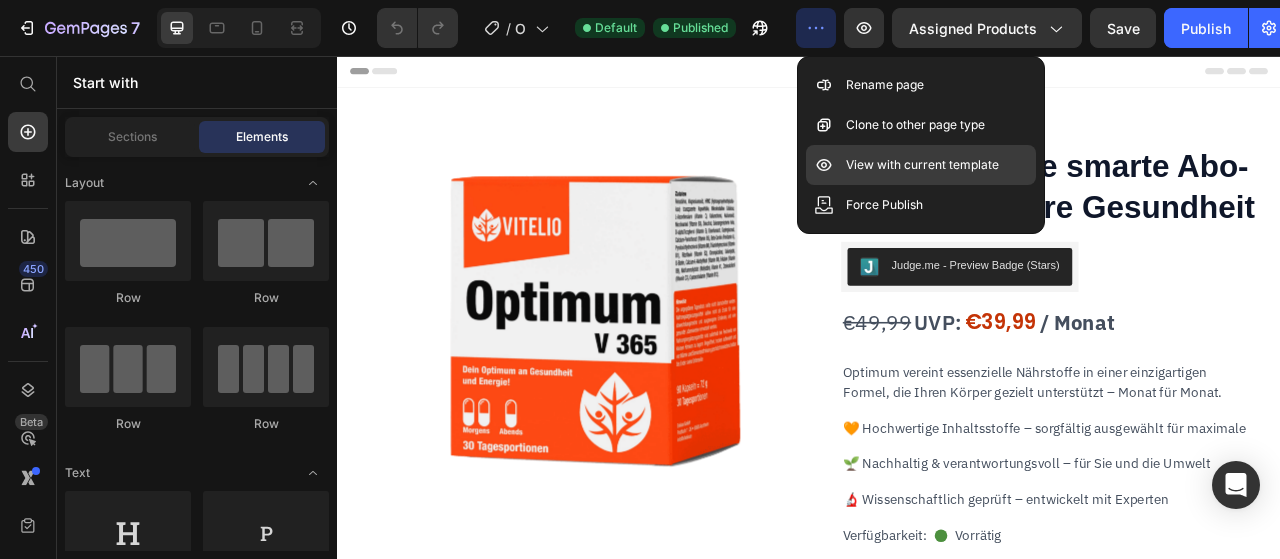 click on "View with current template" at bounding box center (922, 165) 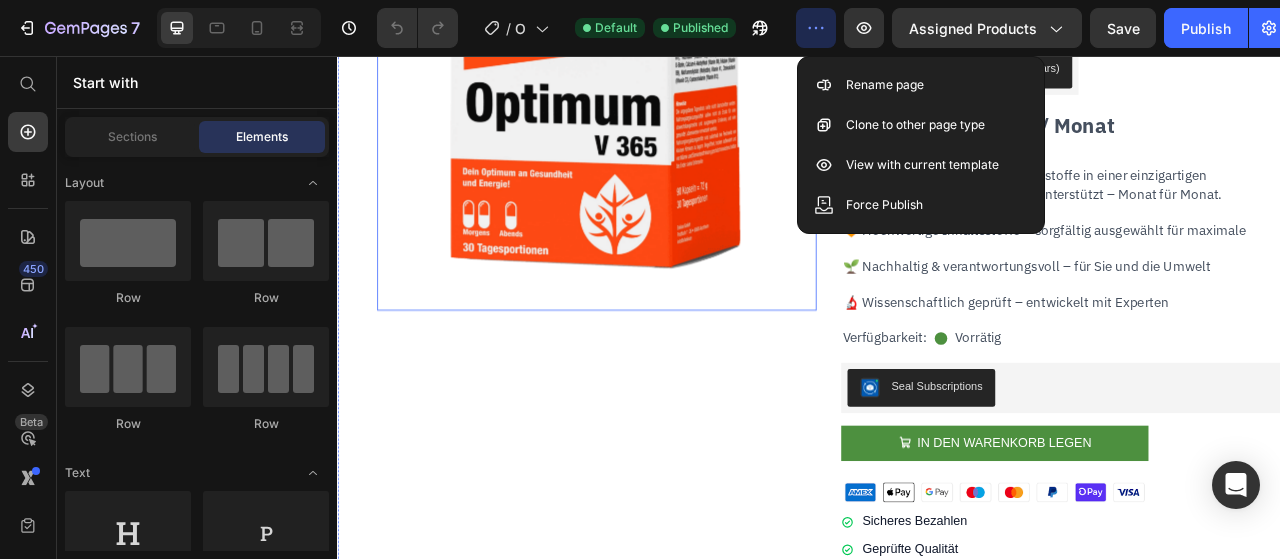 scroll, scrollTop: 0, scrollLeft: 0, axis: both 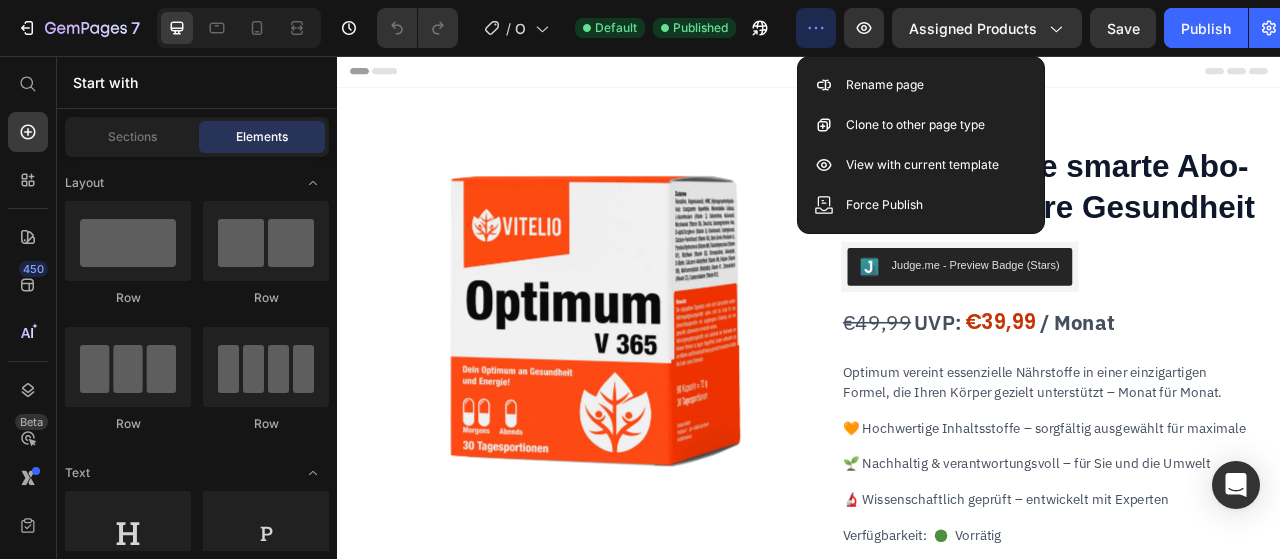 click on "Header" at bounding box center [937, 76] 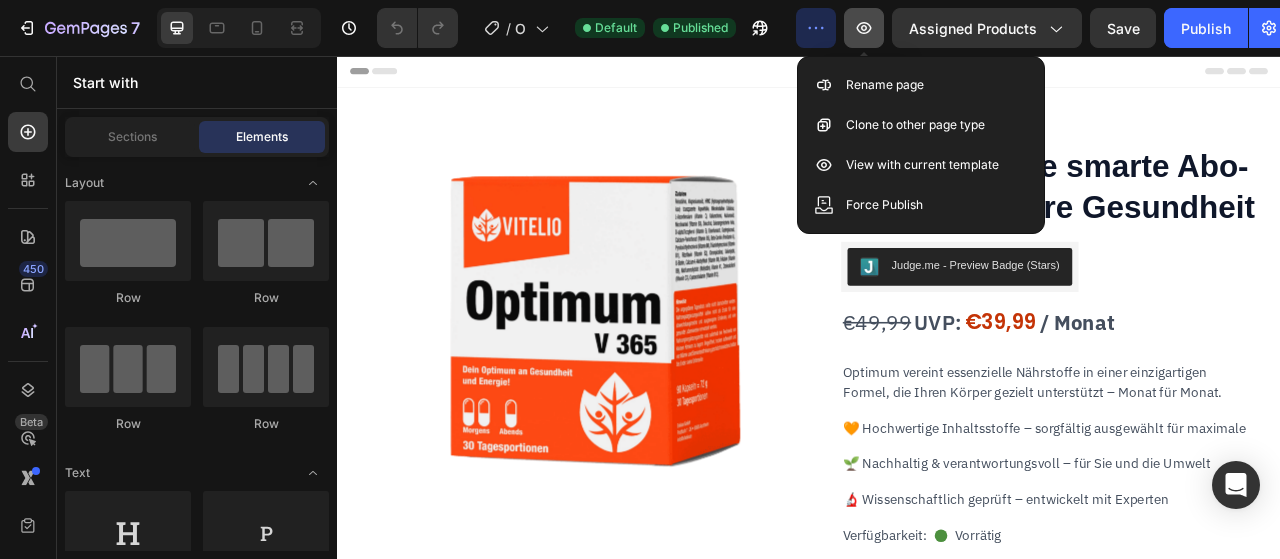click 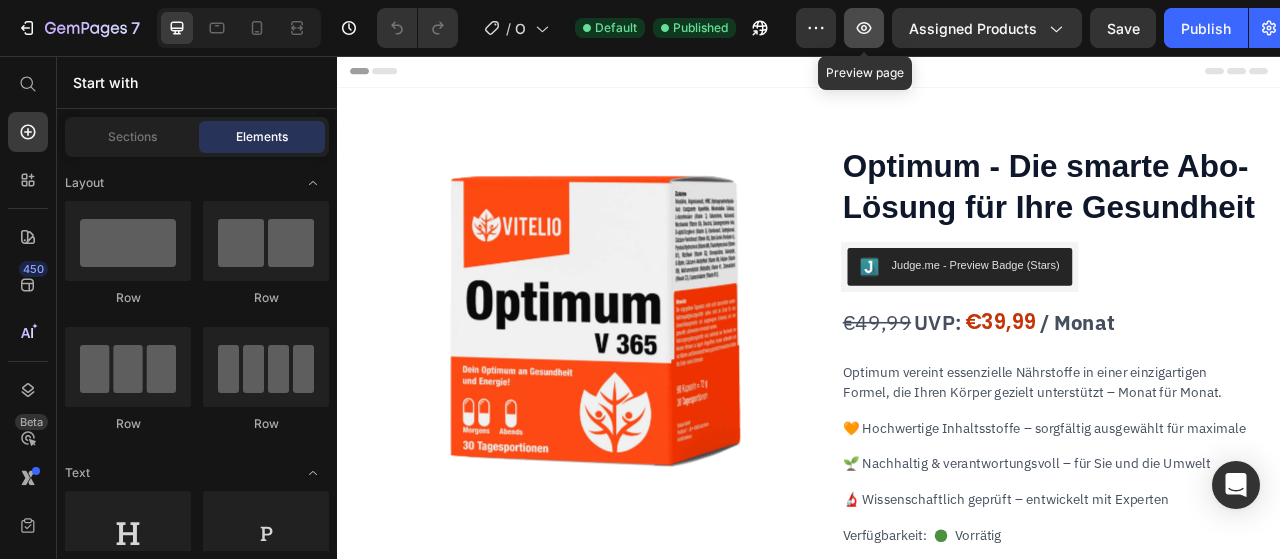 click 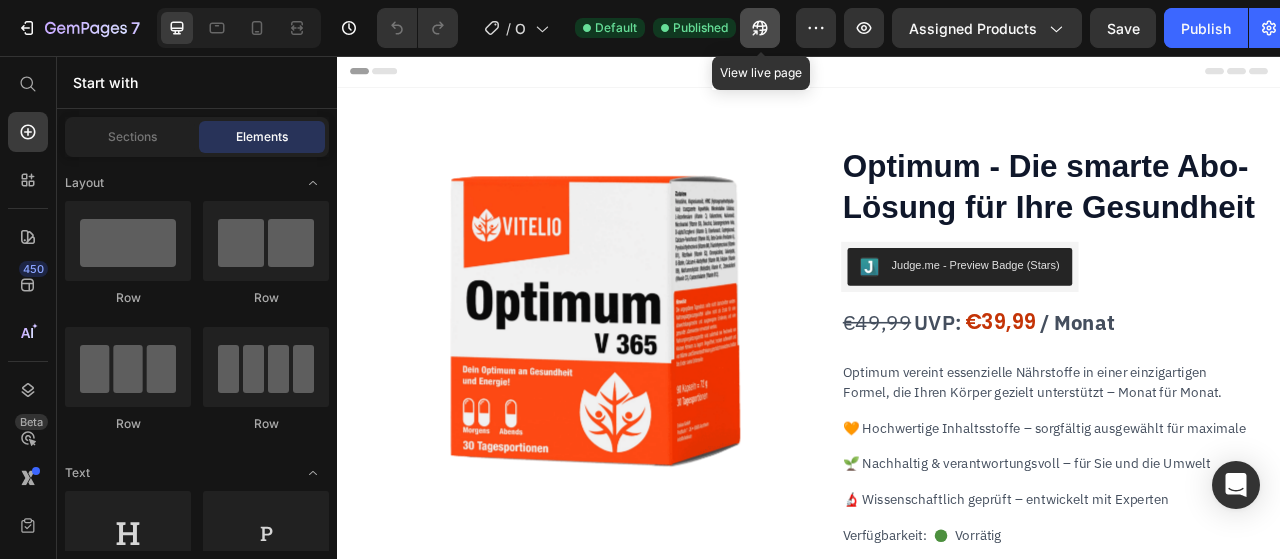 click 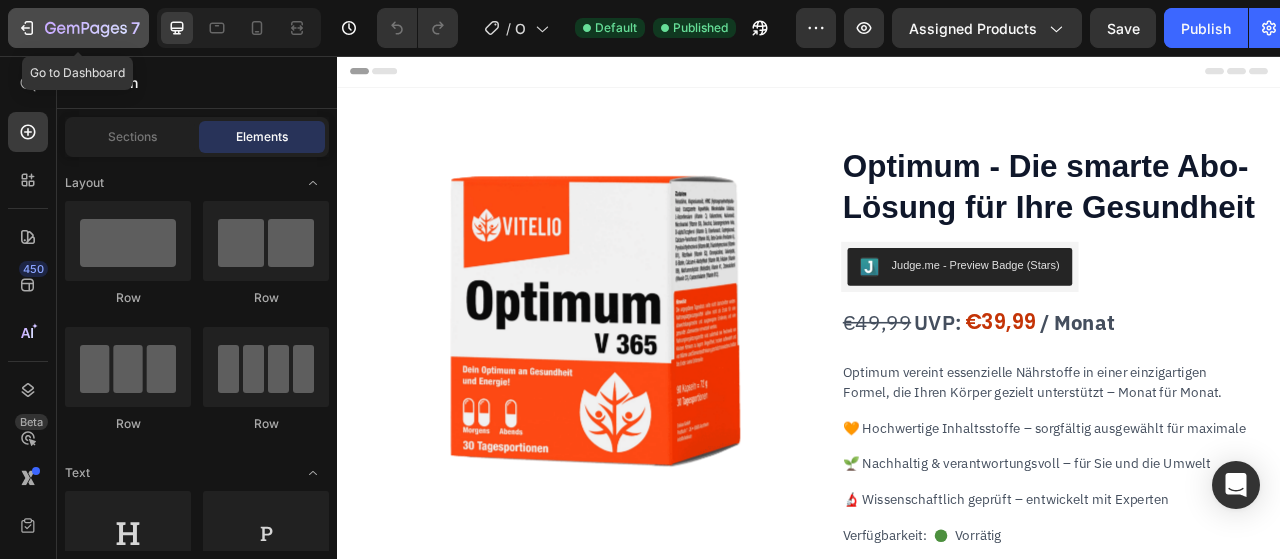 click 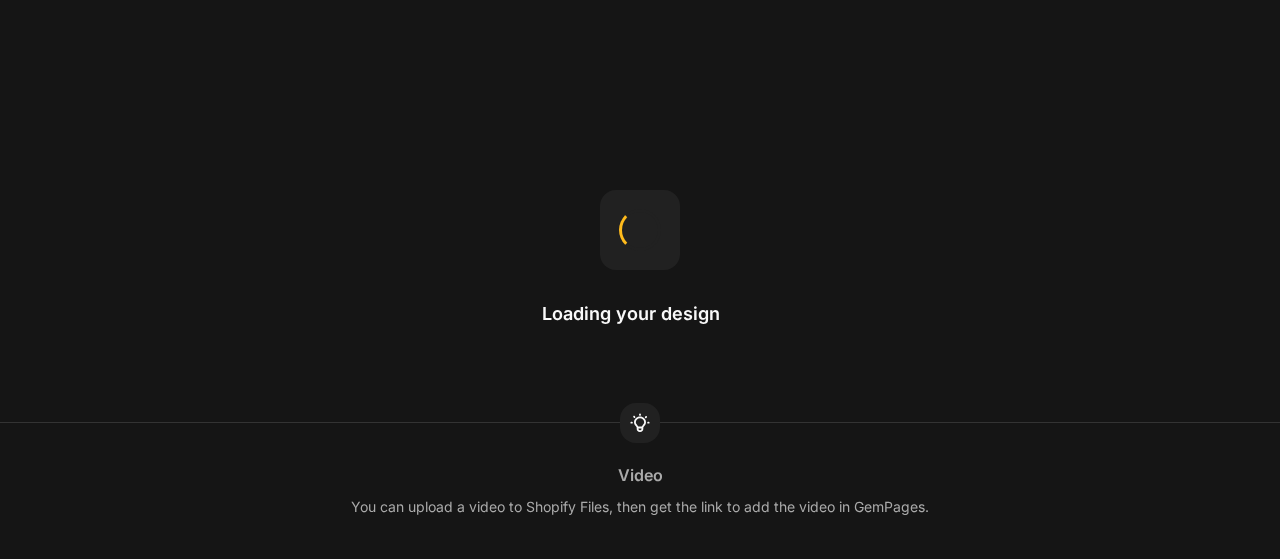 scroll, scrollTop: 0, scrollLeft: 0, axis: both 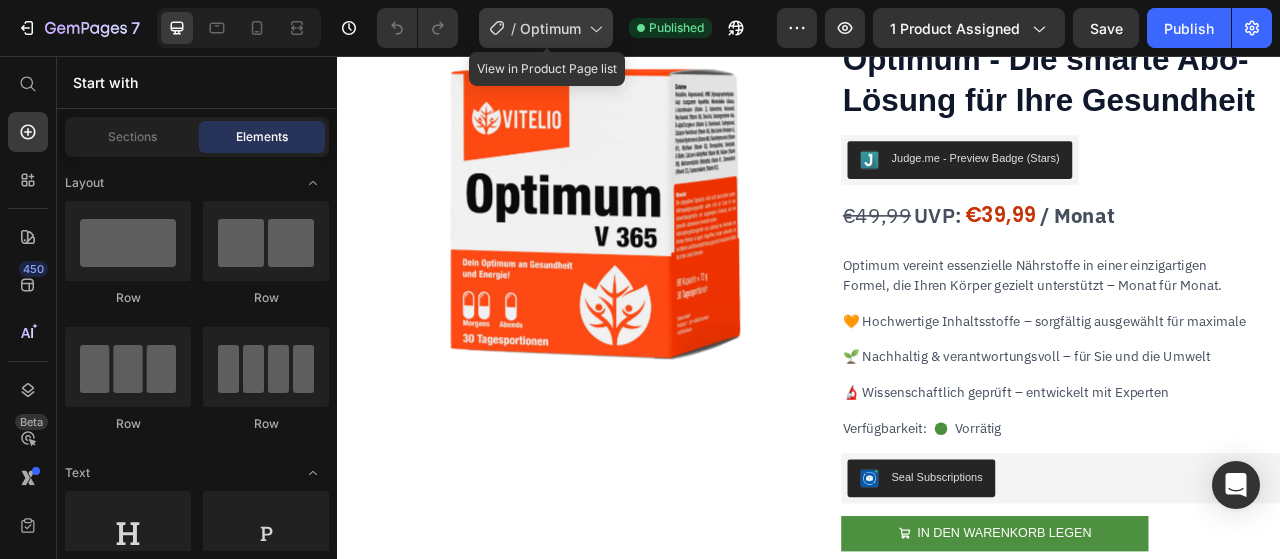 click on "/  Optimum" 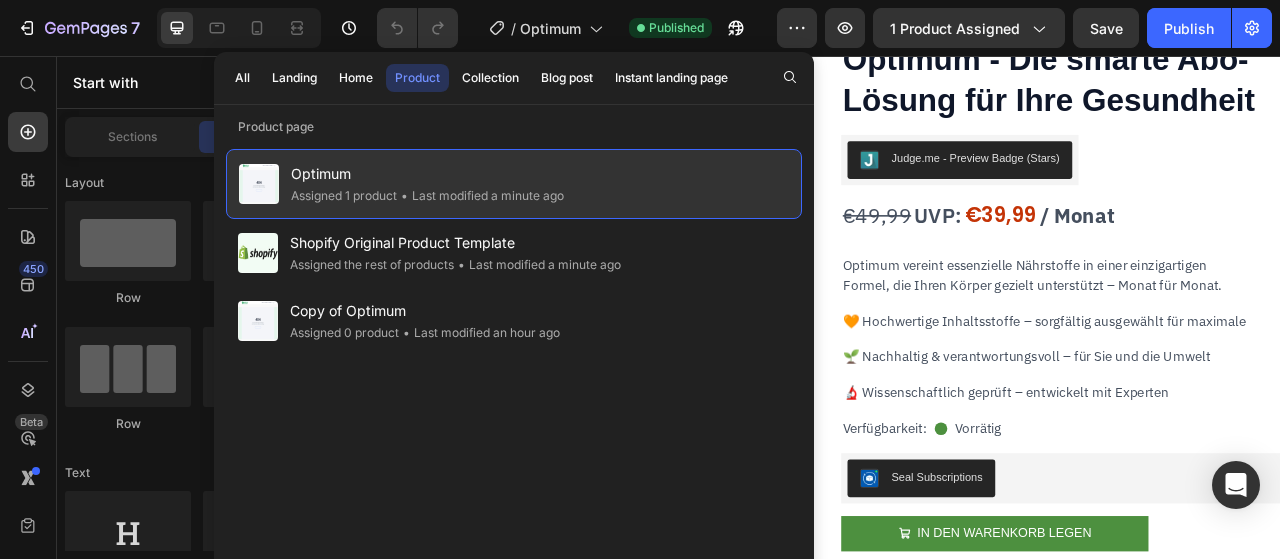 click on "Optimum Assigned 1 product • Last modified a minute ago" 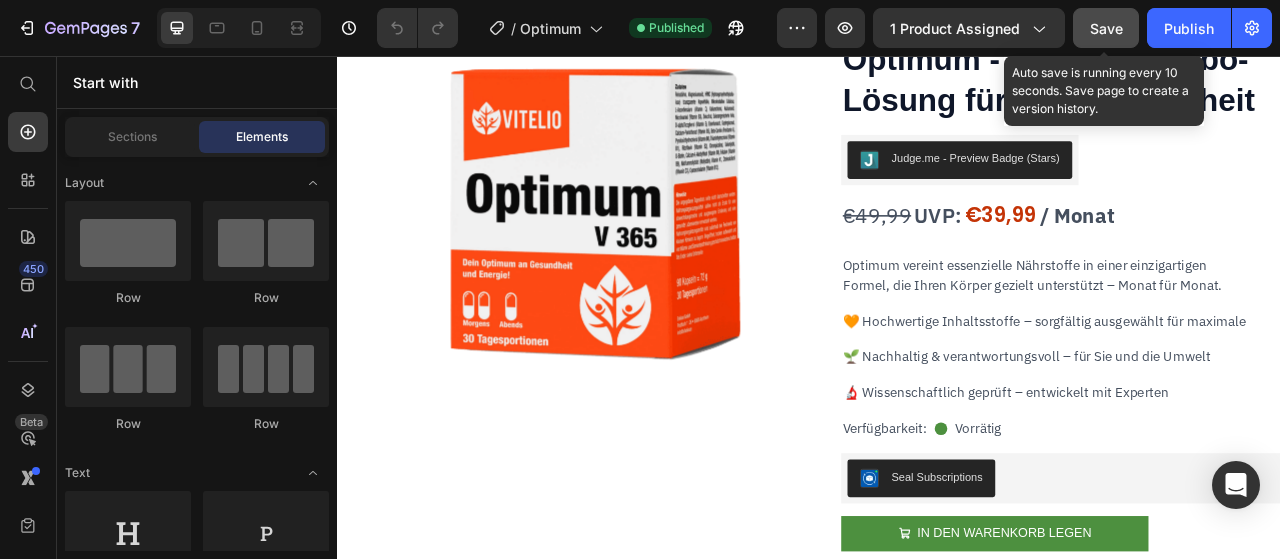 click on "Save" 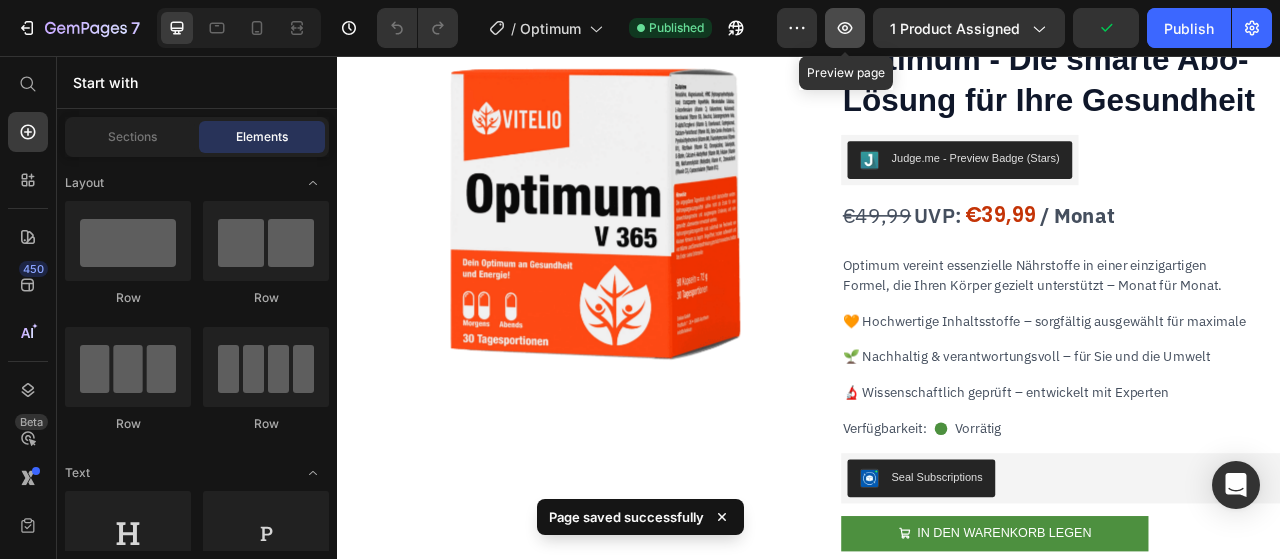 click 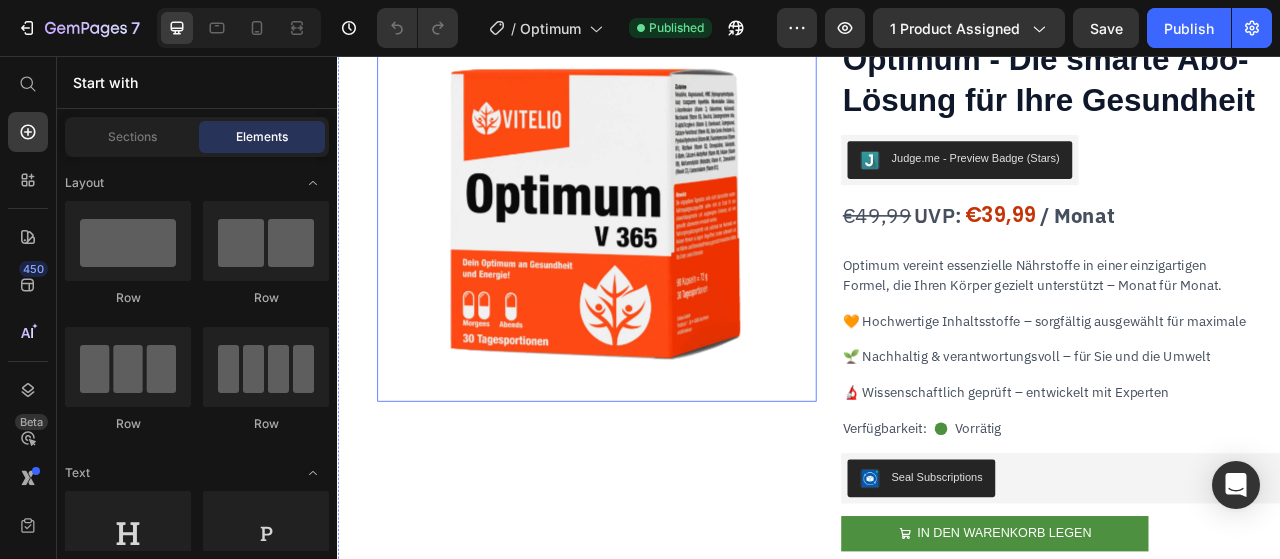 scroll, scrollTop: 0, scrollLeft: 0, axis: both 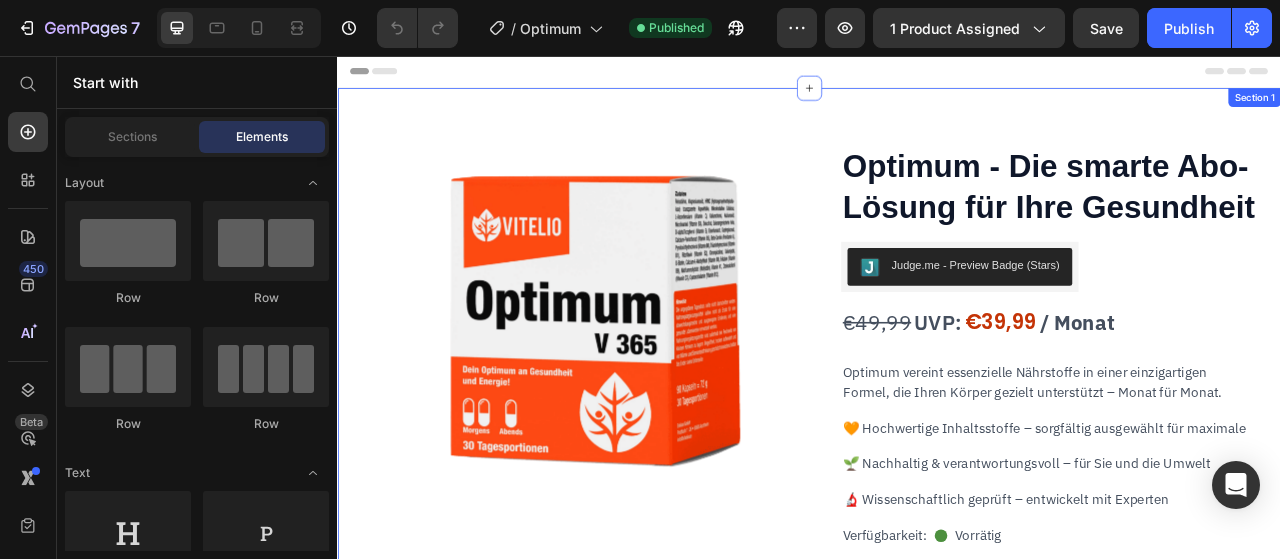 click on "Optimum - Die smarte Abo-Lösung für Ihre Gesundheit Heading Judge.me - Preview Badge (Stars) Judge.me Row / Monat Text Block €49,99 Product Price UVP:  Text Block €39,99 Product Price Row Optimum vereint essenzielle Nährstoffe in einer einzigartigen Formel, die Ihren Körper gezielt unterstützt – Monat für Monat. Text Block 🧡 Hochwertige Inhaltsstoffe – sorgfältig ausgewählt für maximale Text Block 🌱 Nachhaltig & verantwortungsvoll – für Sie und die Umwelt Text Block 🔬 Wissenschaftlich geprüft – entwickelt mit Experten Text Block Verfügbarkeit: Text Block
Icon Vorrätig Text Block Row Seal Subscriptions Seal Subscriptions
IN DEN WARENKORB LEGEN Add to Cart Image
Sicheres Bezahlen
Geprüfte Qualität
Wertvolle Nährstoffe Item List Product Section 1" at bounding box center [937, 532] 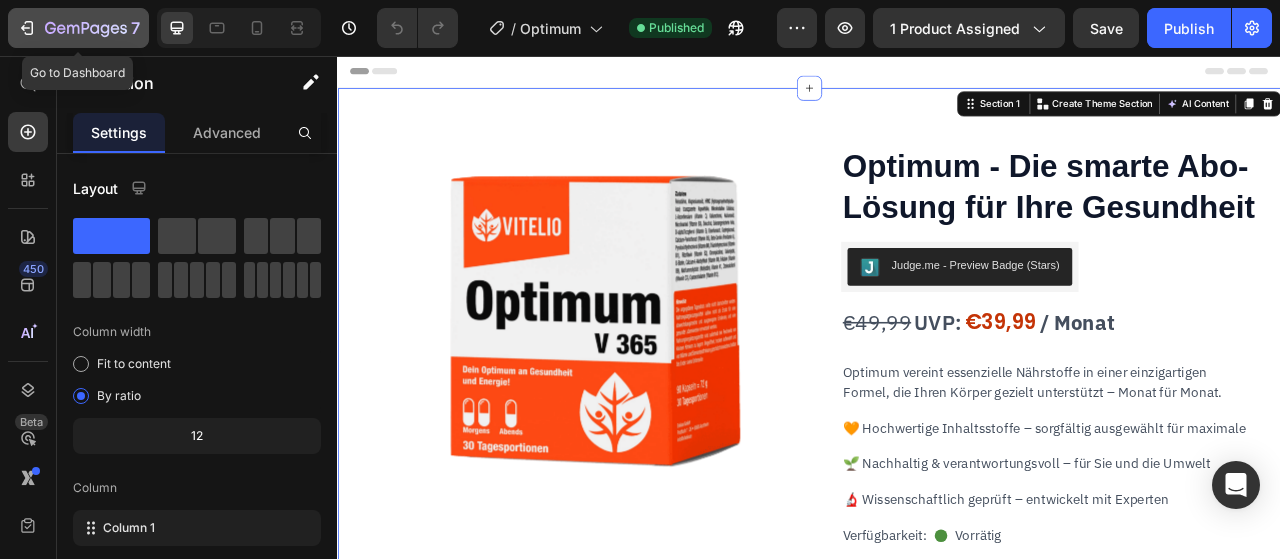click on "7" at bounding box center (78, 28) 